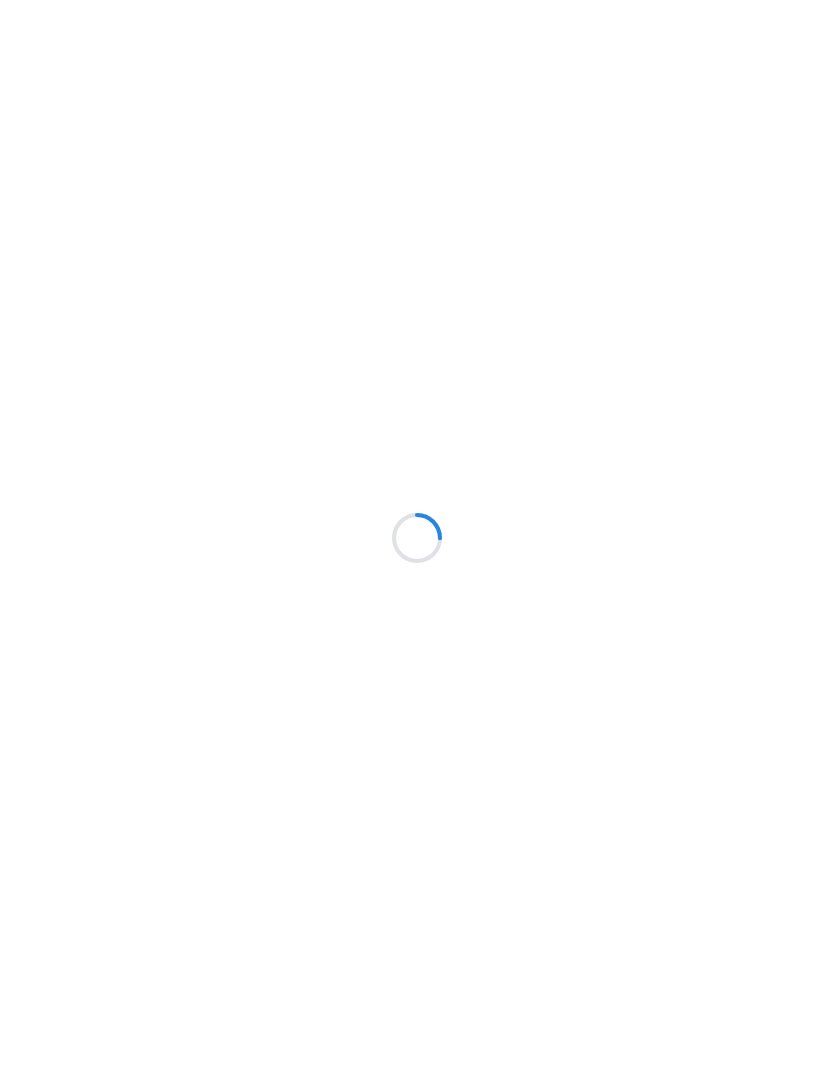 scroll, scrollTop: 0, scrollLeft: 0, axis: both 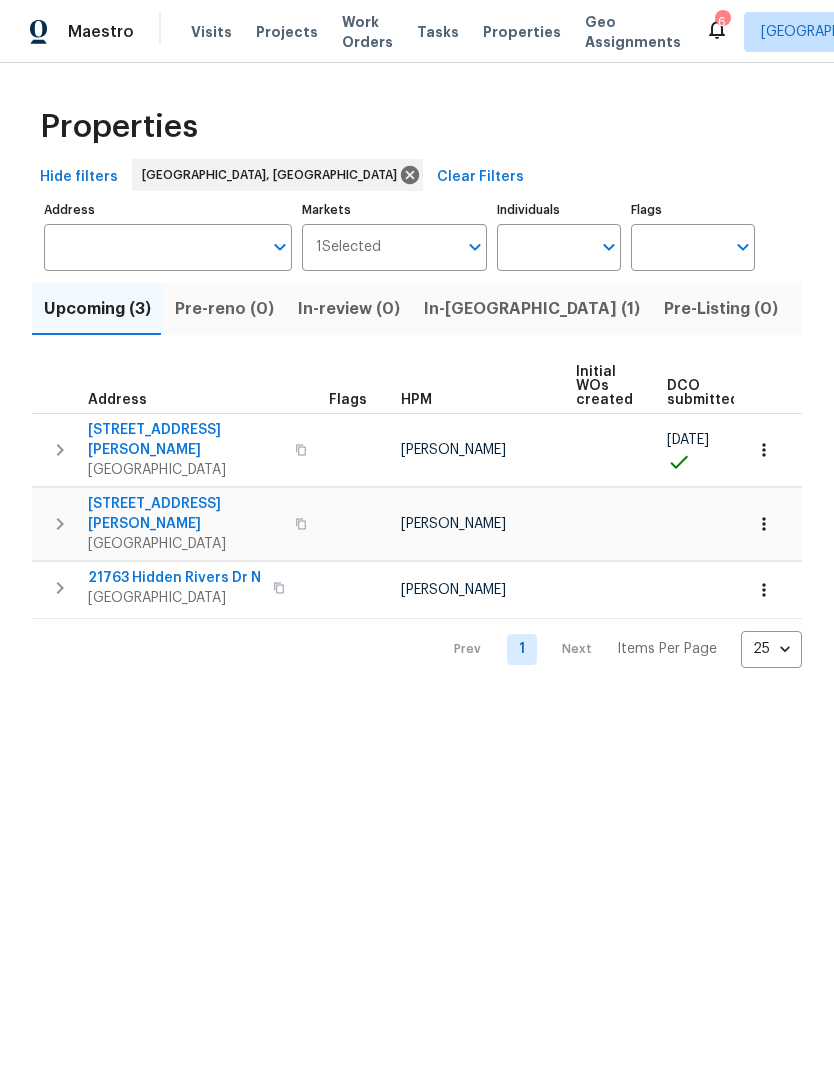 click on "Properties" at bounding box center [522, 32] 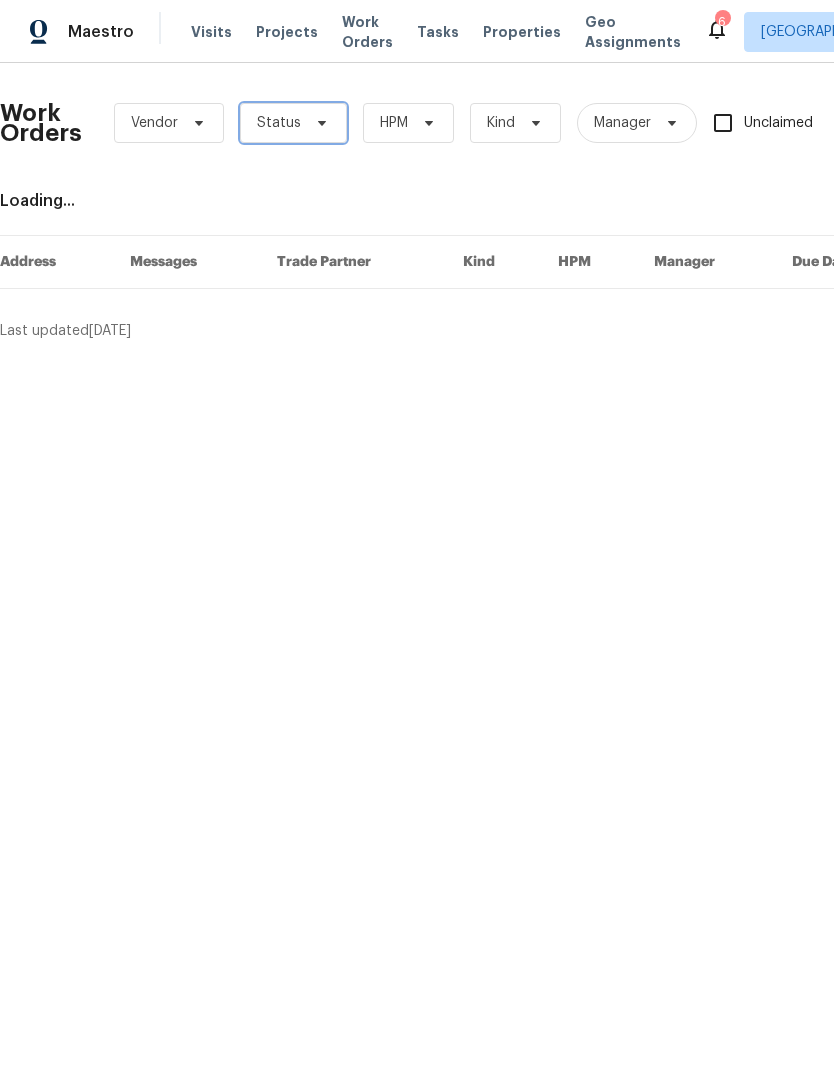 click on "Status" at bounding box center [293, 123] 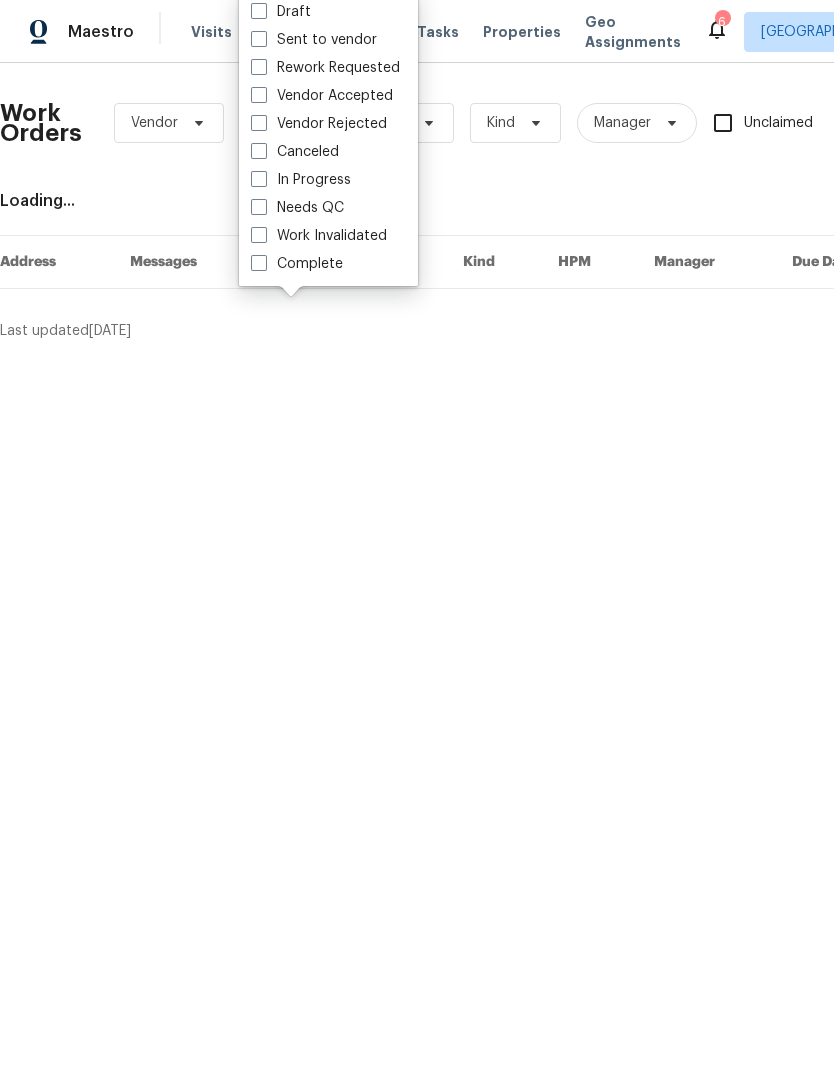click on "Needs QC" at bounding box center [297, 208] 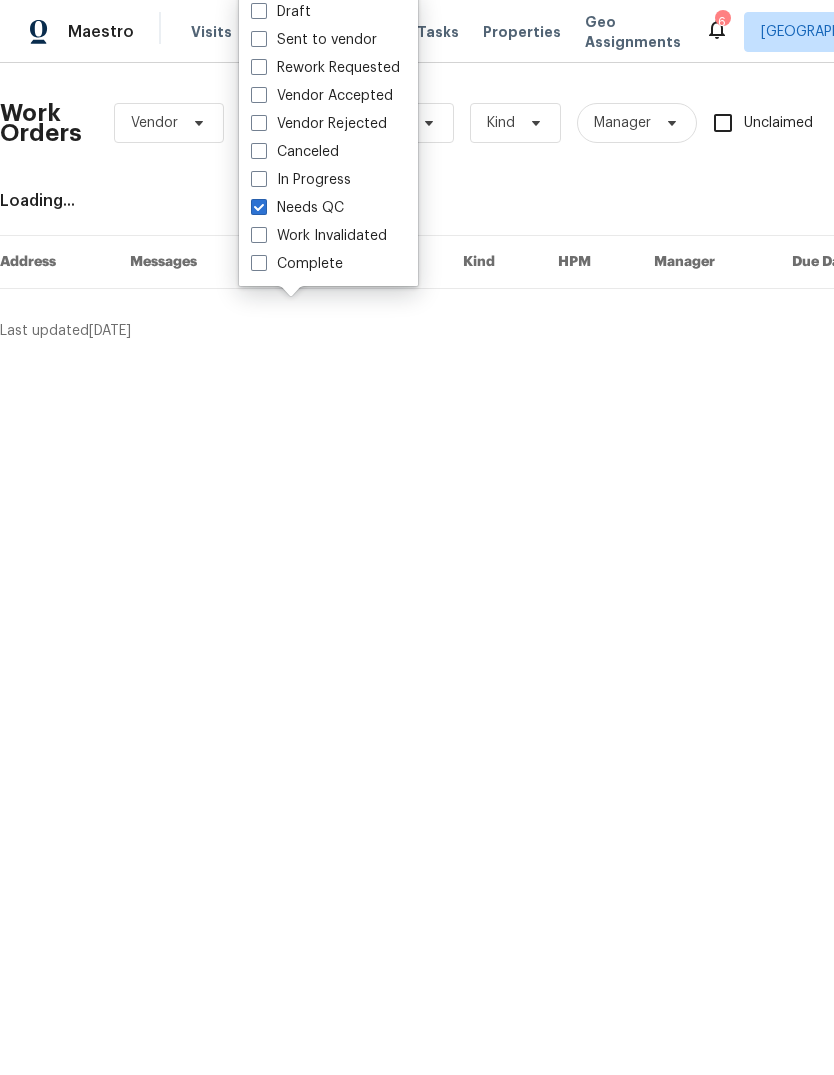 checkbox on "true" 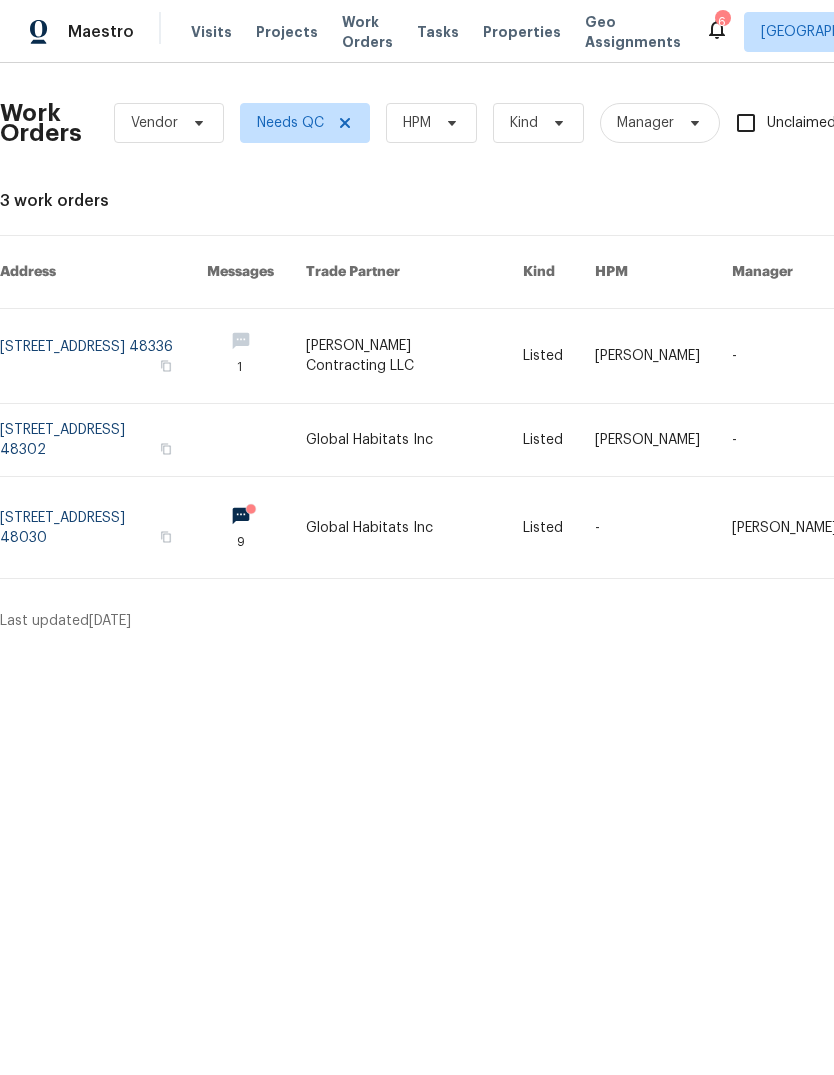 scroll, scrollTop: 0, scrollLeft: 0, axis: both 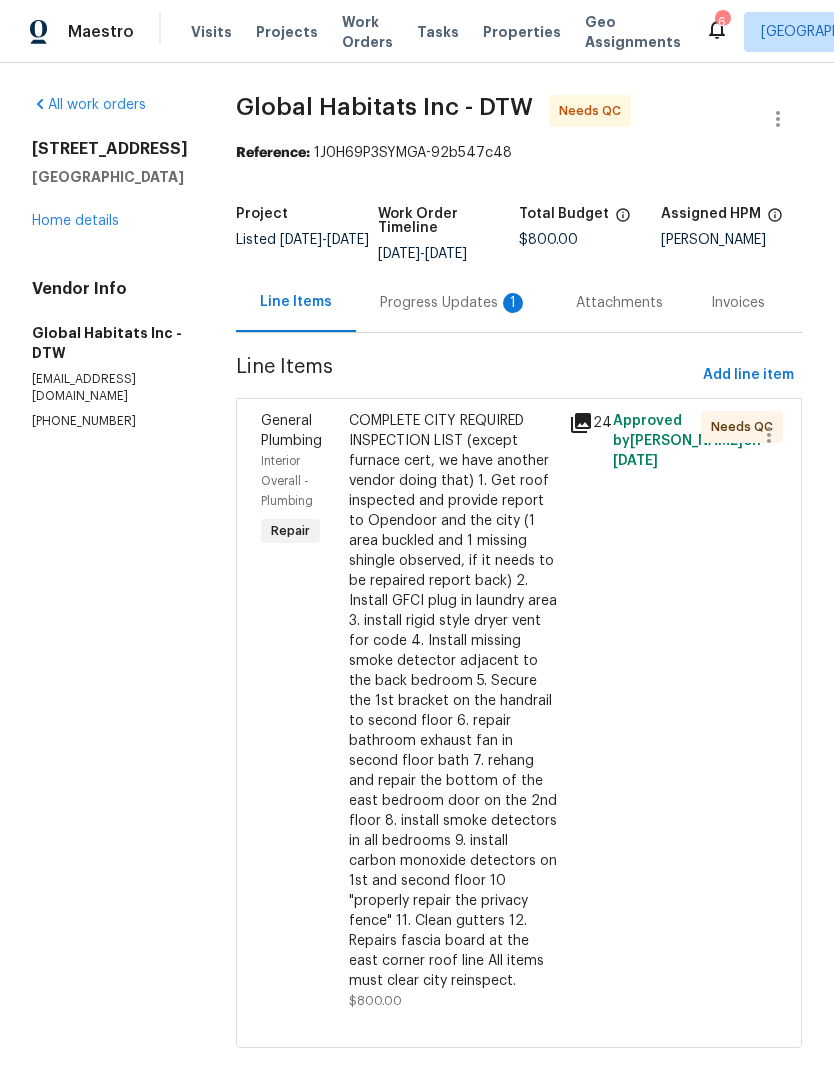 click on "Progress Updates 1" at bounding box center (454, 302) 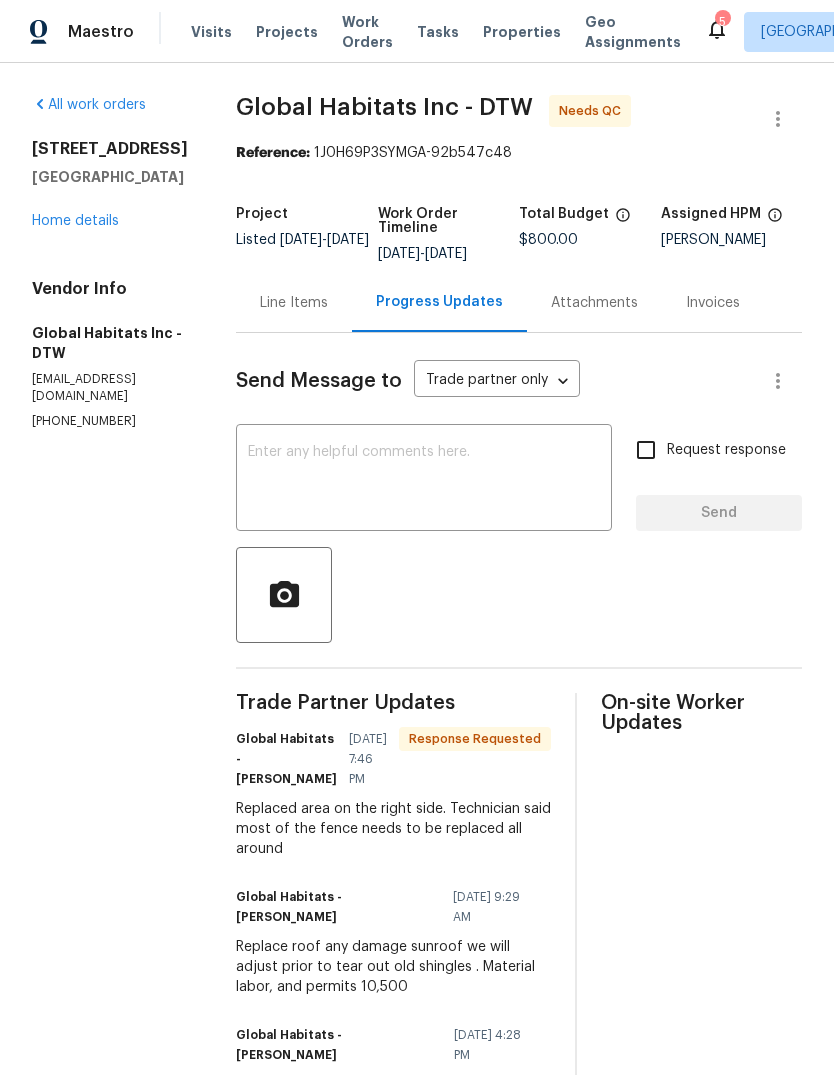 scroll, scrollTop: 0, scrollLeft: 0, axis: both 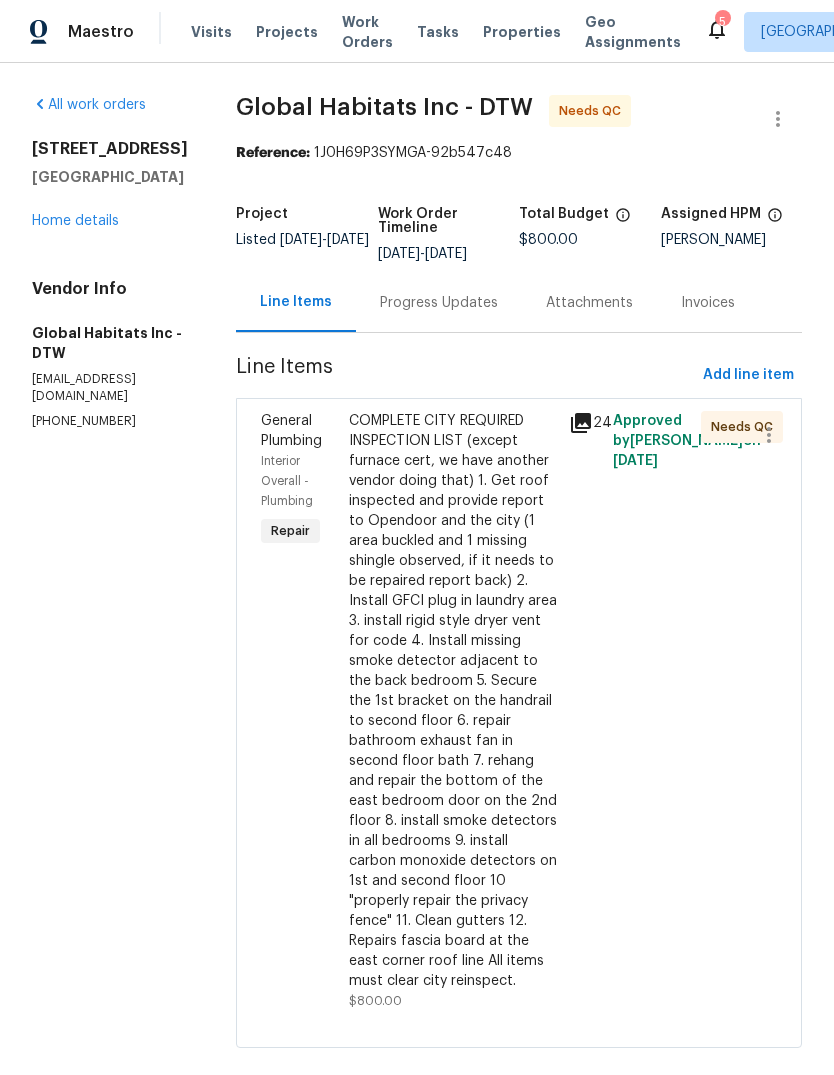 click on "COMPLETE CITY REQUIRED INSPECTION LIST (except furnace cert, we have another vendor doing that)
1. Get roof inspected and provide report to Opendoor and the city (1 area buckled and 1 missing shingle observed, if it needs to be repaired report back)
2. Install GFCI plug in laundry area
3.  install rigid style dryer vent for code
4. Install missing smoke detector adjacent to the back bedroom
5. Secure the 1st bracket on the handrail to second floor
6. repair bathroom exhaust fan in second floor bath
7. rehang and repair the bottom of the east bedroom door on the 2nd floor
8. install smoke detectors in all bedrooms
9. install carbon monoxide detectors on 1st and second floor
10 "properly repair the privacy fence"
11. Clean gutters
12. Repairs fascia board at the east corner roof line
All items must clear city reinspect." at bounding box center [453, 701] 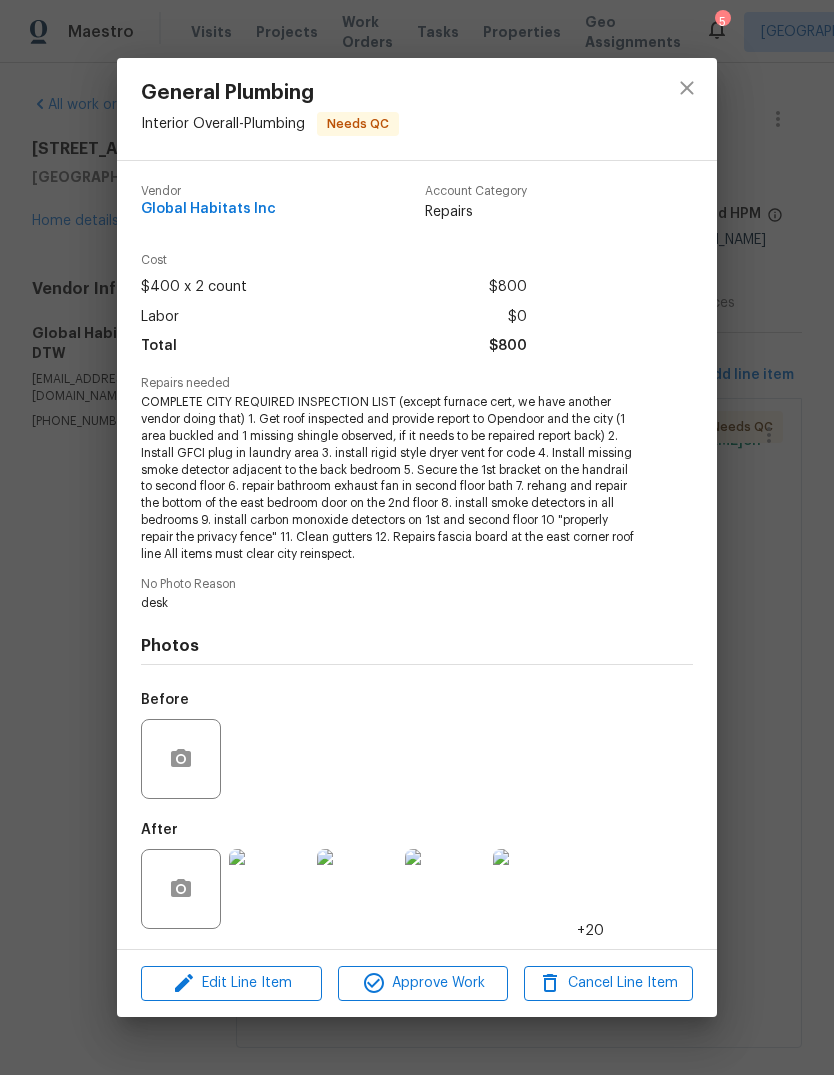 click at bounding box center (269, 889) 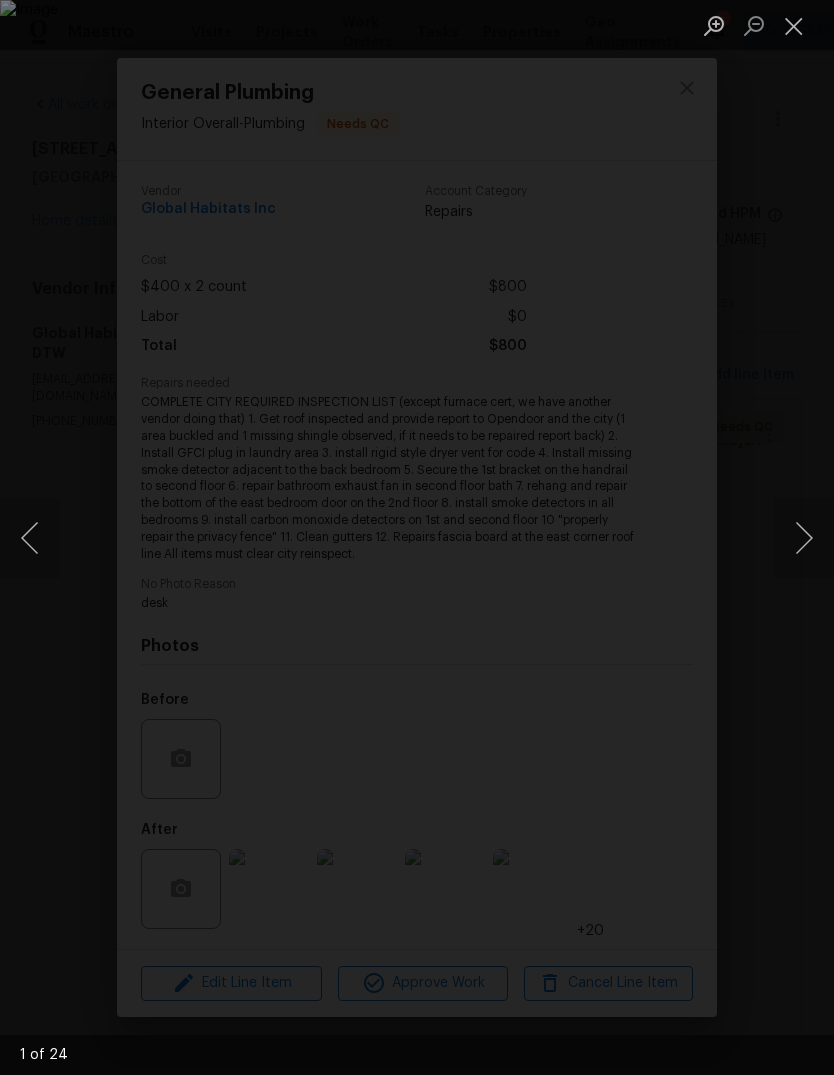 click at bounding box center (804, 538) 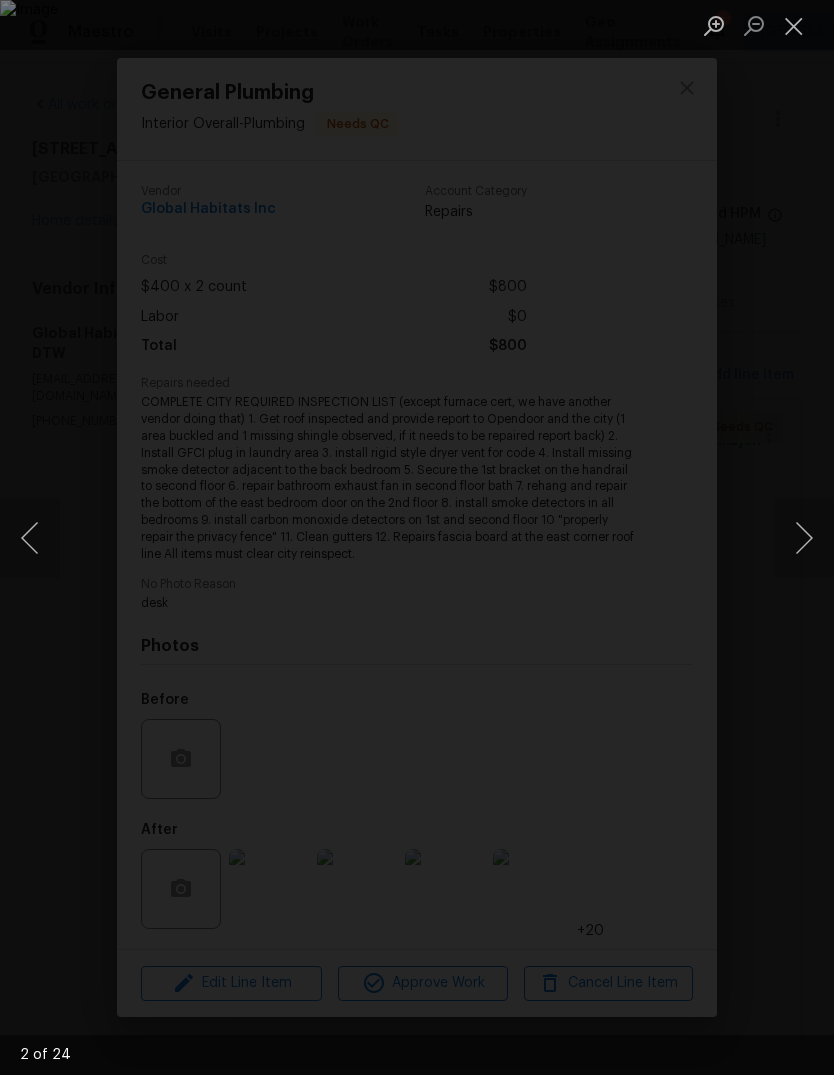 click at bounding box center [804, 538] 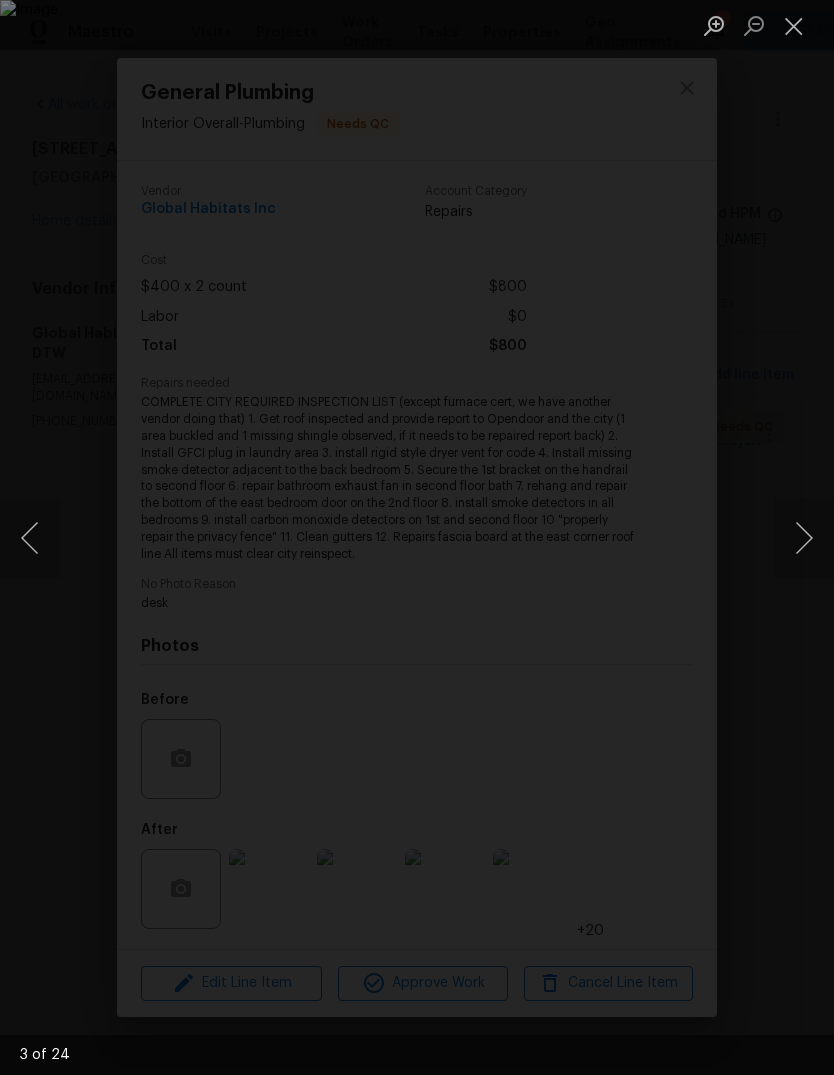 click at bounding box center [804, 538] 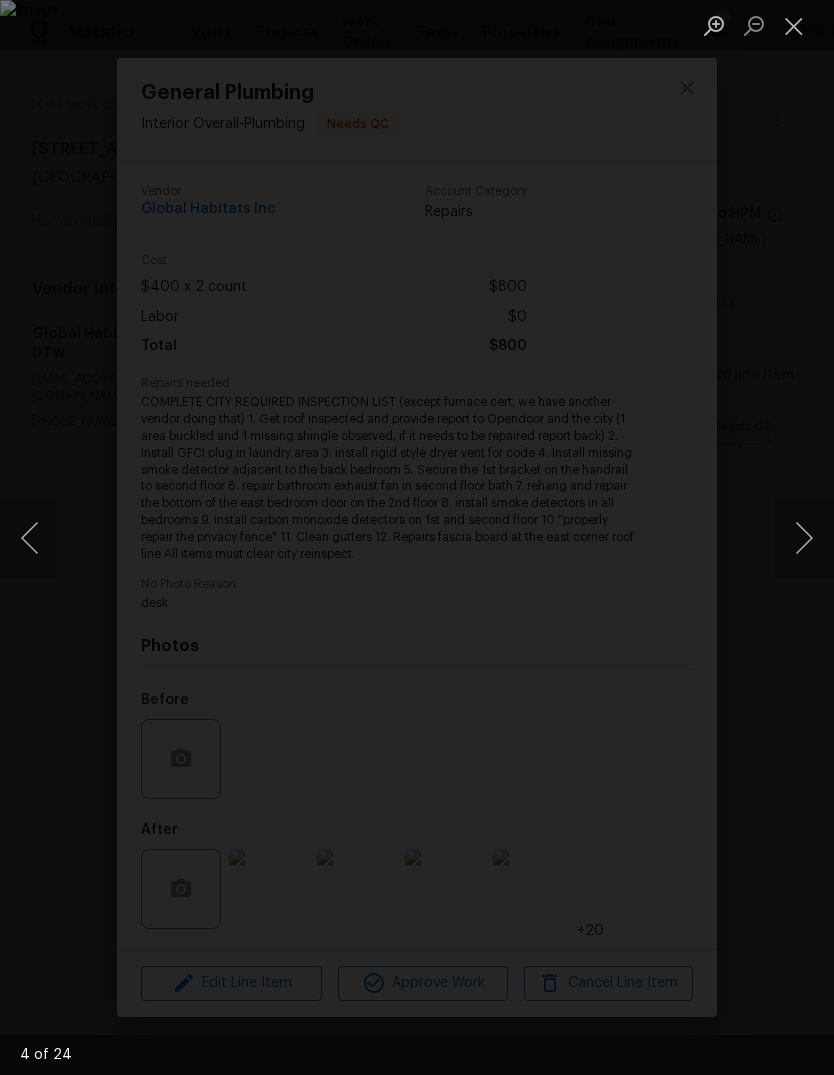 click at bounding box center (804, 538) 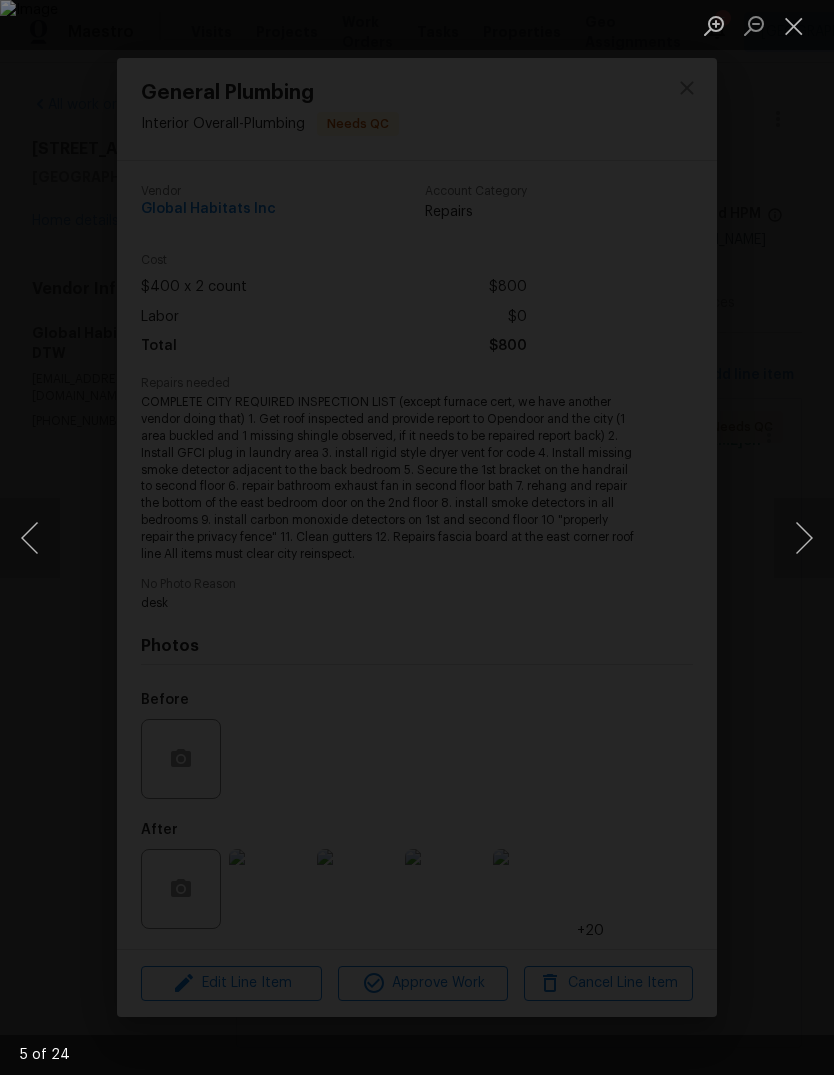 click at bounding box center (804, 538) 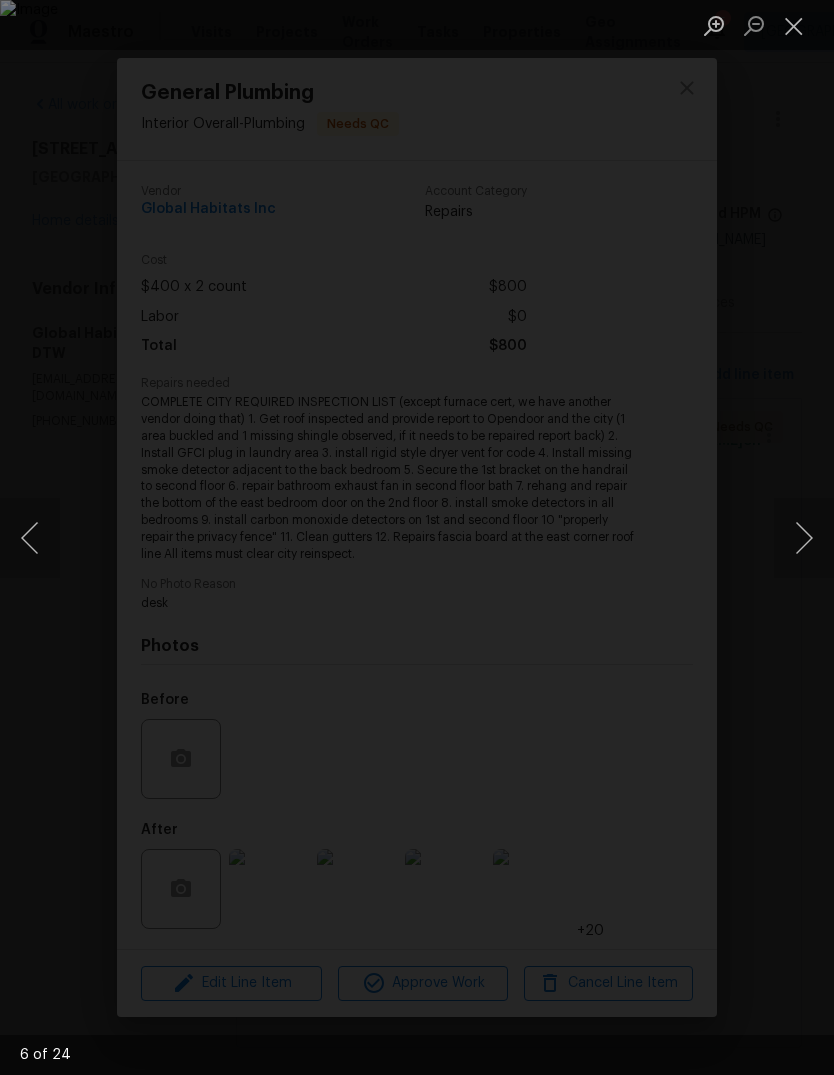 click at bounding box center [804, 538] 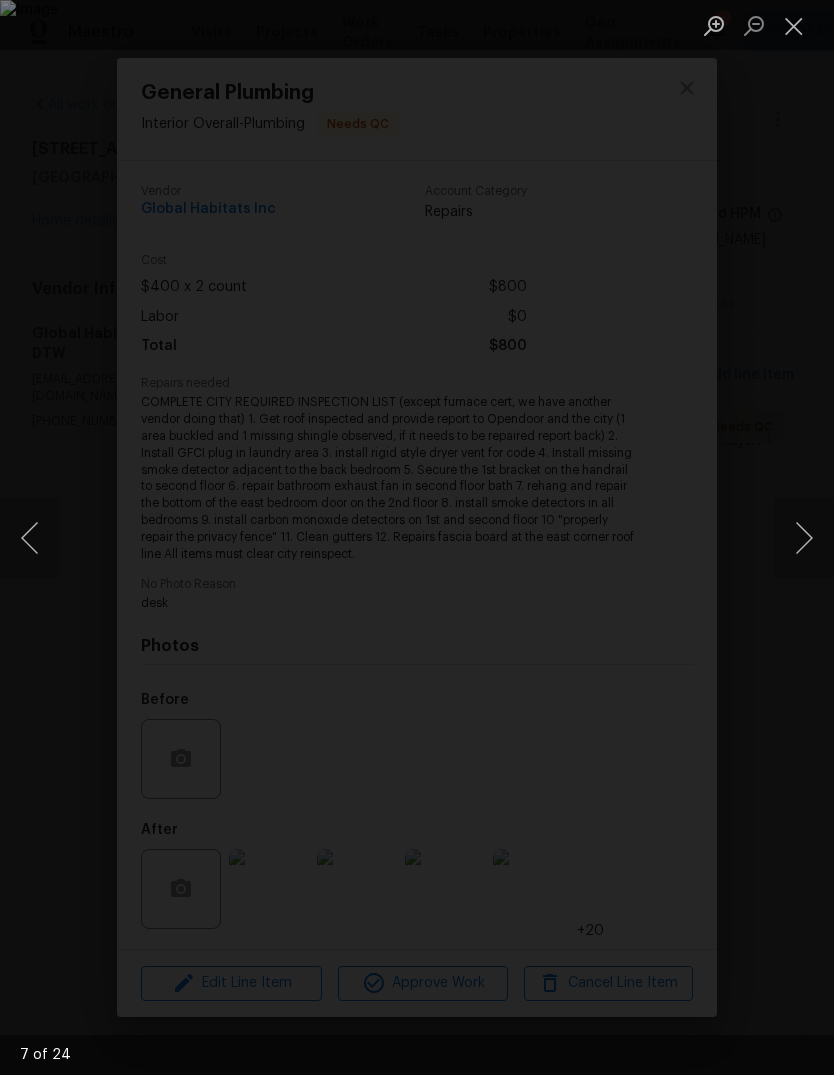 click at bounding box center (804, 538) 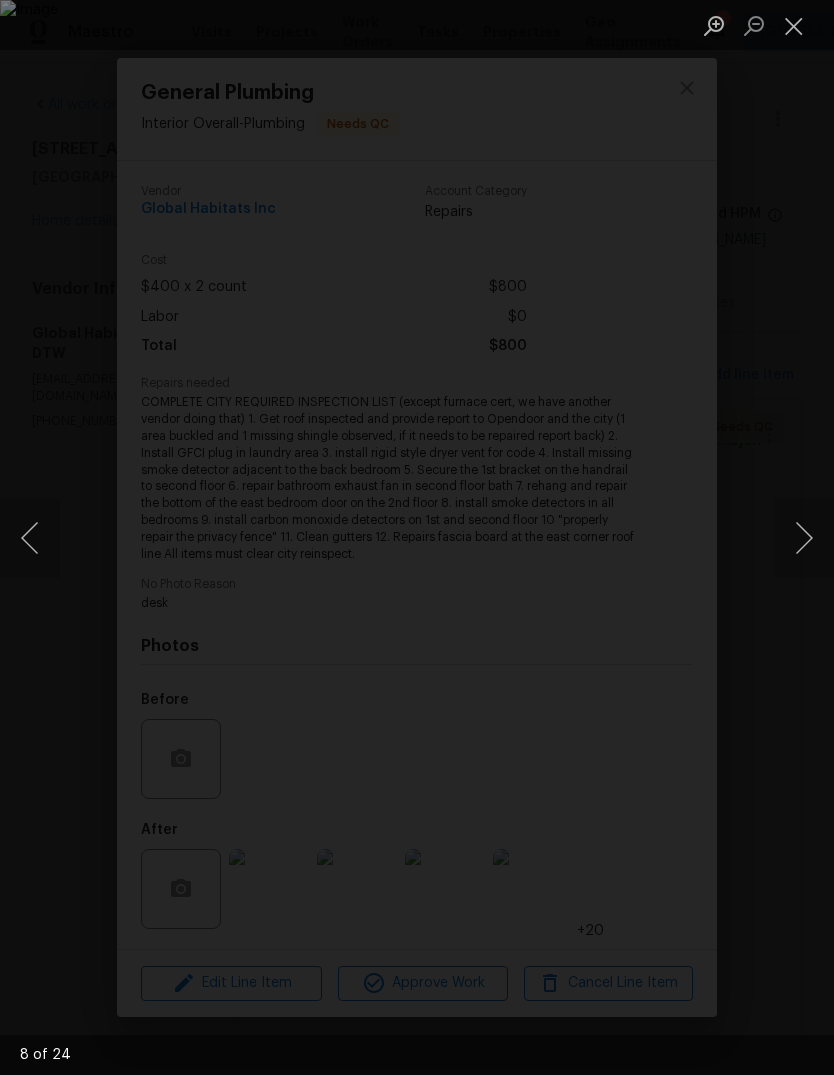 click at bounding box center [804, 538] 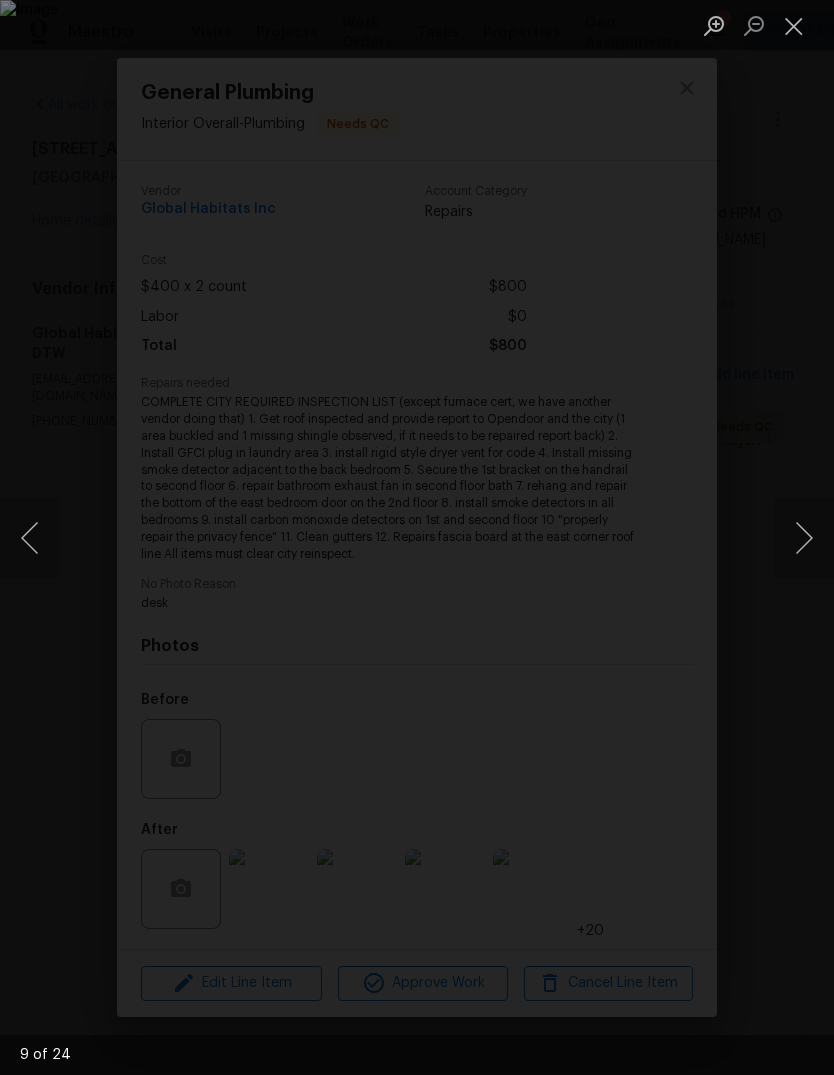 click at bounding box center (804, 538) 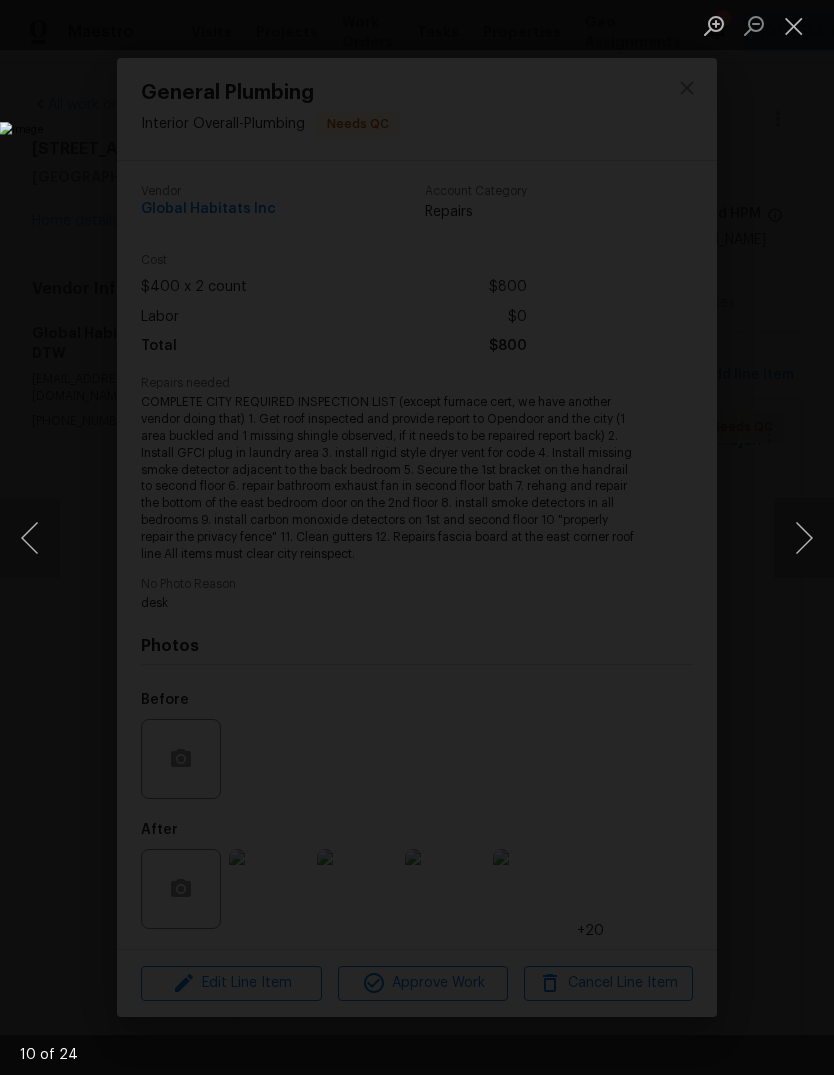 click at bounding box center (804, 538) 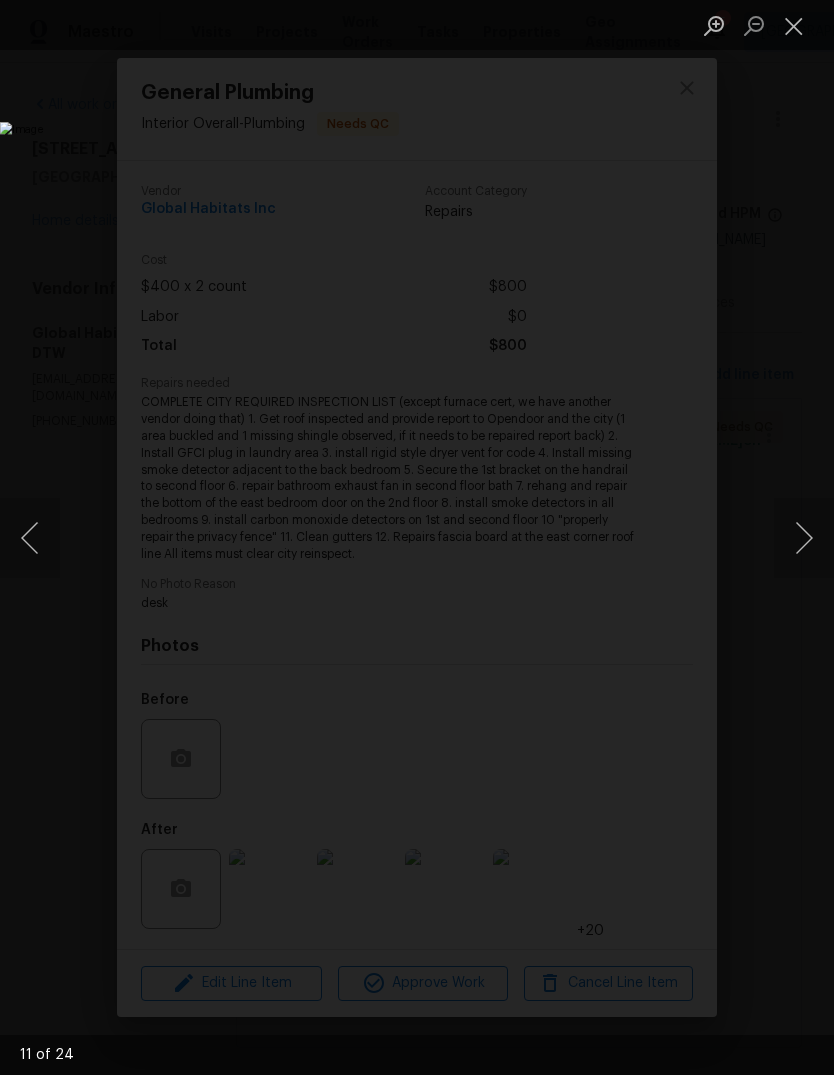 click at bounding box center (804, 538) 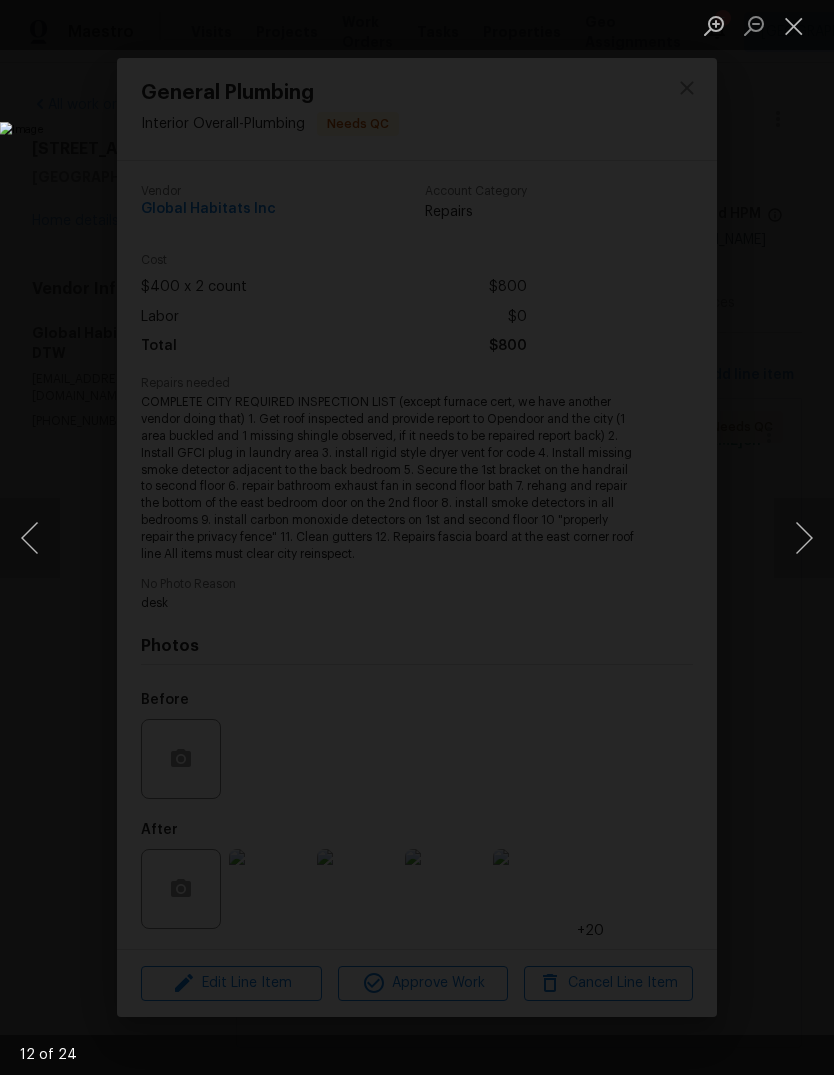 click at bounding box center [804, 538] 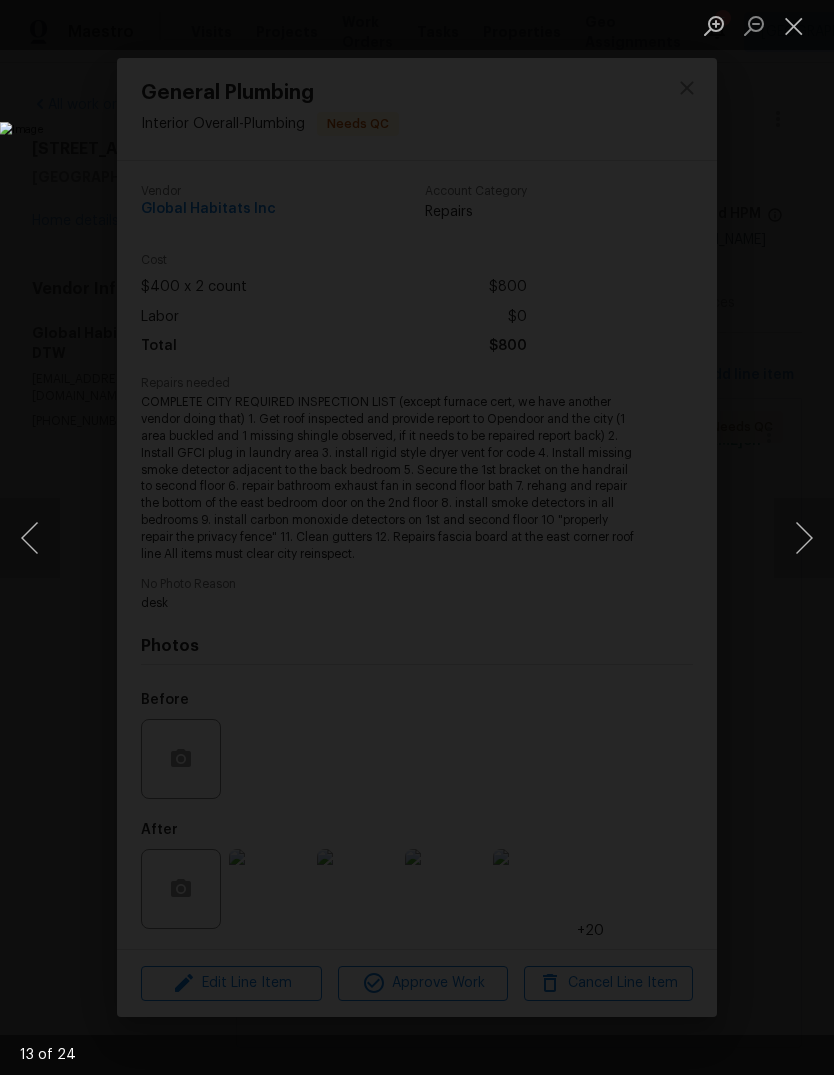 click at bounding box center (804, 538) 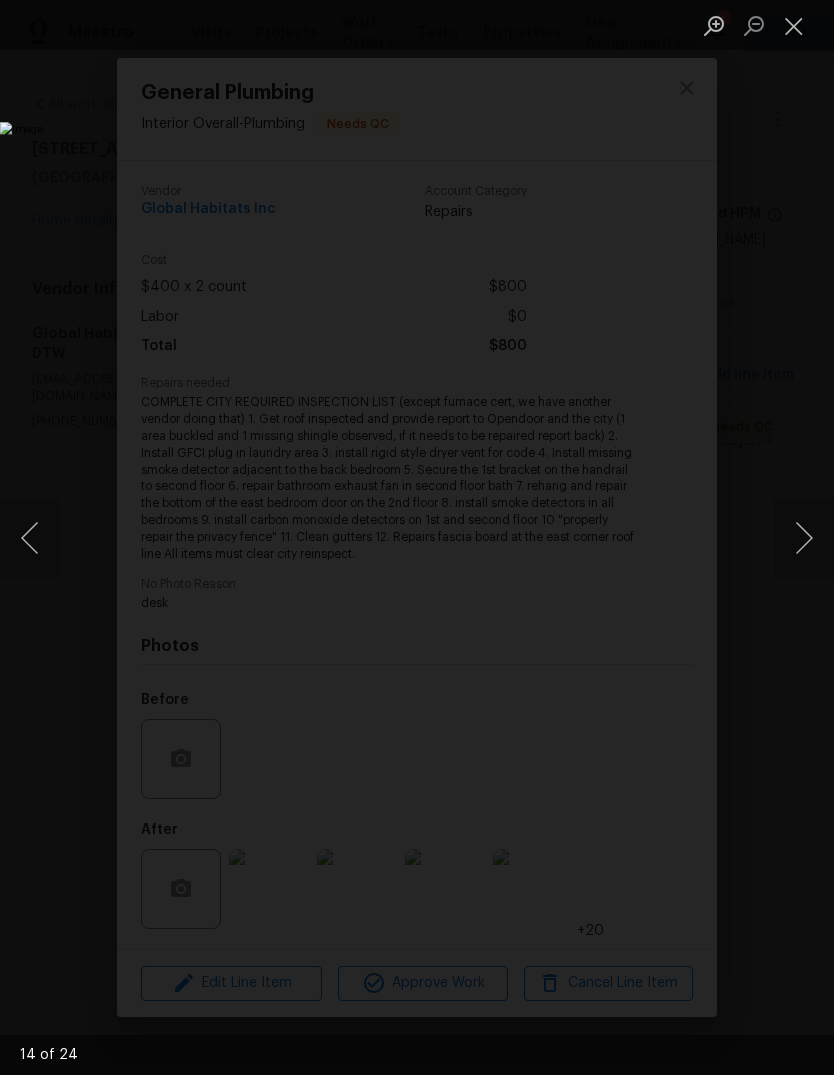 click at bounding box center [804, 538] 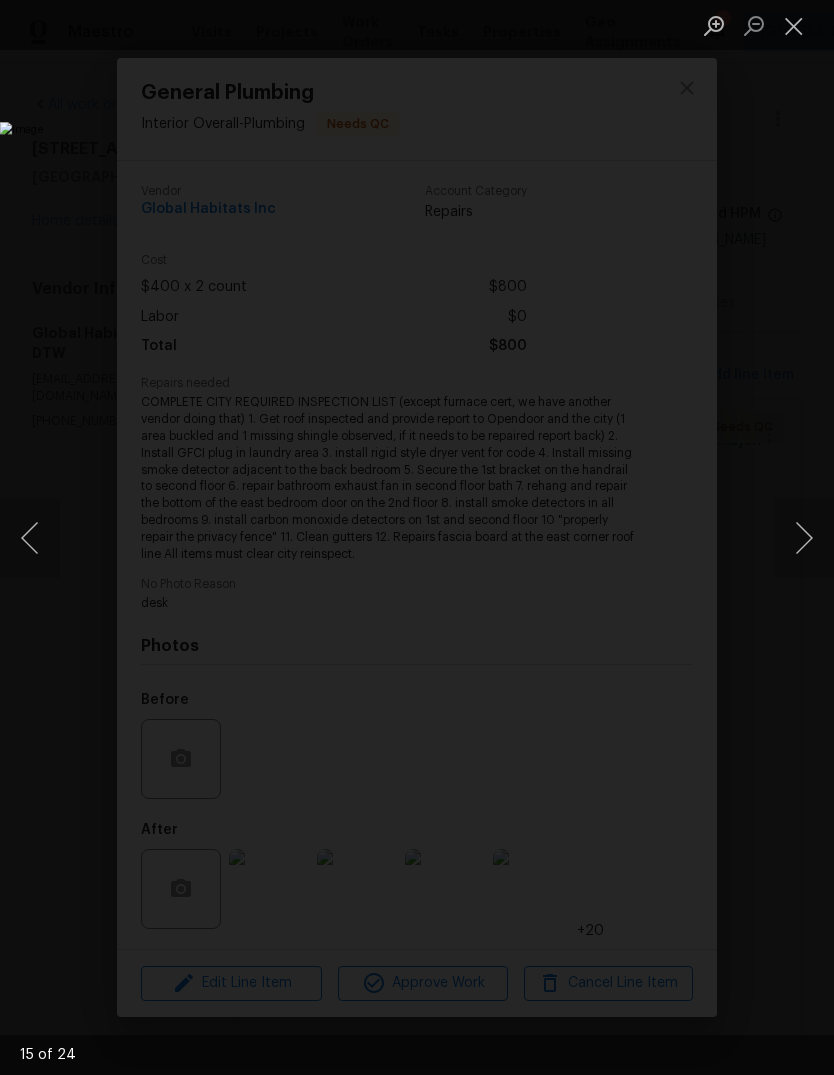 click at bounding box center (804, 538) 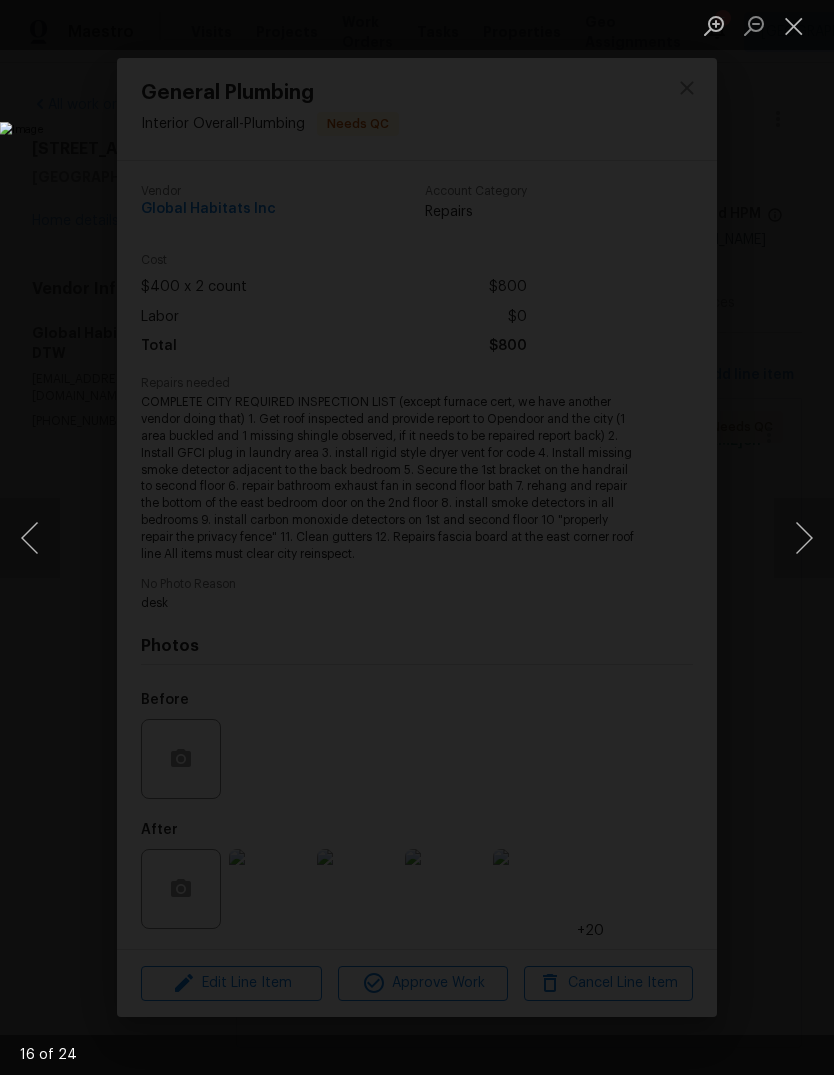 click at bounding box center [794, 25] 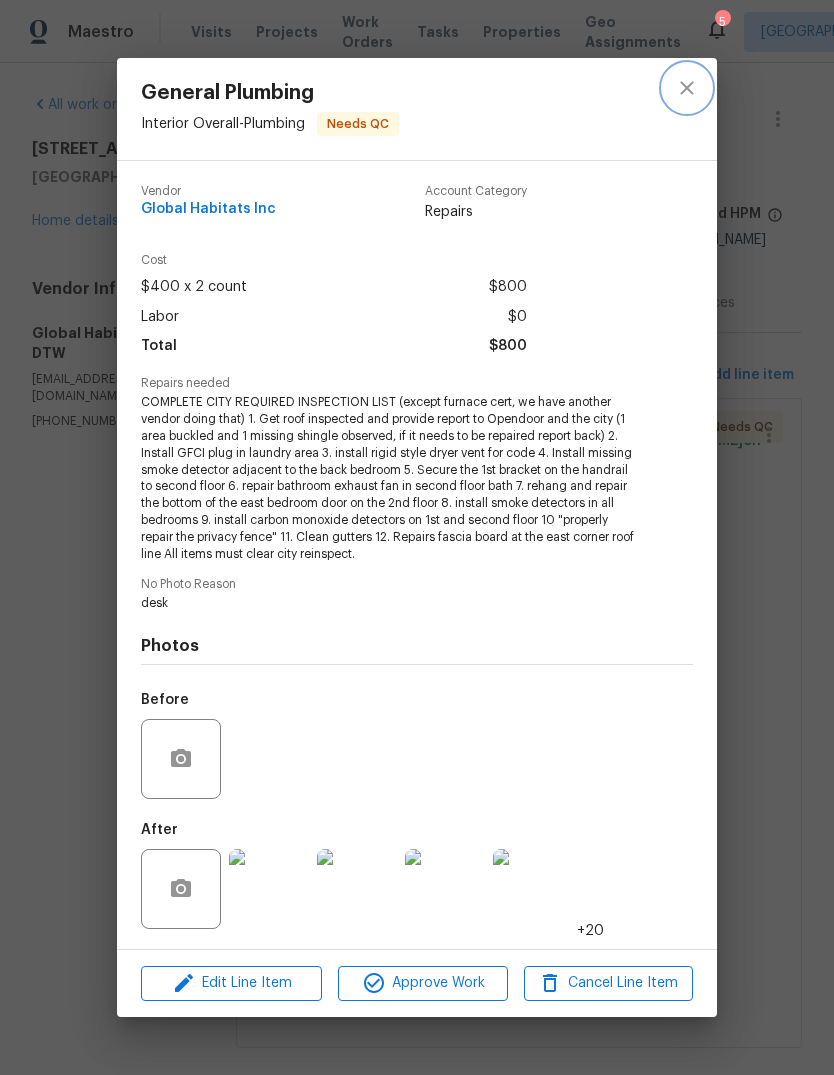 click 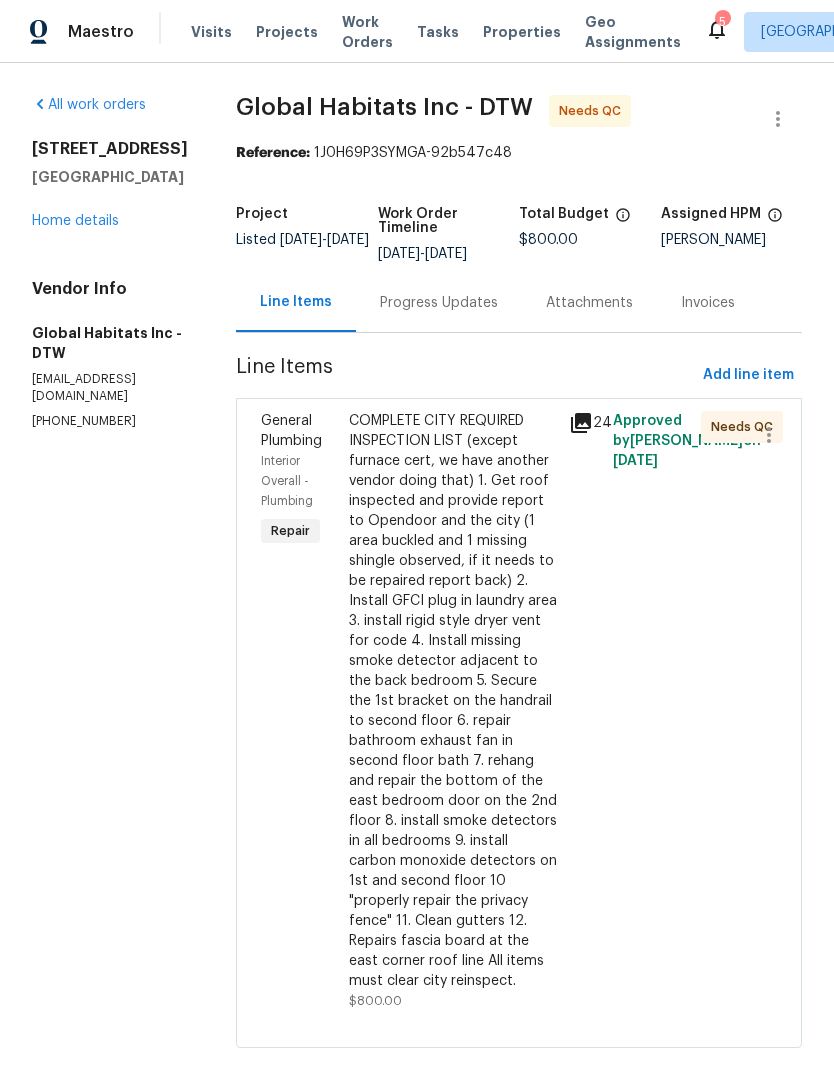 click on "Progress Updates" at bounding box center (439, 303) 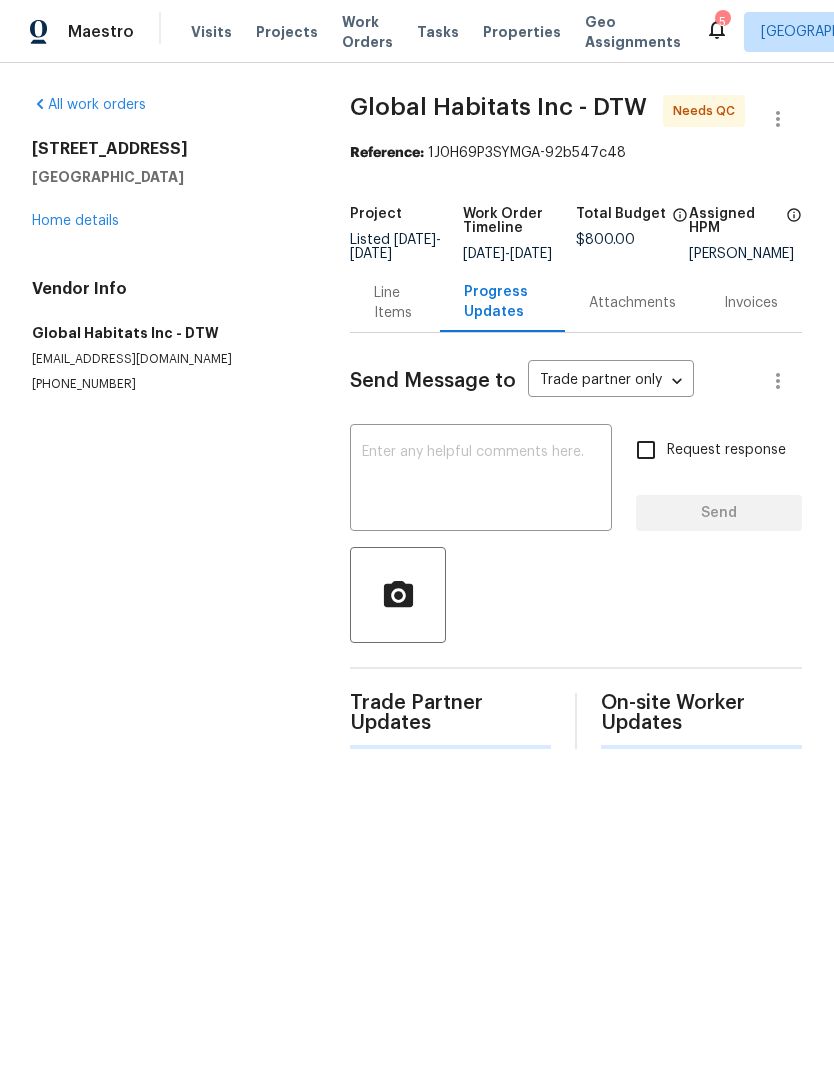 scroll, scrollTop: 0, scrollLeft: 0, axis: both 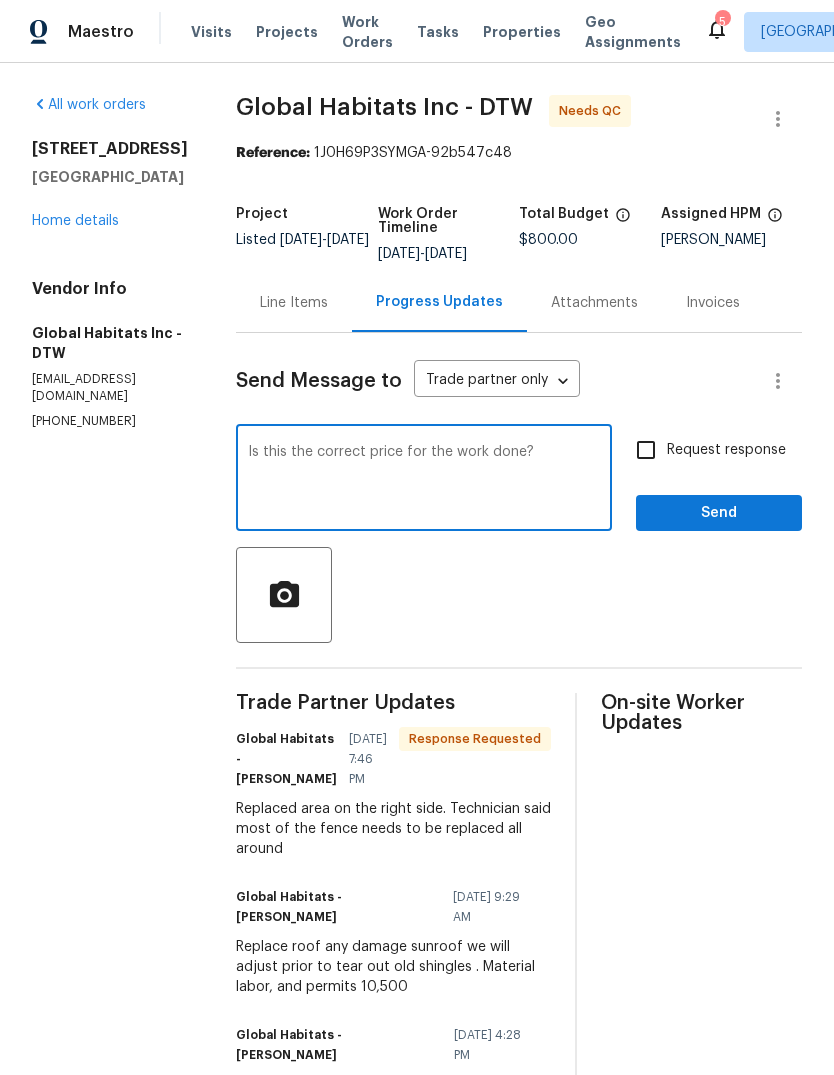 type on "Is this the correct price for the work done?" 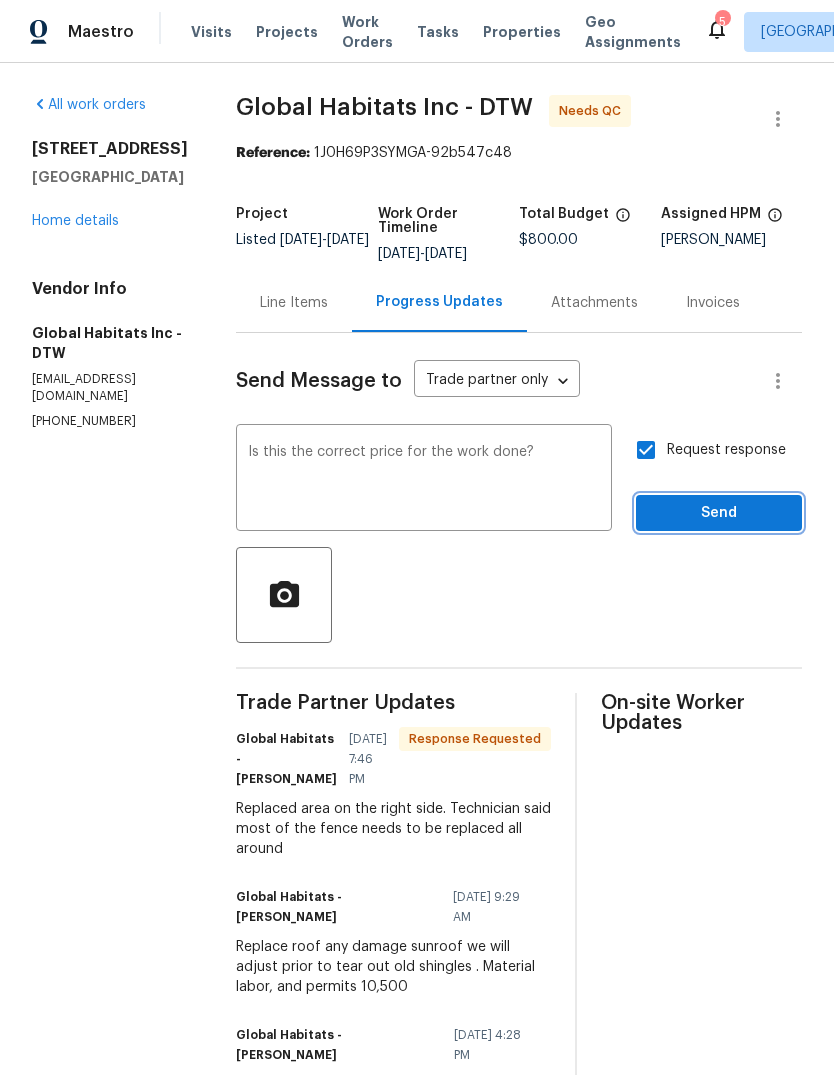 click on "Send" at bounding box center [719, 513] 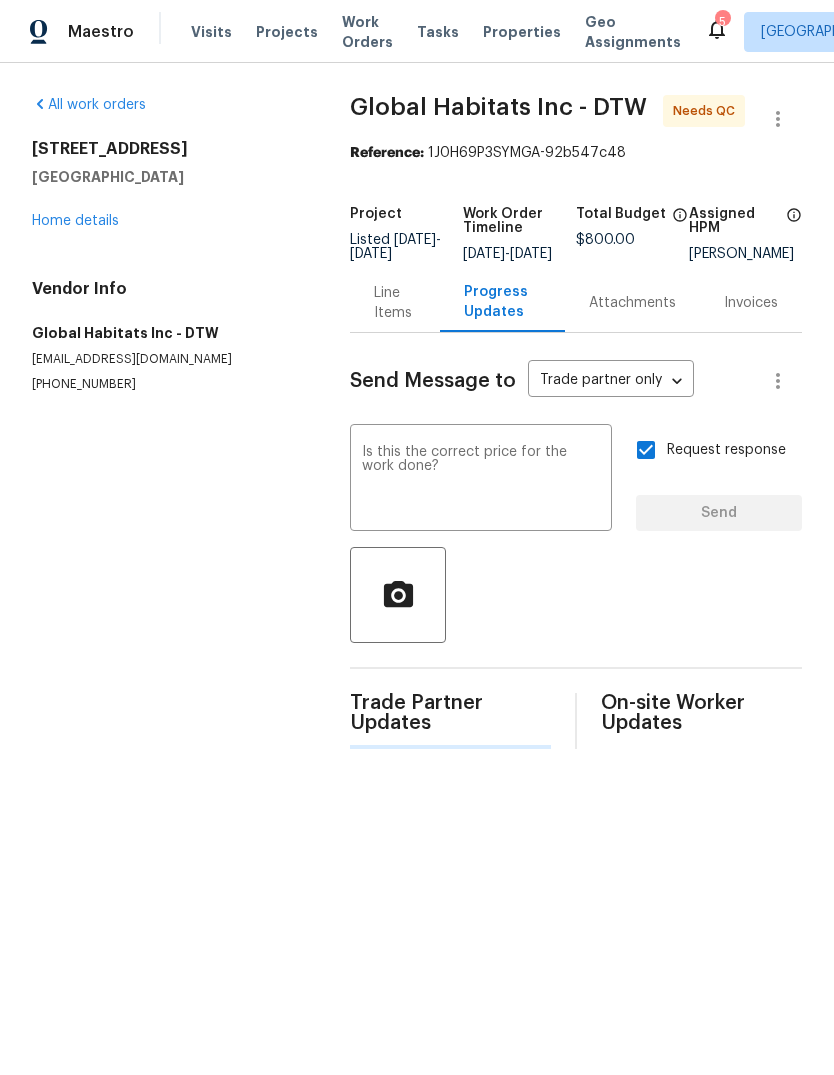 type 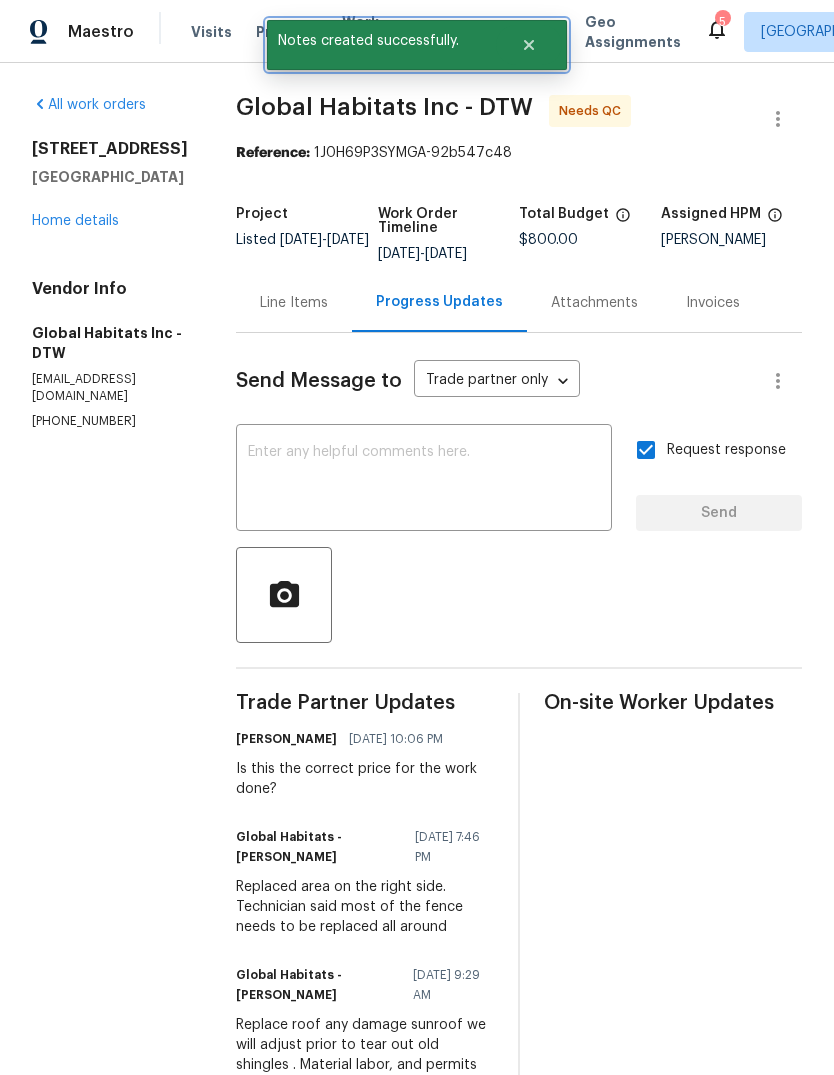 click 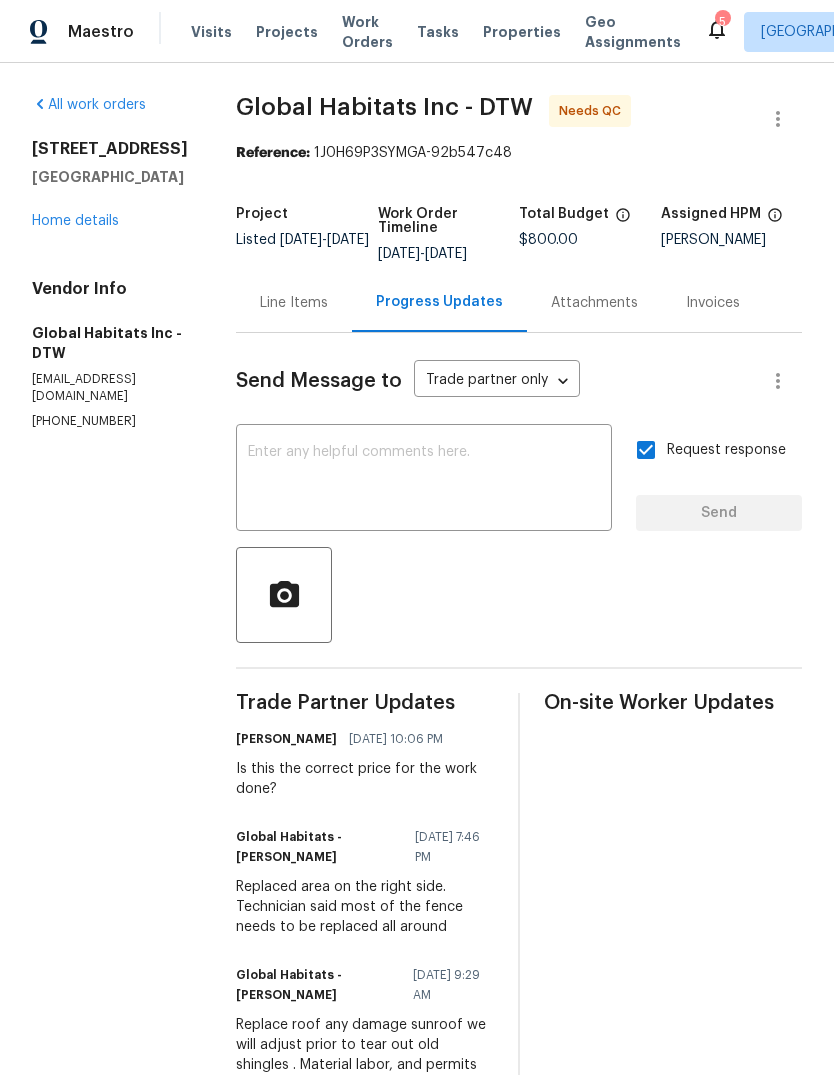 click on "Work Orders" at bounding box center (367, 32) 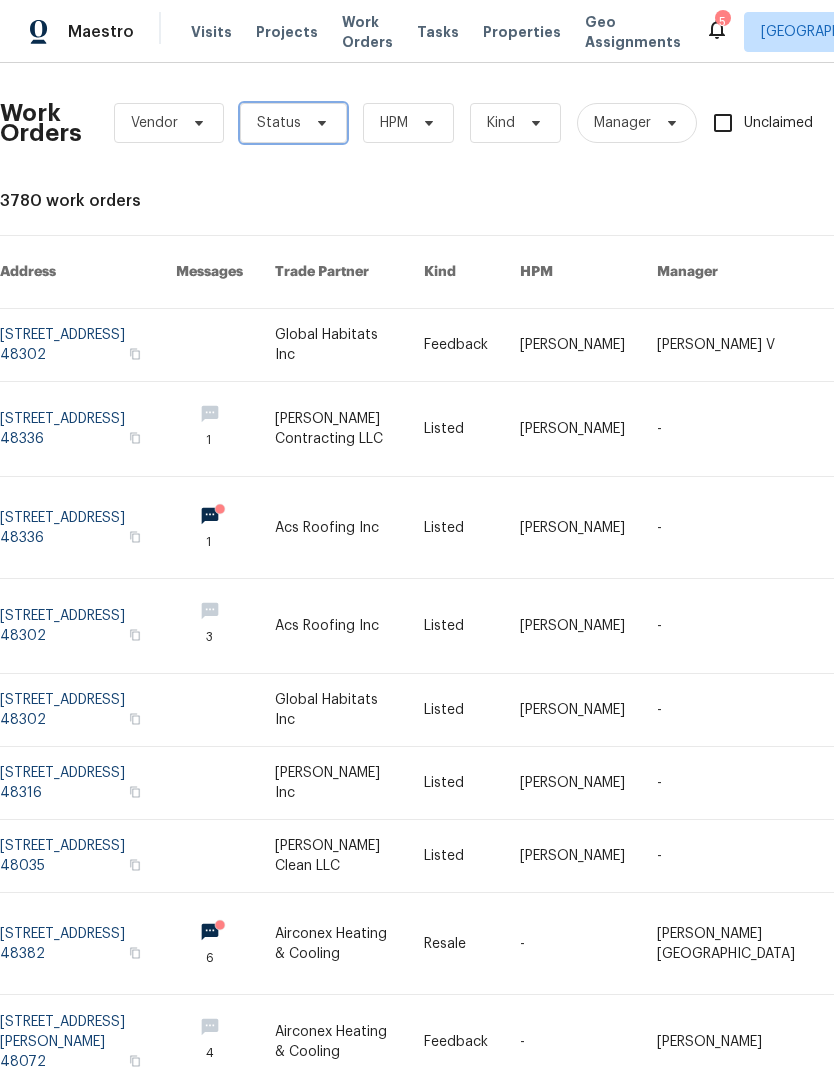 click at bounding box center [319, 123] 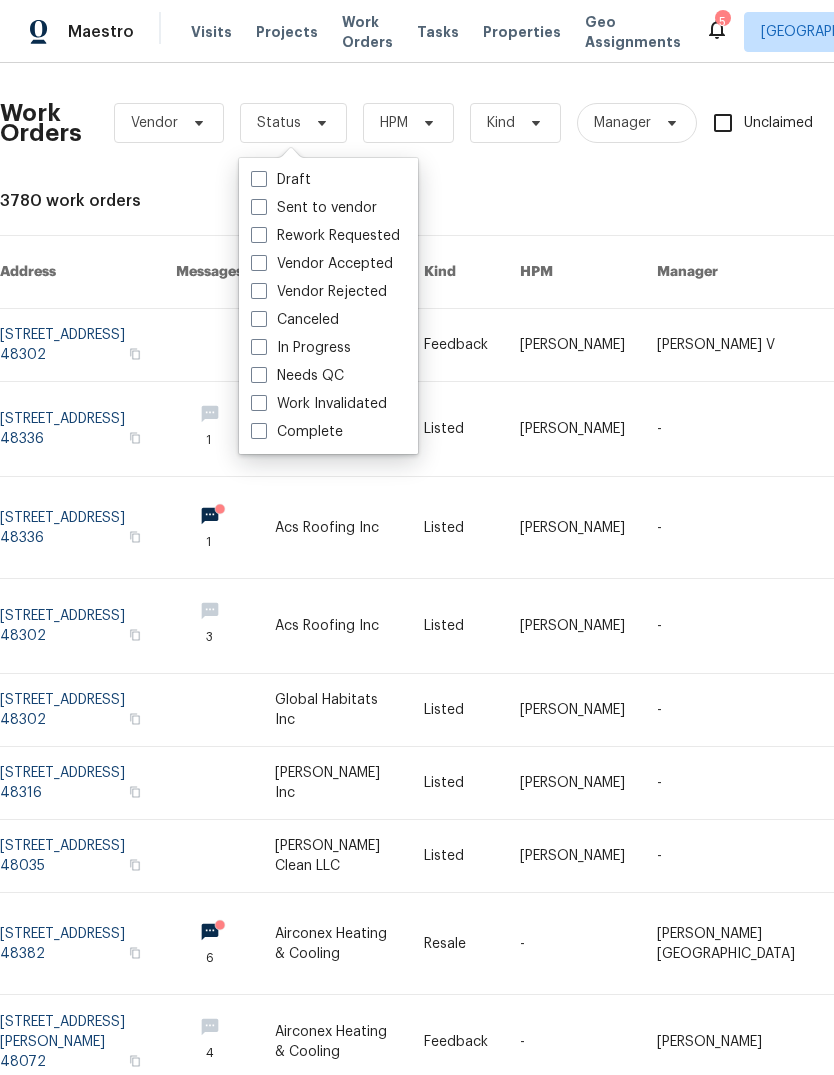 click on "Needs QC" at bounding box center (297, 376) 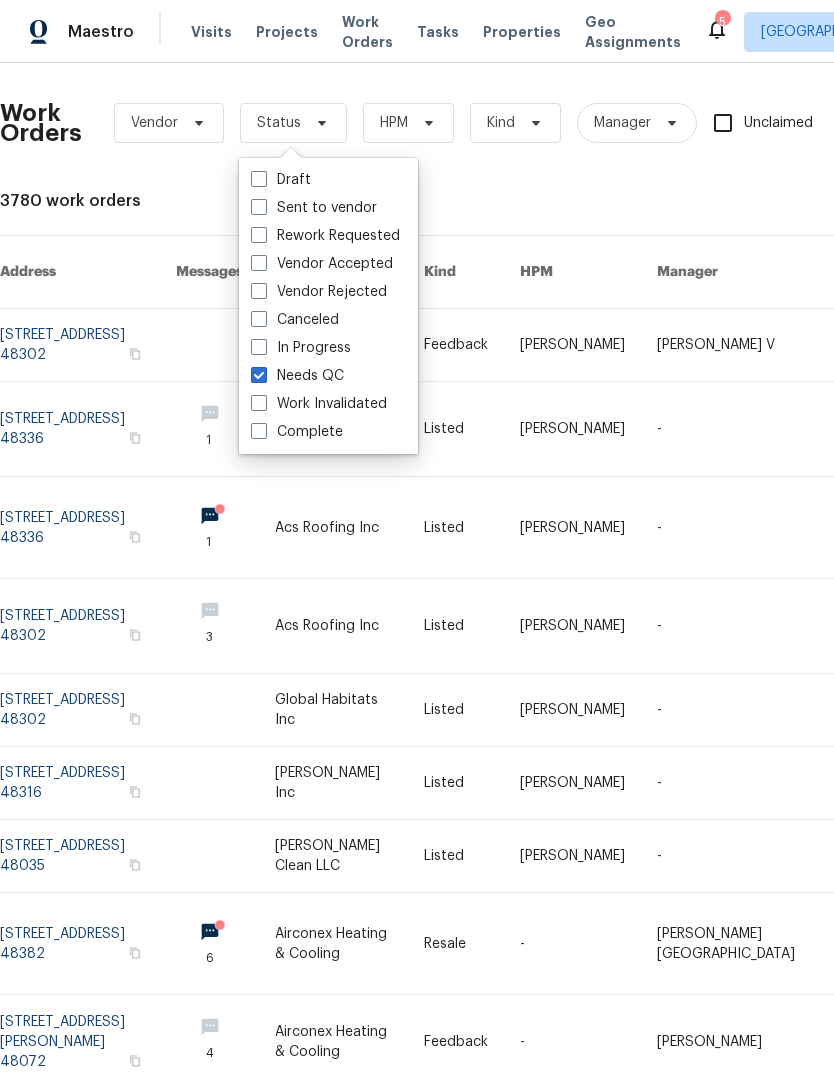 checkbox on "true" 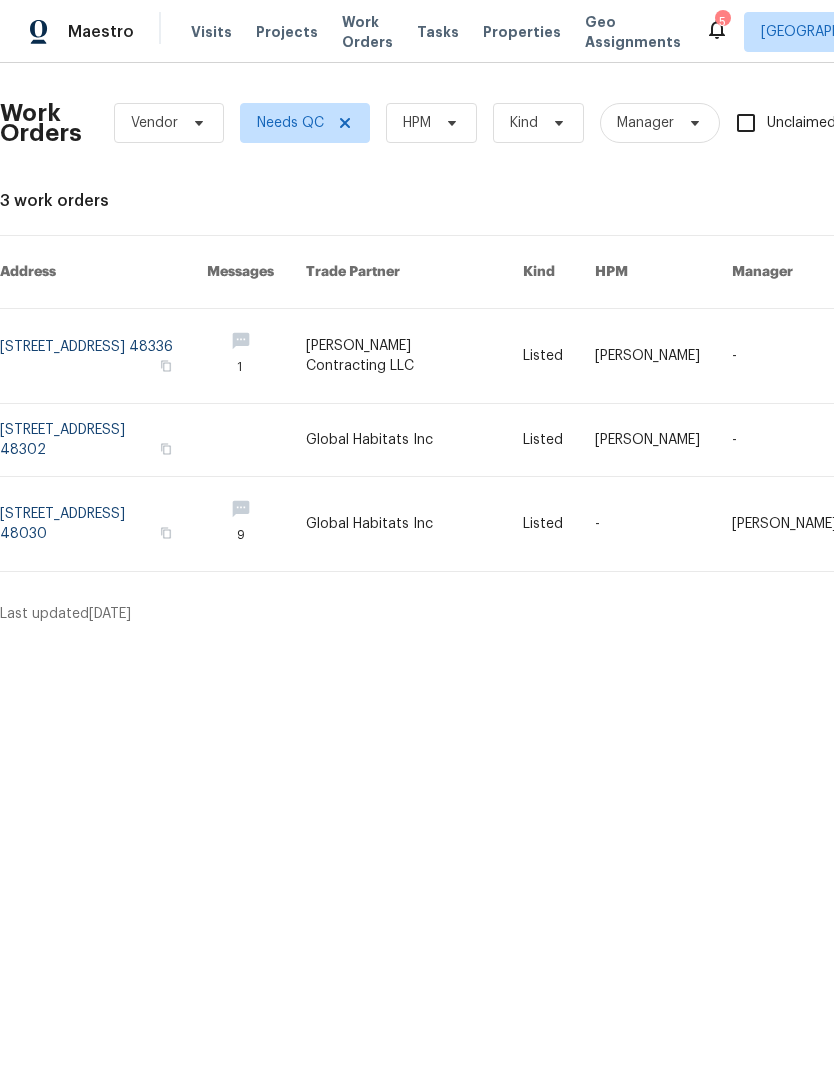 scroll, scrollTop: 0, scrollLeft: 0, axis: both 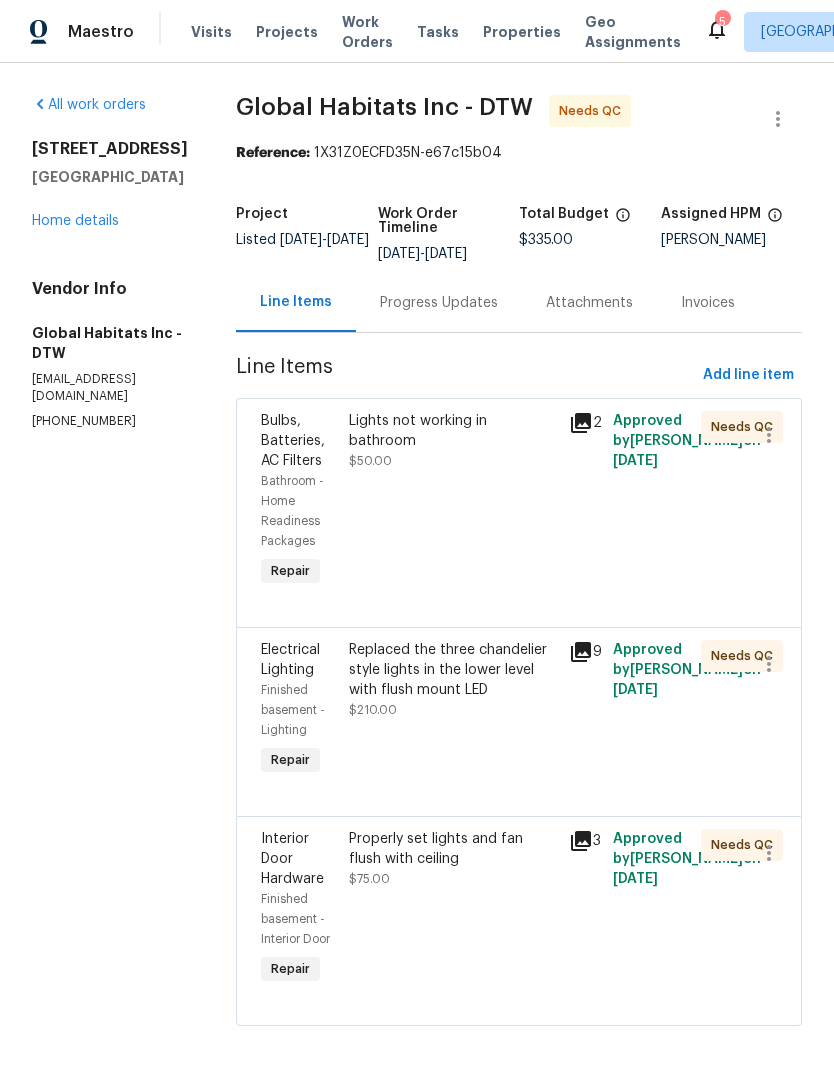 click 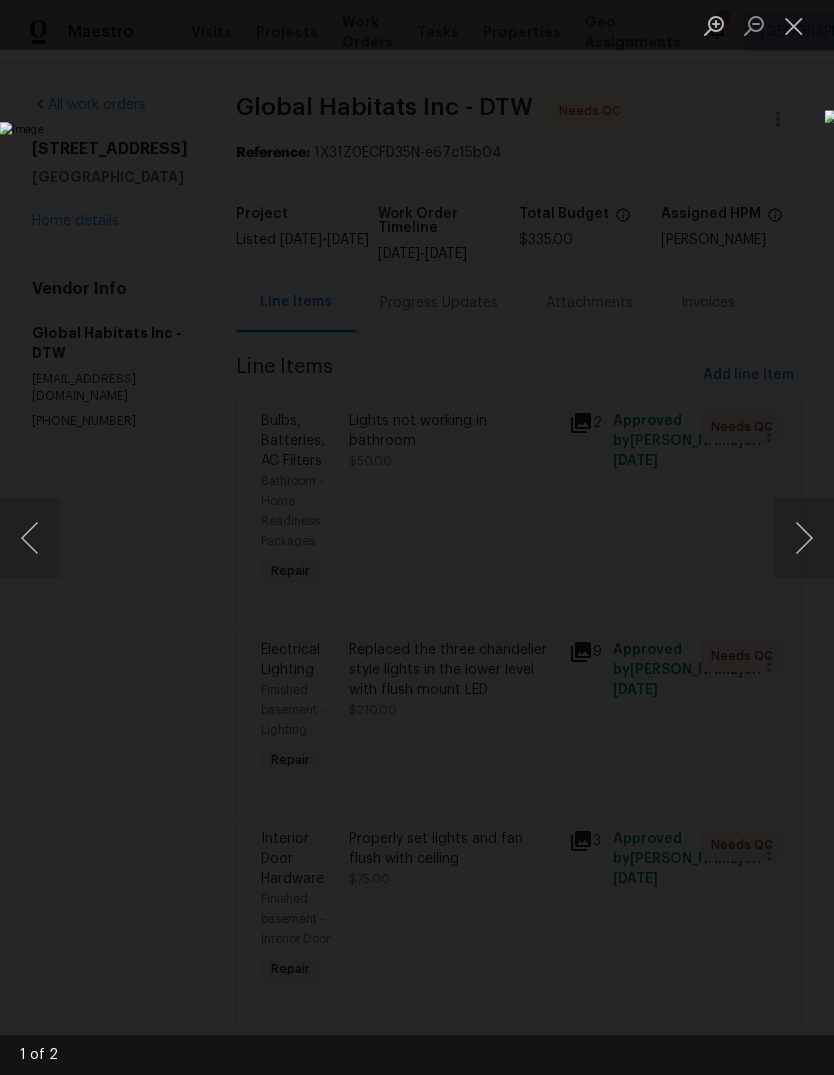 click at bounding box center [804, 538] 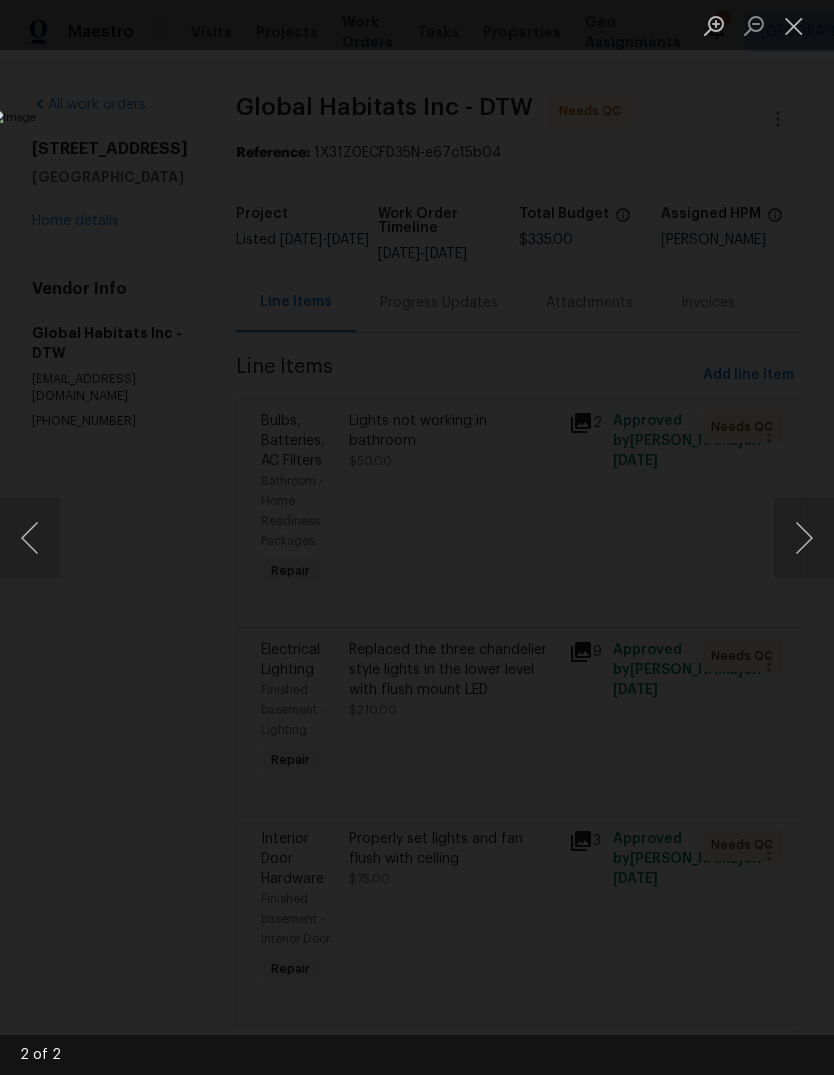 click at bounding box center (804, 538) 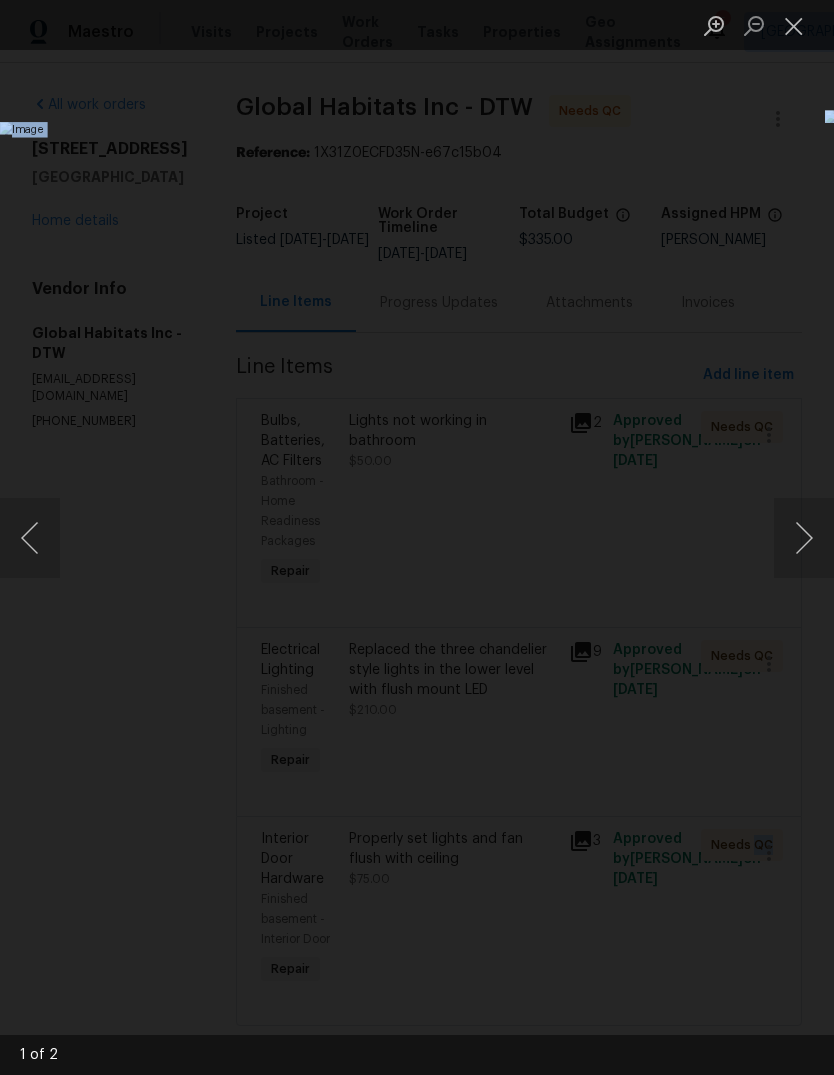 click at bounding box center [804, 538] 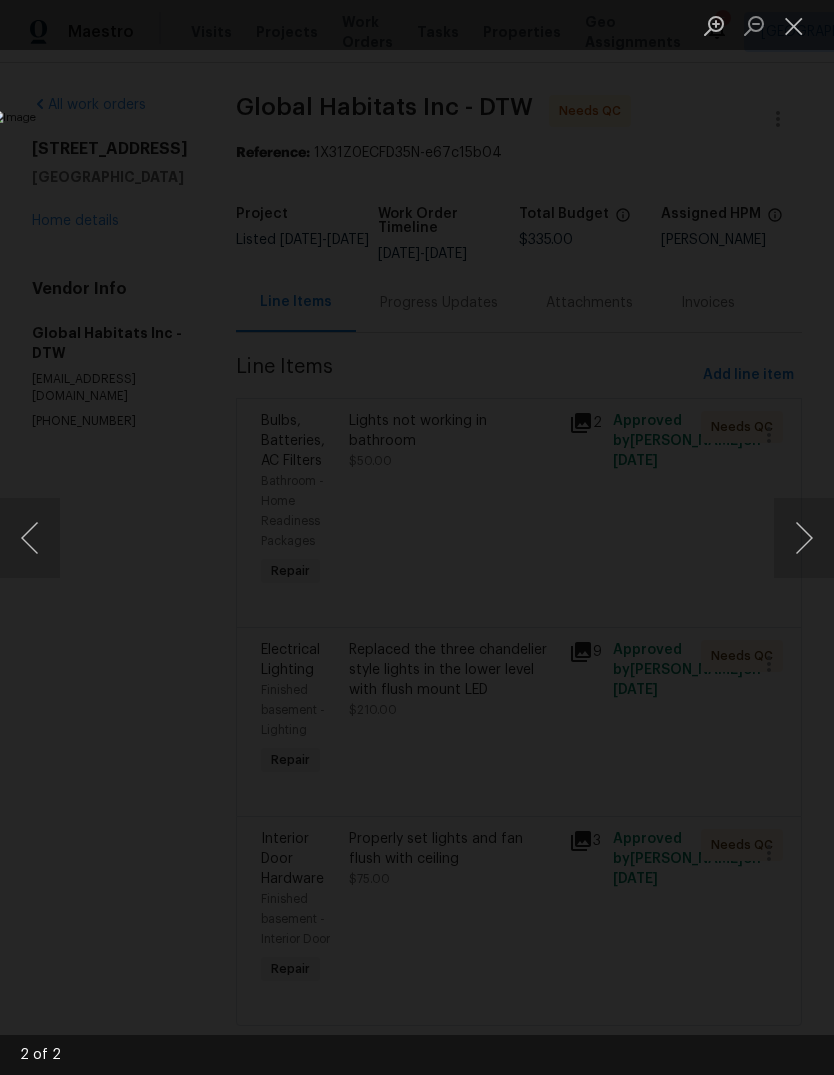 click at bounding box center [794, 25] 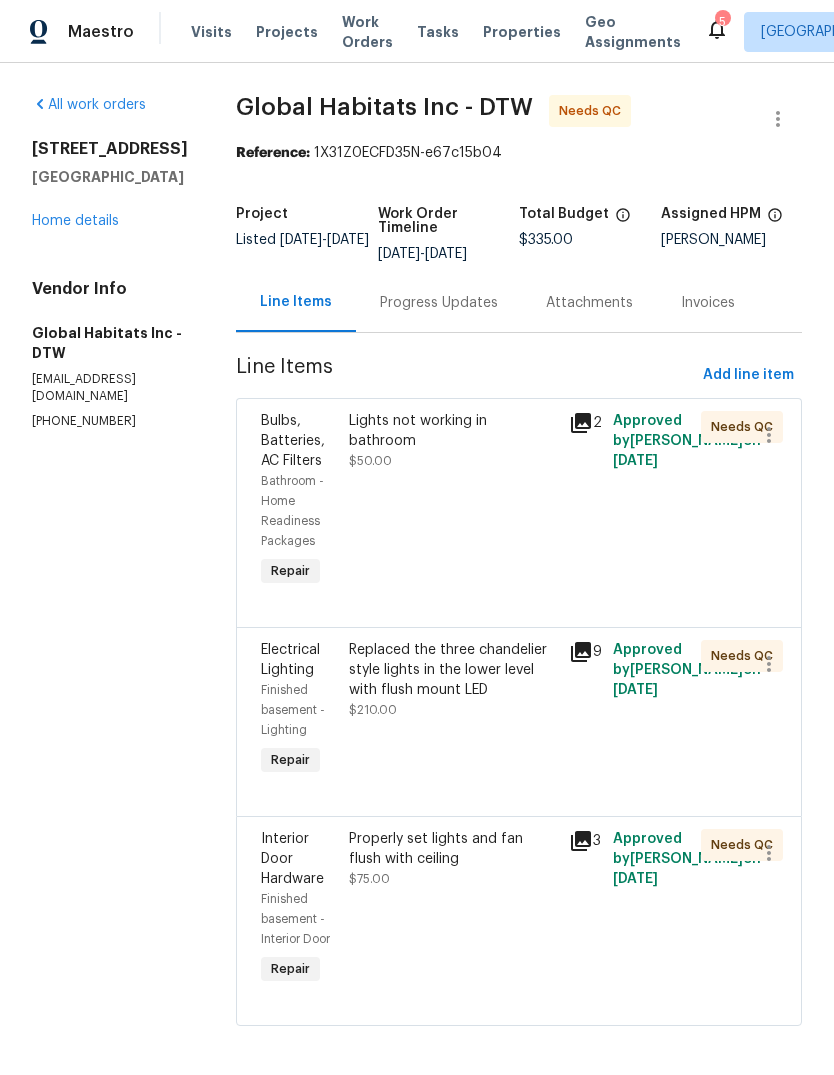 scroll, scrollTop: 17, scrollLeft: 0, axis: vertical 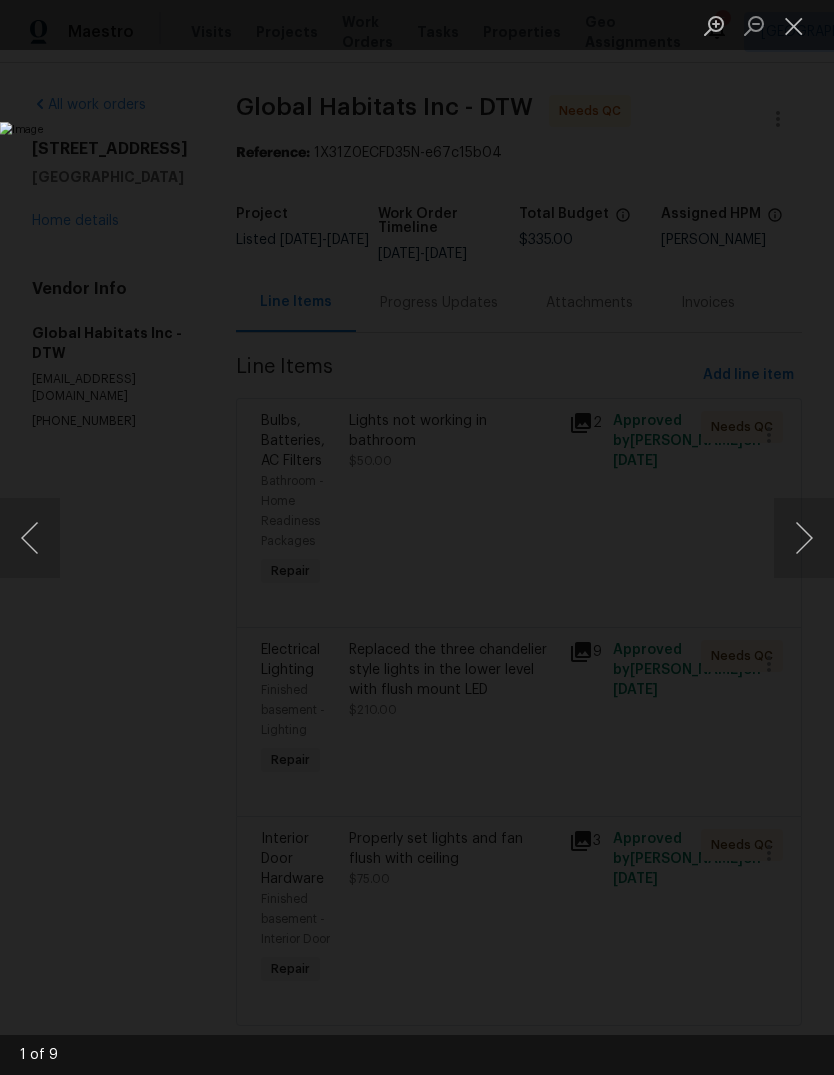 click at bounding box center (804, 538) 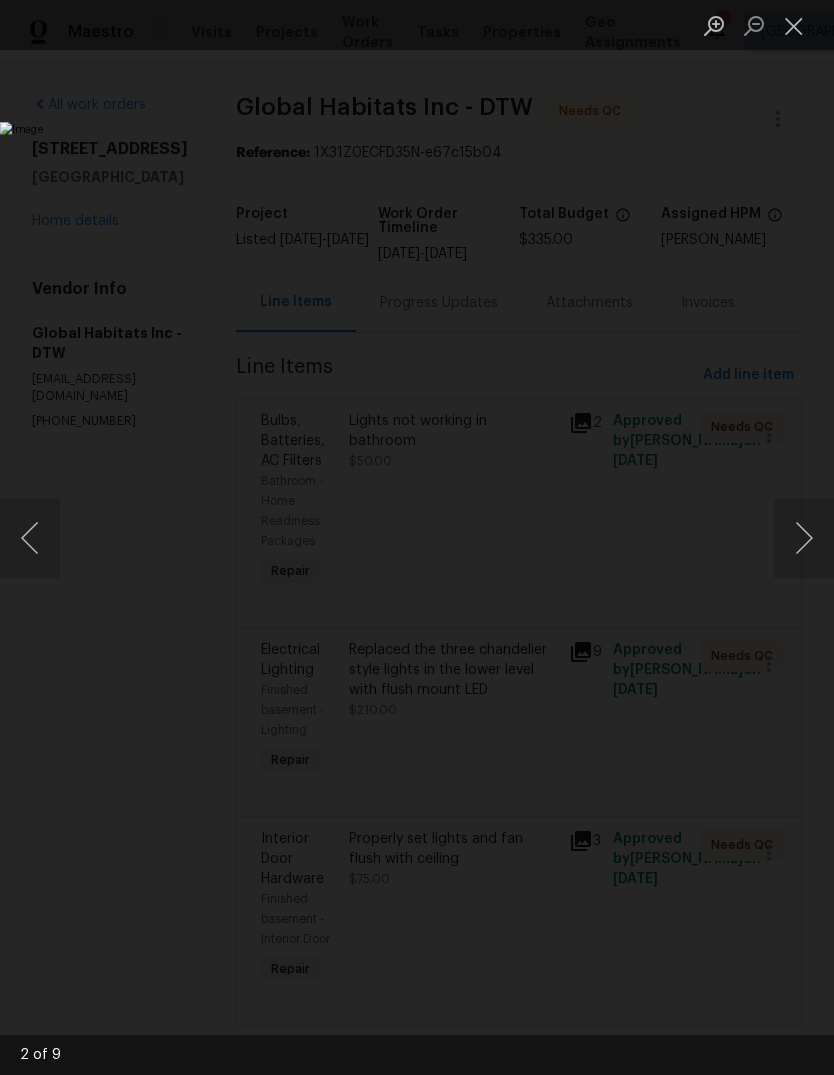click at bounding box center [804, 538] 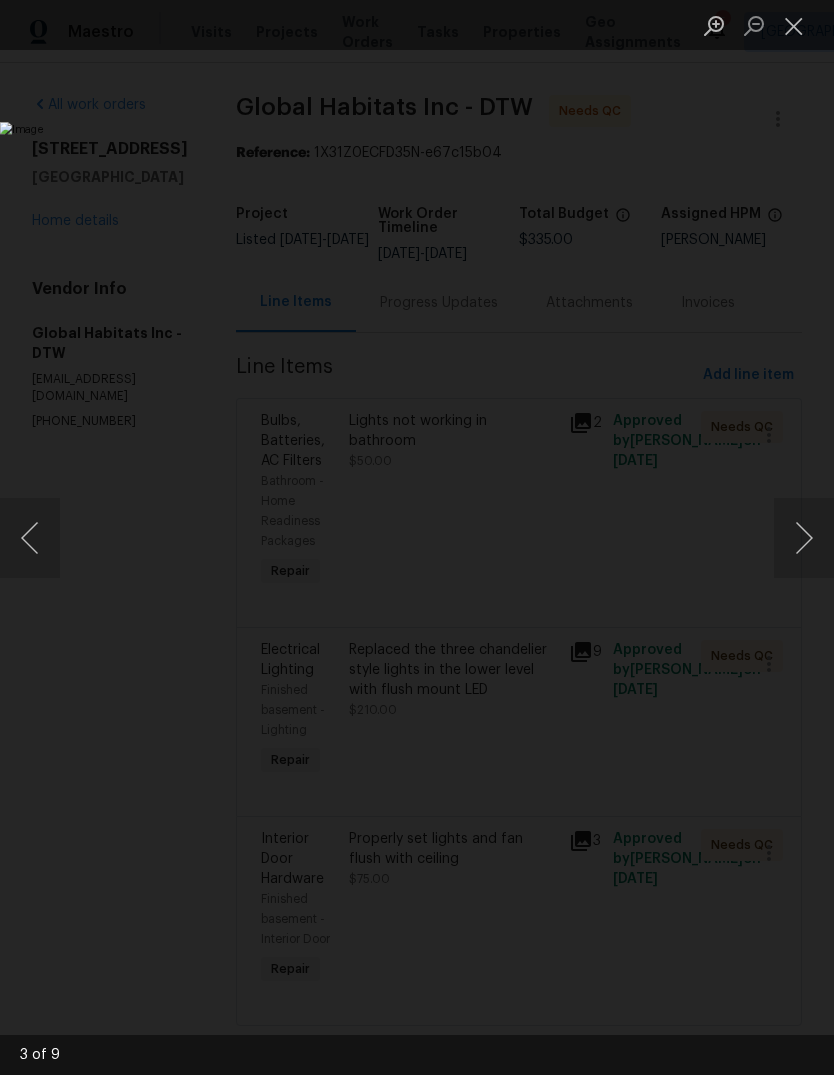 click at bounding box center [322, 537] 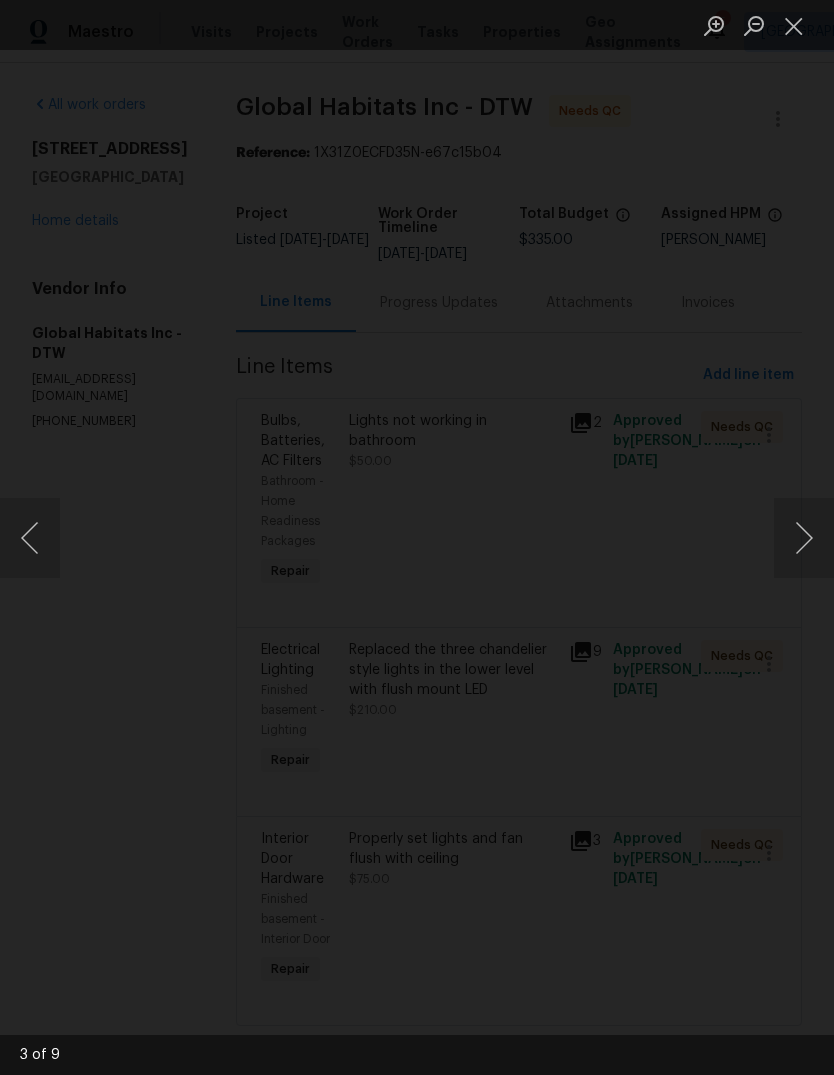 click at bounding box center (804, 538) 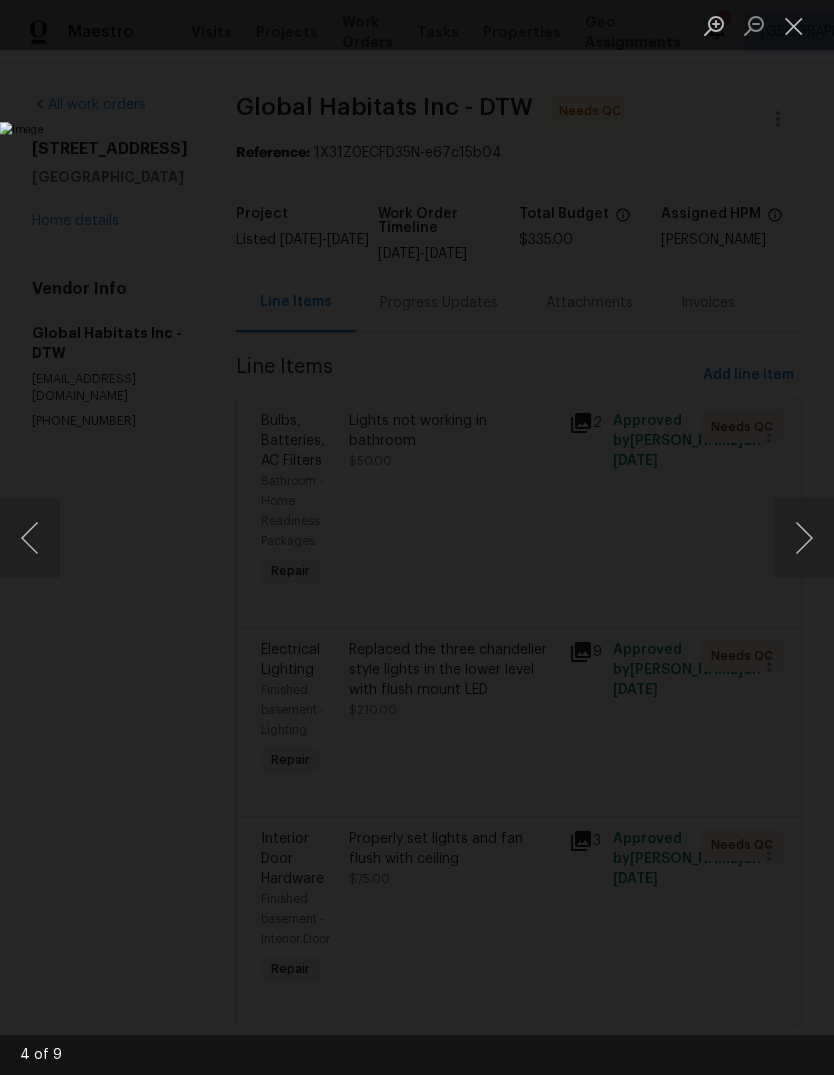 click at bounding box center [804, 538] 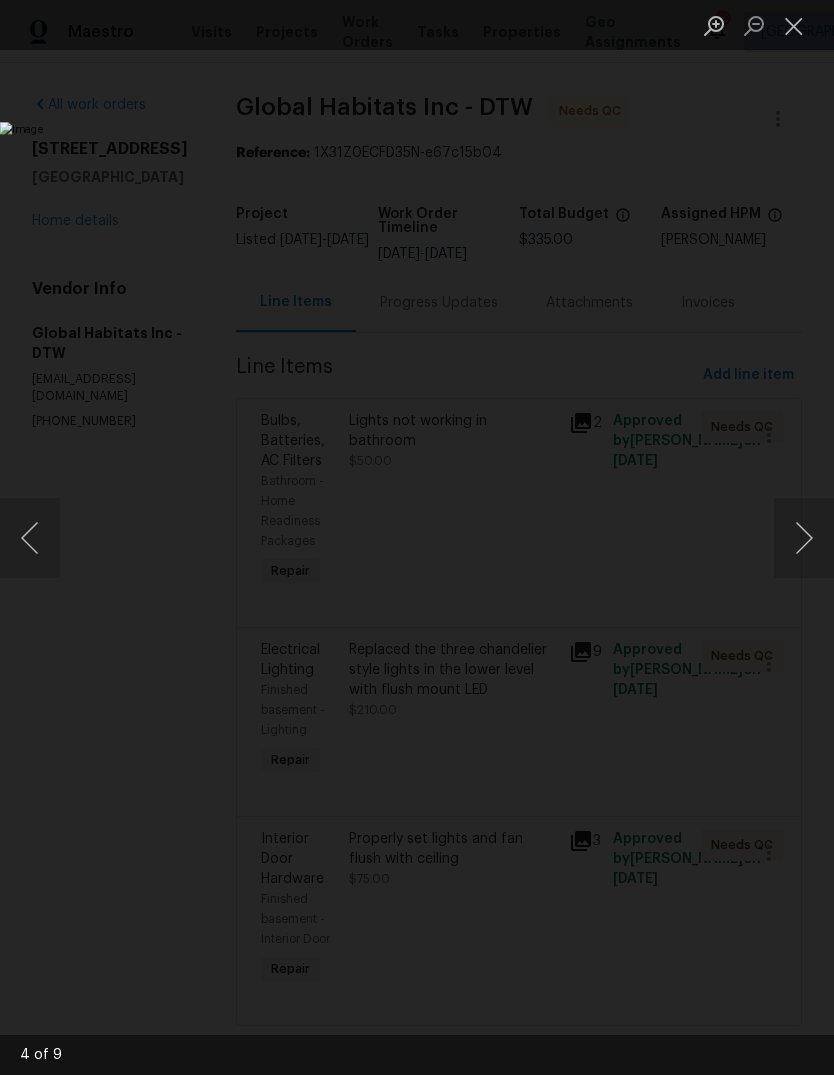 click at bounding box center [804, 538] 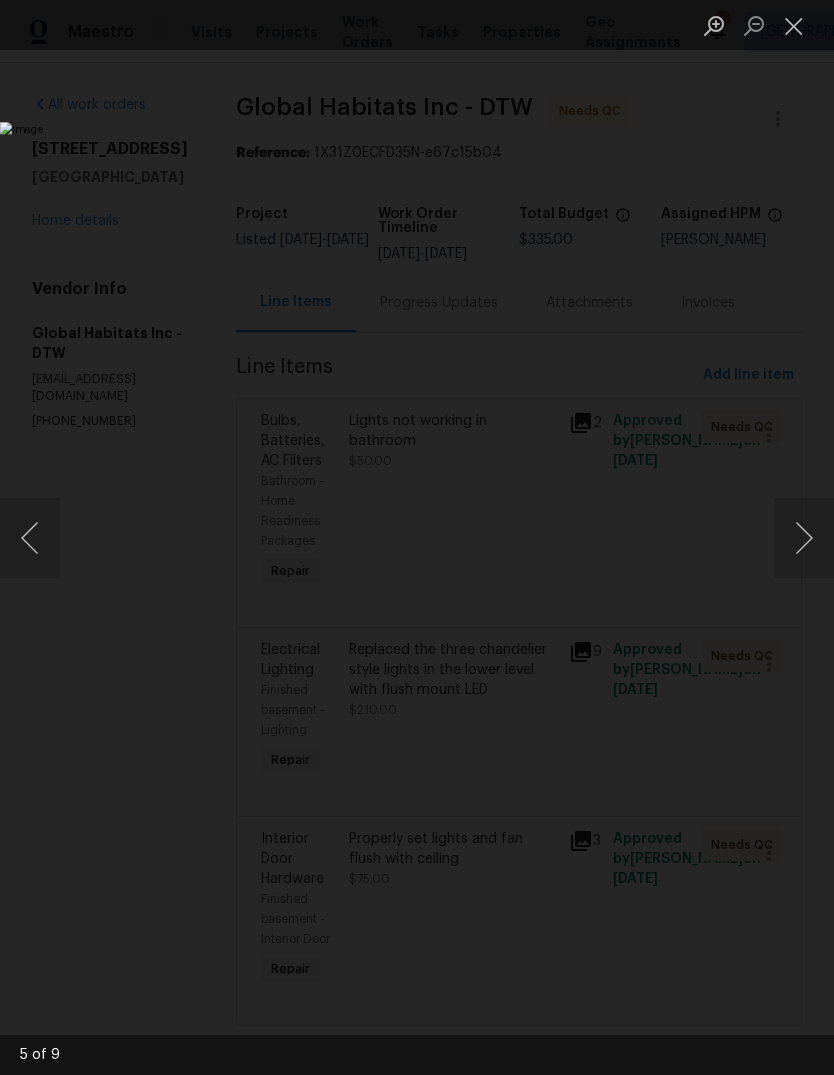 click at bounding box center (804, 538) 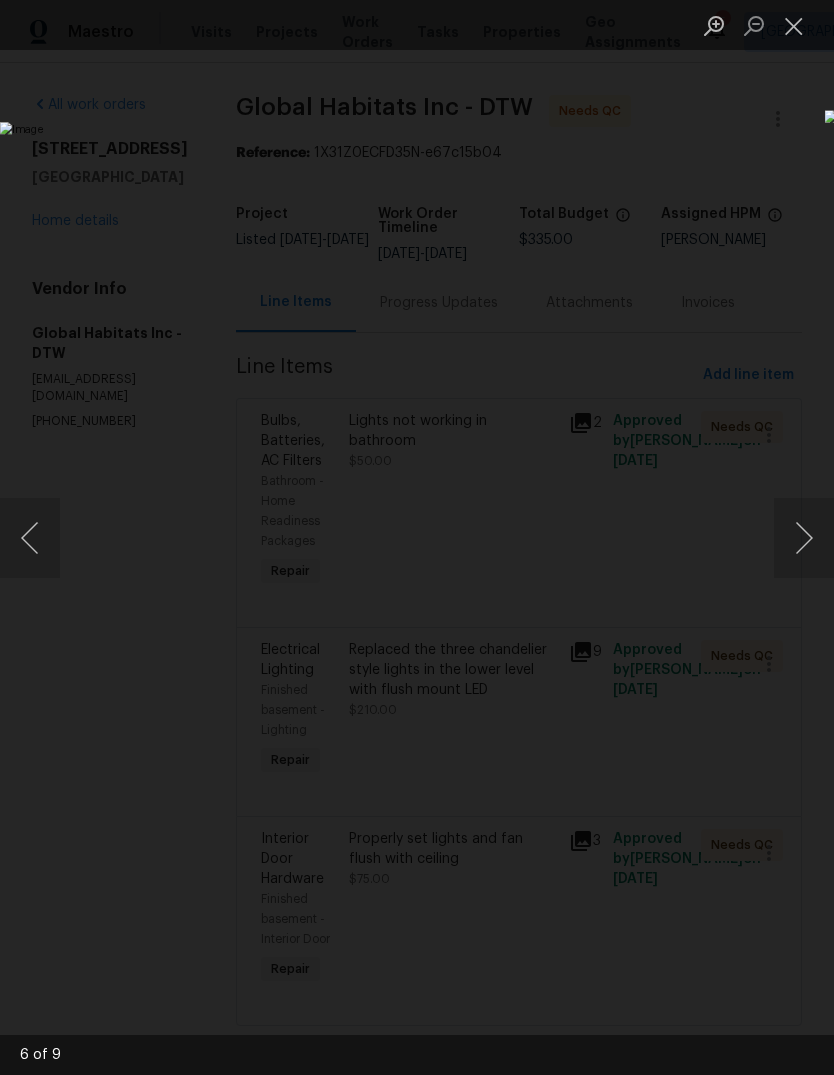 click at bounding box center [804, 538] 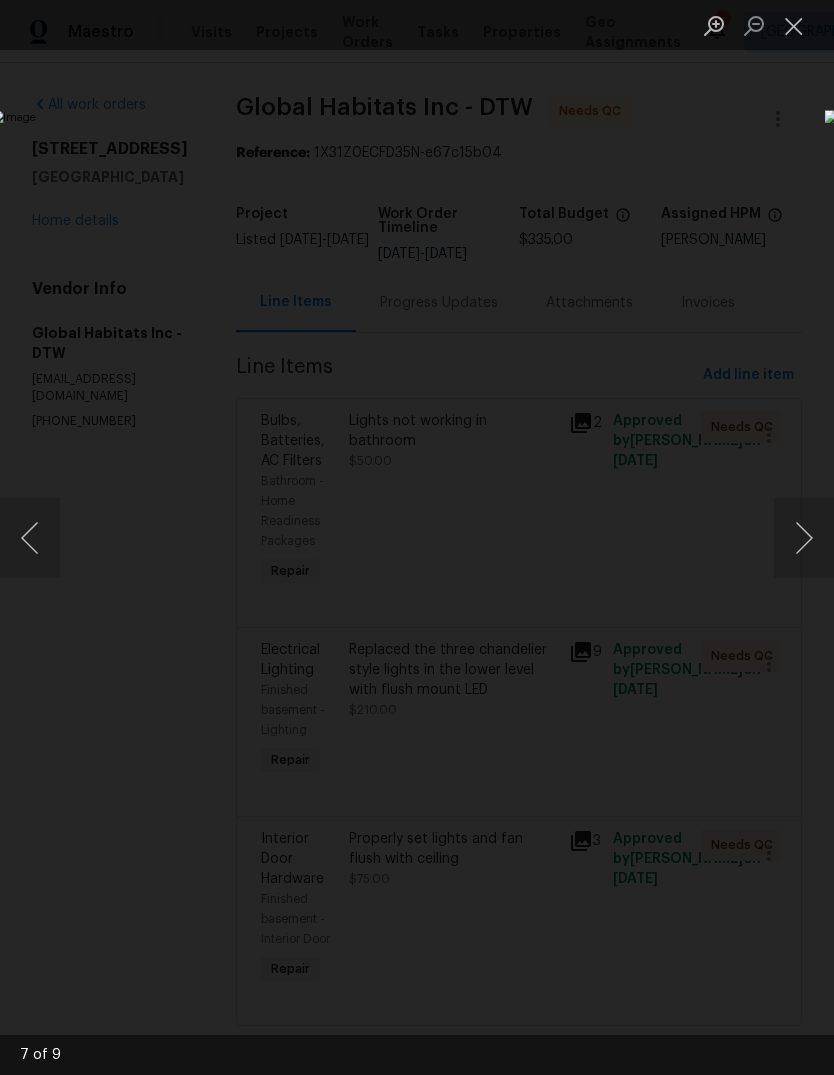 click at bounding box center [804, 538] 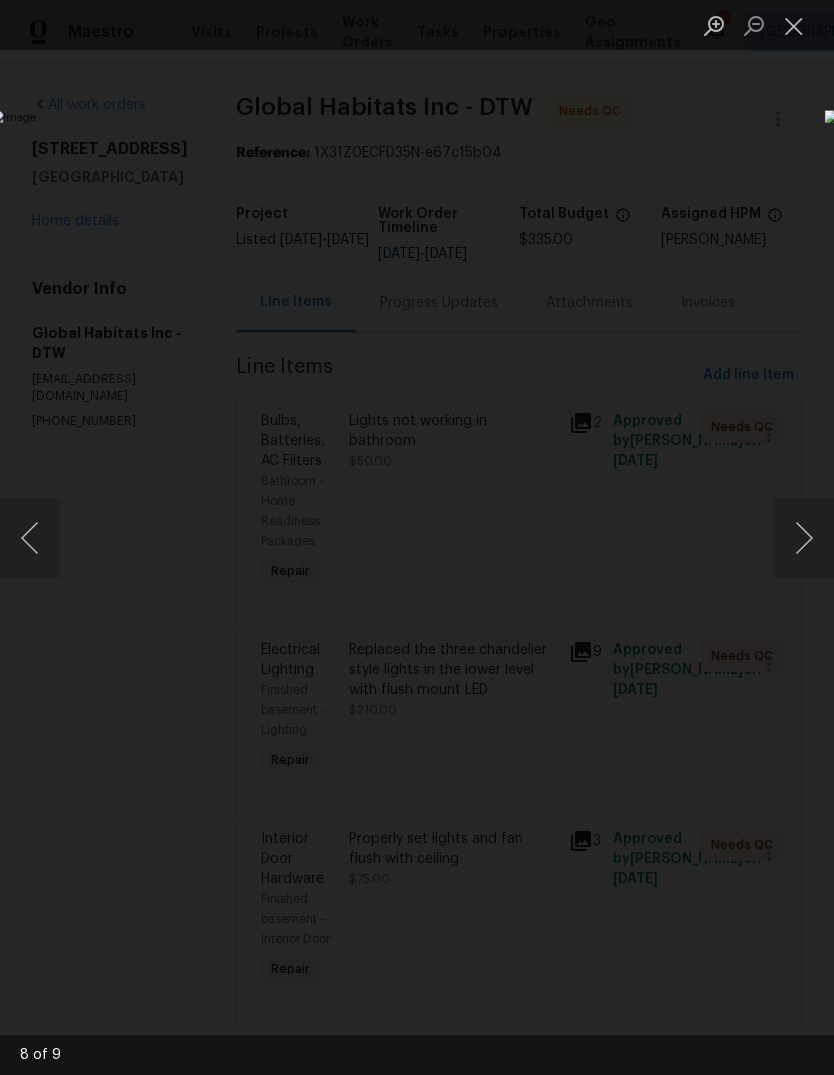 click at bounding box center [804, 538] 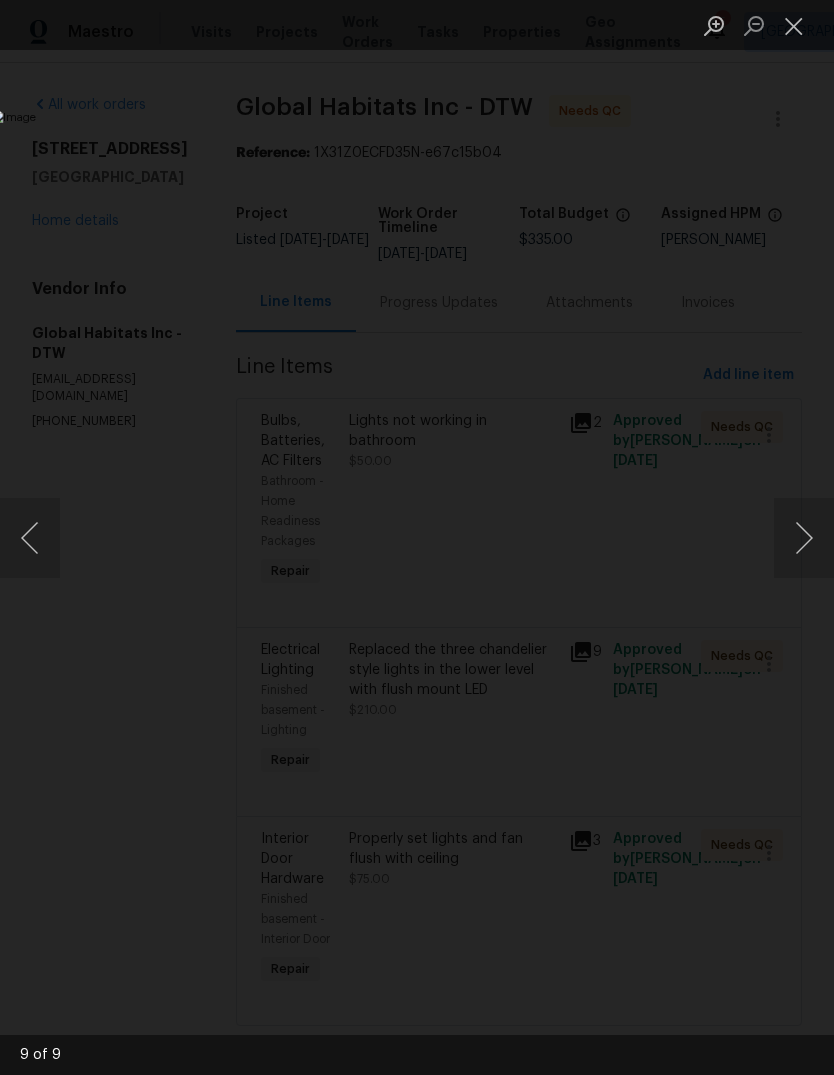 click at bounding box center [804, 538] 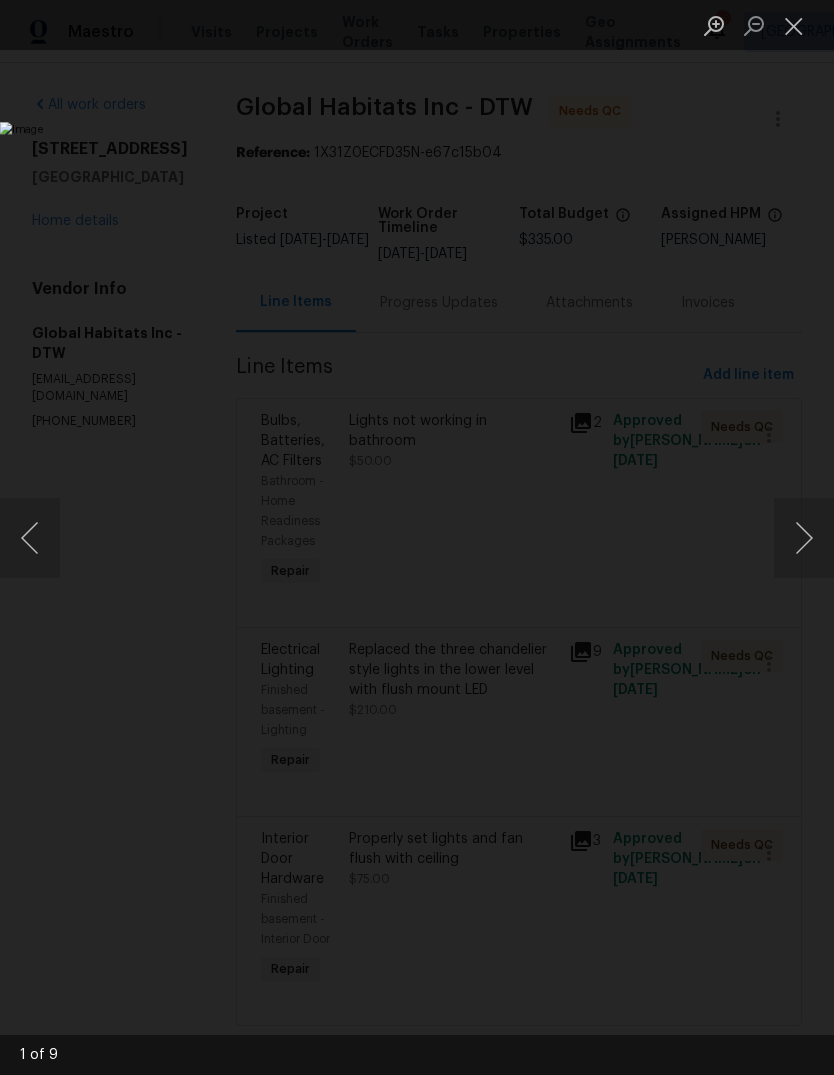 click at bounding box center [804, 538] 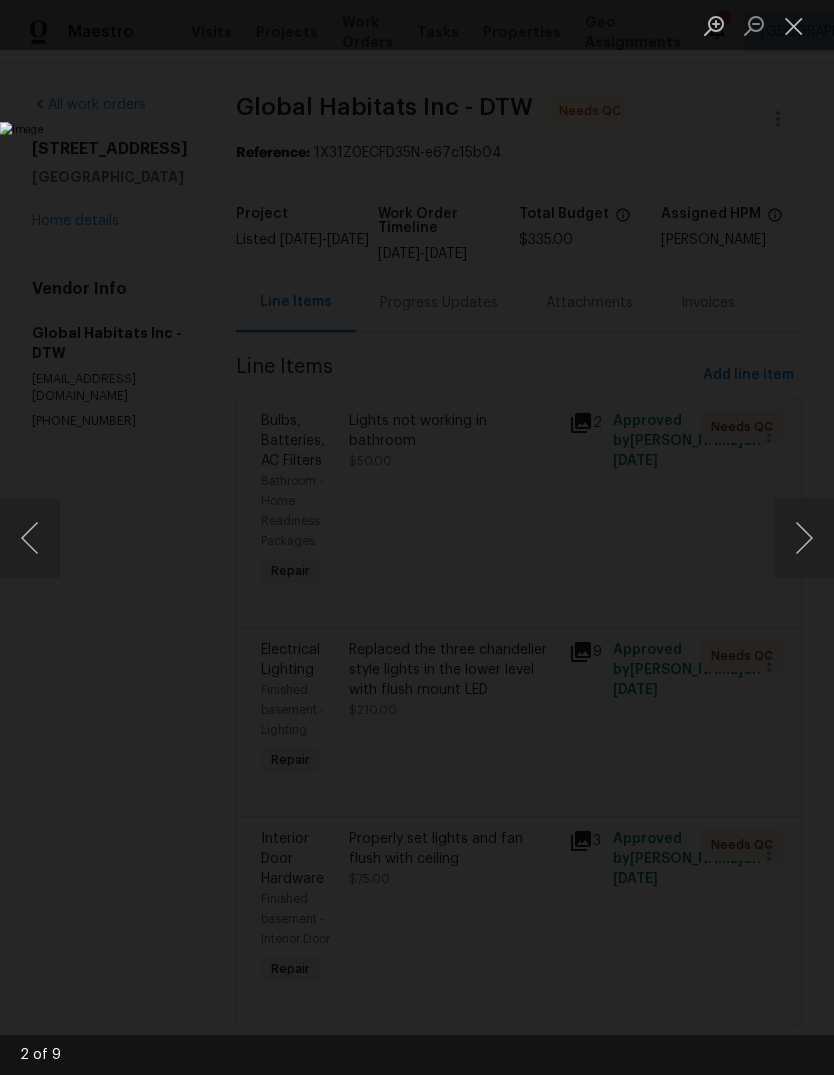 click at bounding box center [804, 538] 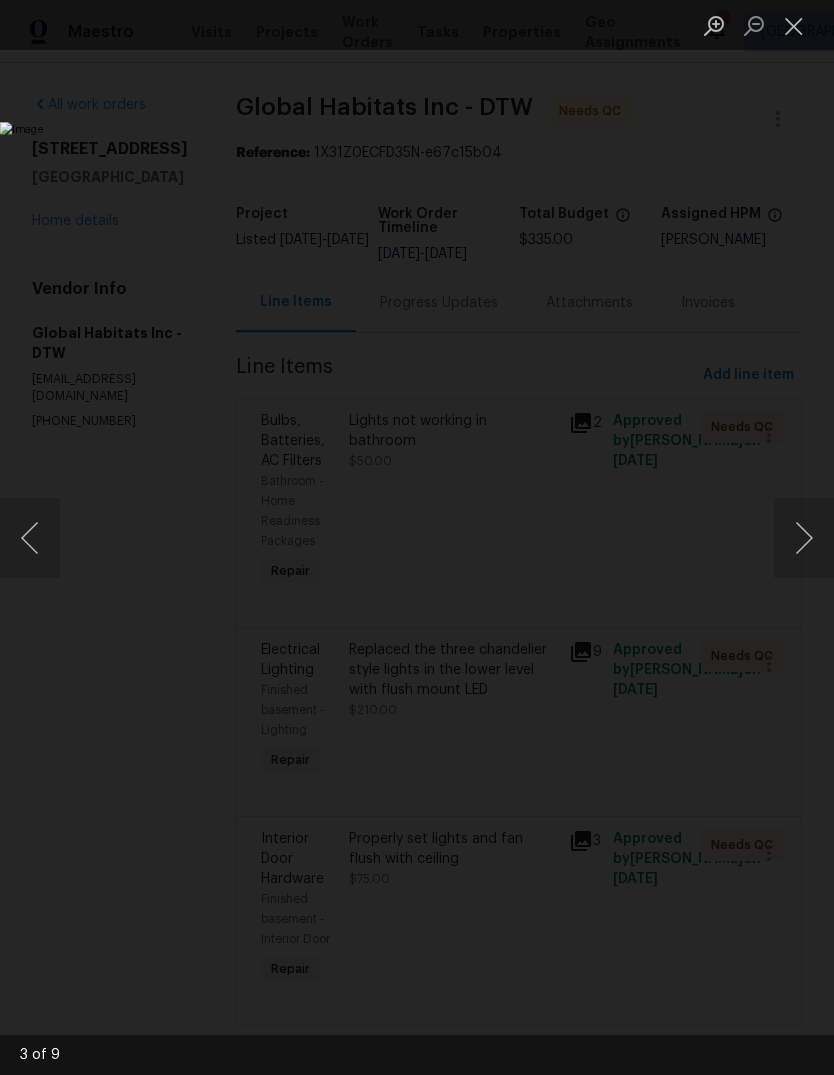 click at bounding box center (804, 538) 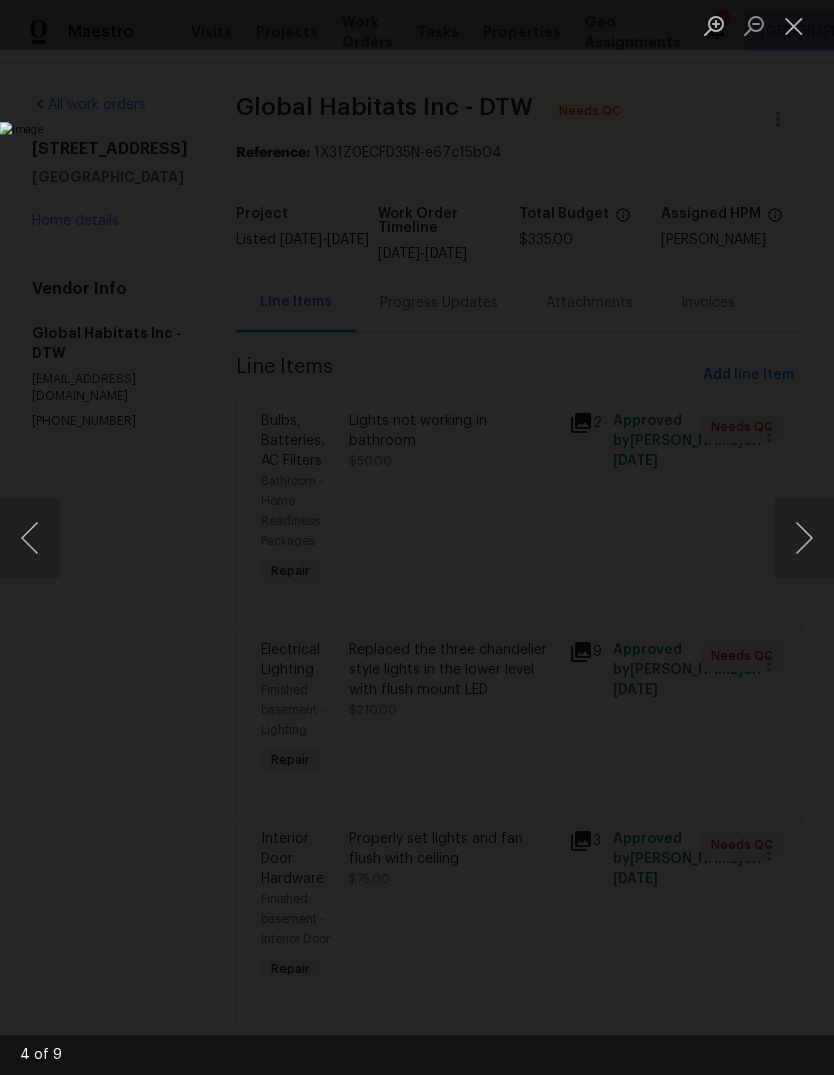 click at bounding box center [794, 25] 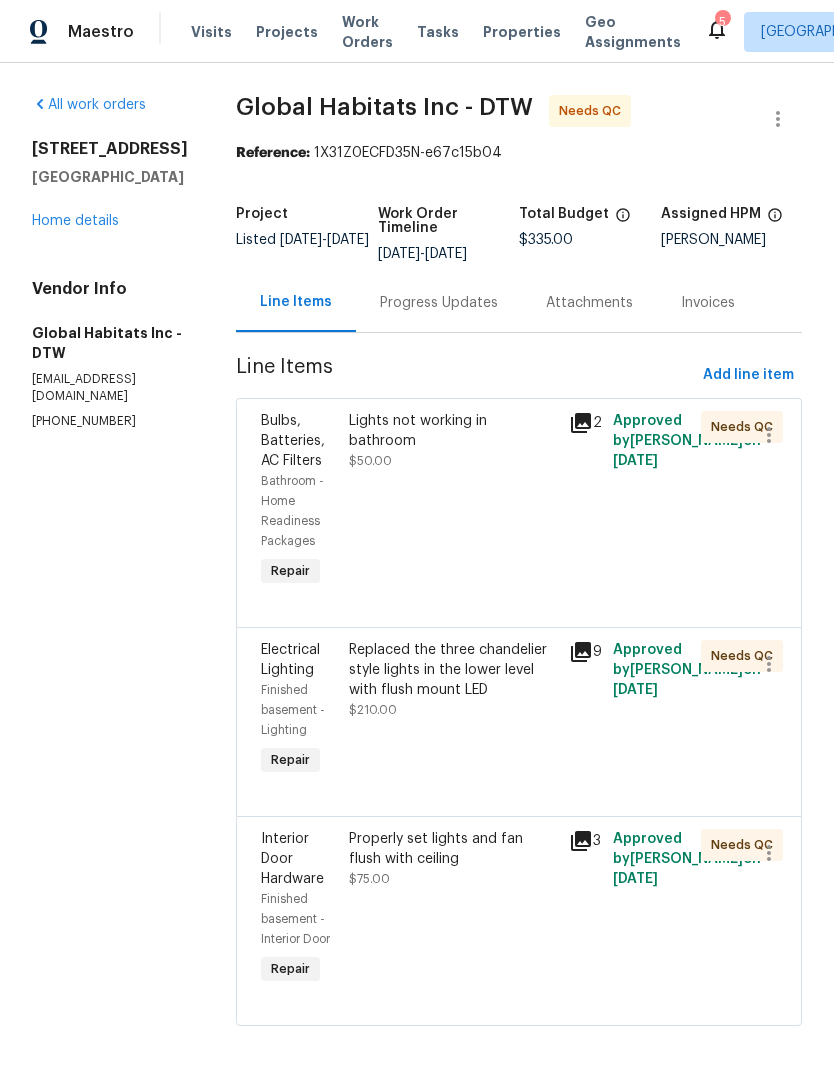 click 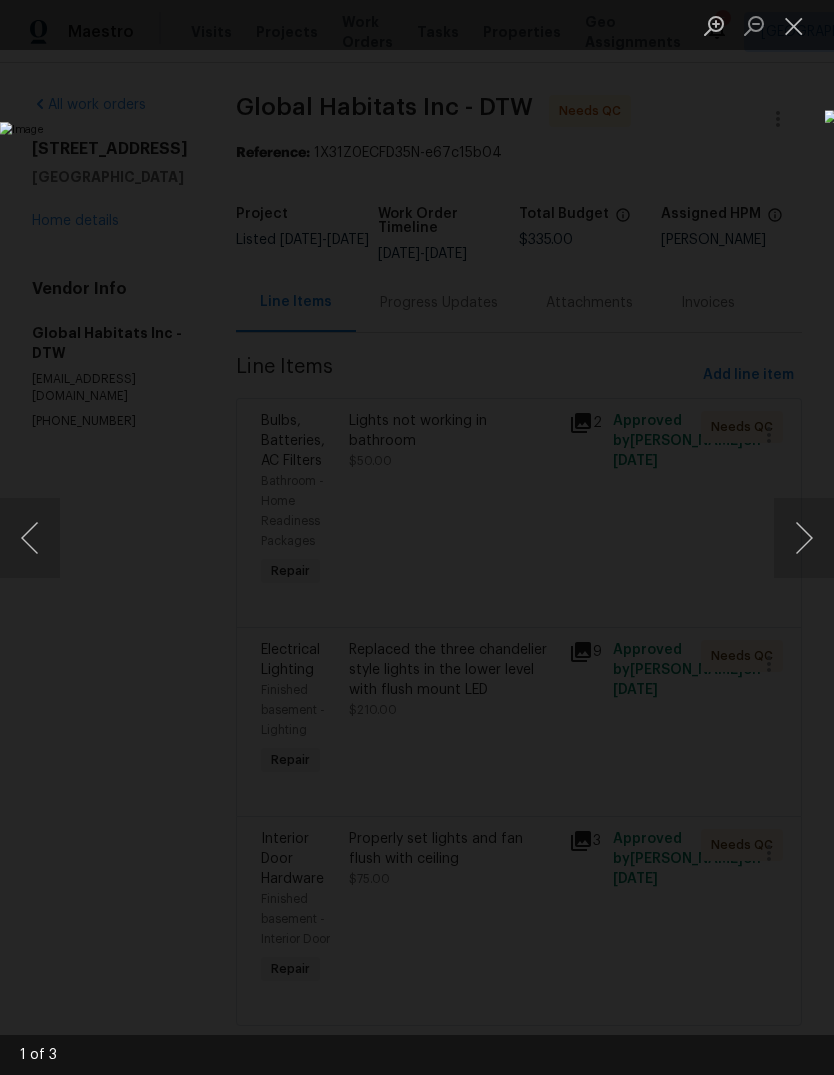 click at bounding box center [804, 538] 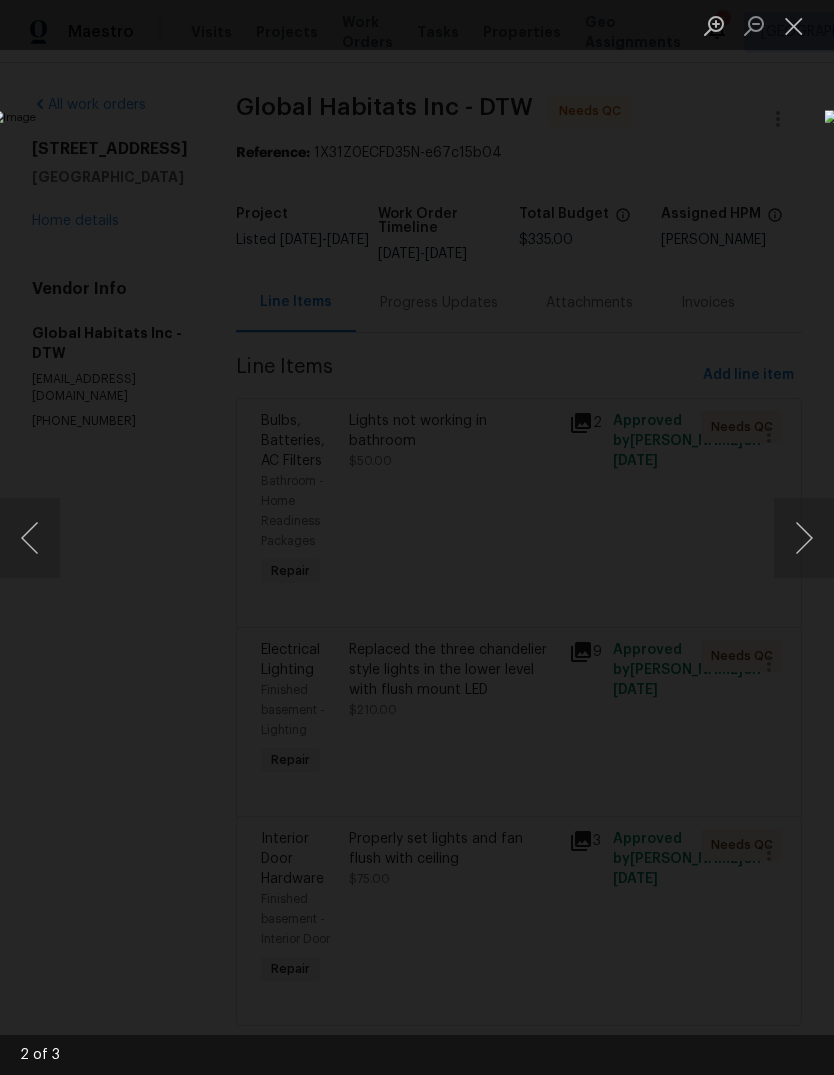 click at bounding box center [804, 538] 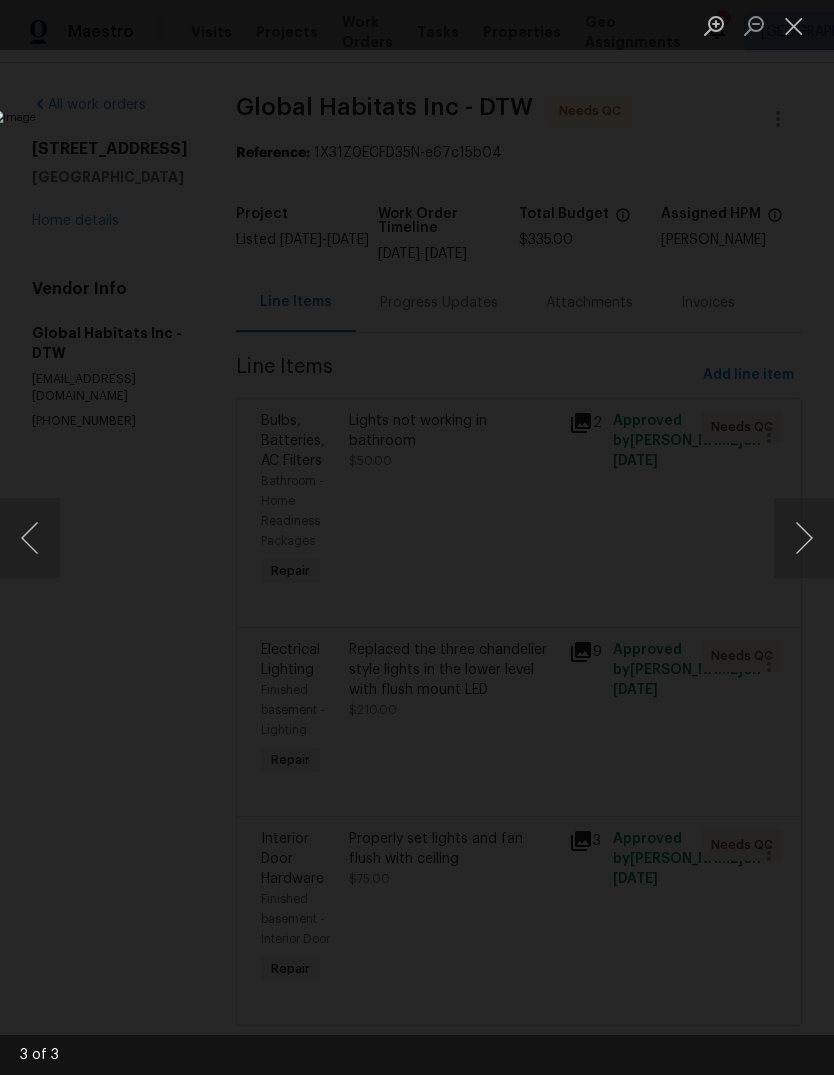 click at bounding box center (804, 538) 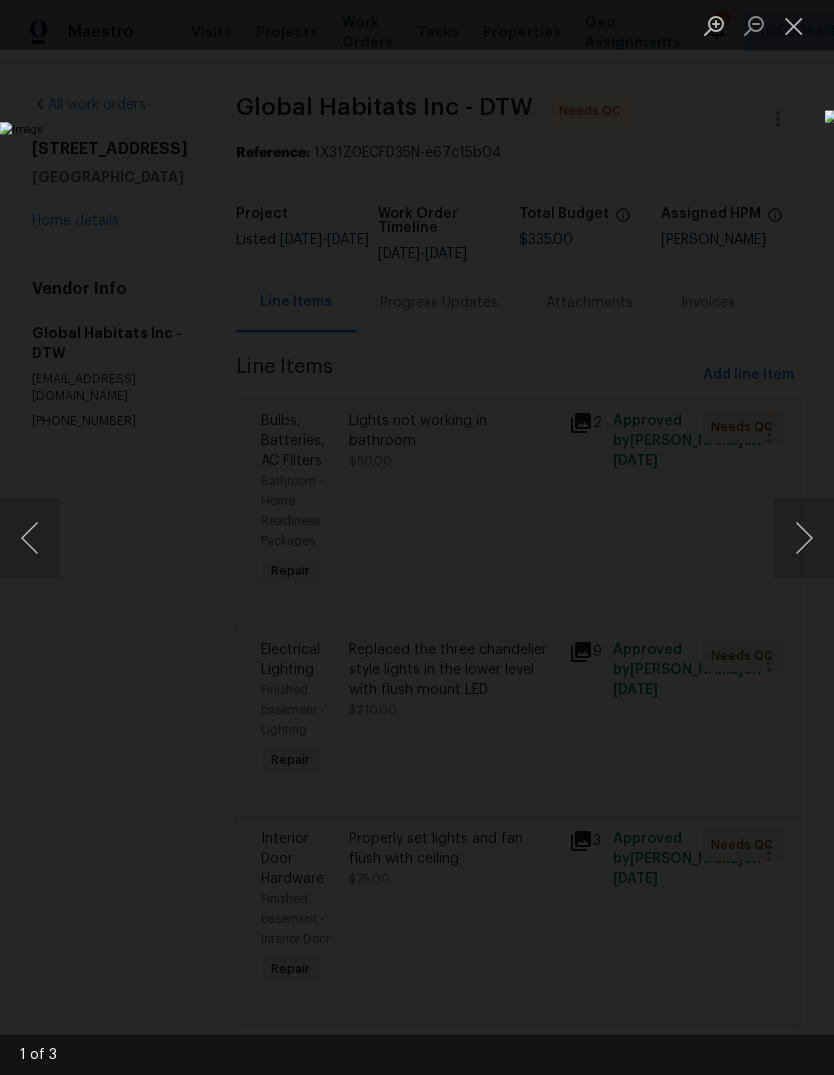 click at bounding box center [804, 538] 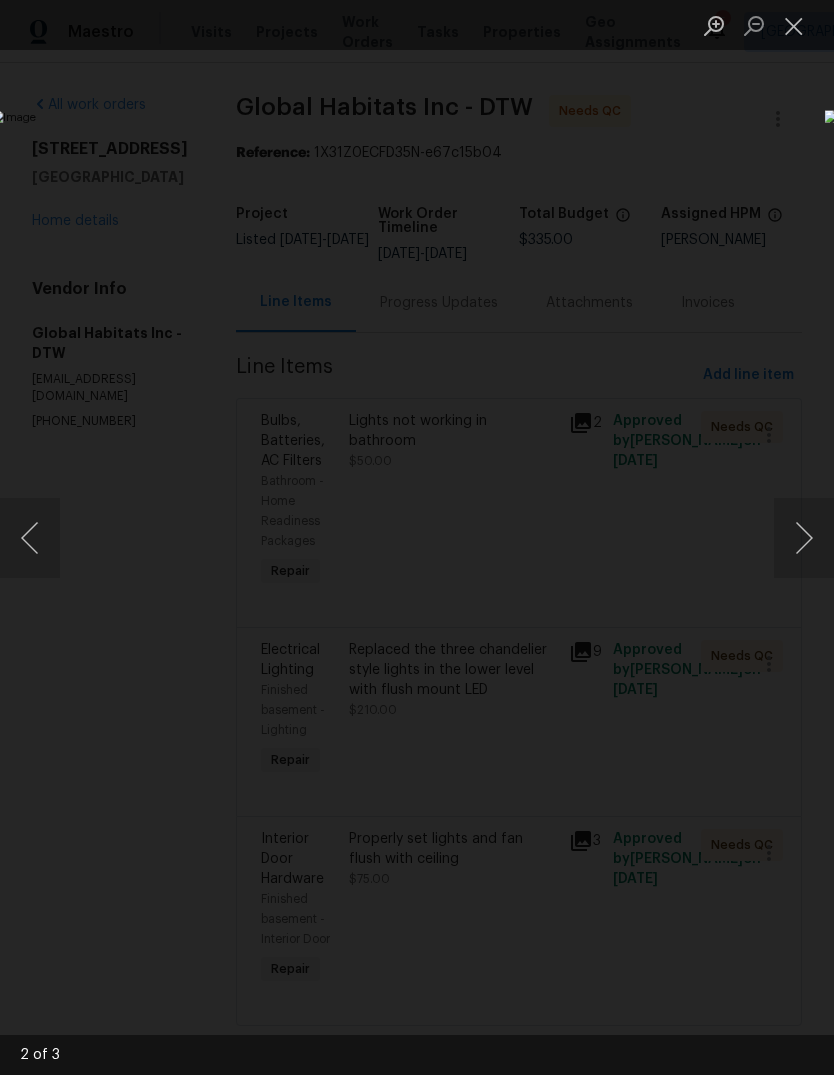 click at bounding box center [804, 538] 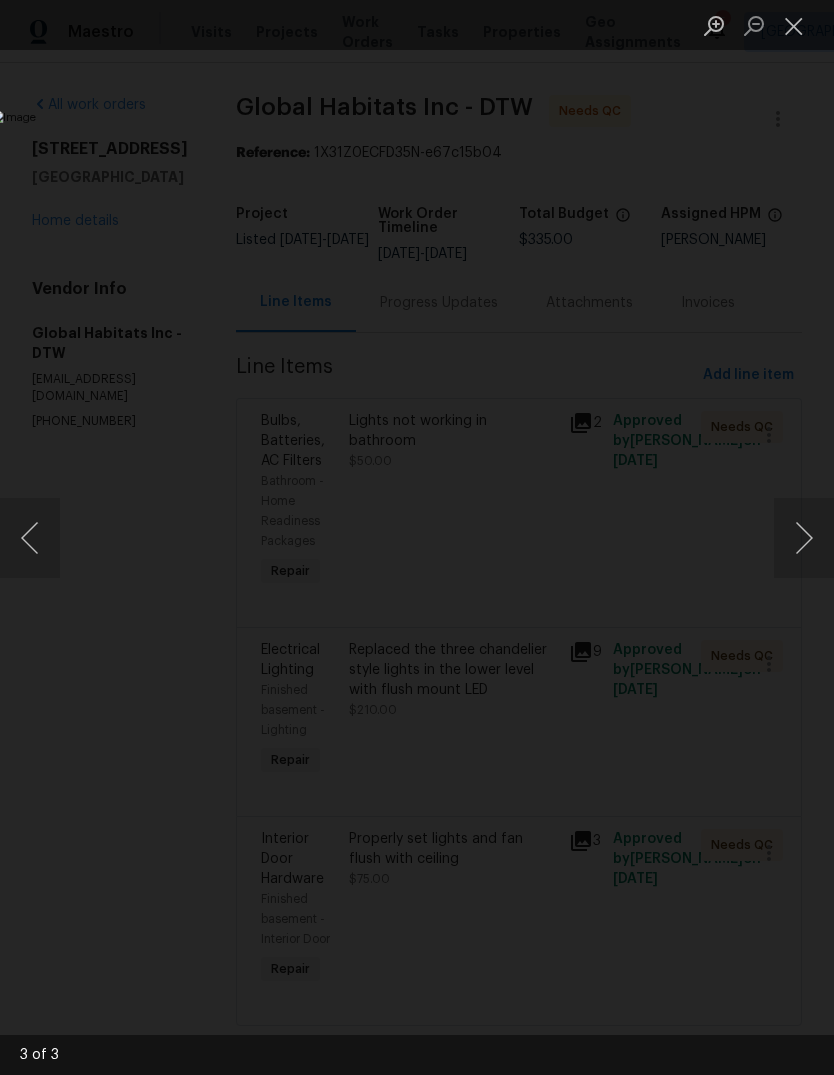 click at bounding box center [794, 25] 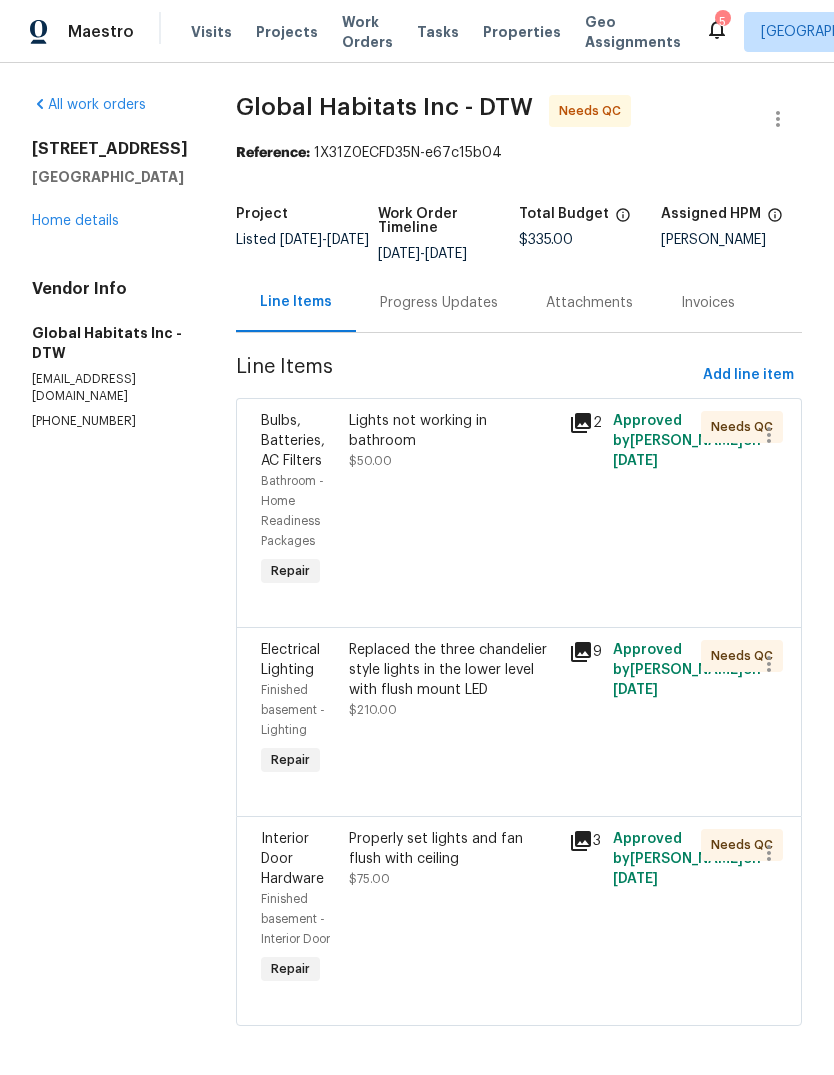 scroll, scrollTop: 17, scrollLeft: 0, axis: vertical 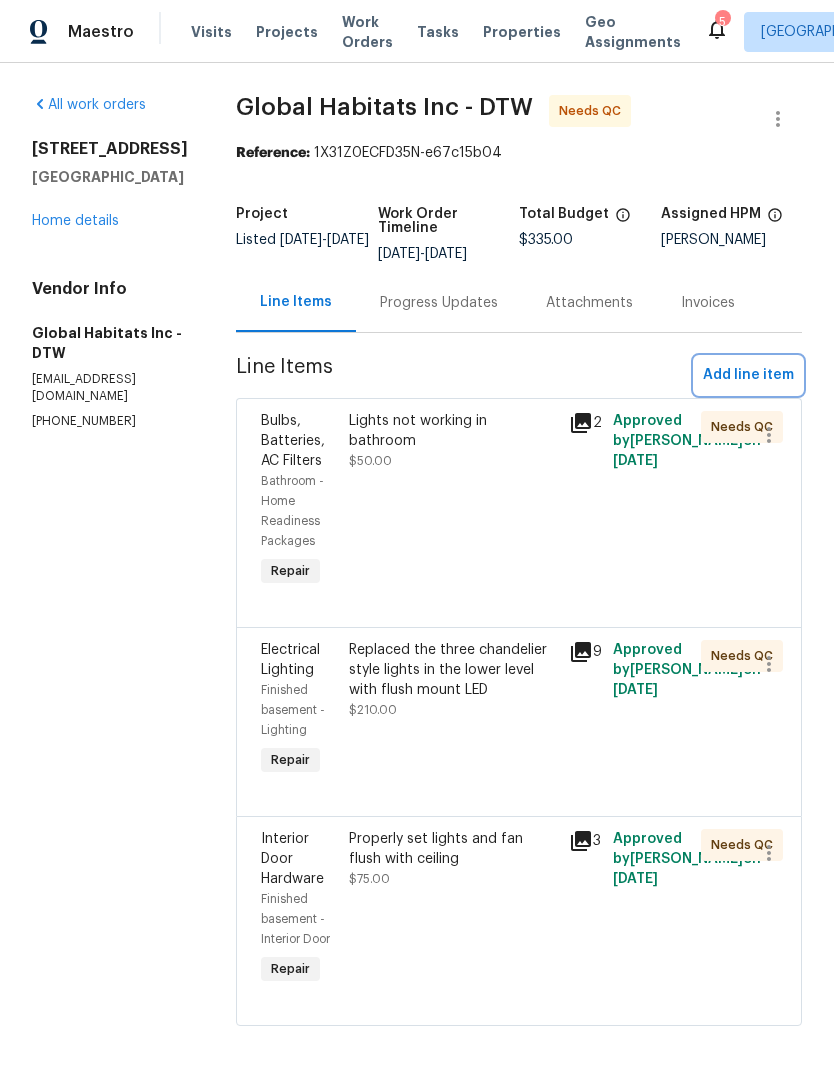 click on "Add line item" at bounding box center [748, 375] 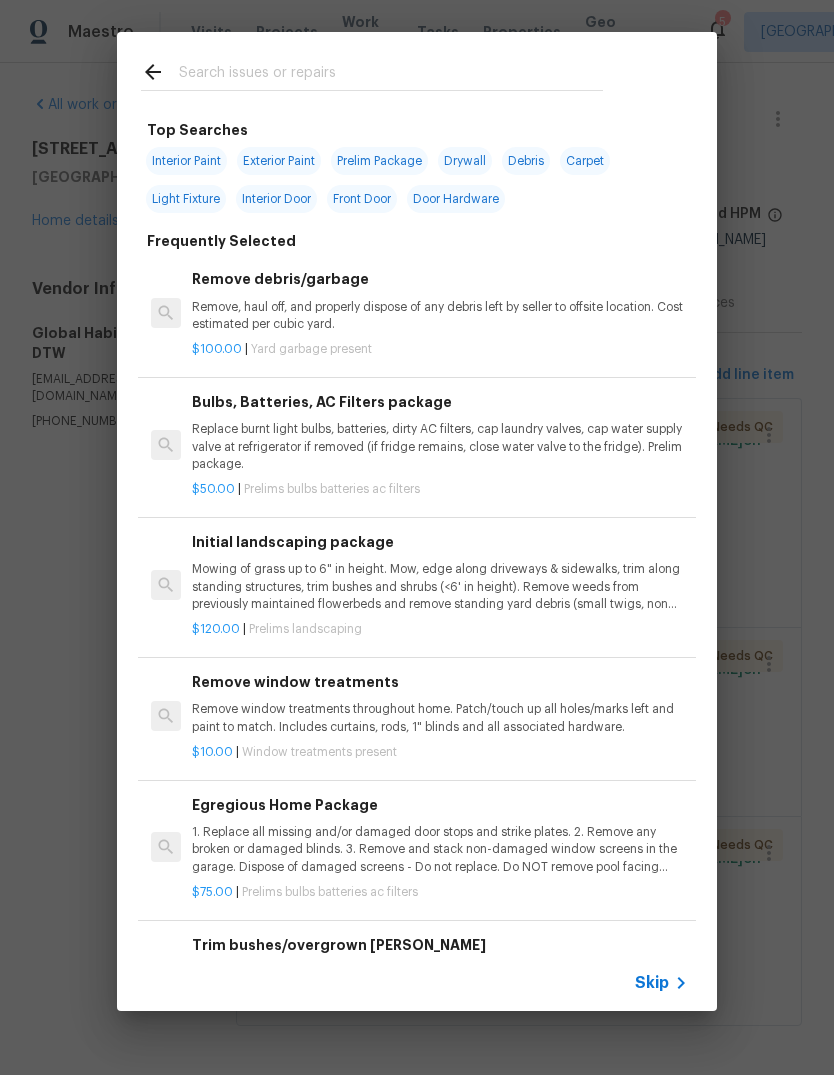 click at bounding box center (391, 75) 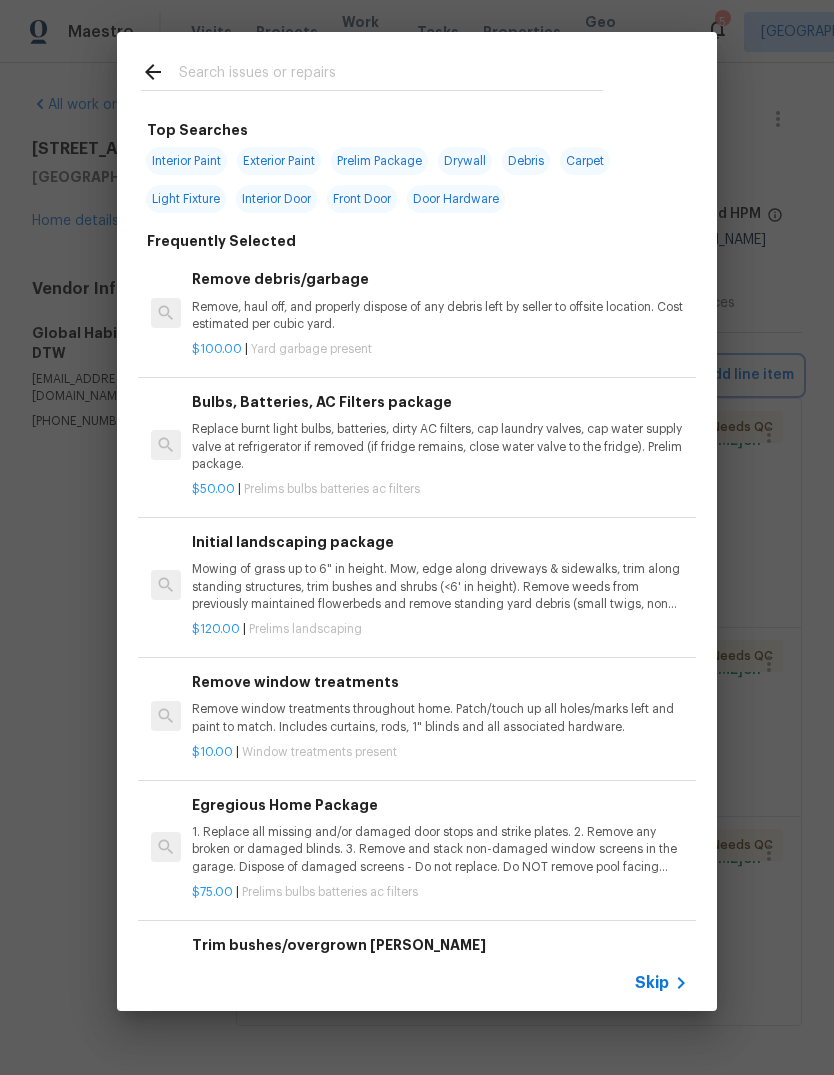 click on "Top Searches Interior Paint Exterior Paint Prelim Package Drywall Debris Carpet Light Fixture Interior Door Front Door Door Hardware Frequently Selected Remove debris/garbage Remove, haul off, and properly dispose of any debris left by seller to offsite location. Cost estimated per cubic yard. $100.00   |   Yard garbage present Bulbs, Batteries, AC Filters package Replace burnt light bulbs, batteries, dirty AC filters, cap laundry valves, cap water supply valve at refrigerator if removed (if fridge remains, close water valve to the fridge). Prelim package. $50.00   |   Prelims bulbs batteries ac filters Initial landscaping package Mowing of grass up to 6" in height. Mow, edge along driveways & sidewalks, trim along standing structures, trim bushes and shrubs (<6' in height). Remove weeds from previously maintained flowerbeds and remove standing yard debris (small twigs, non seasonal falling leaves).  Use leaf blower to remove clippings from hard surfaces." $120.00   |   Prelims landscaping $10.00   |   $75.00" at bounding box center [417, 521] 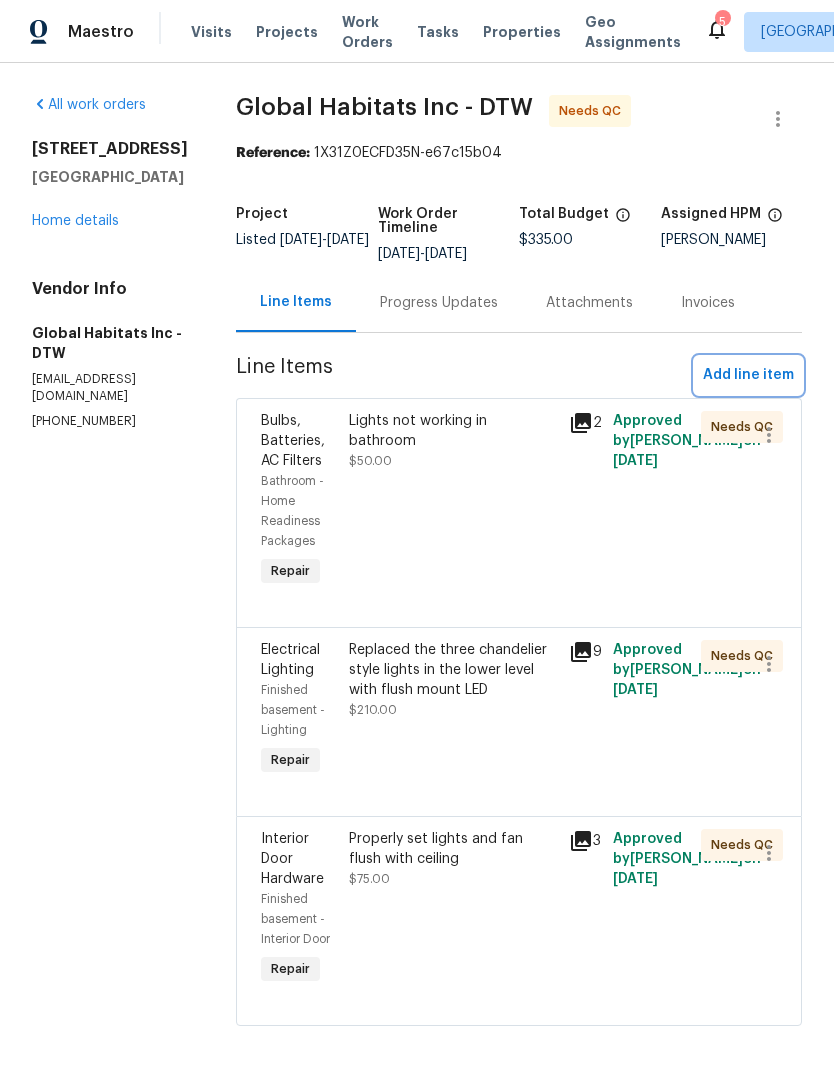 scroll, scrollTop: 0, scrollLeft: 0, axis: both 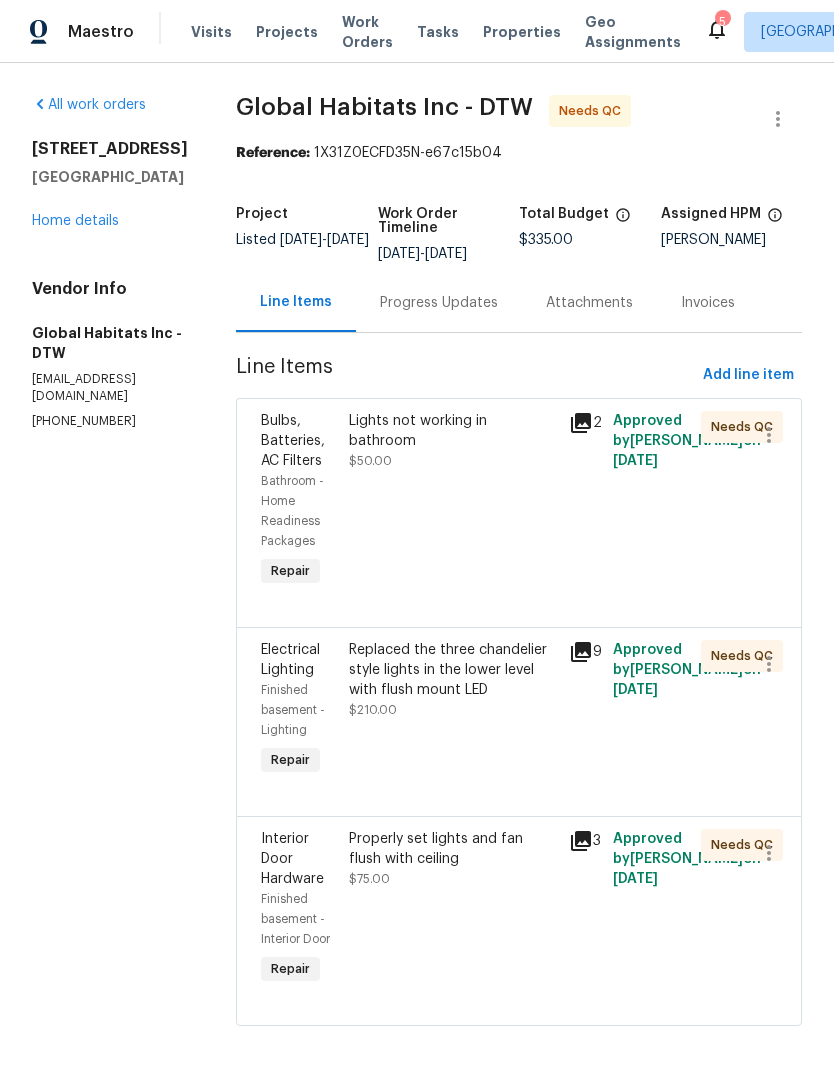 click 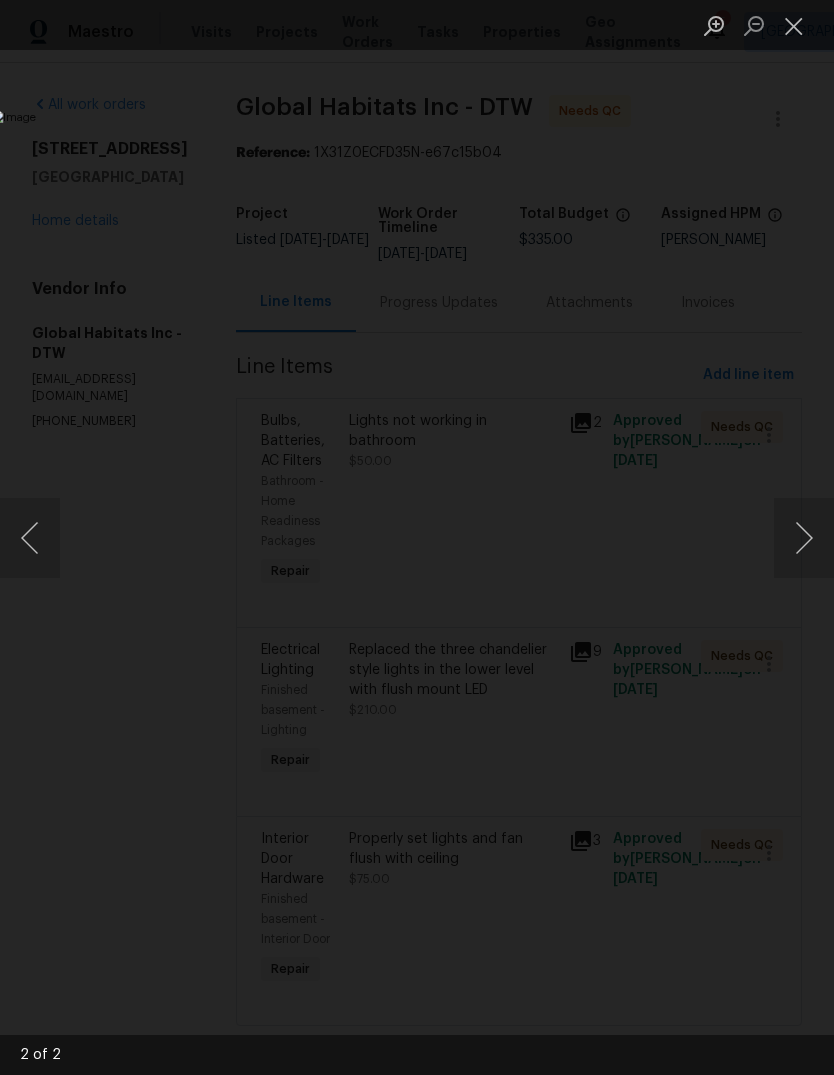 click at bounding box center [804, 538] 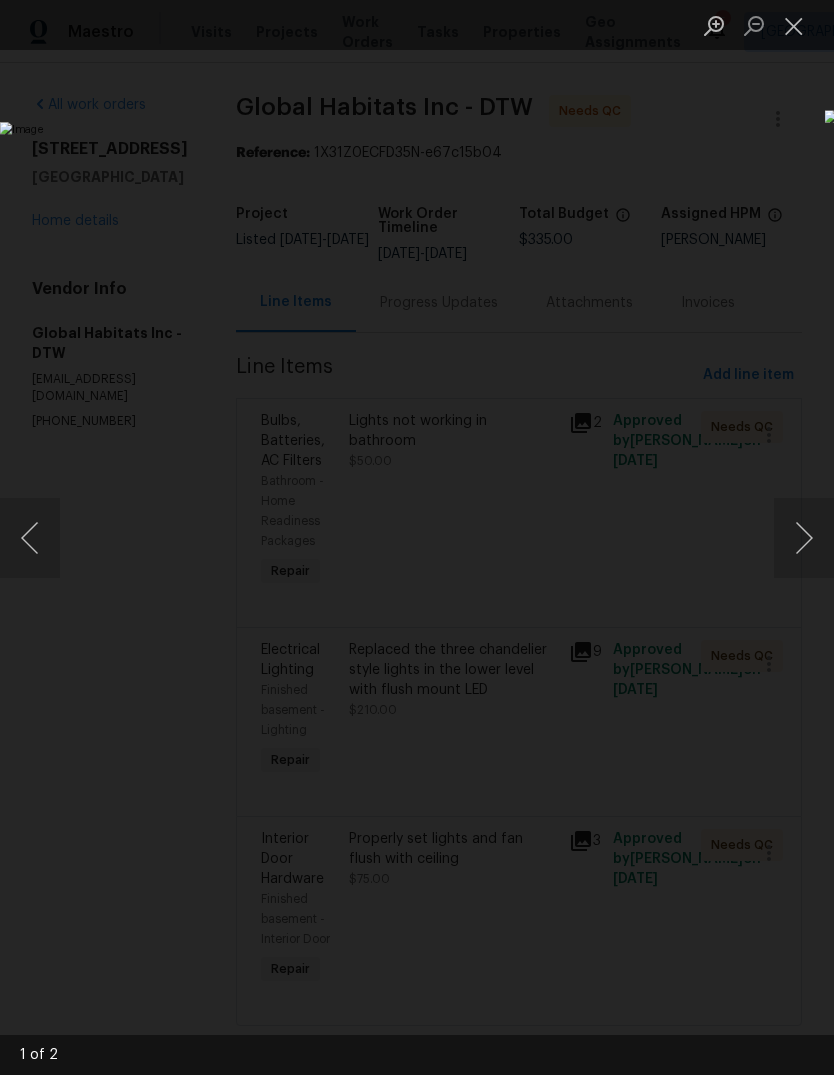 click at bounding box center [804, 538] 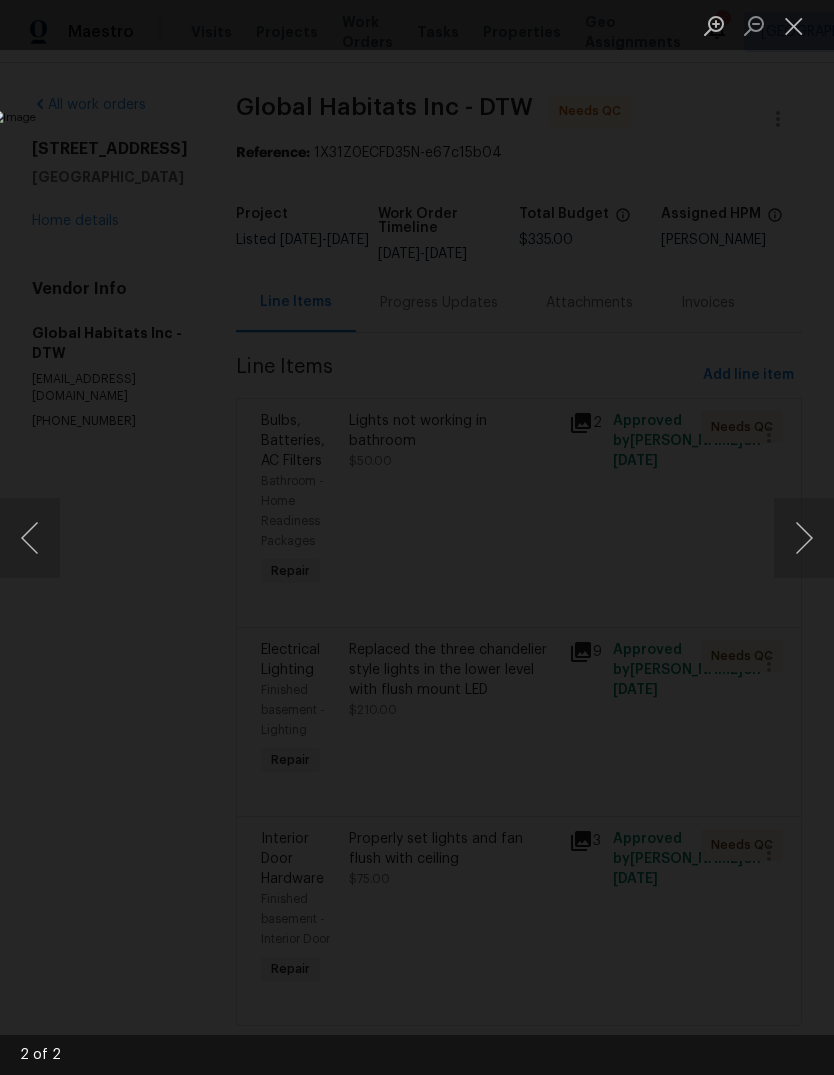 click at bounding box center (794, 25) 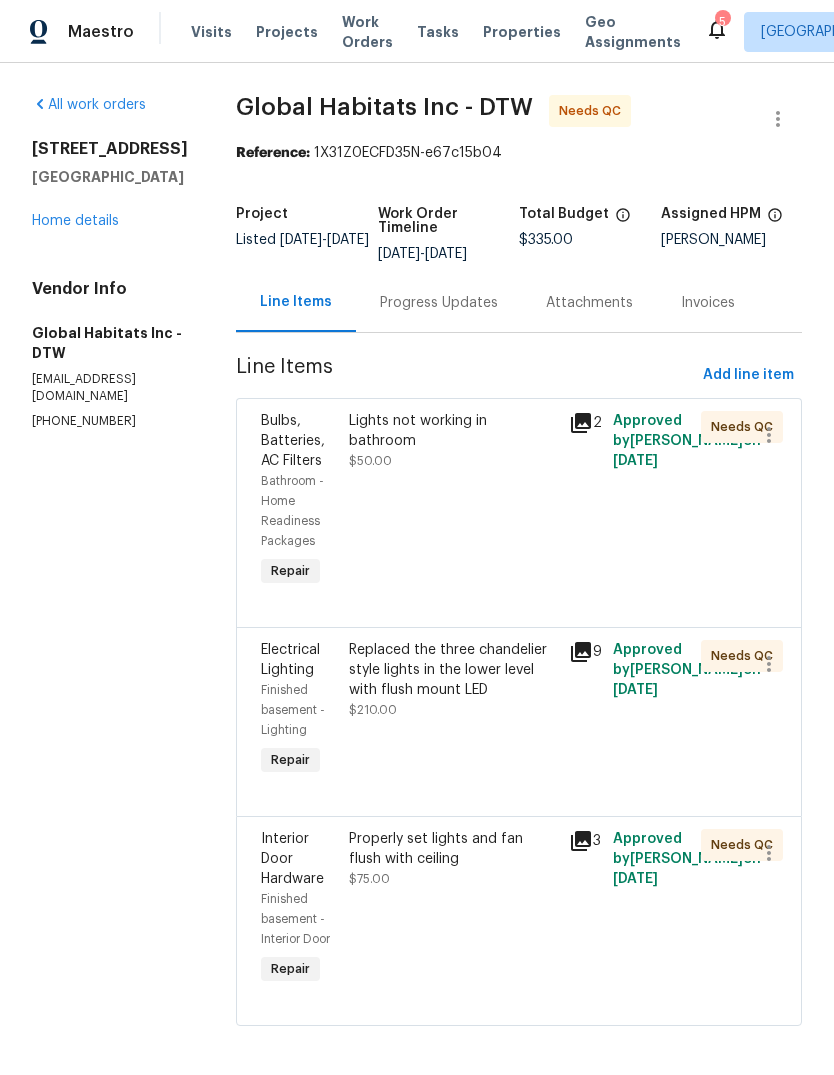 click on "Progress Updates" at bounding box center [439, 303] 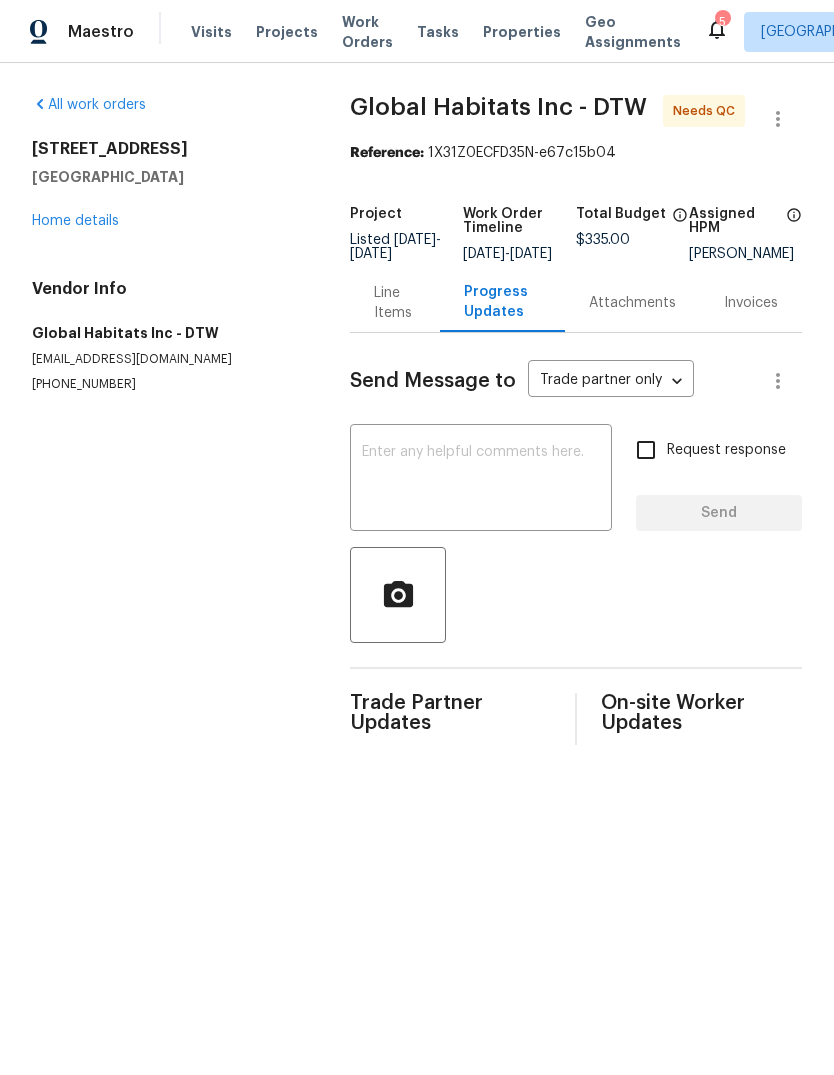 click at bounding box center (481, 480) 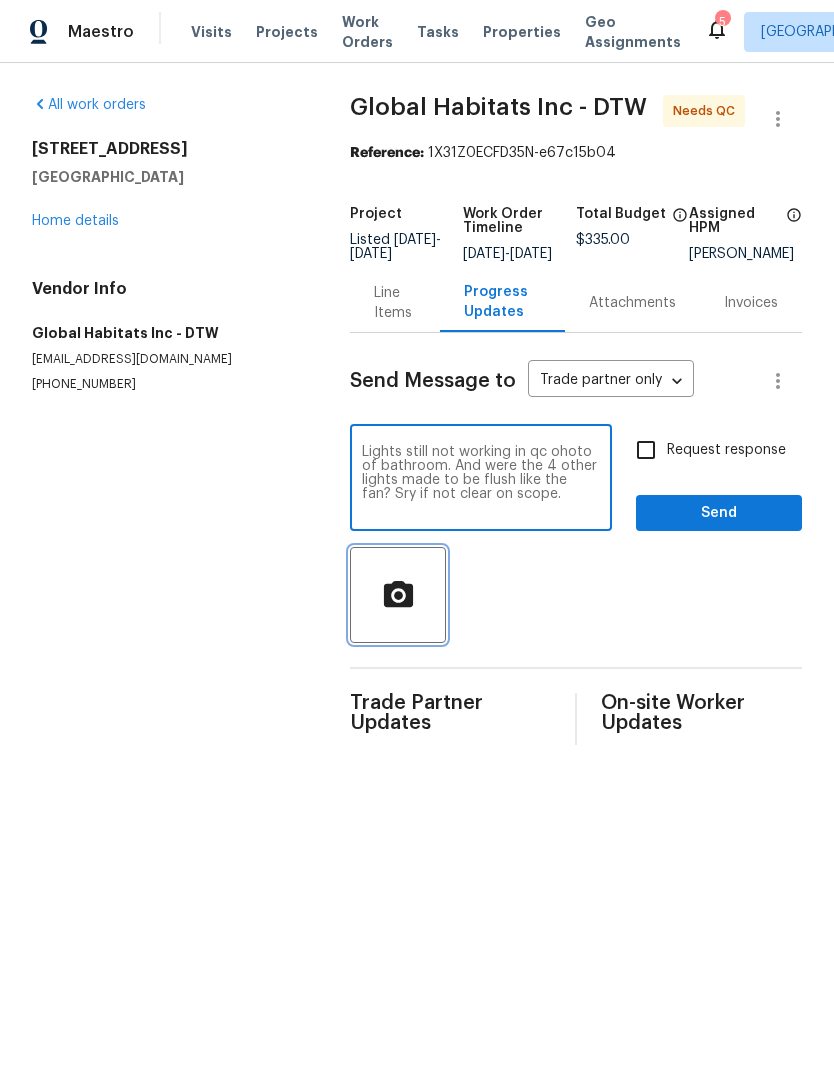 click 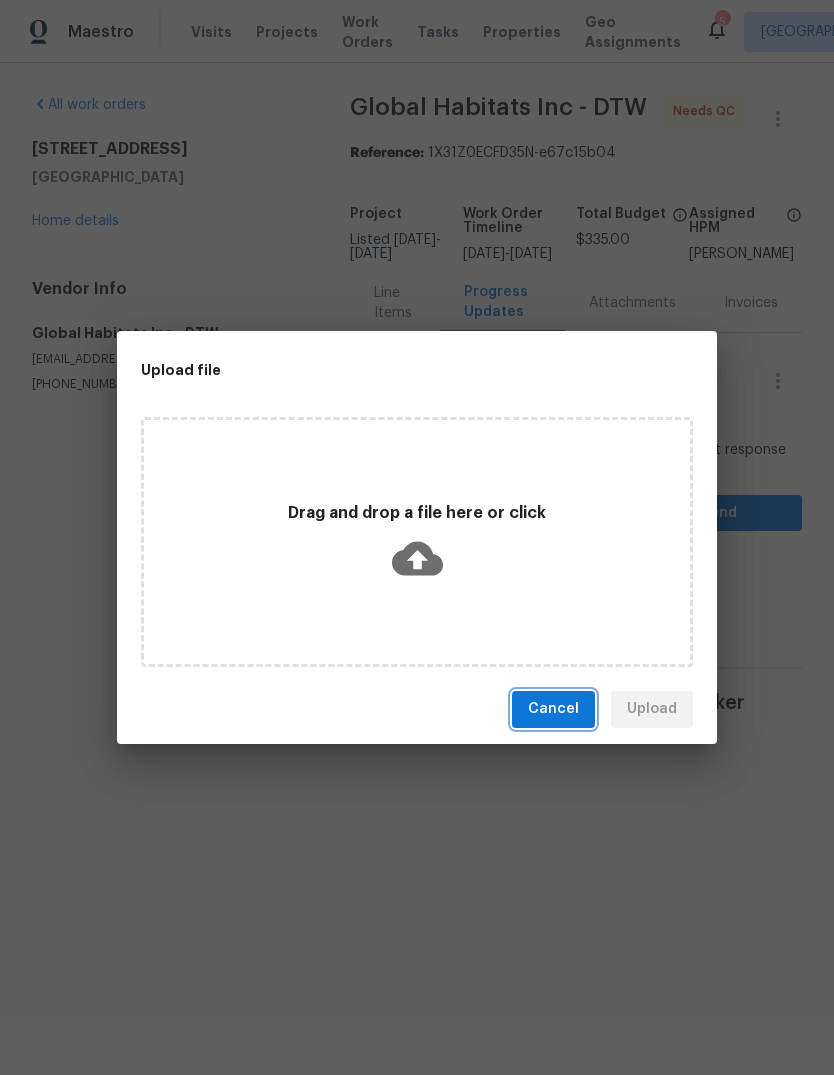 click on "Cancel" at bounding box center [553, 709] 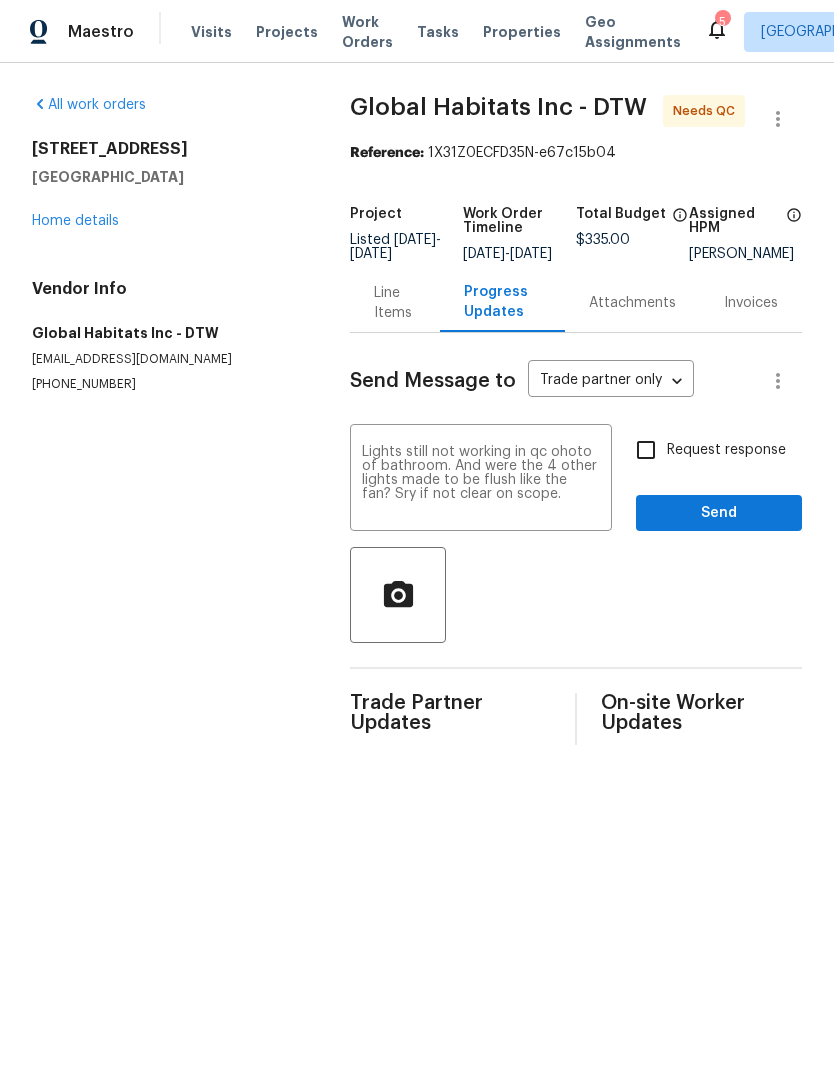 click on "Lights still not working in qc ohoto of bathroom. And were the 4 other lights made to be flush like the fan? Sry if not clear on scope." at bounding box center [481, 480] 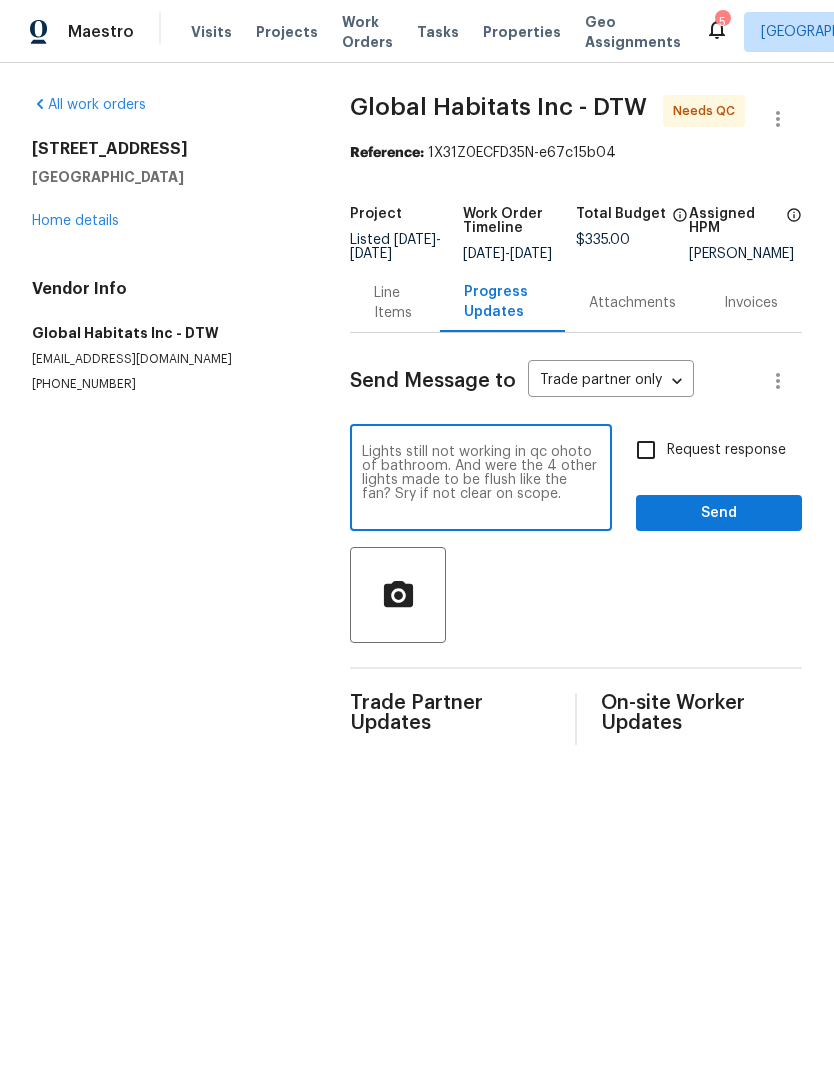 click on "Lights still not working in qc ohoto of bathroom. And were the 4 other lights made to be flush like the fan? Sry if not clear on scope." at bounding box center [481, 480] 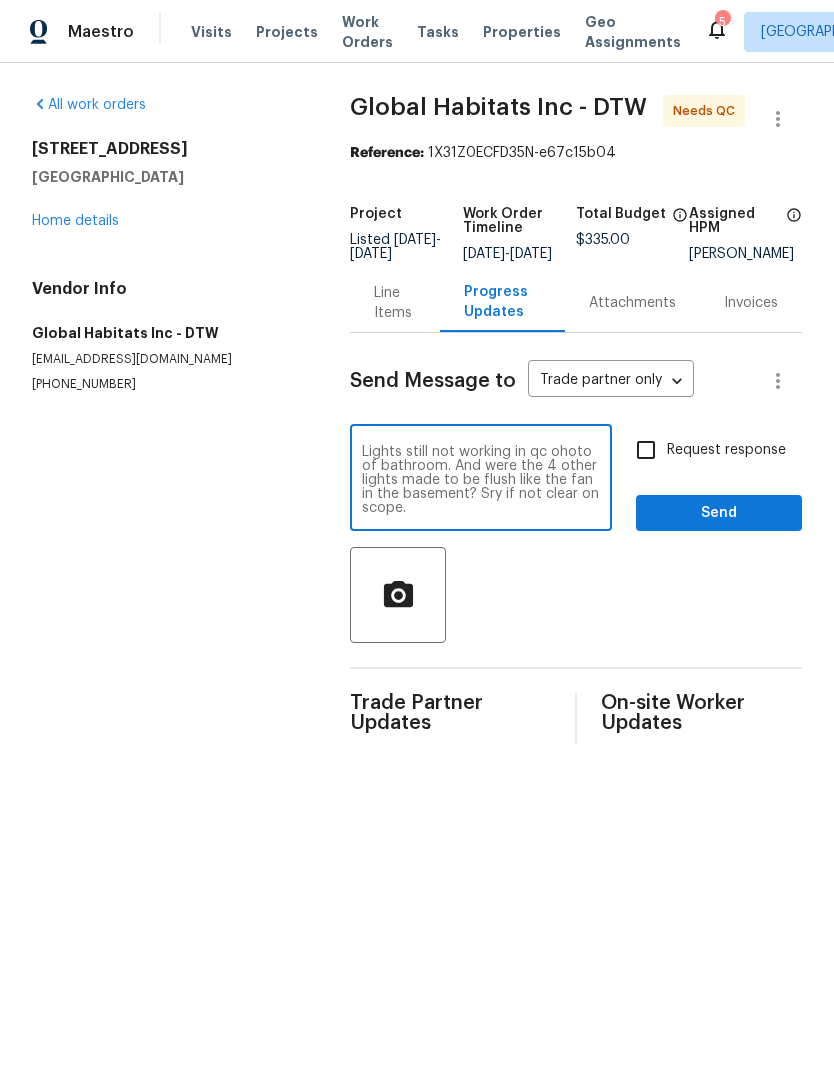 type on "Lights still not working in qc ohoto of bathroom. And were the 4 other lights made to be flush like the fan in the basement? Sry if not clear on scope." 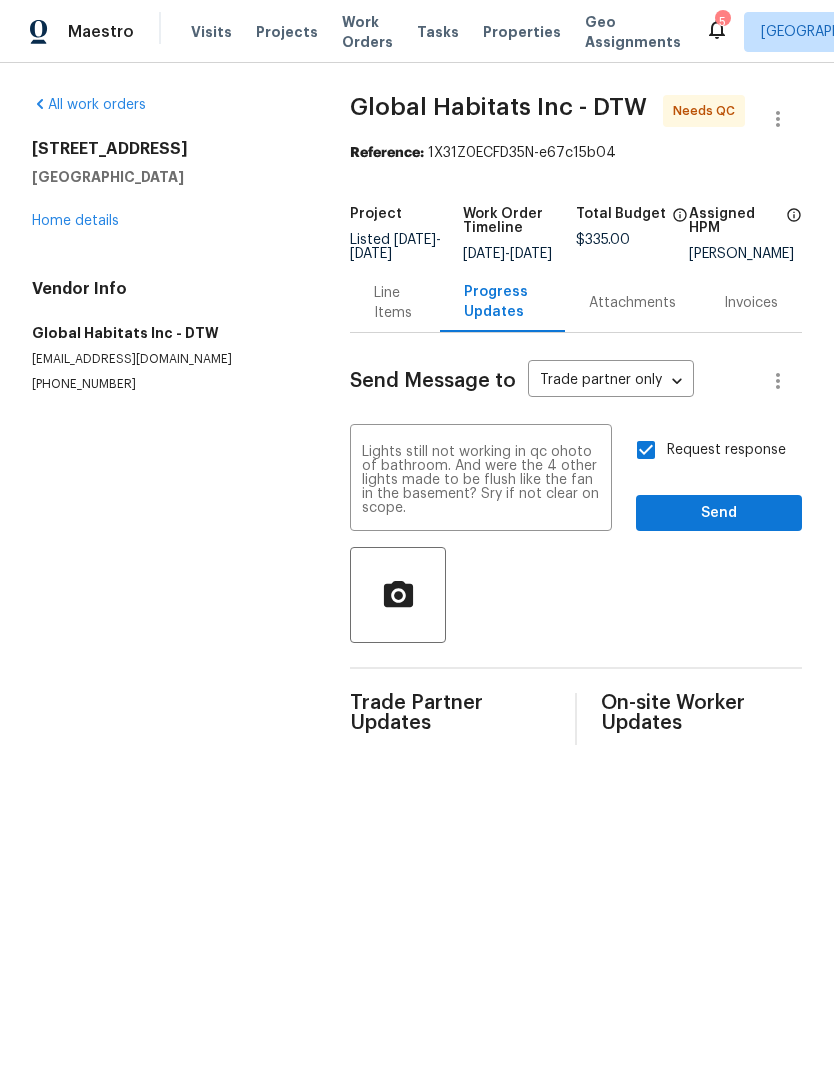click on "Lights still not working in qc ohoto of bathroom. And were the 4 other lights made to be flush like the fan in the basement? Sry if not clear on scope." at bounding box center (481, 480) 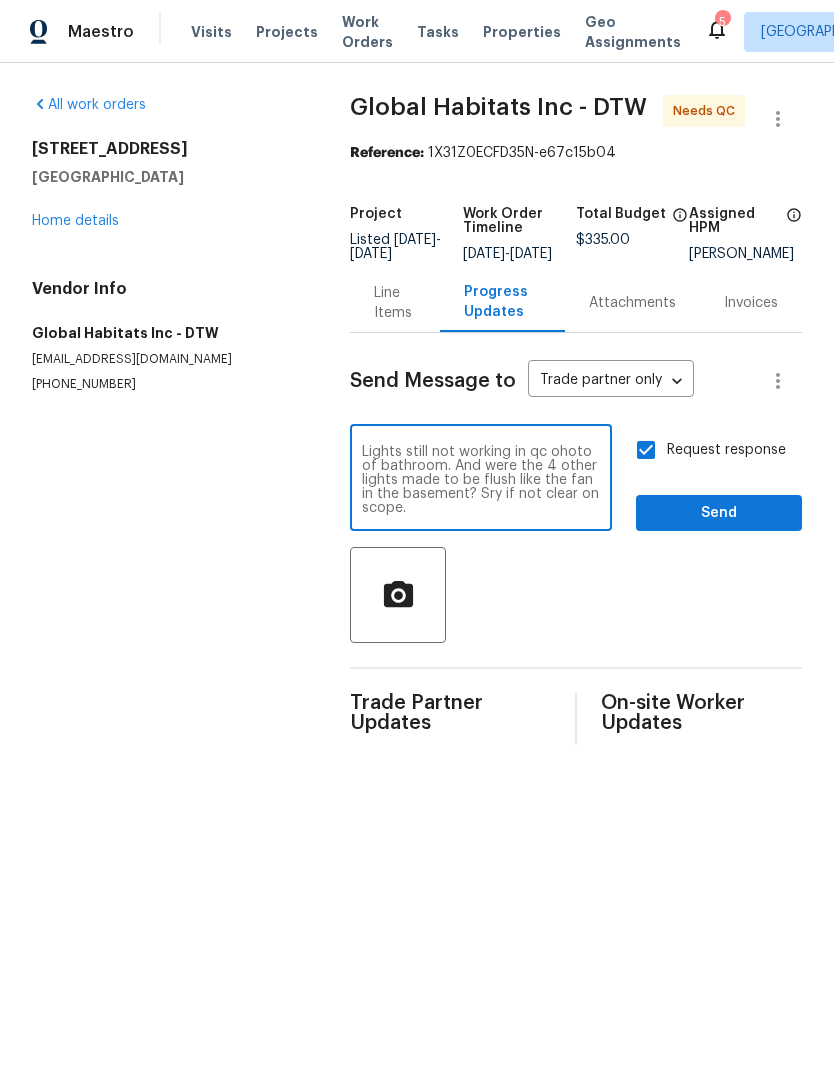 click on "Lights still not working in qc ohoto of bathroom. And were the 4 other lights made to be flush like the fan in the basement? Sry if not clear on scope." at bounding box center (481, 480) 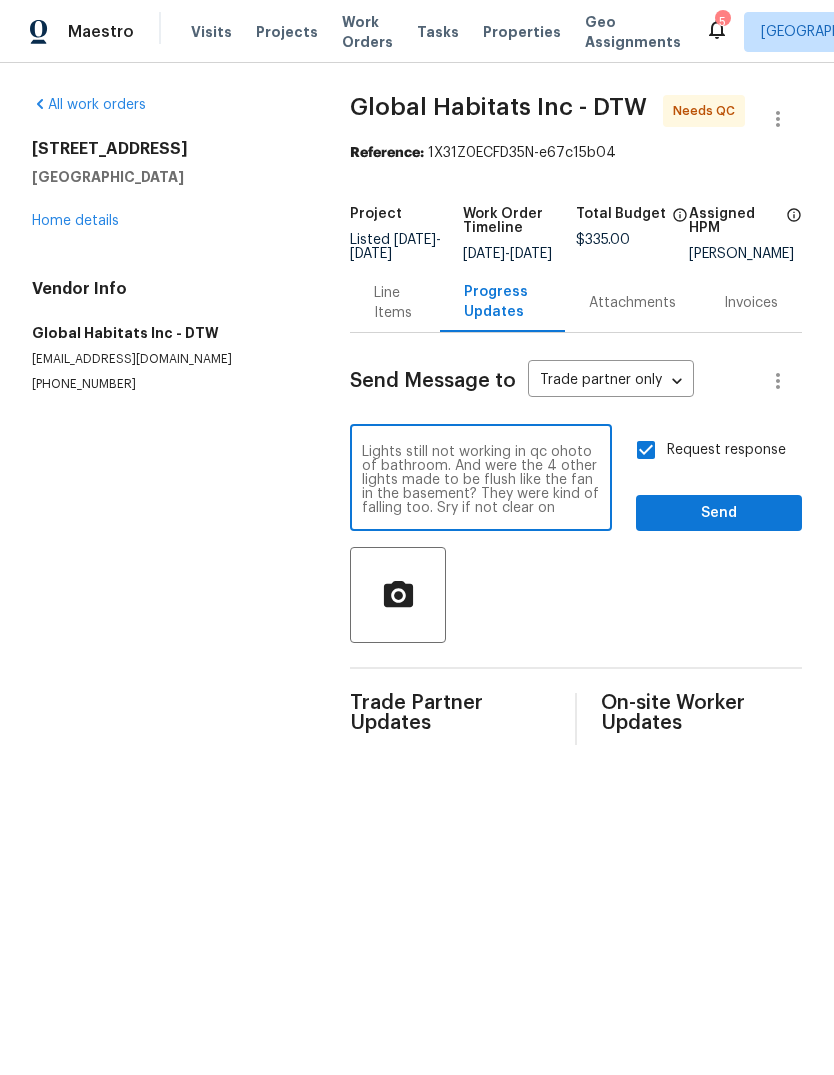 type on "Lights still not working in qc ohoto of bathroom. And were the 4 other lights made to be flush like the fan in the basement? They were kind of falling too. Sry if not clear on scope." 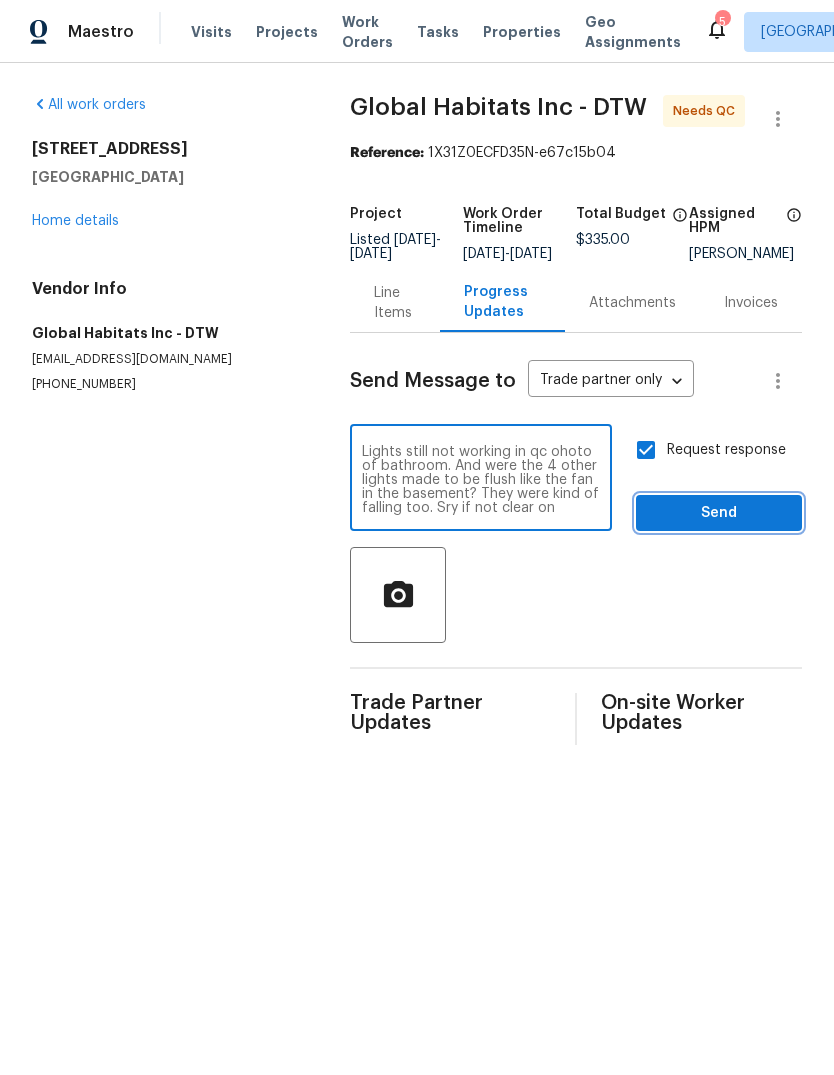 click on "Send" at bounding box center [719, 513] 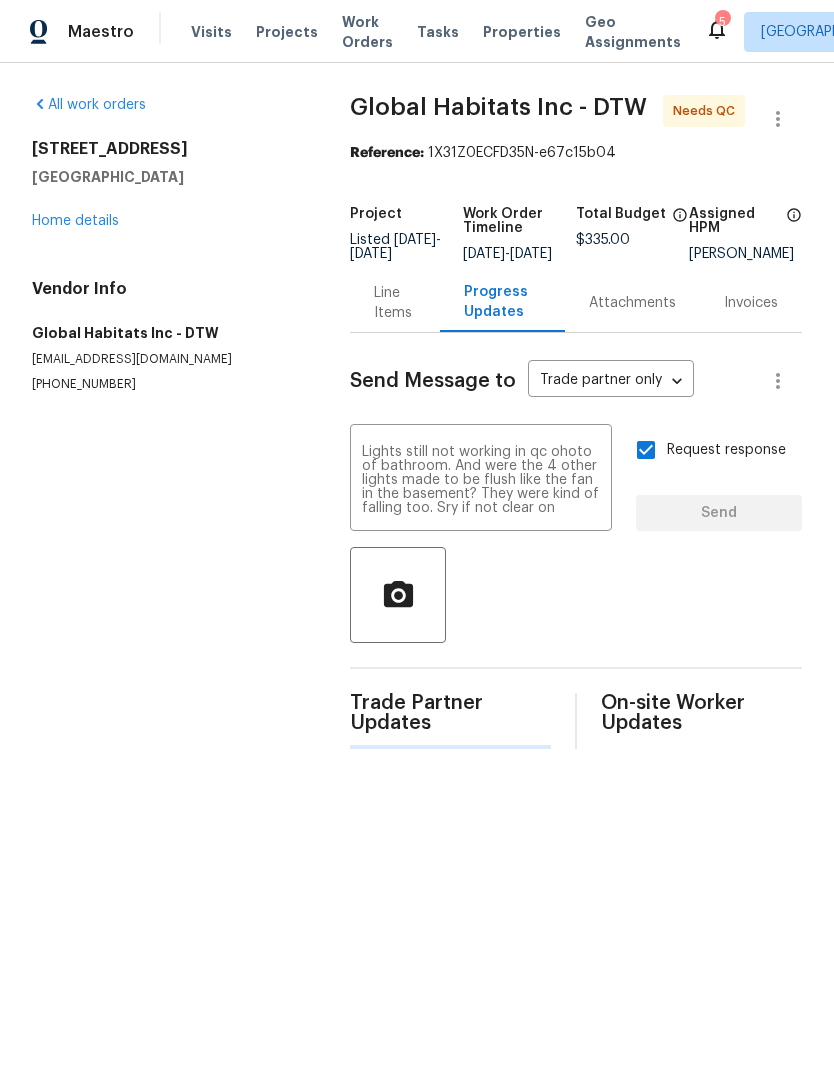 type 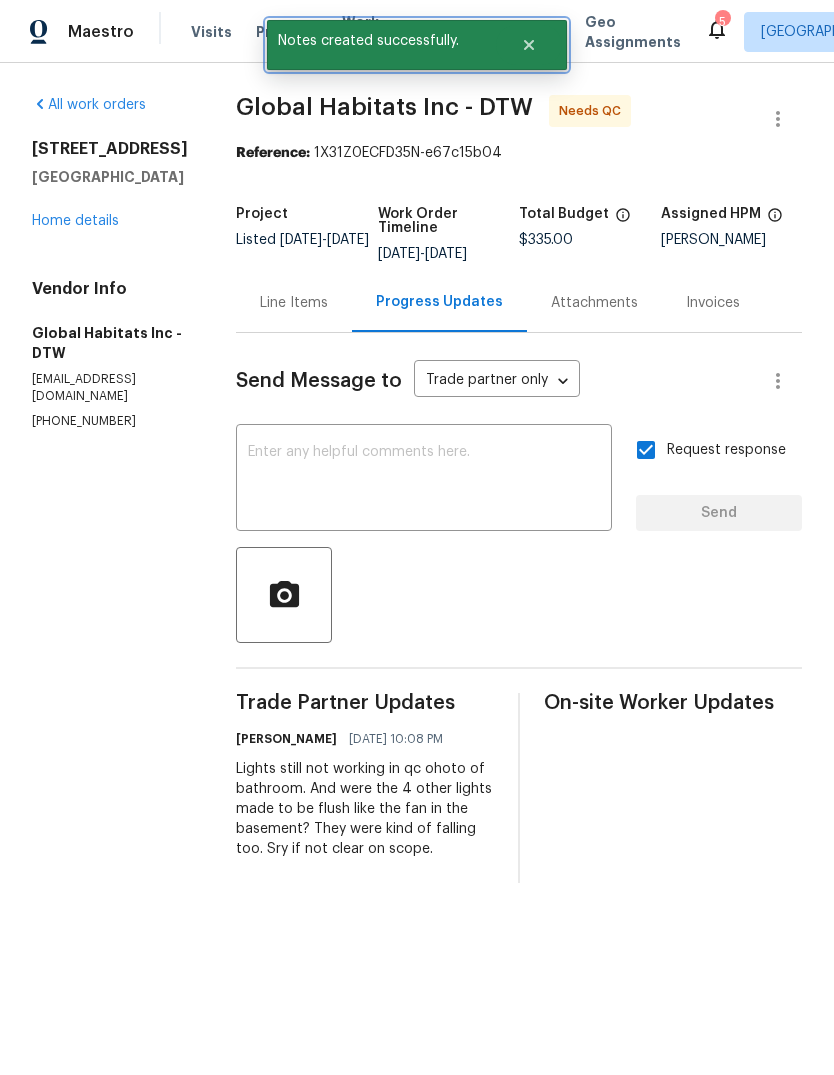 click at bounding box center (529, 45) 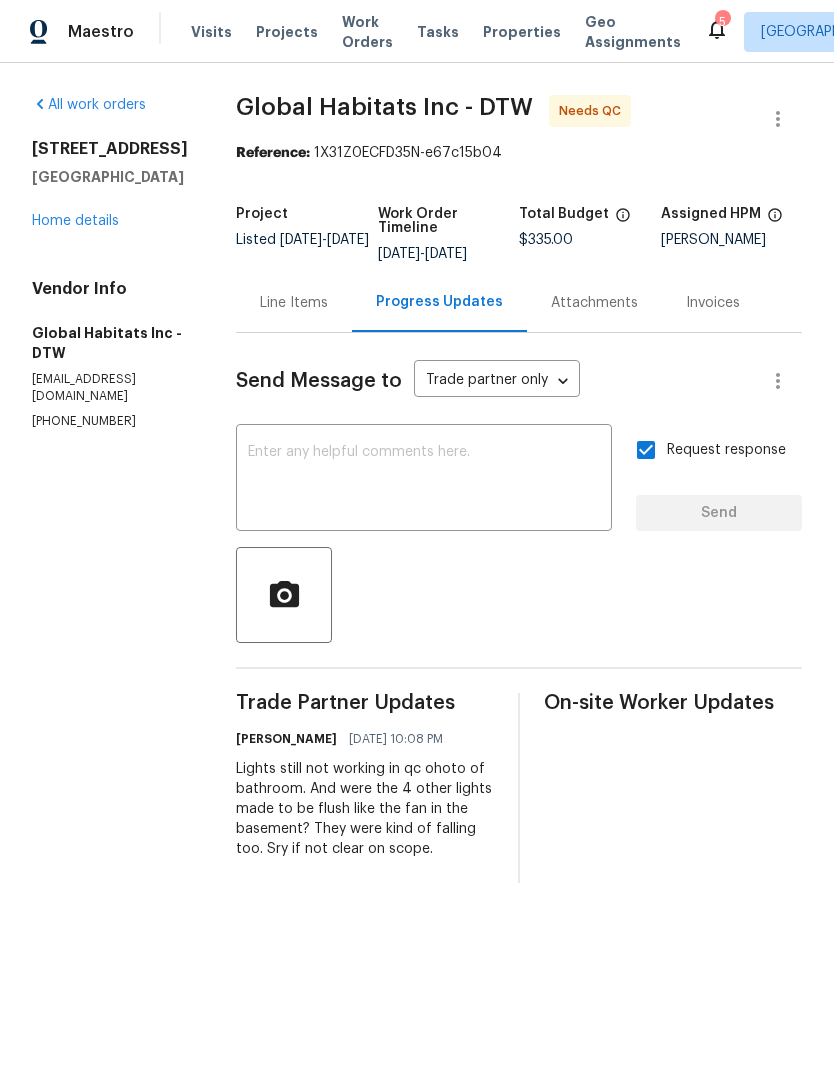 click on "Work Orders" at bounding box center [367, 32] 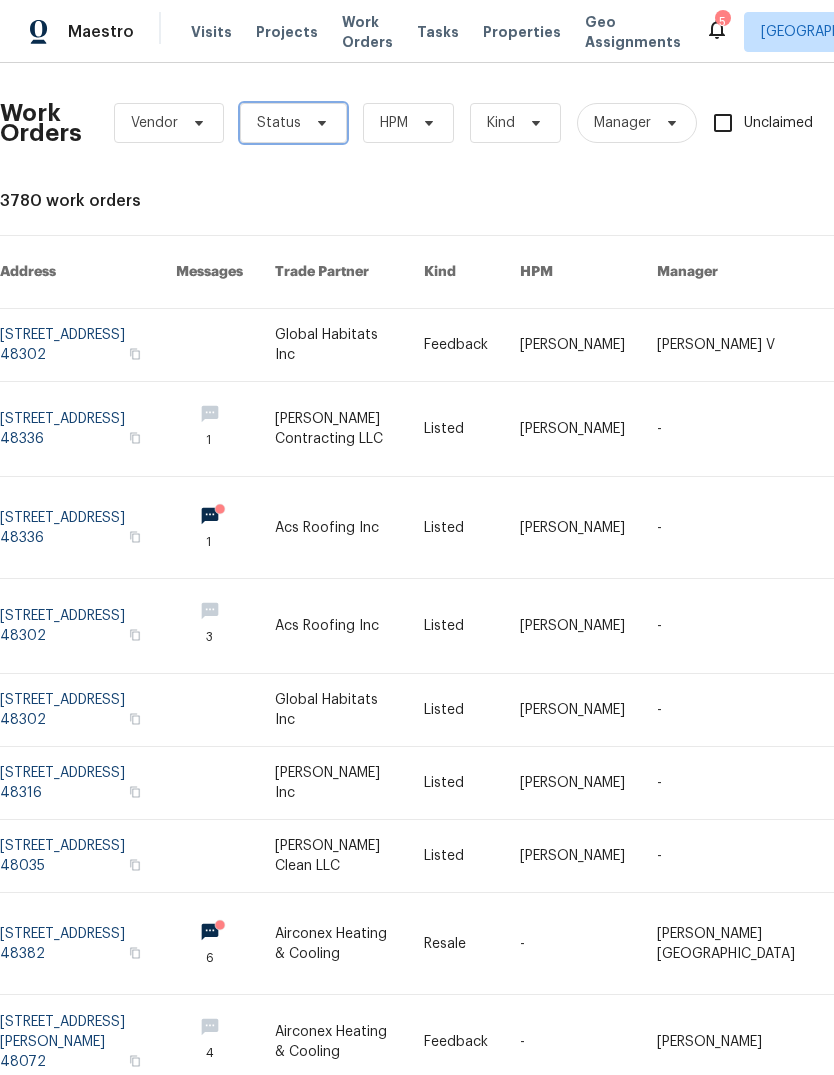 click on "Status" at bounding box center [293, 123] 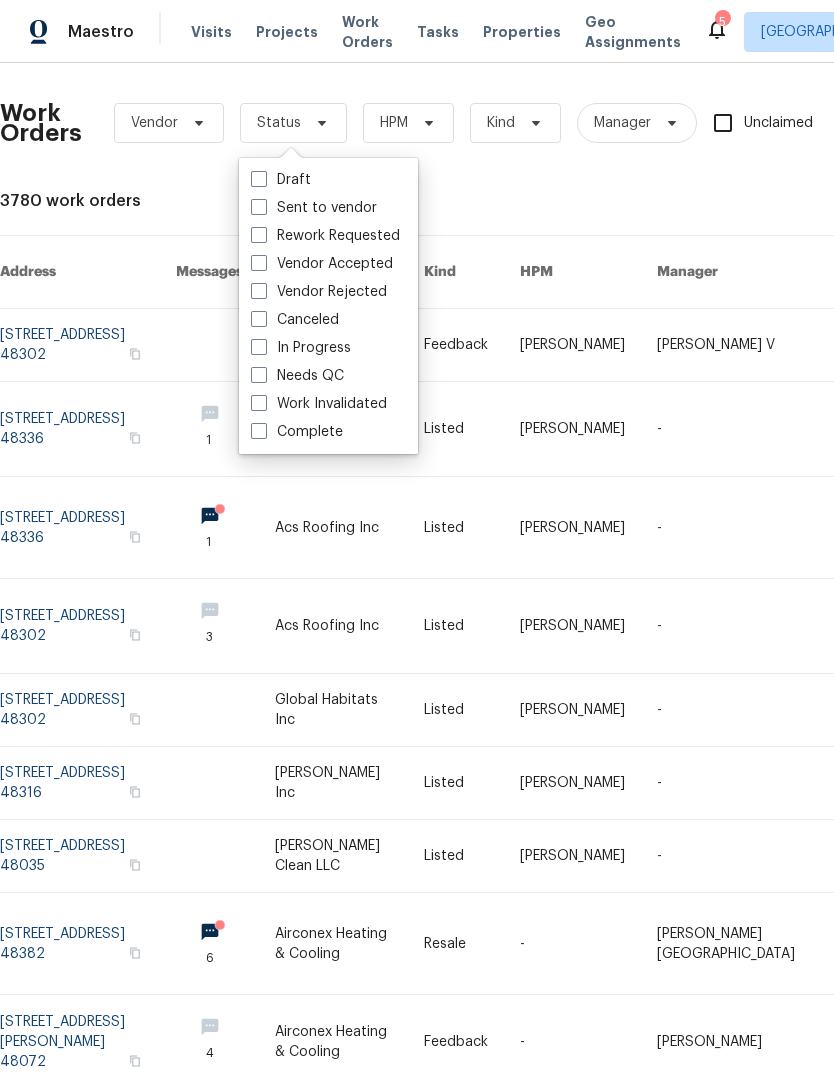 click on "Needs QC" at bounding box center [297, 376] 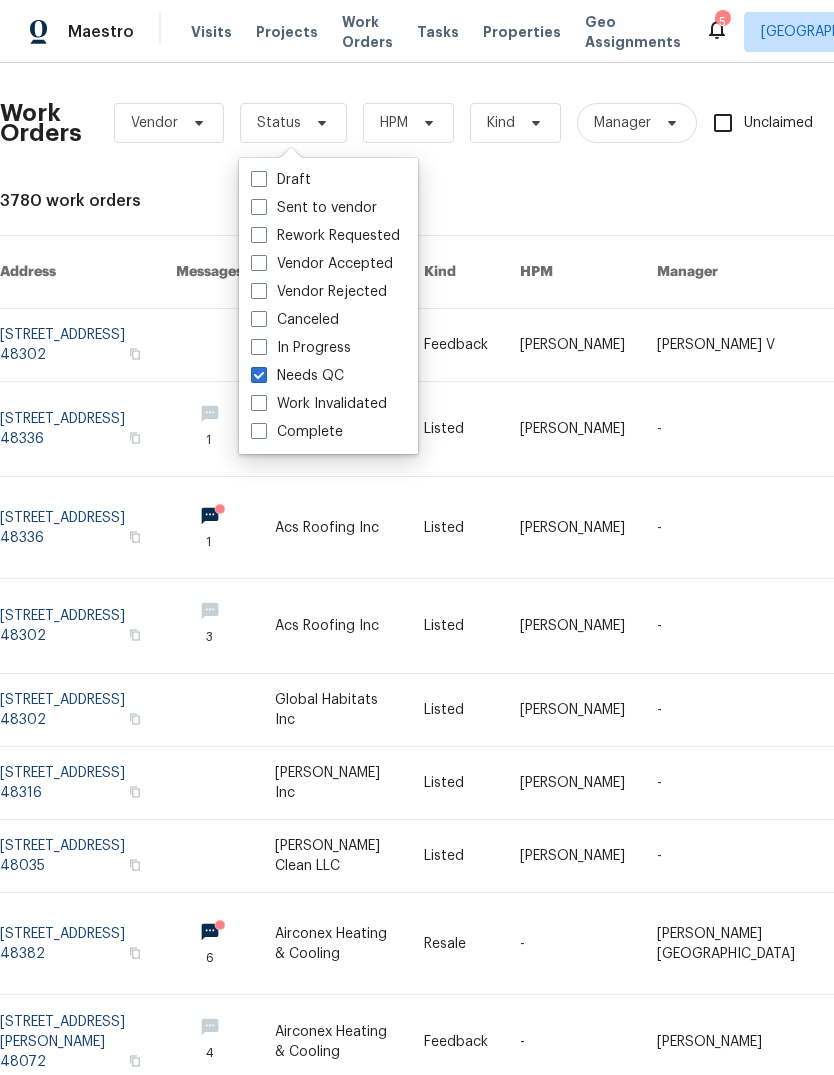 checkbox on "true" 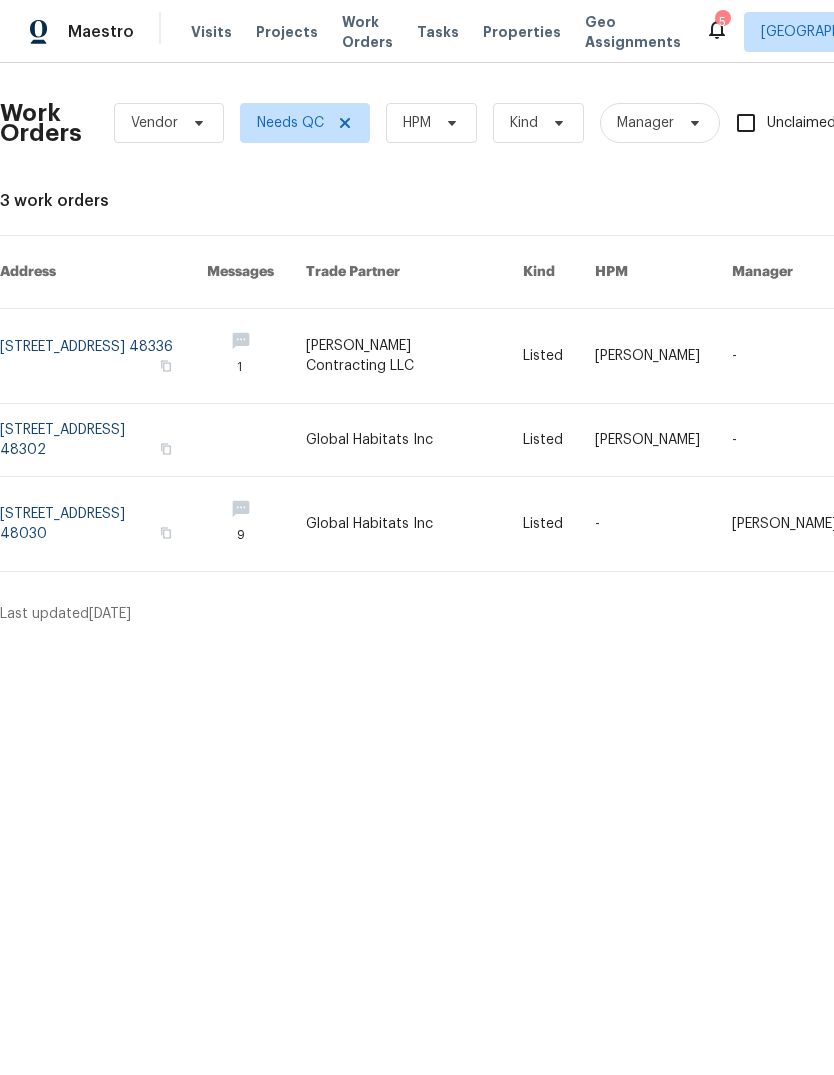 scroll, scrollTop: 0, scrollLeft: 0, axis: both 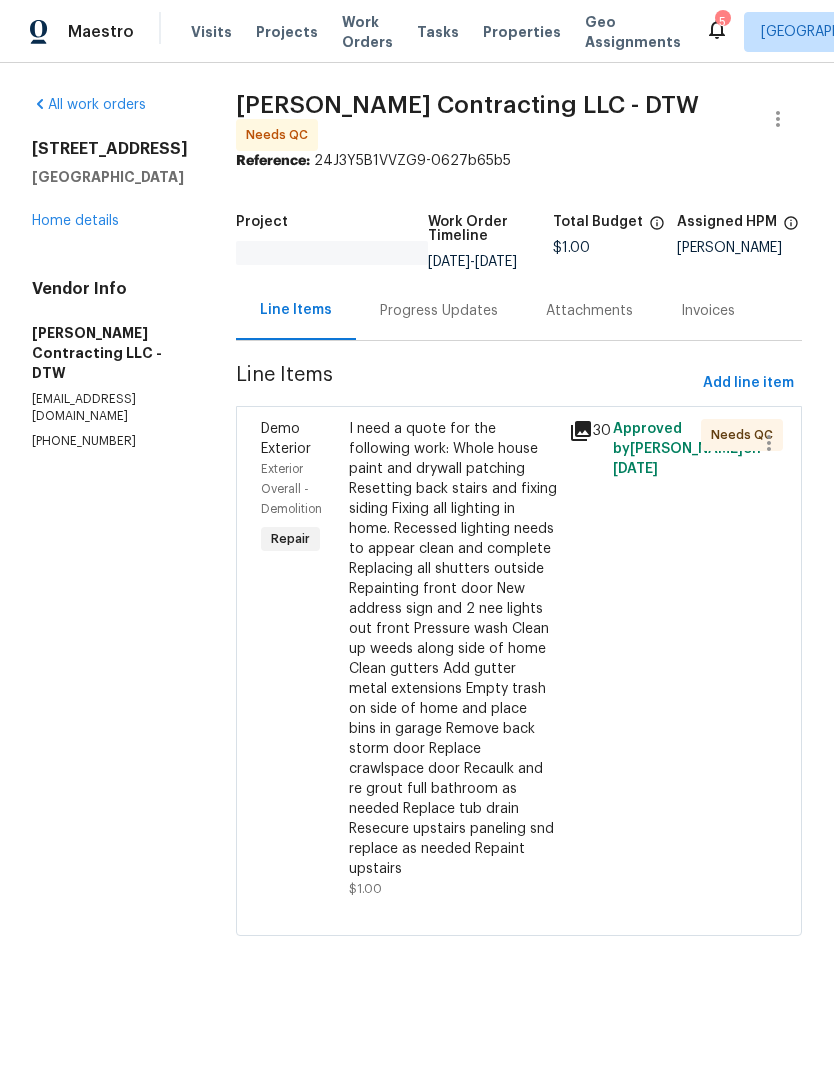 click on "Progress Updates" at bounding box center (439, 311) 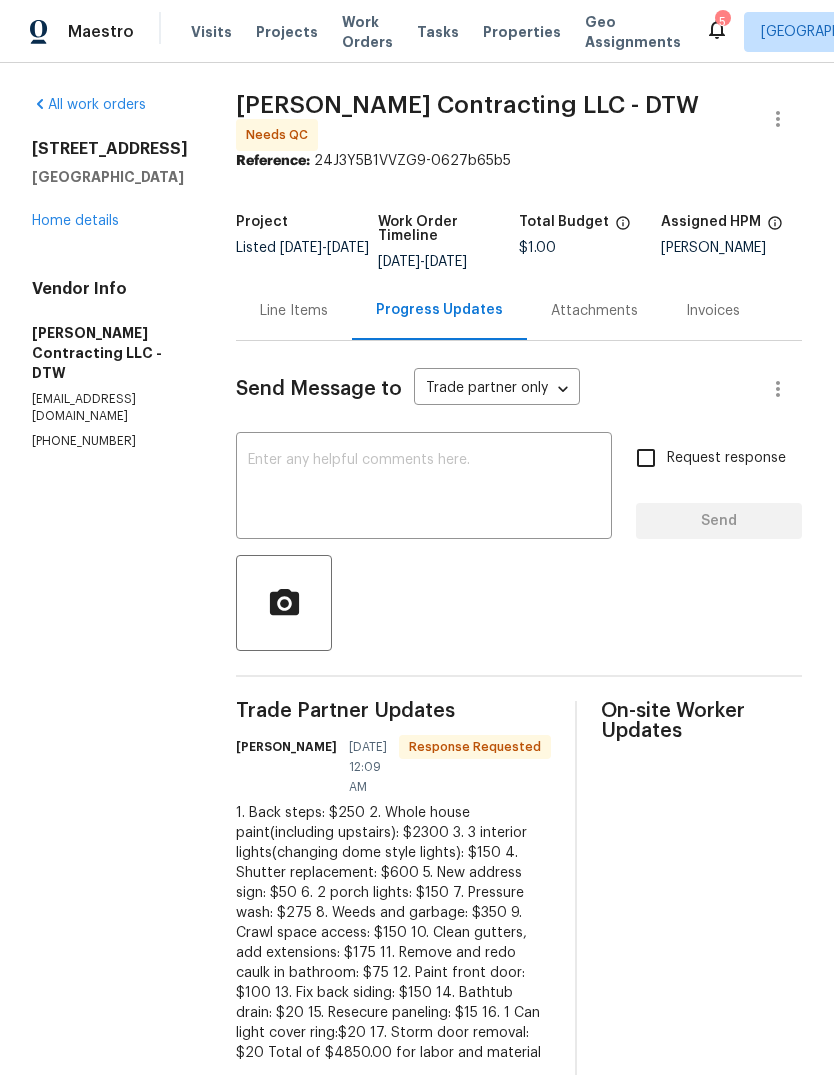 scroll, scrollTop: 75, scrollLeft: 0, axis: vertical 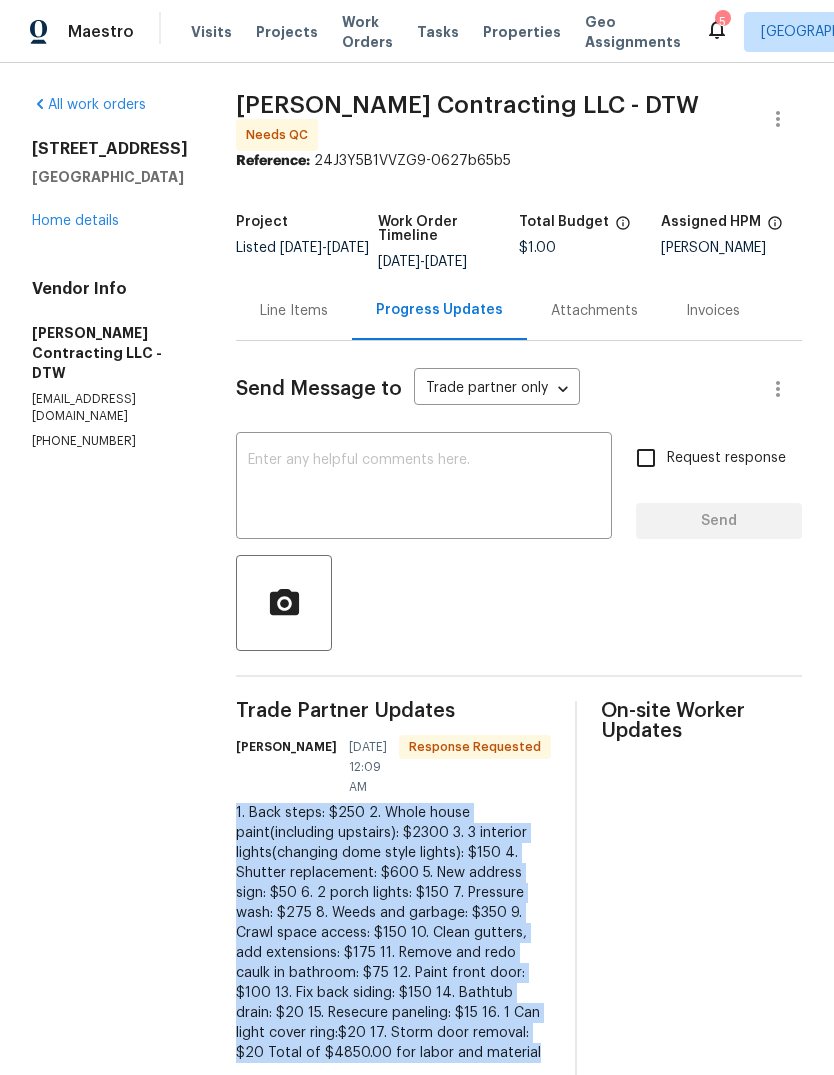 copy on "1. Back steps: $250
2. Whole house paint(including upstairs): $2300
3. 3 interior lights(changing dome style lights): $150
4. Shutter replacement: $600
5. New address sign: $50
6. 2 porch lights: $150
7. Pressure wash: $275
8. Weeds and garbage: $350
9. Crawl space access: $150
10. Clean gutters, add extensions: $175
11. Remove and redo caulk in bathroom: $75
12. Paint front door: $100
13. Fix back siding: $150
14. Bathtub drain: $20
15. Resecure paneling: $15
16. 1 Can light cover ring:$20
17. Storm door removal: $20
Total of $4850.00 for labor and material" 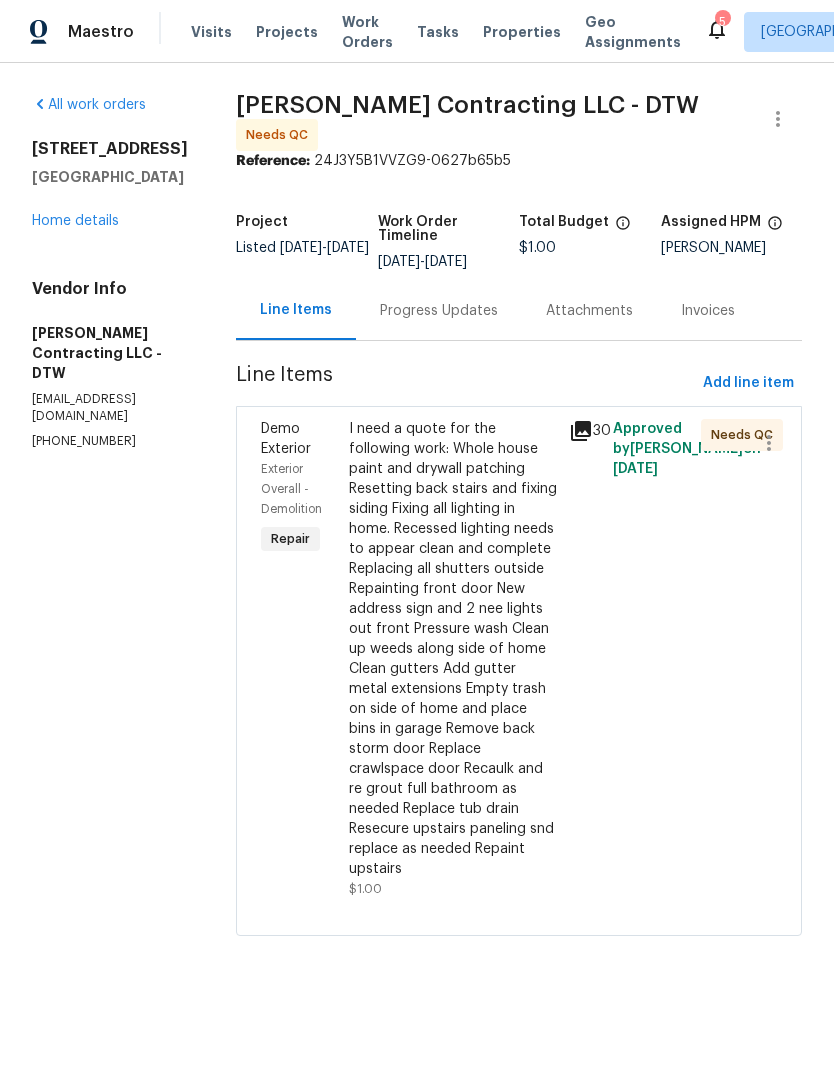 scroll, scrollTop: 0, scrollLeft: 0, axis: both 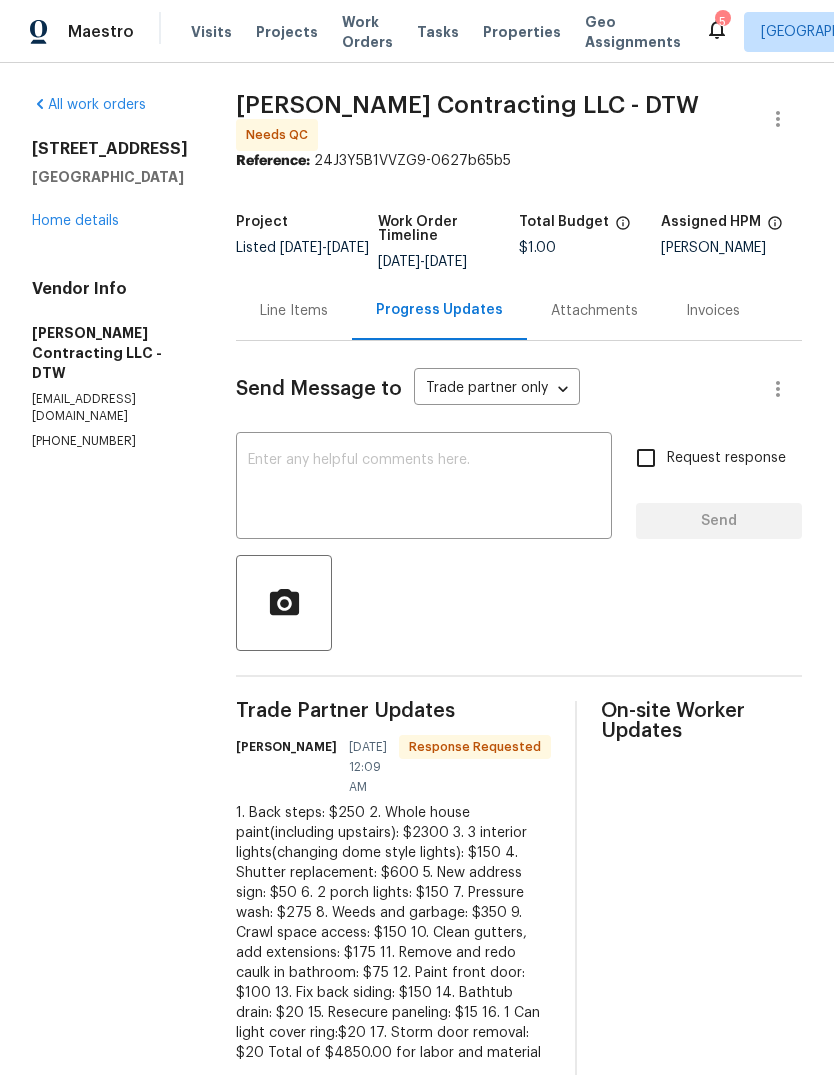 click on "Home details" at bounding box center [75, 221] 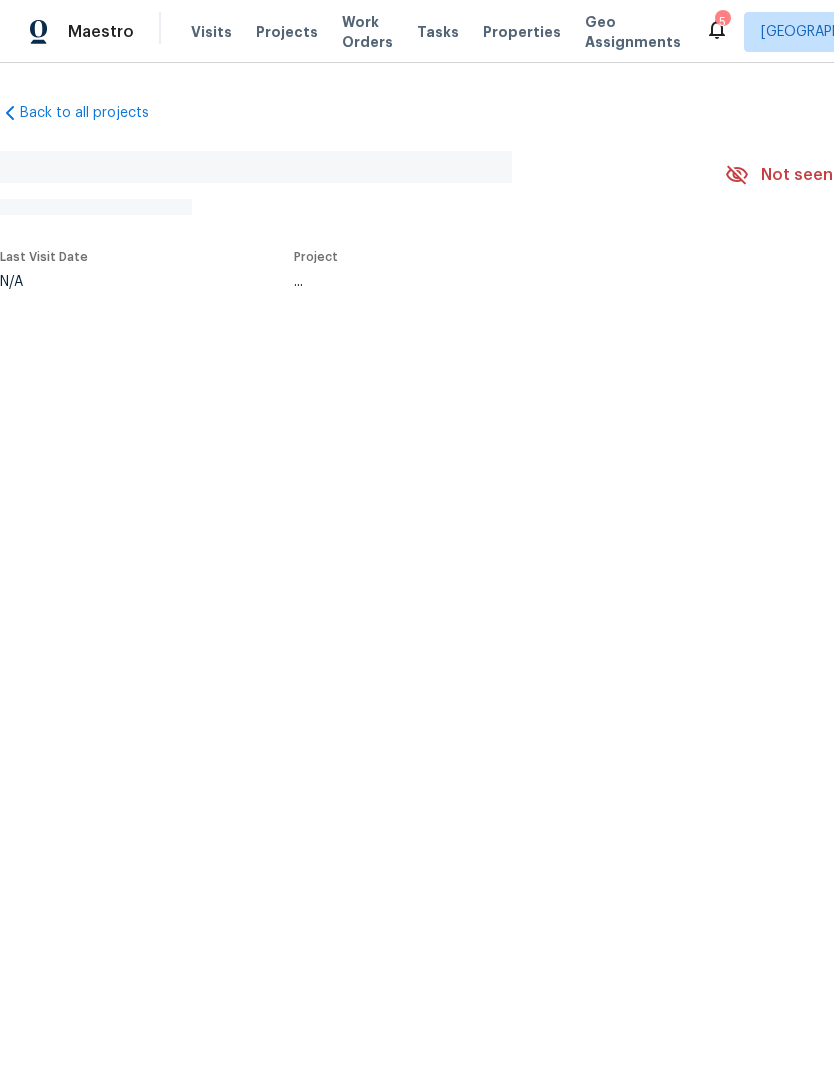 scroll, scrollTop: 0, scrollLeft: 0, axis: both 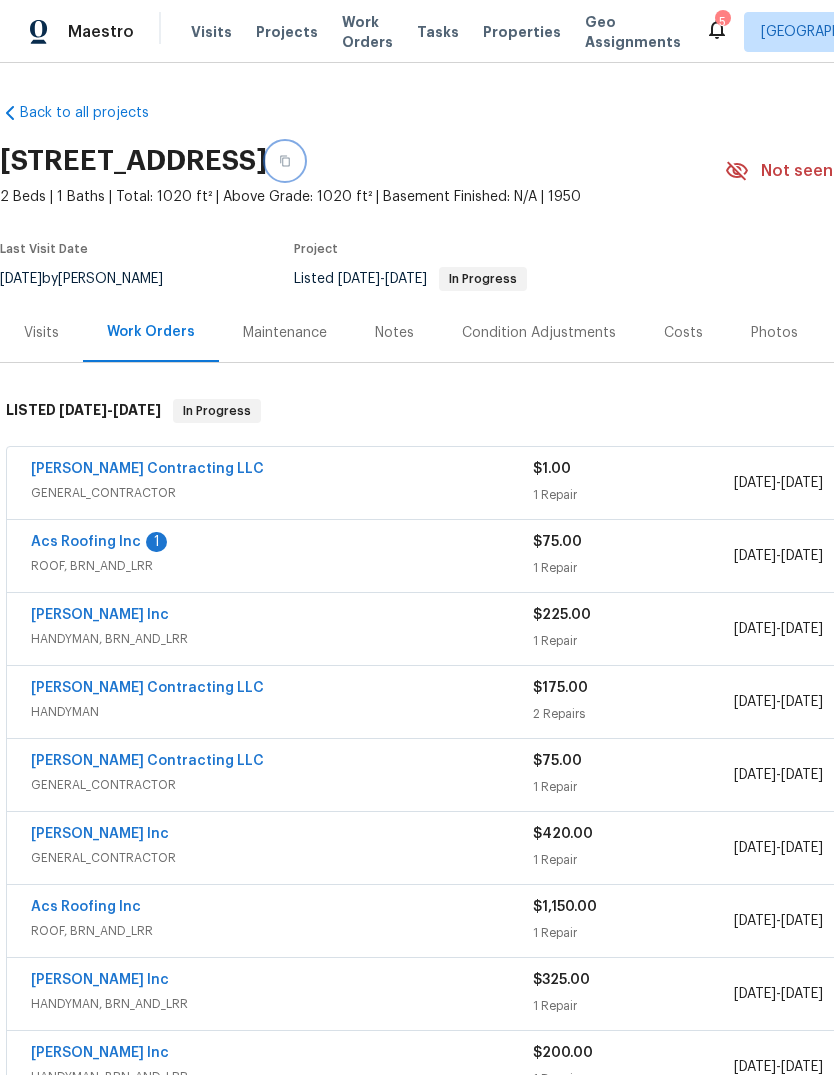click at bounding box center [285, 161] 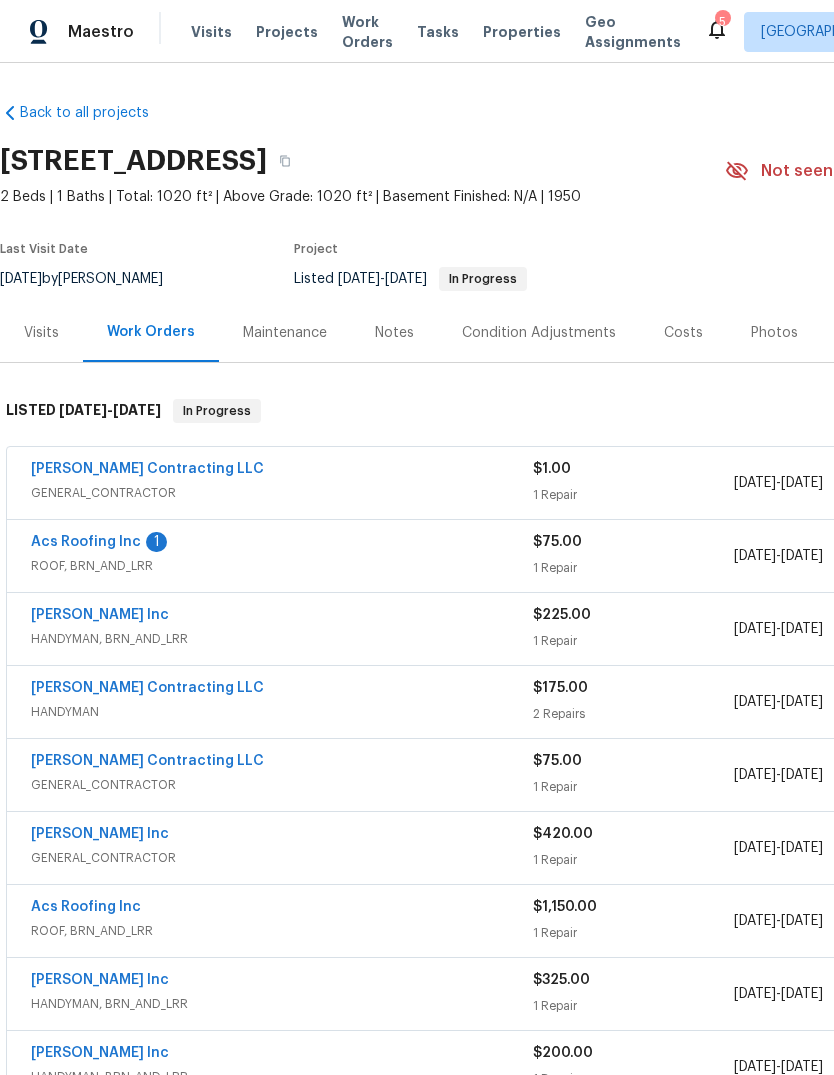 click on "Acs Roofing Inc" at bounding box center (86, 542) 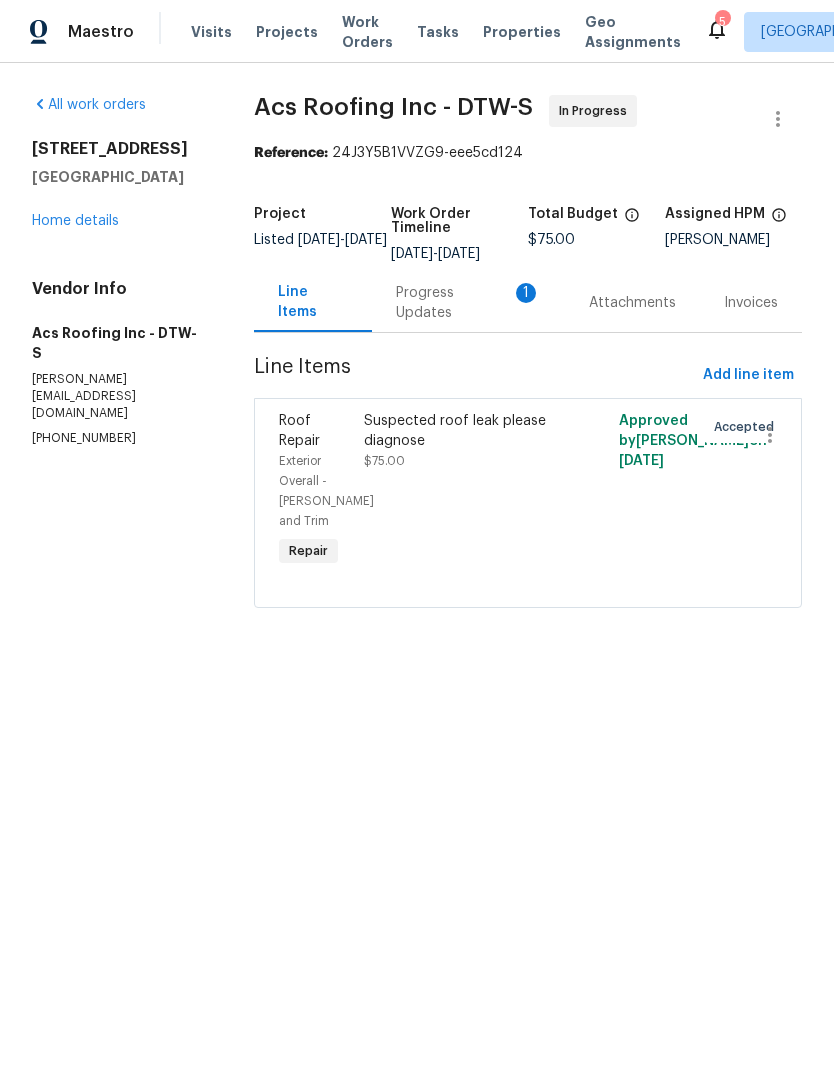 click on "Progress Updates 1" at bounding box center [468, 303] 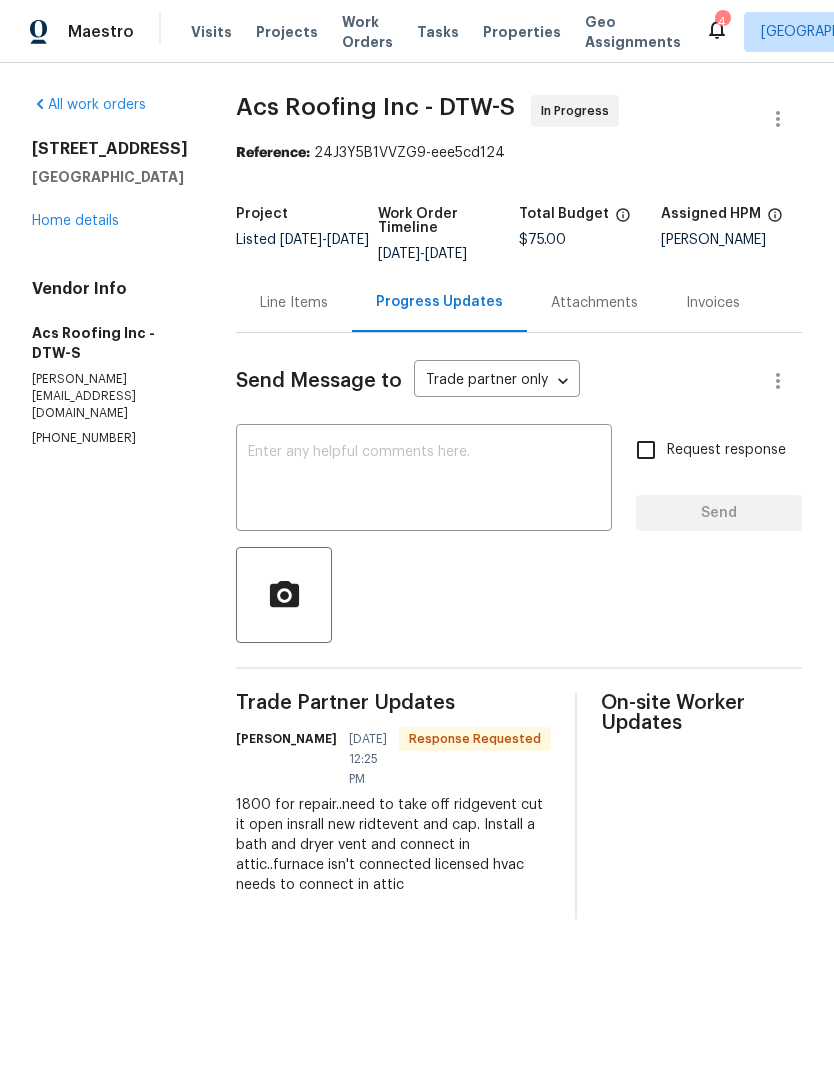click on "Line Items" at bounding box center [294, 303] 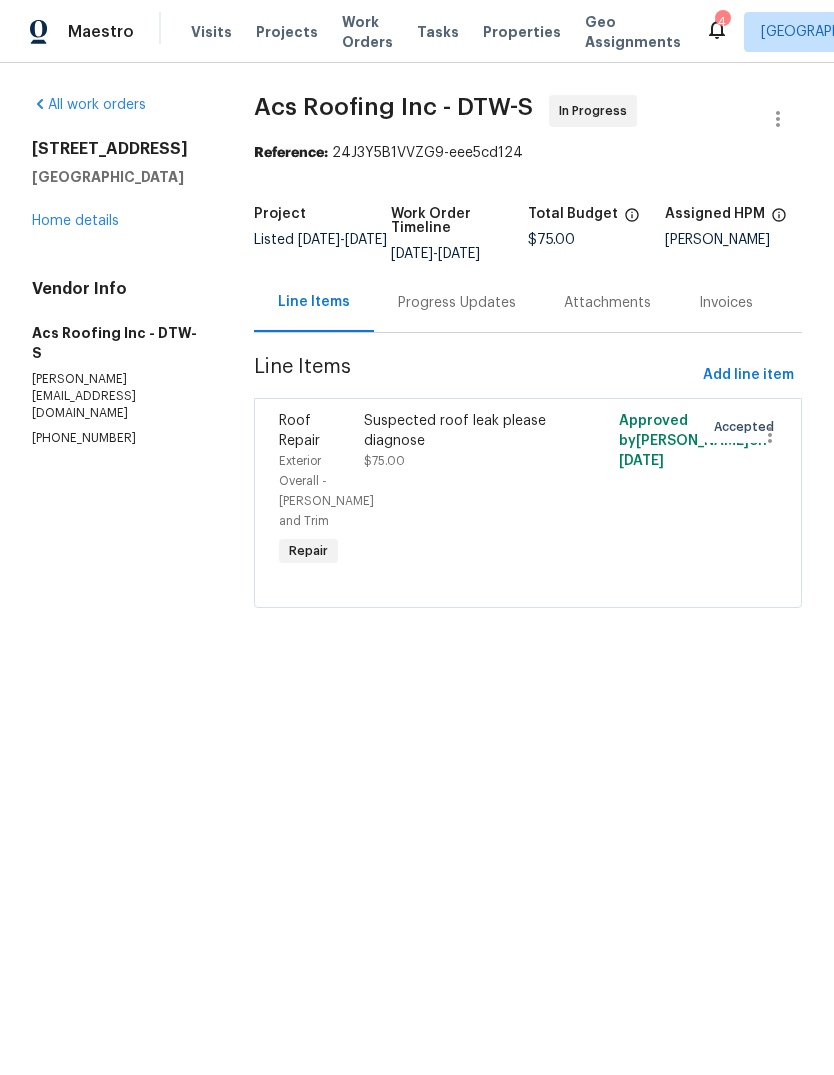 click on "Suspected roof leak please diagnose $75.00" at bounding box center [464, 491] 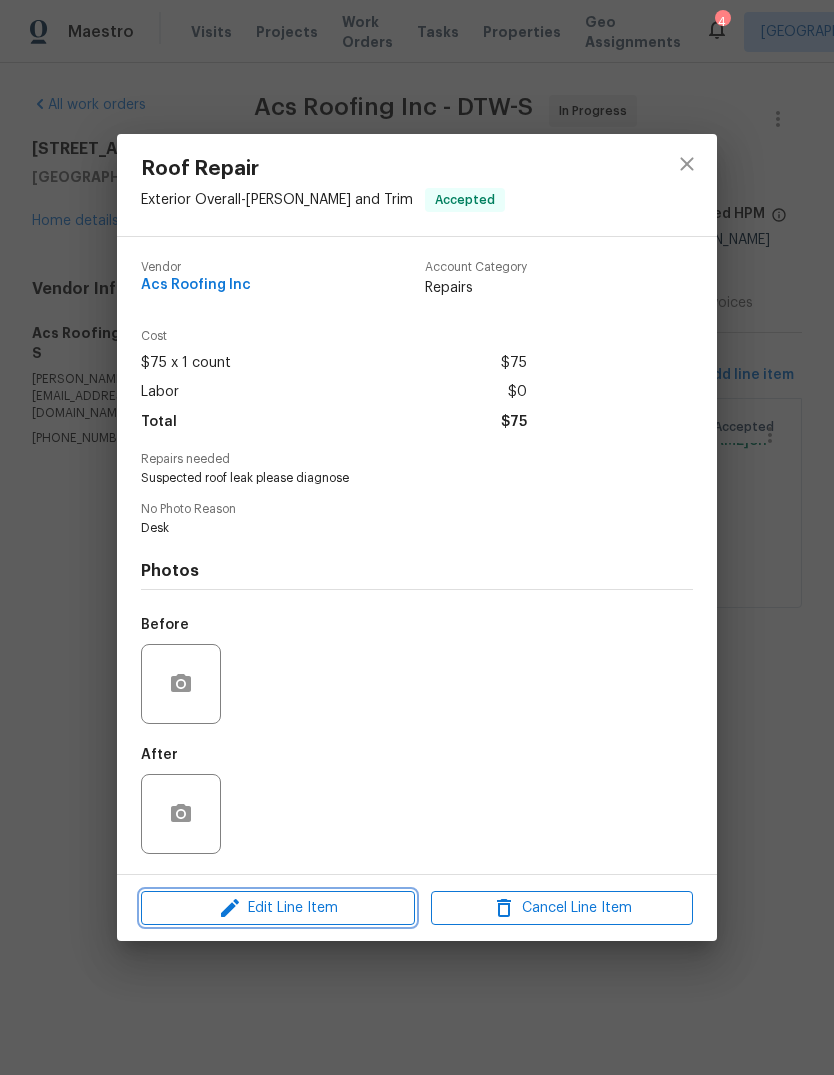 click on "Edit Line Item" at bounding box center [278, 908] 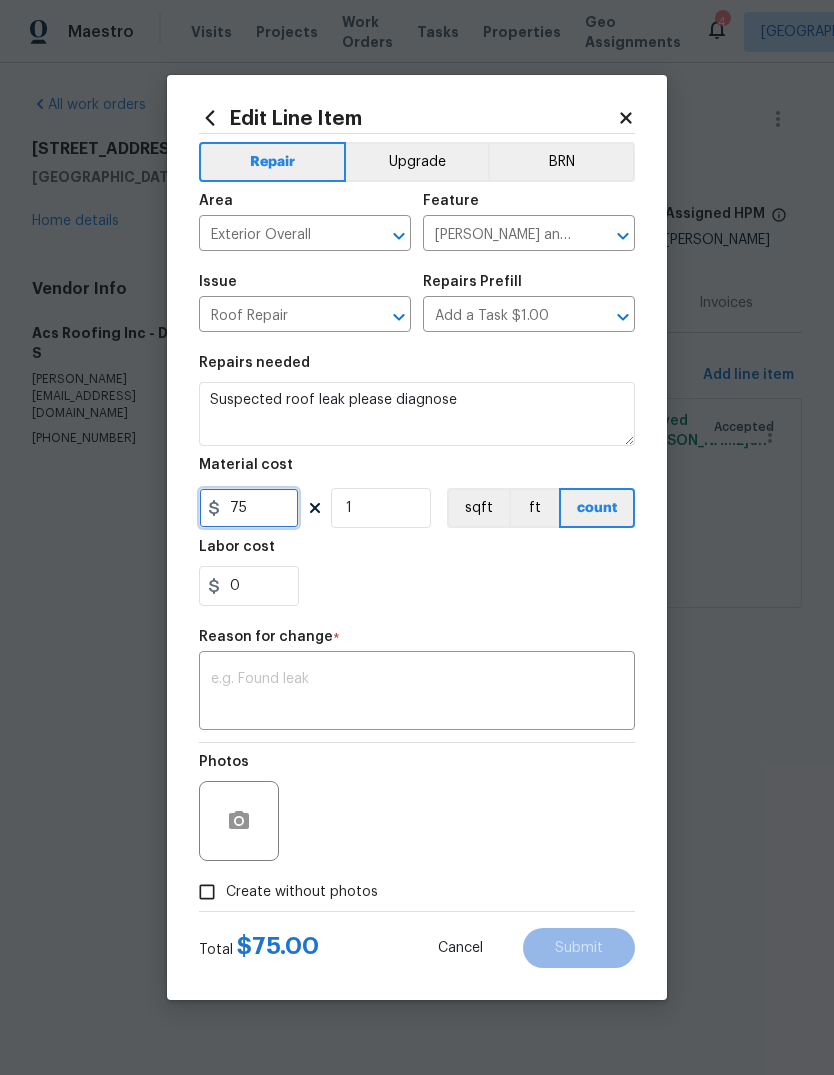 click on "75" at bounding box center [249, 508] 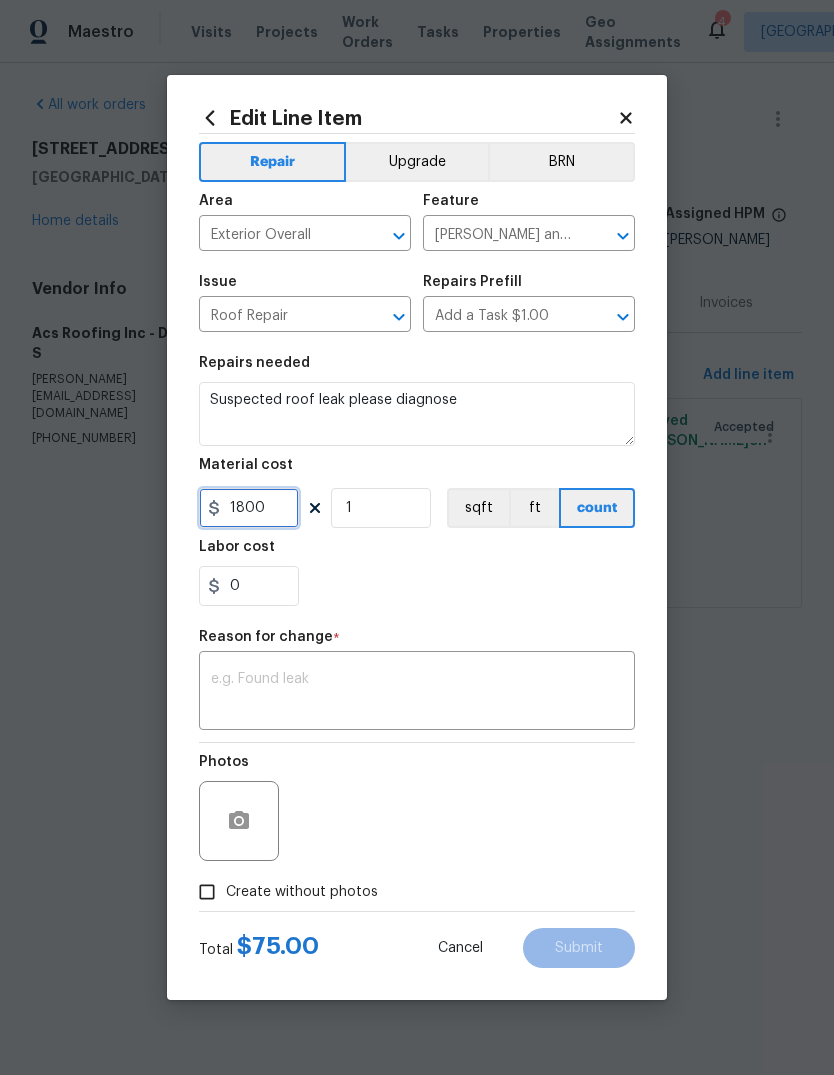 type on "1800" 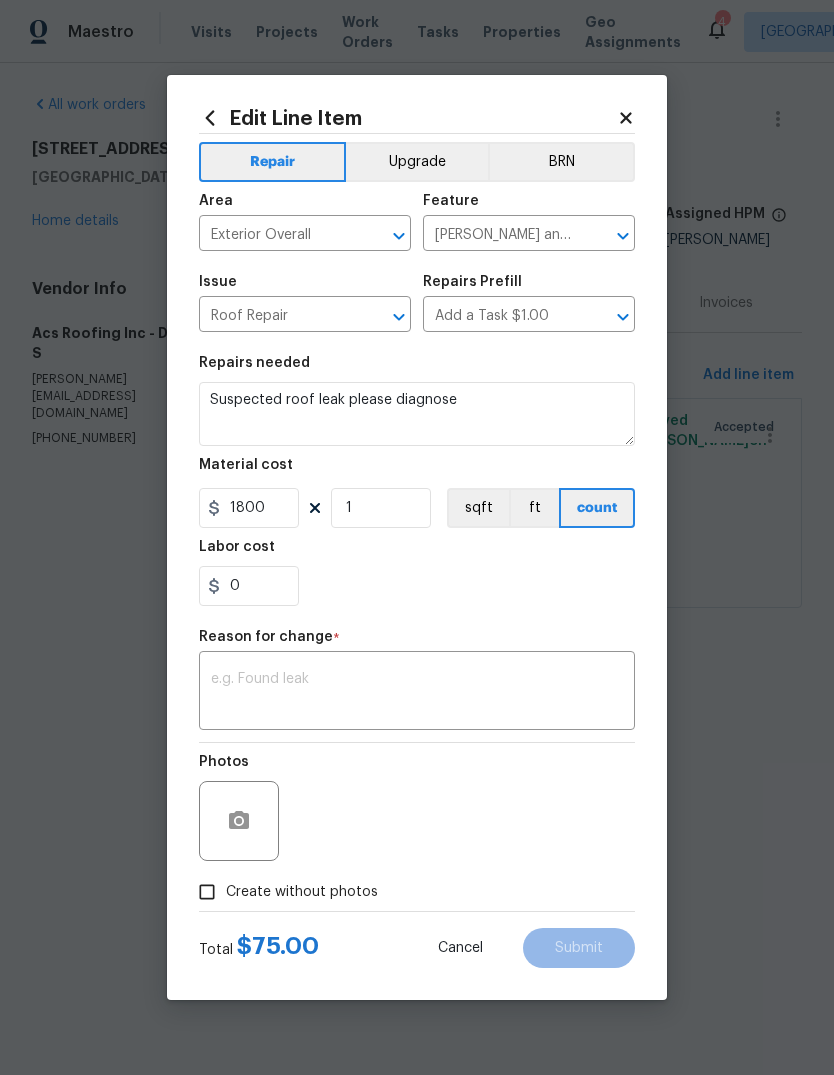 click on "0" at bounding box center (417, 586) 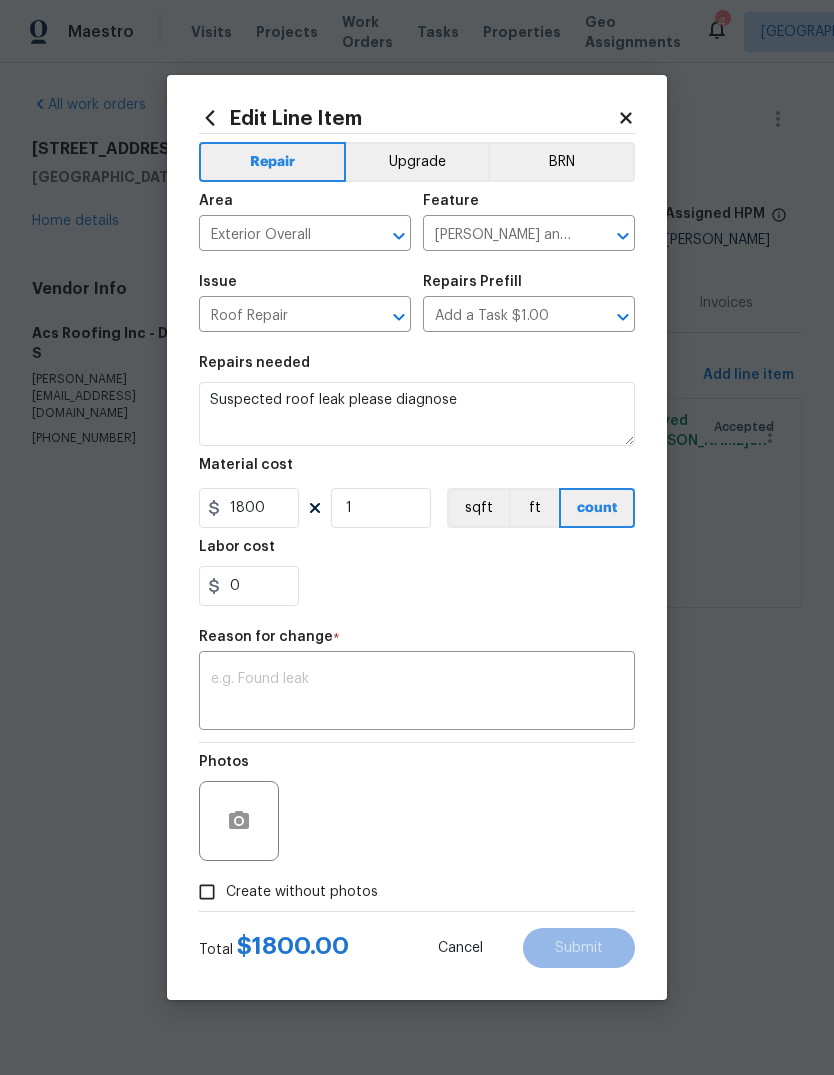 click at bounding box center (417, 693) 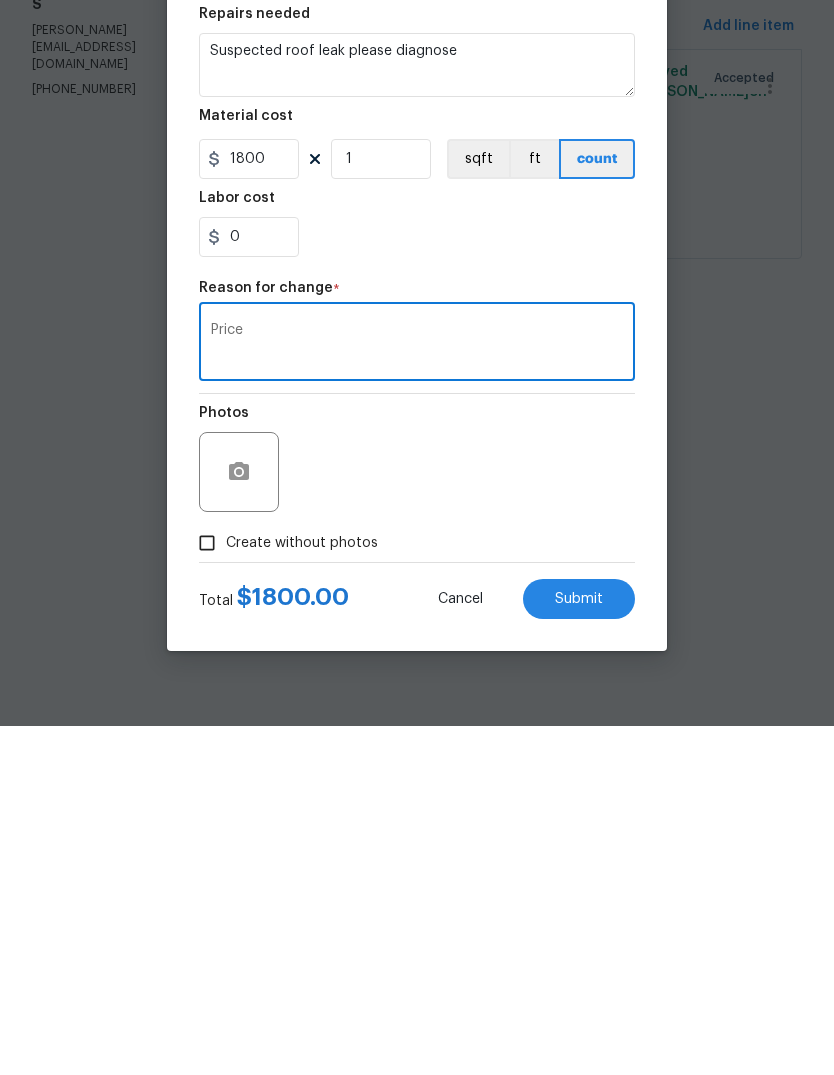 type on "Price" 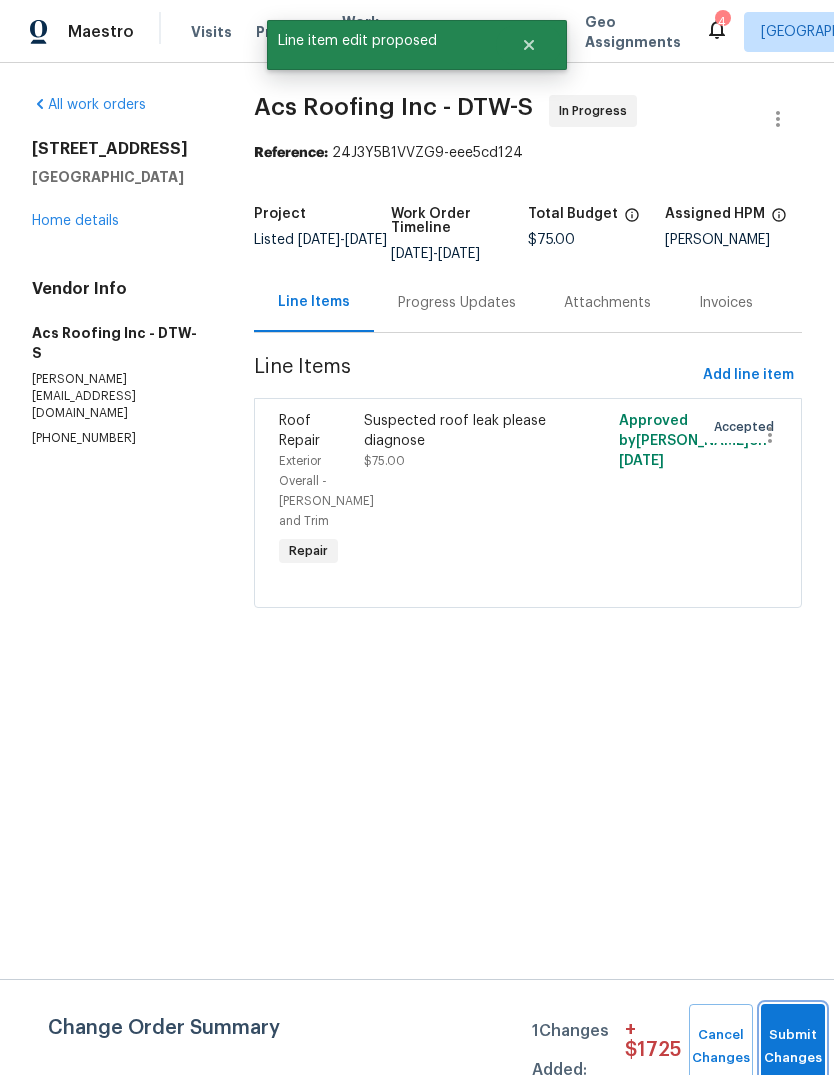 click on "Submit Changes" at bounding box center (793, 1047) 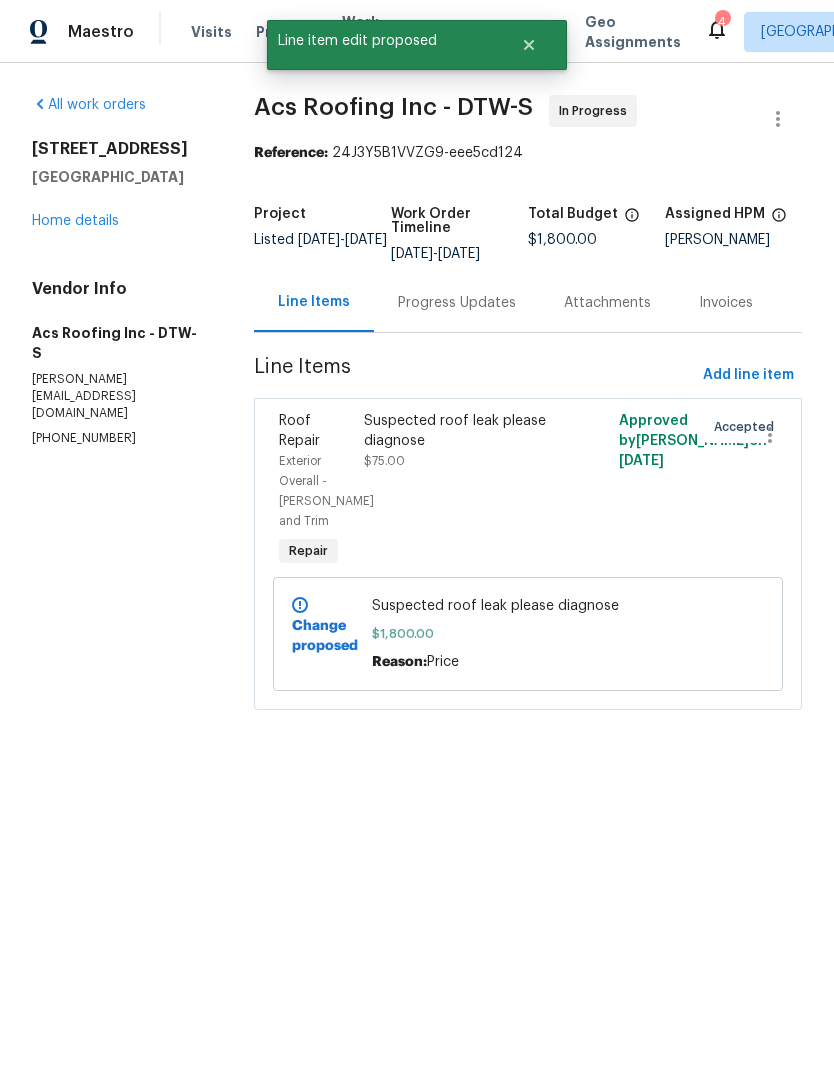 click on "Home details" at bounding box center [75, 221] 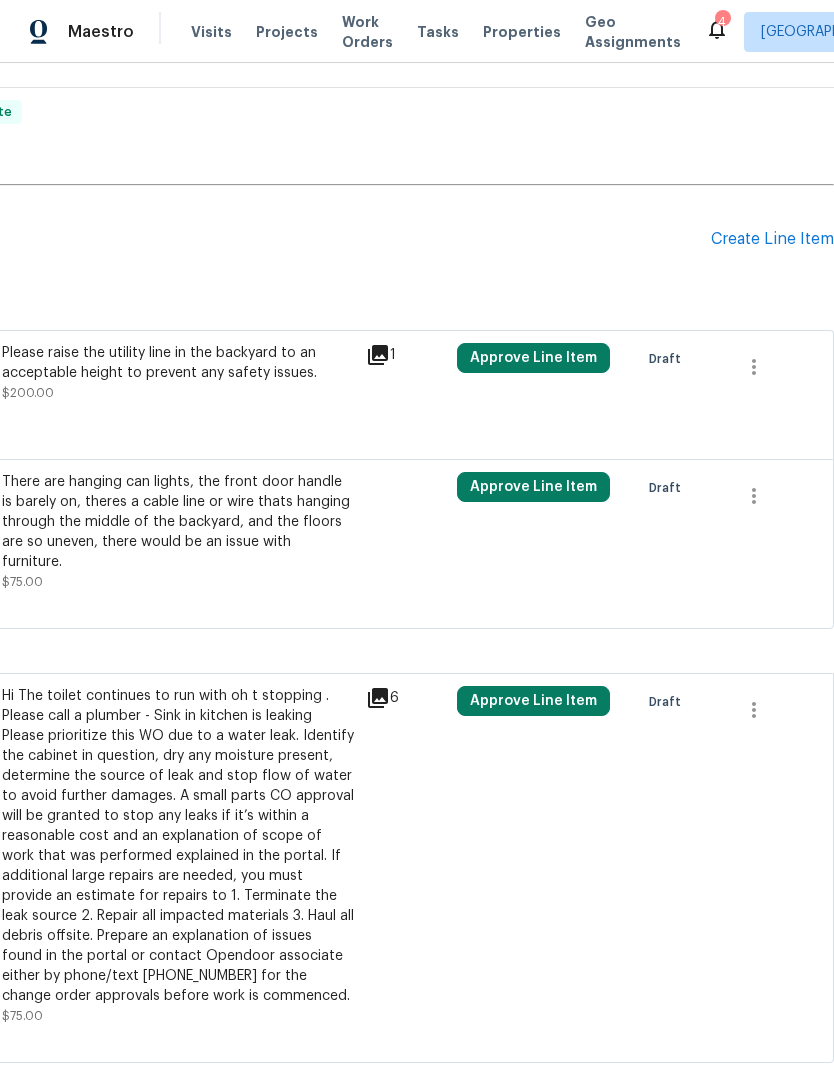scroll, scrollTop: 1424, scrollLeft: 296, axis: both 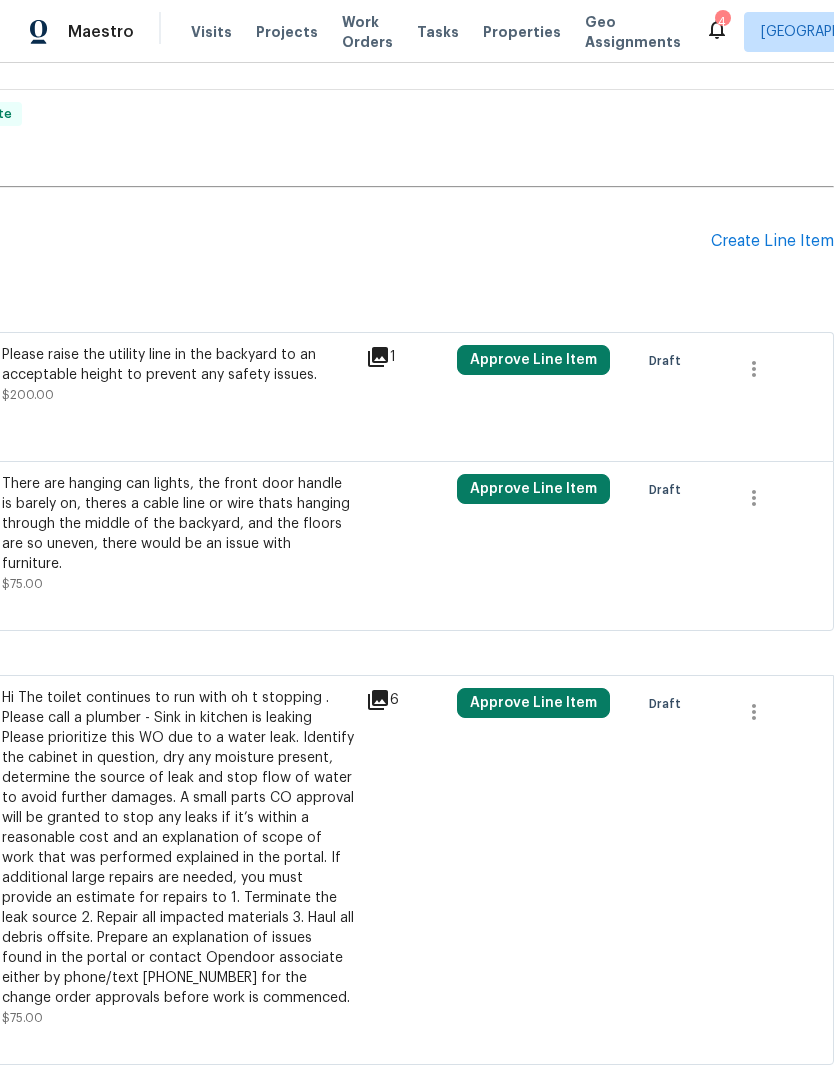 click on "Create Line Item" at bounding box center [772, 241] 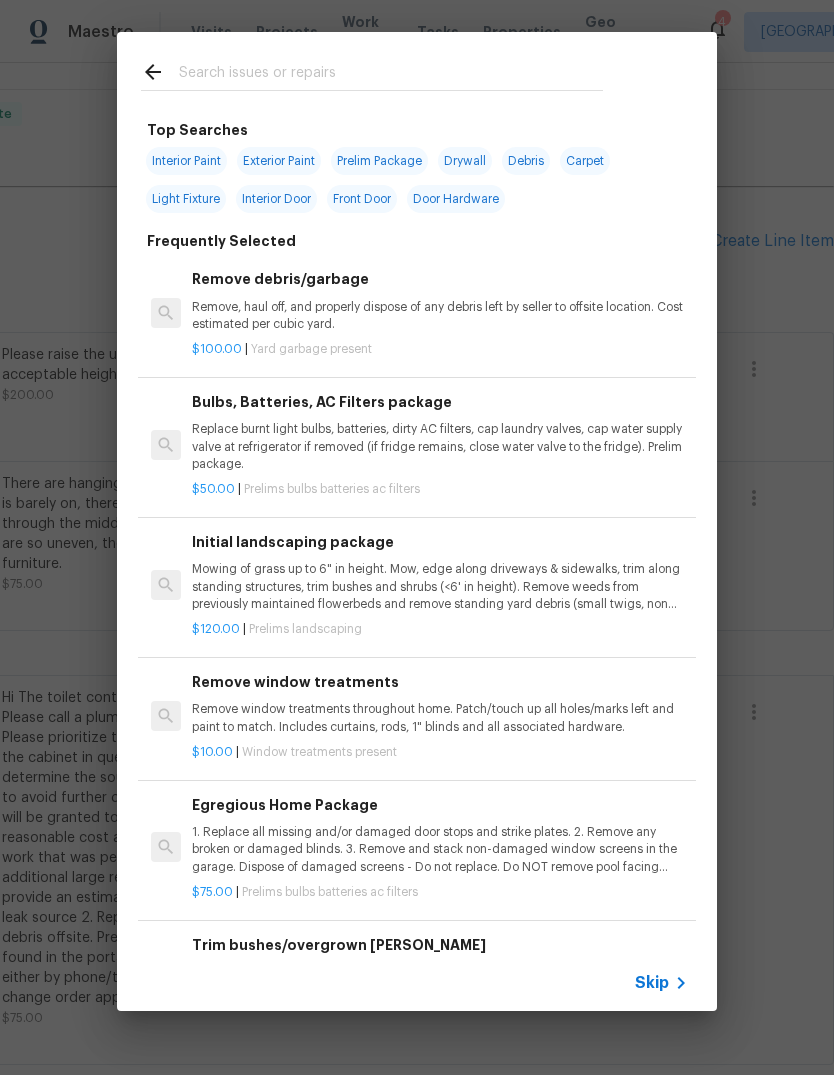click at bounding box center [391, 75] 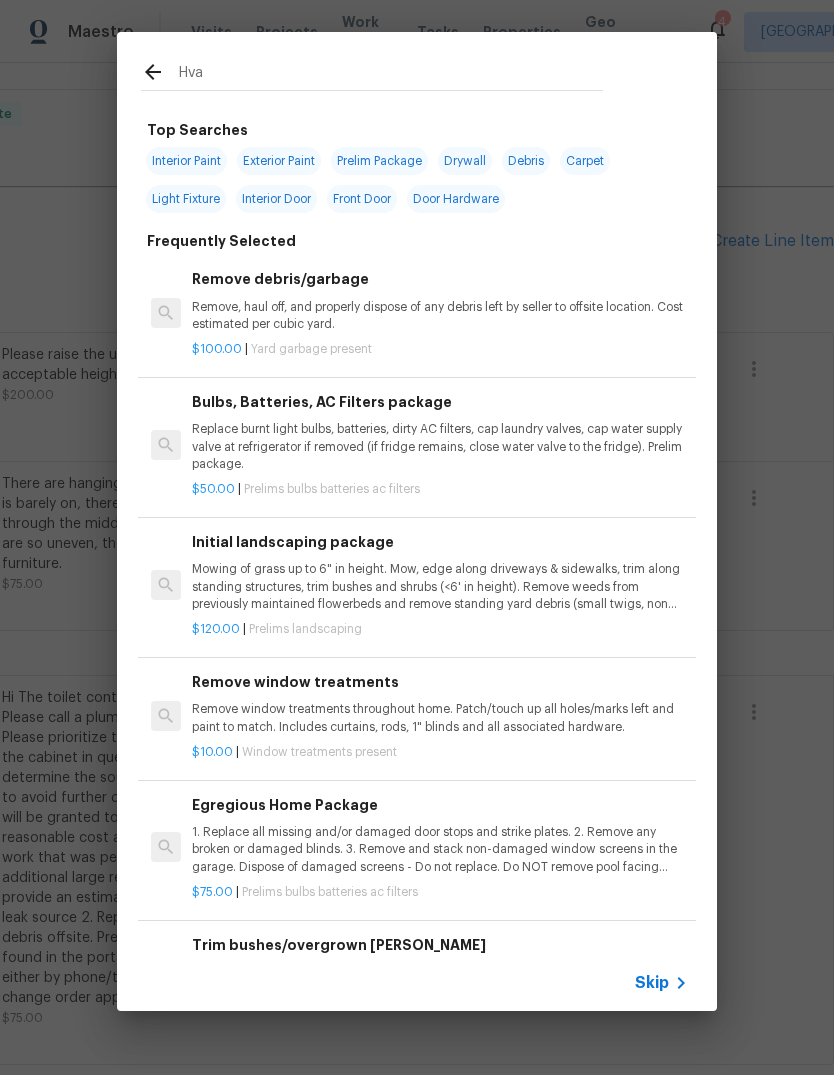 type on "Hvac" 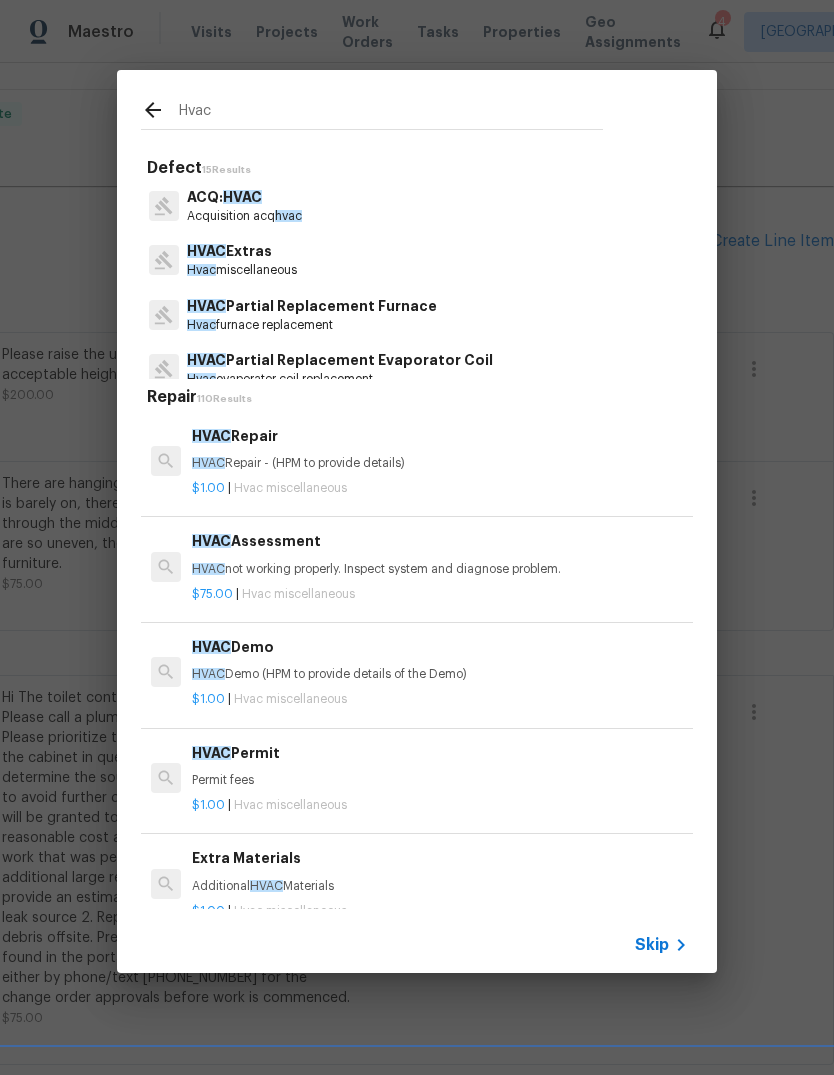 click on "HVAC  Repair - (HPM to provide details)" at bounding box center [440, 463] 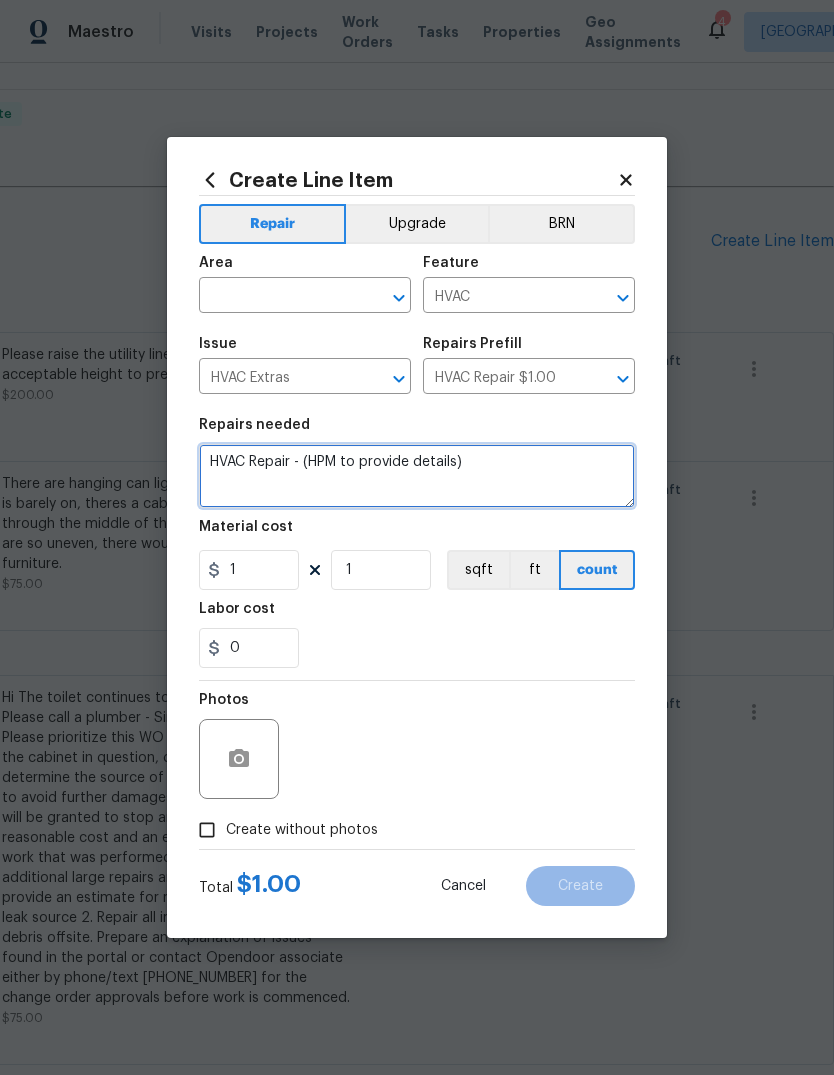 click on "HVAC Repair - (HPM to provide details)" at bounding box center [417, 476] 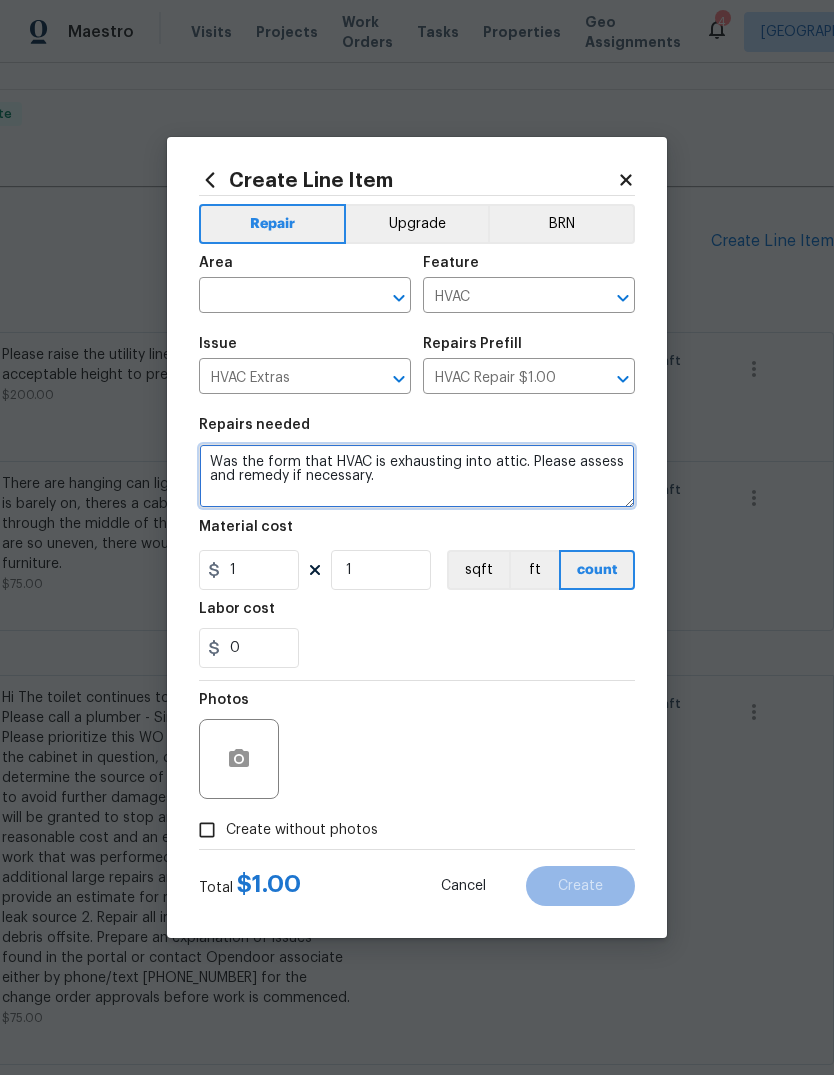 type on "Was the form that HVAC is exhausting into attic. Please assess and remedy if necessary." 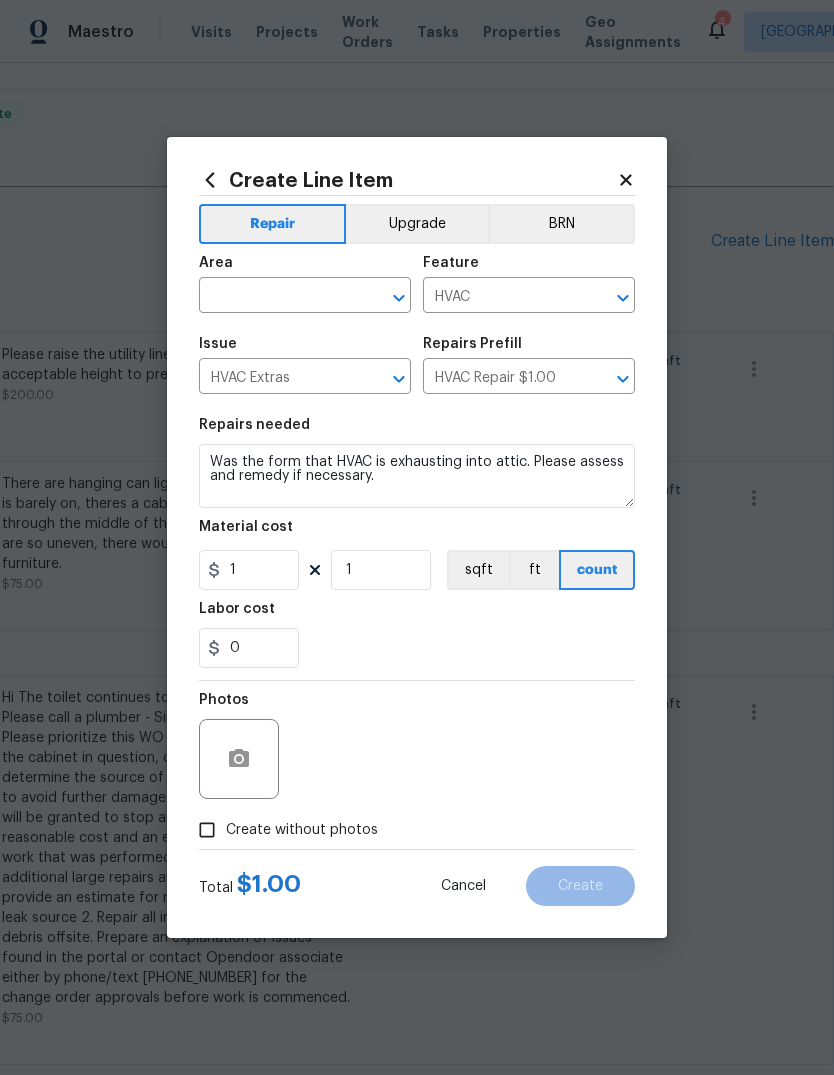 click at bounding box center [277, 297] 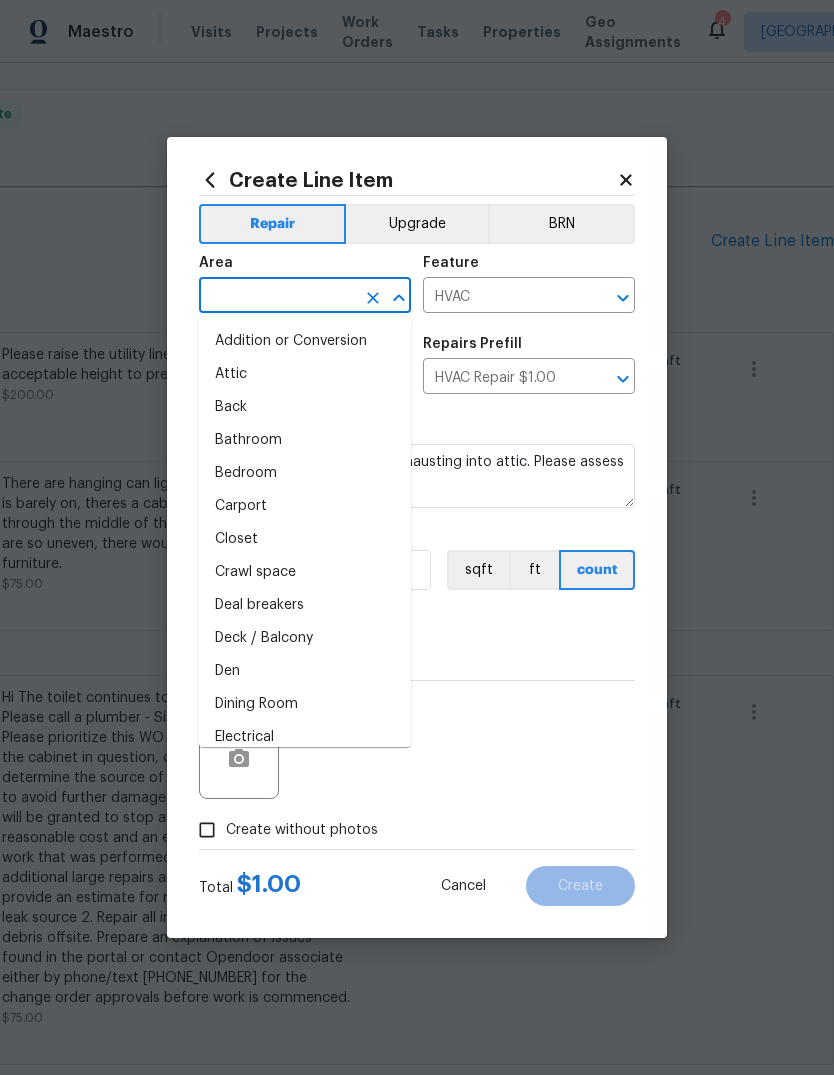 click on "Attic" at bounding box center (305, 374) 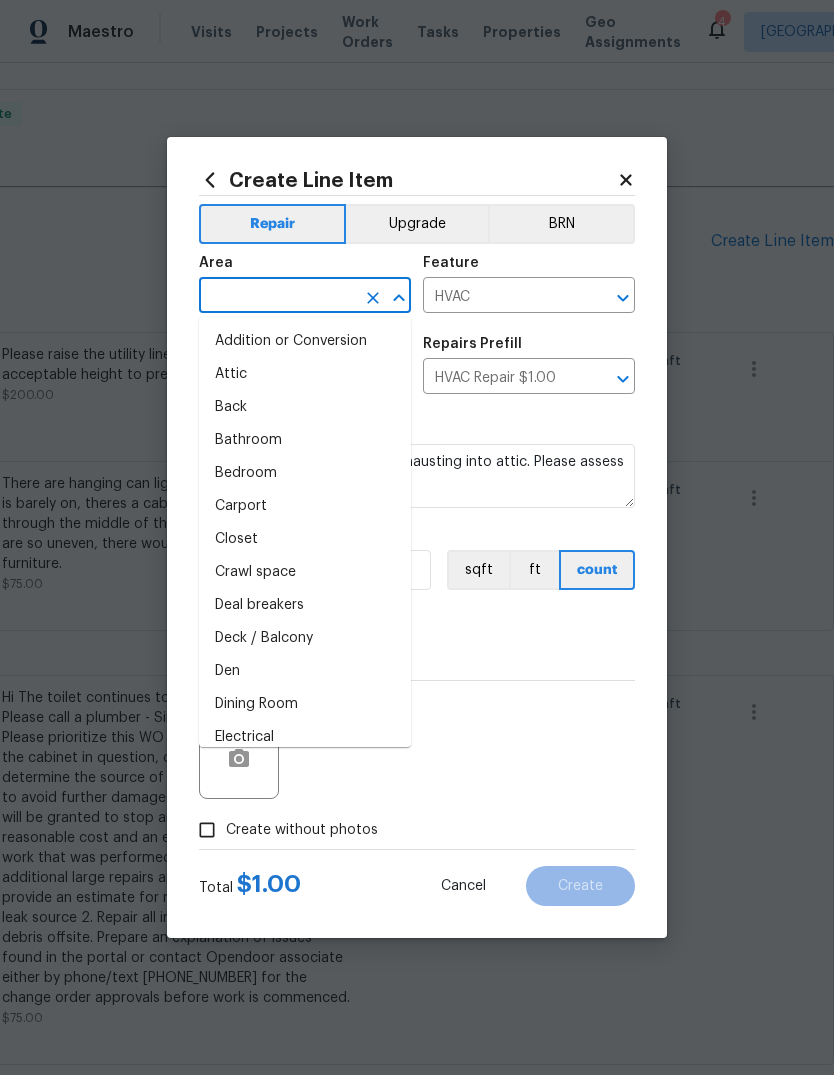 type on "Attic" 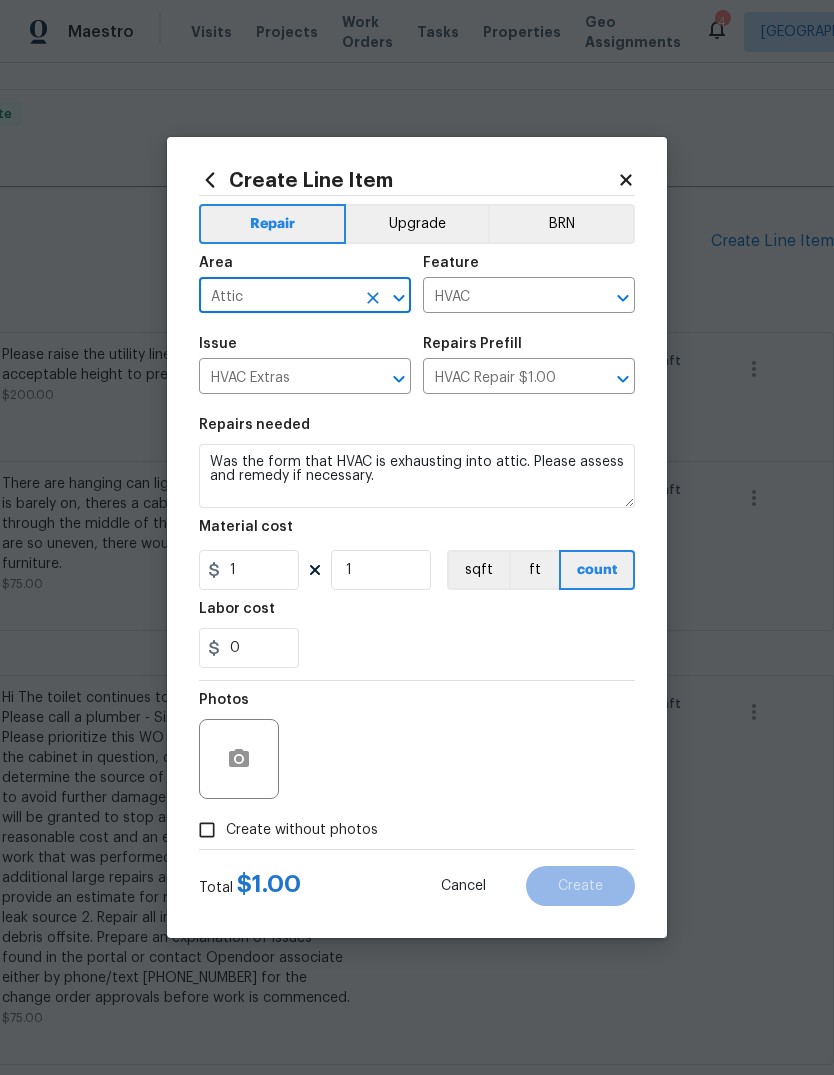 click on "Labor cost" at bounding box center [417, 615] 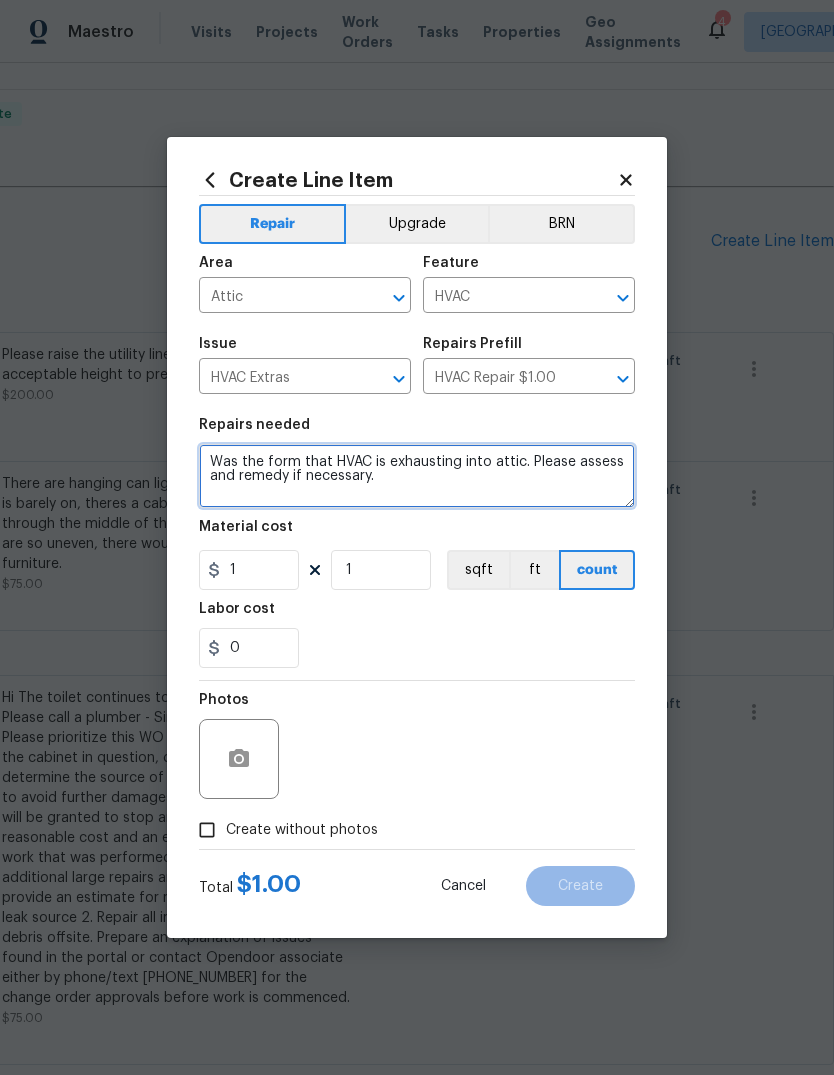 click on "Was the form that HVAC is exhausting into attic. Please assess and remedy if necessary." at bounding box center (417, 476) 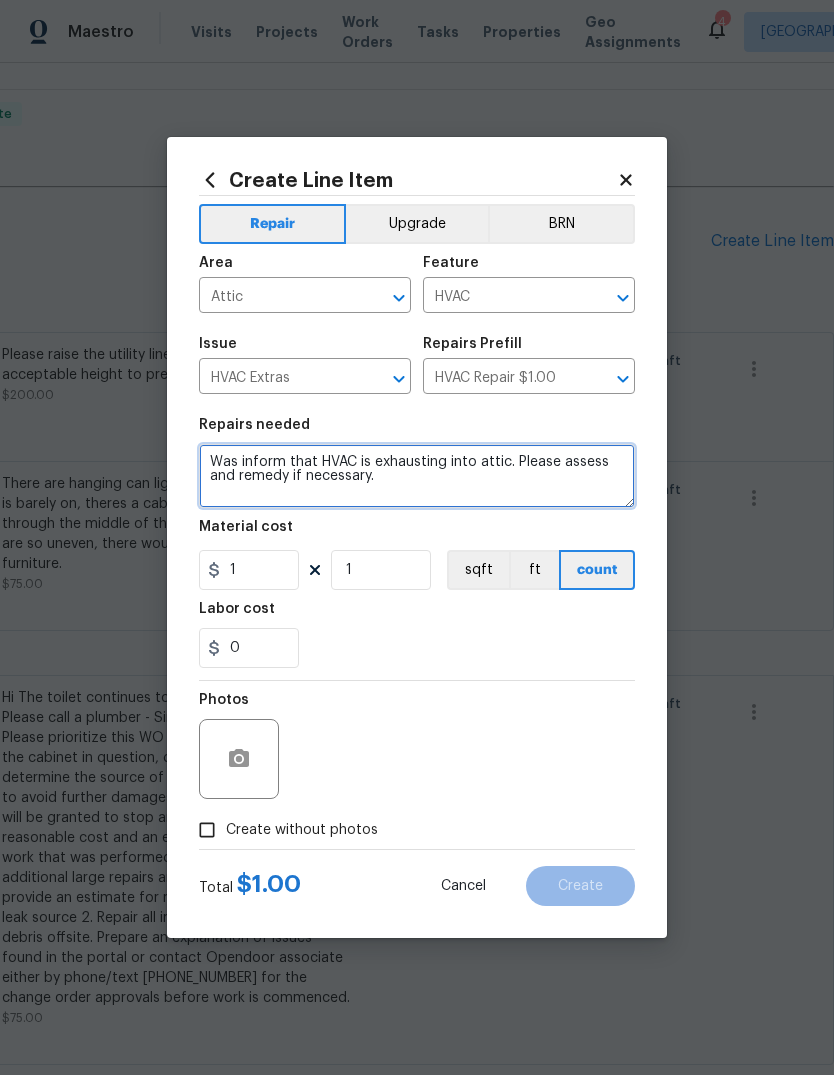 click on "Was inform that HVAC is exhausting into attic. Please assess and remedy if necessary." at bounding box center [417, 476] 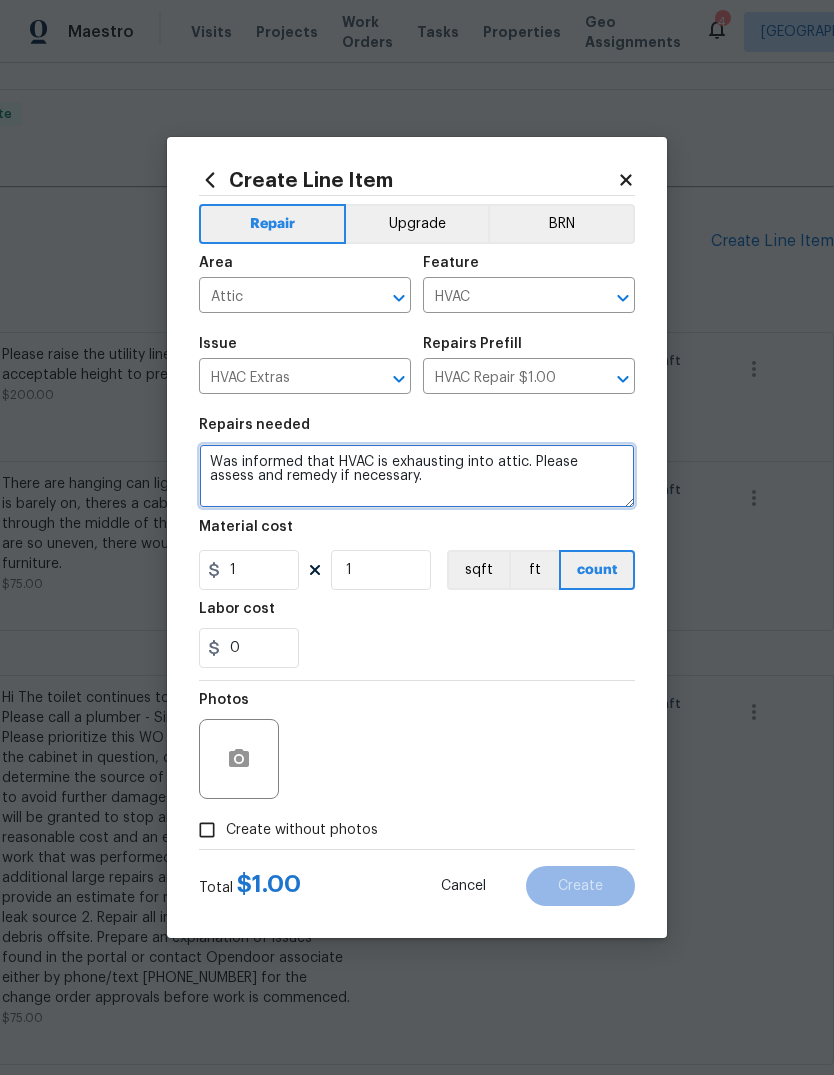 type on "Was informed that HVAC is exhausting into attic. Please assess and remedy if necessary." 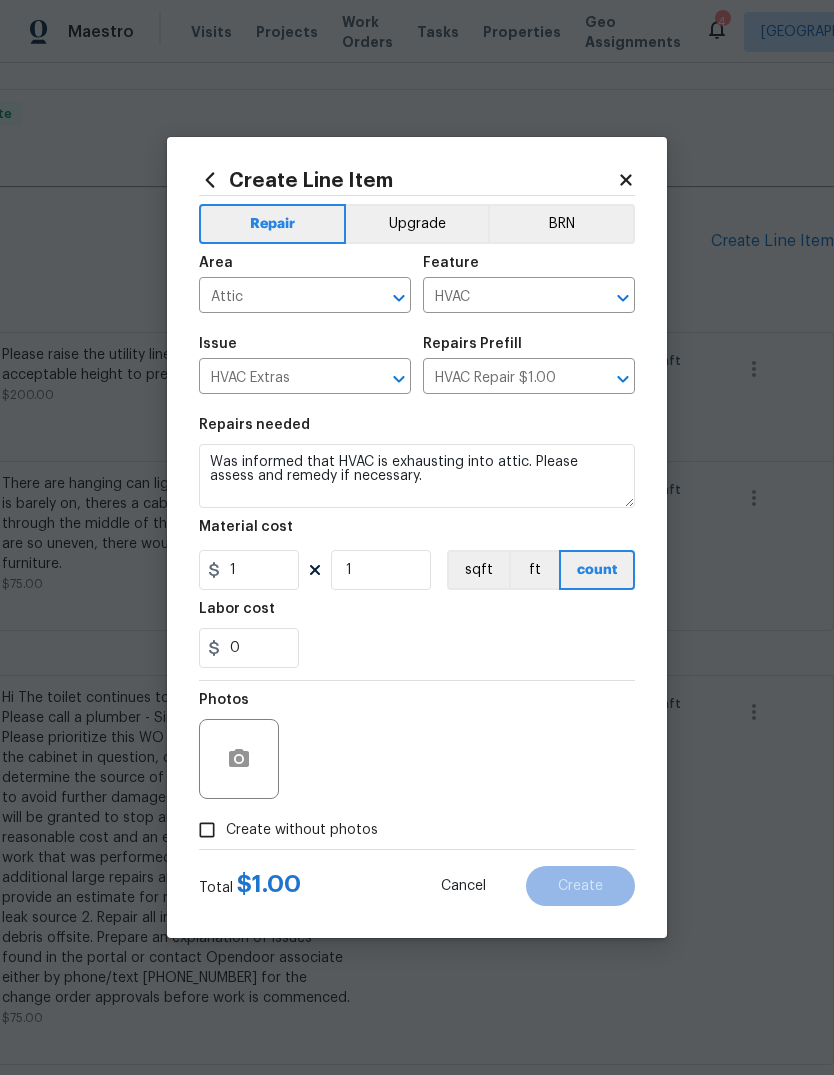 click on "0" at bounding box center (417, 648) 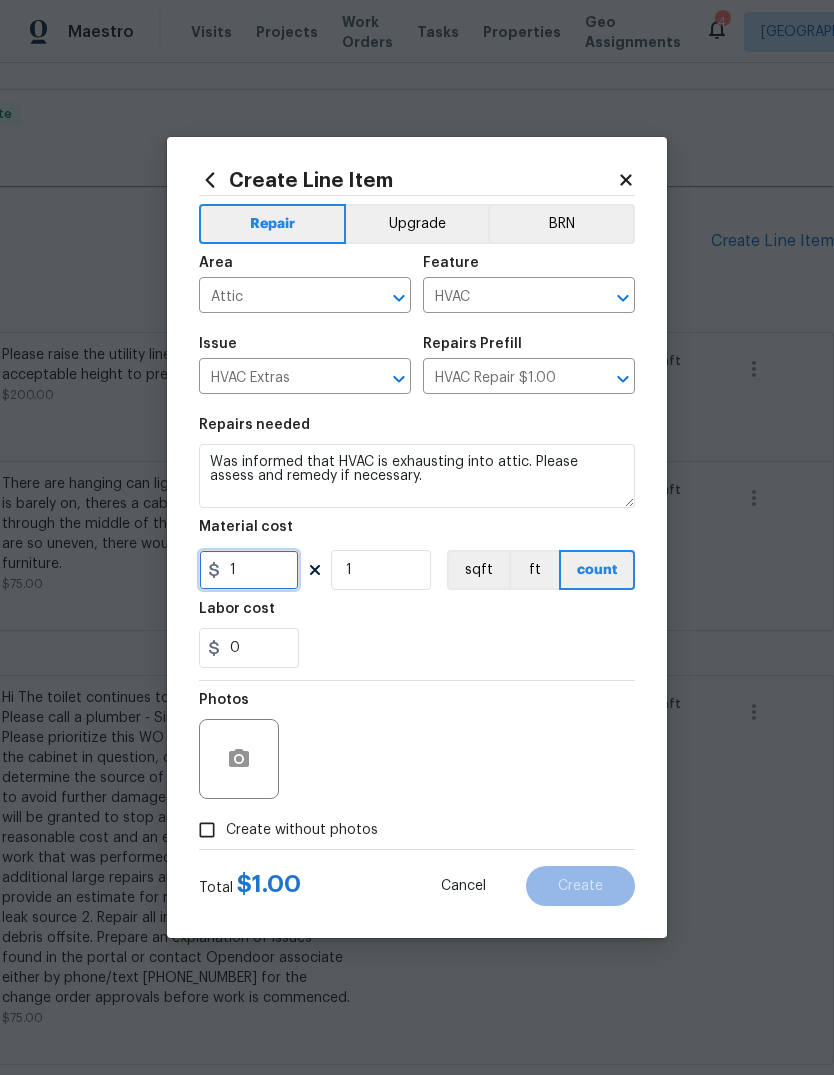 click on "1" at bounding box center (249, 570) 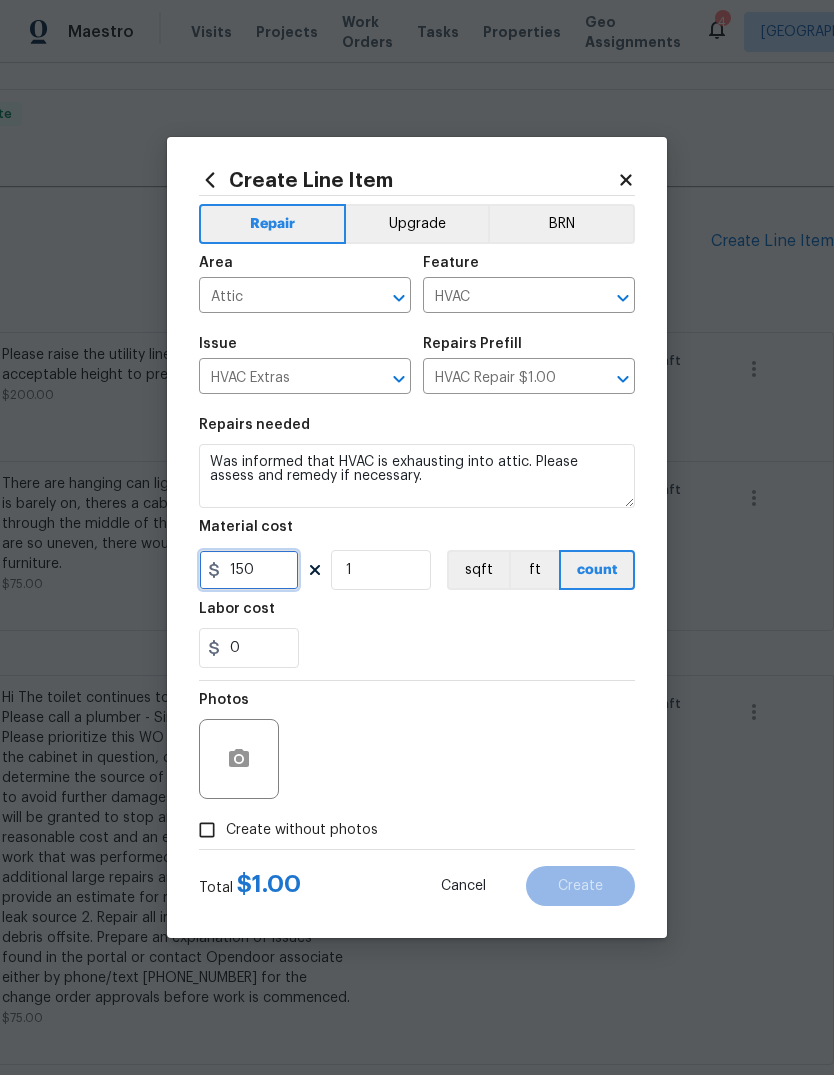 type on "150" 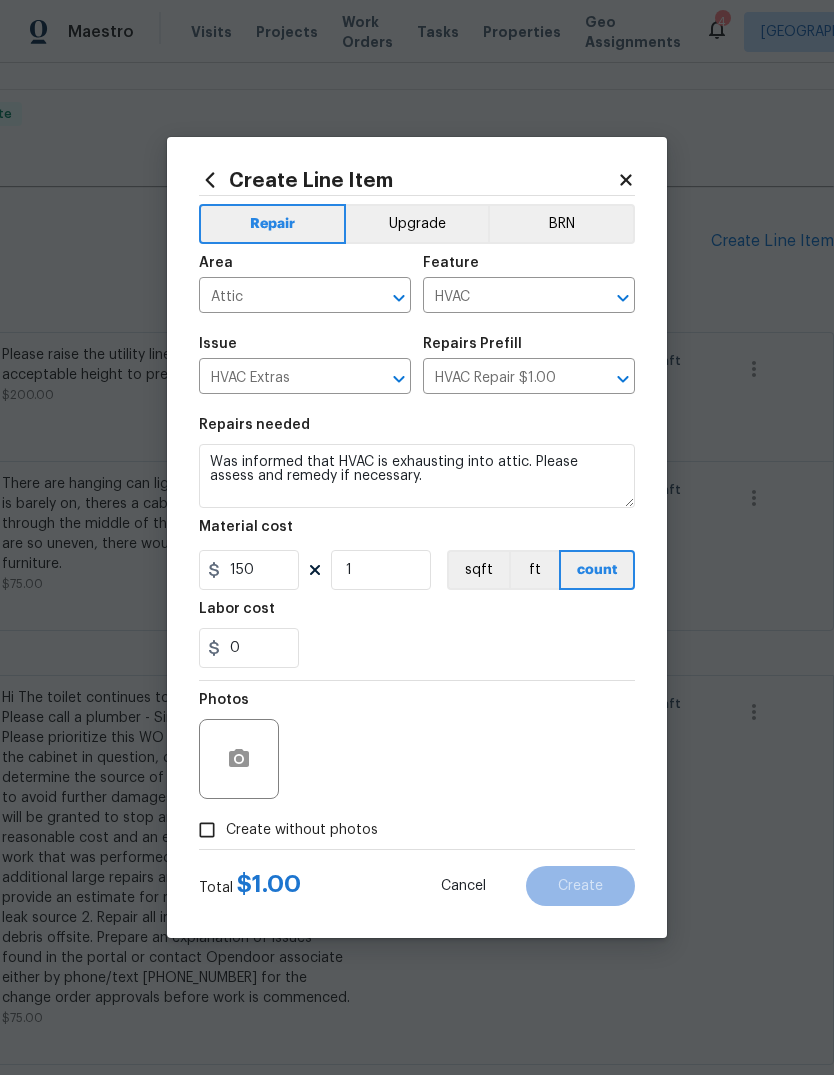 click on "Create without photos" at bounding box center (302, 830) 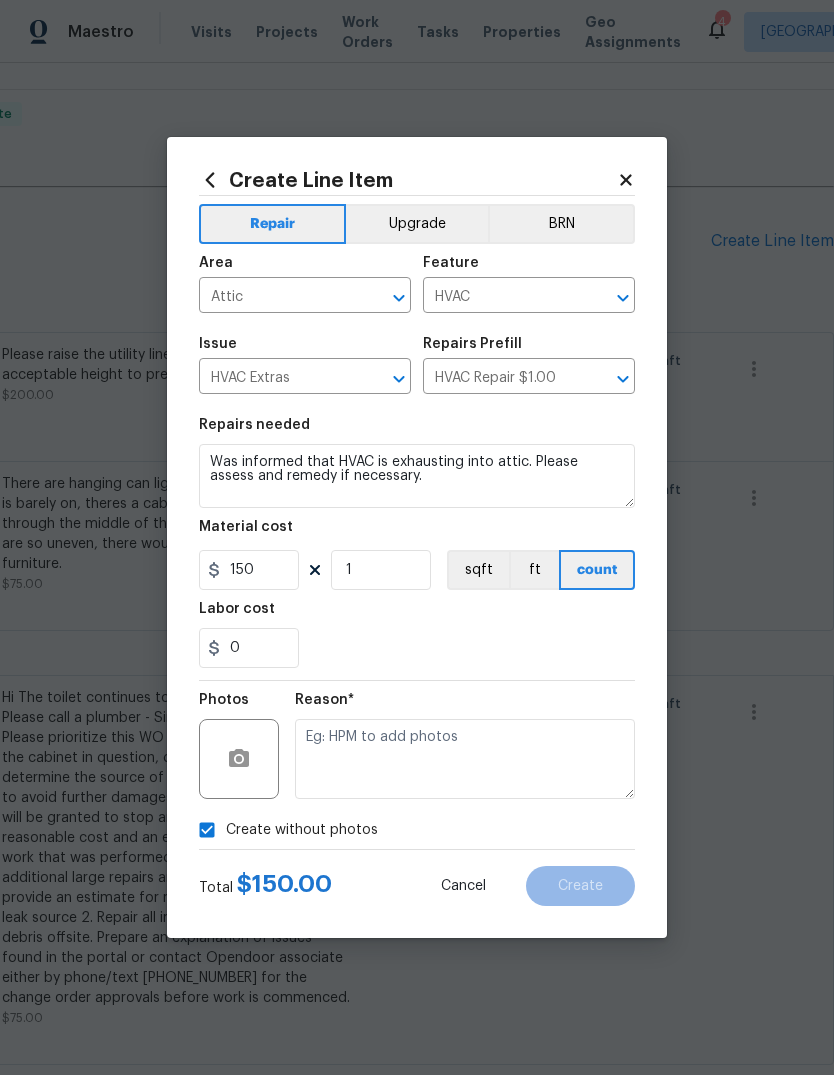 scroll, scrollTop: 31, scrollLeft: 0, axis: vertical 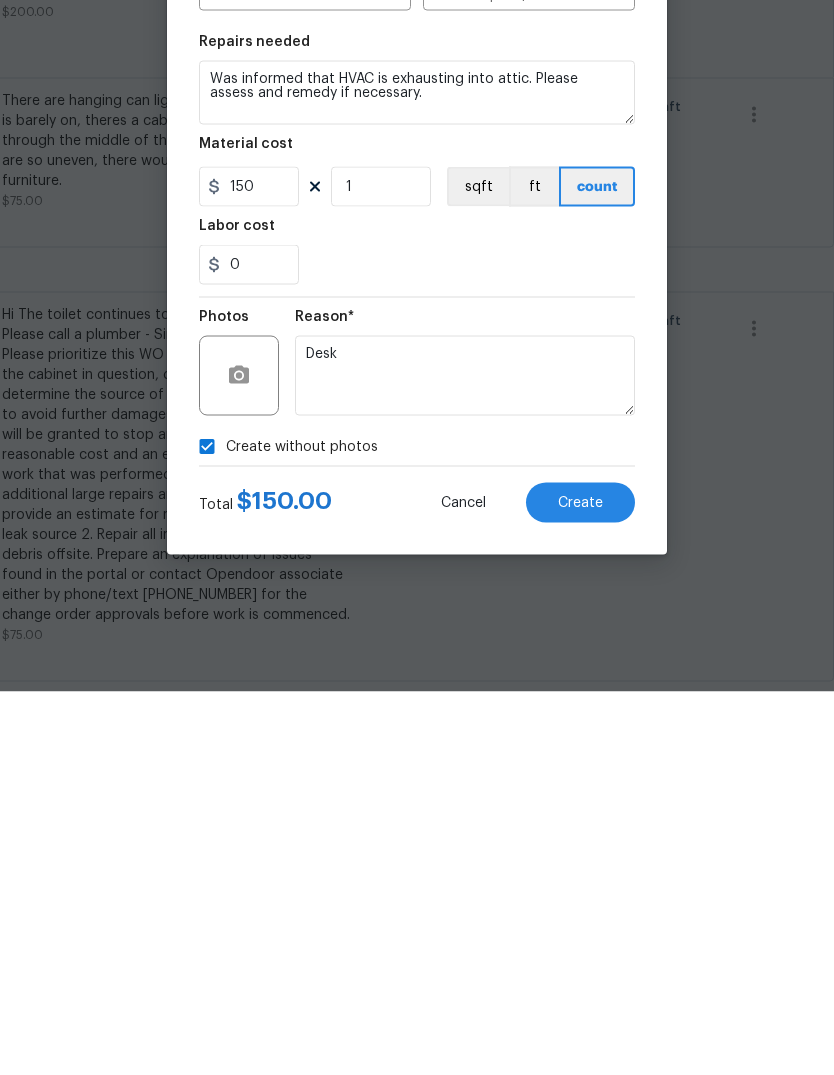 type on "Desk" 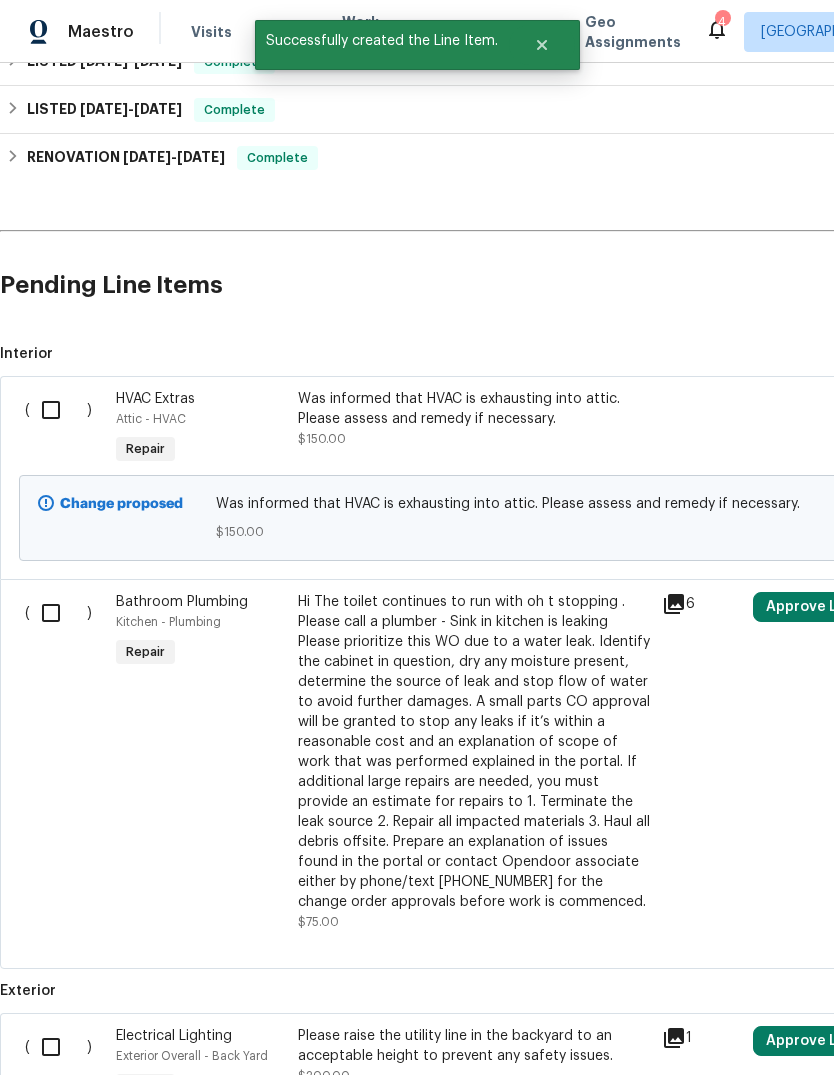 scroll, scrollTop: 1381, scrollLeft: 0, axis: vertical 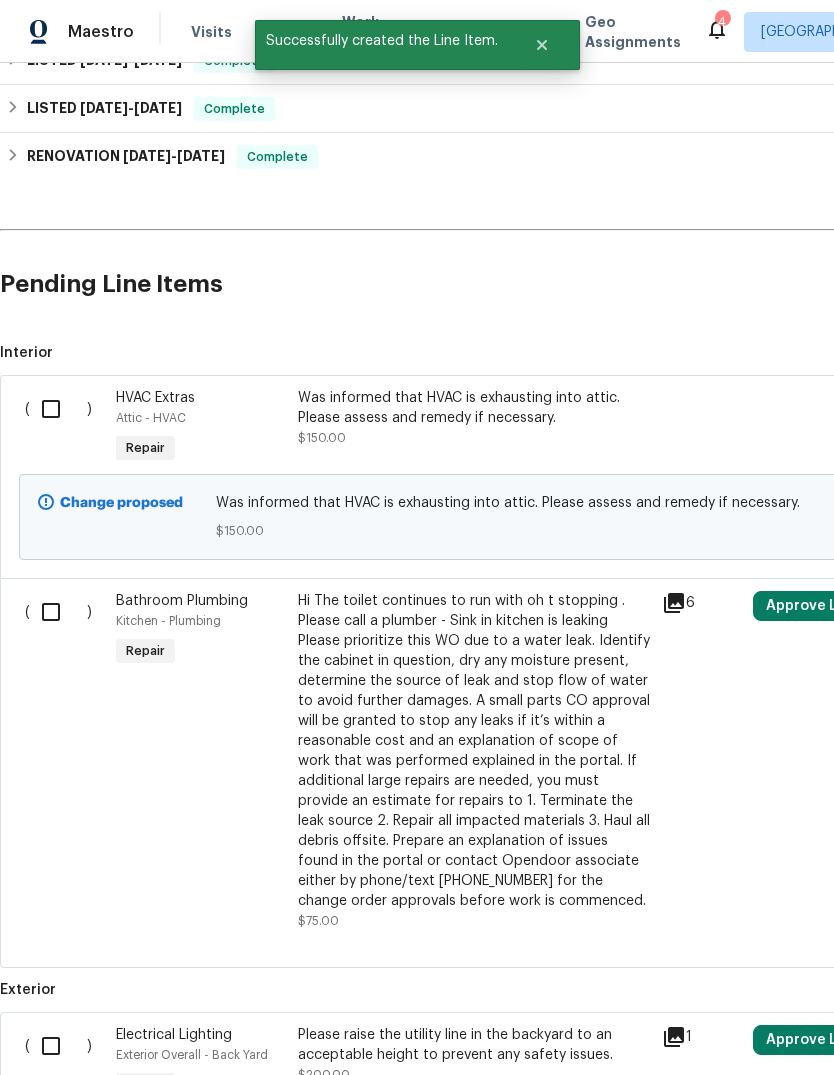 click at bounding box center [58, 409] 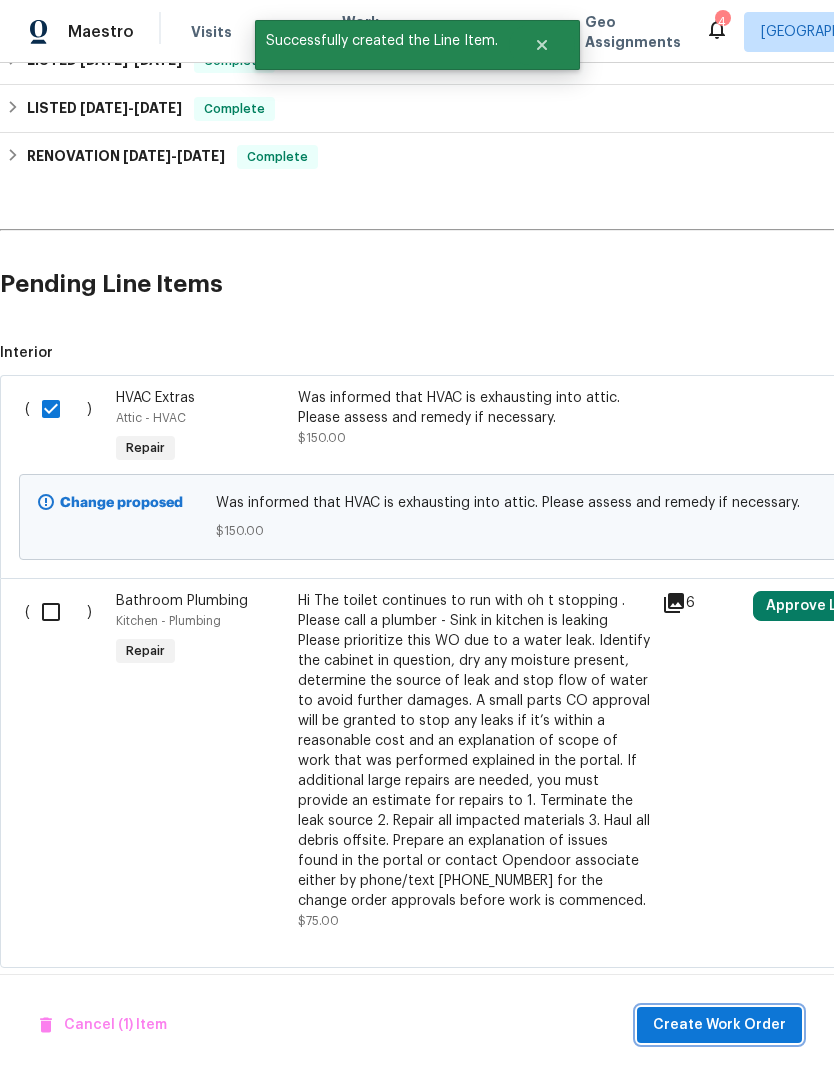 click on "Create Work Order" at bounding box center (719, 1025) 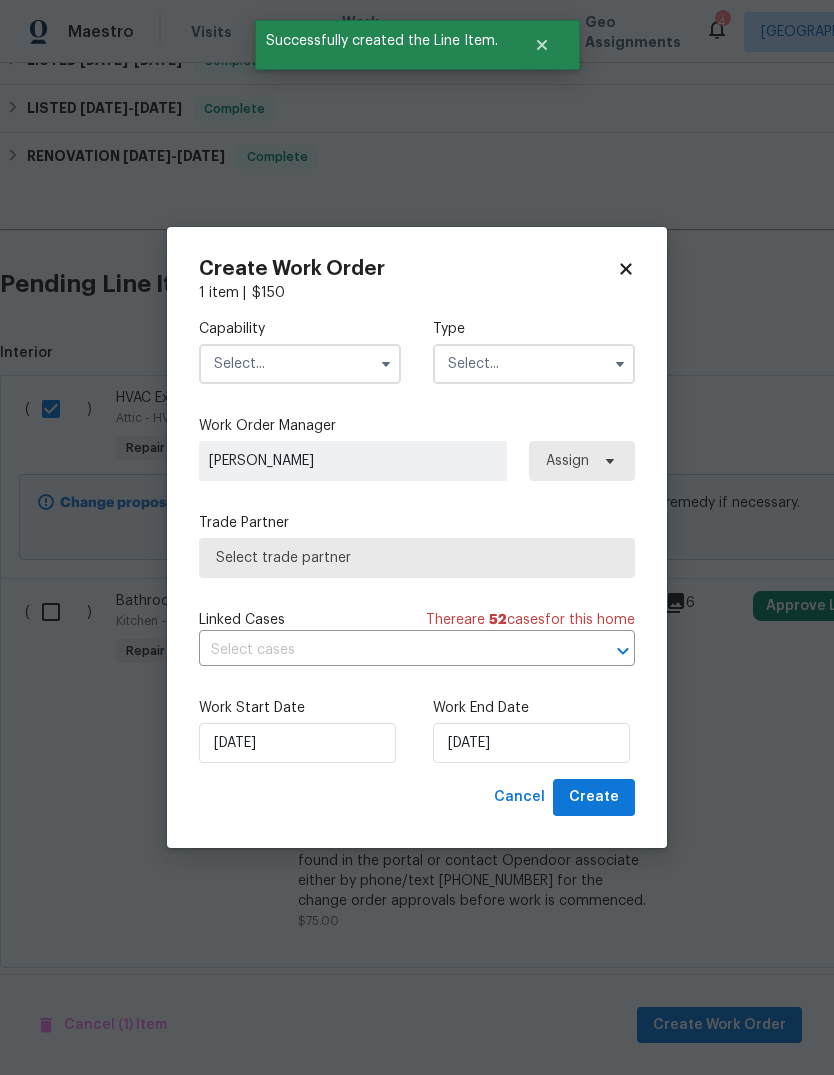 click 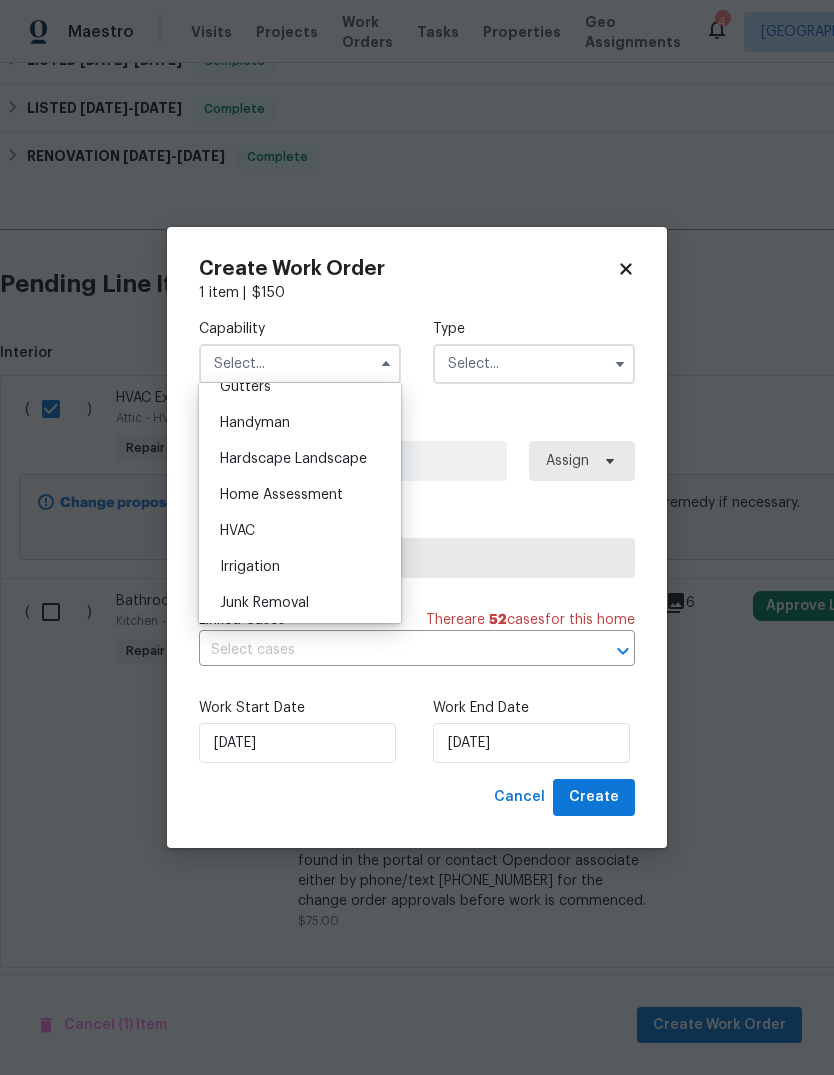 scroll, scrollTop: 1117, scrollLeft: 0, axis: vertical 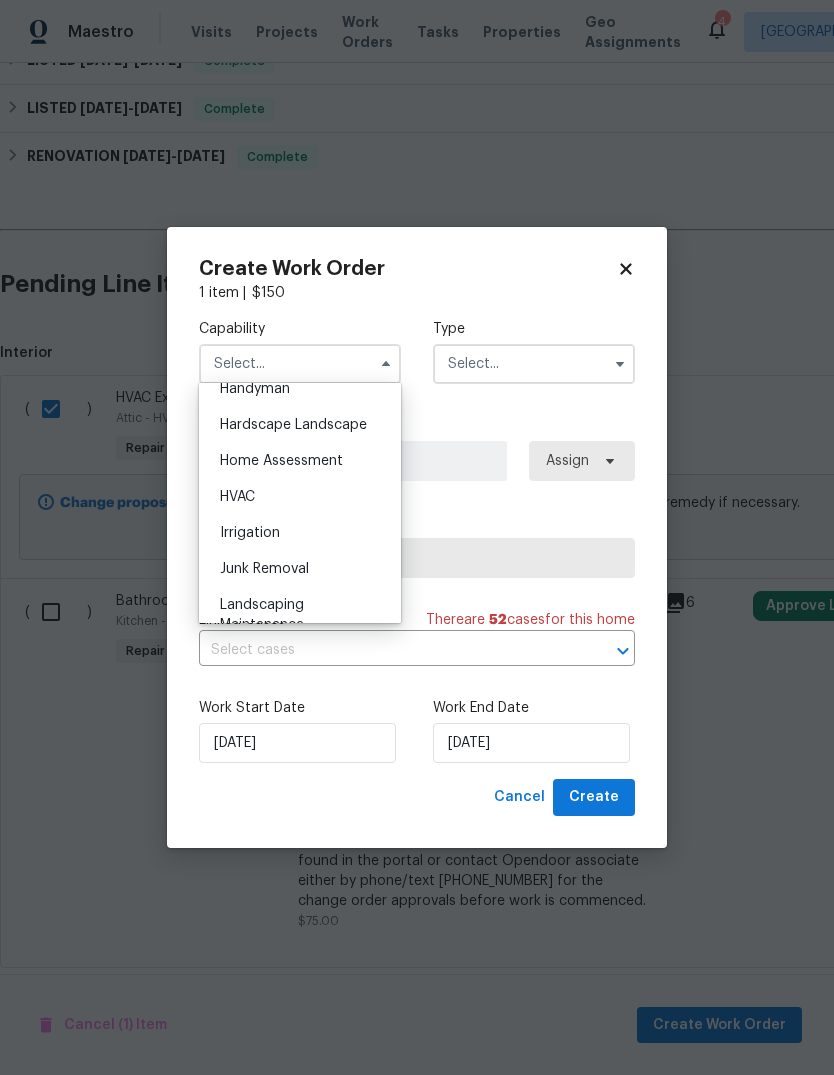 click on "HVAC" at bounding box center [300, 497] 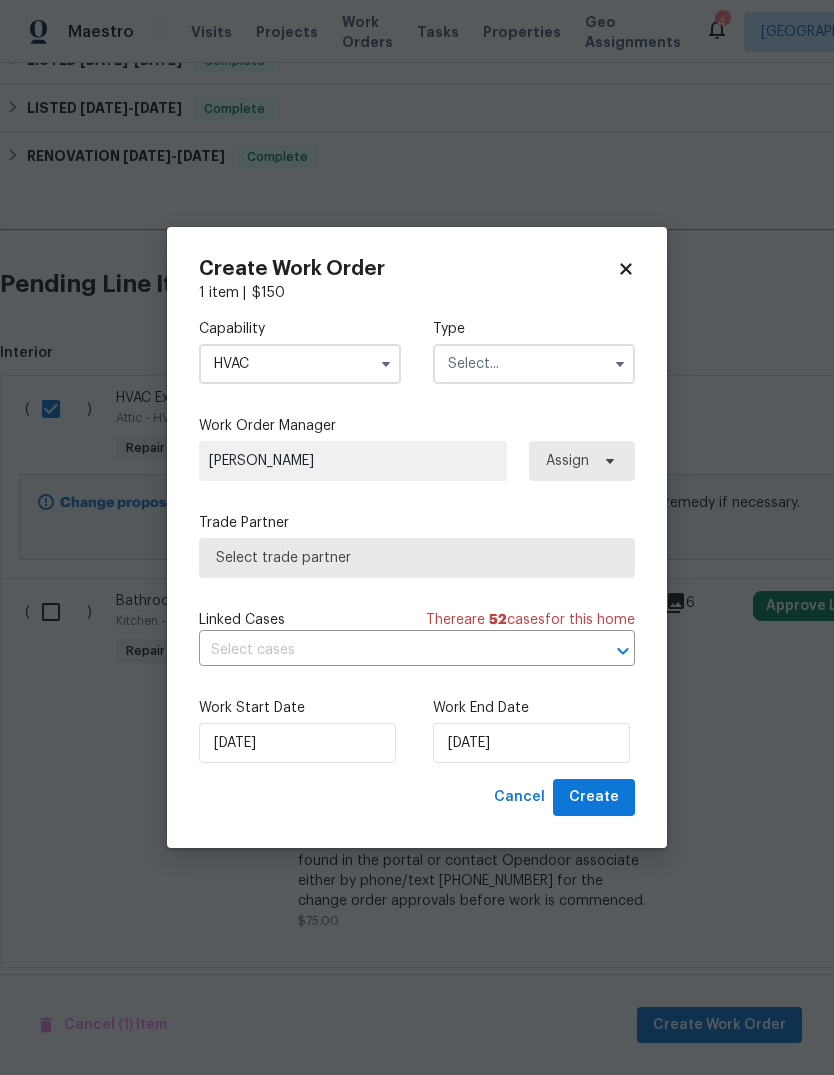 click at bounding box center (534, 364) 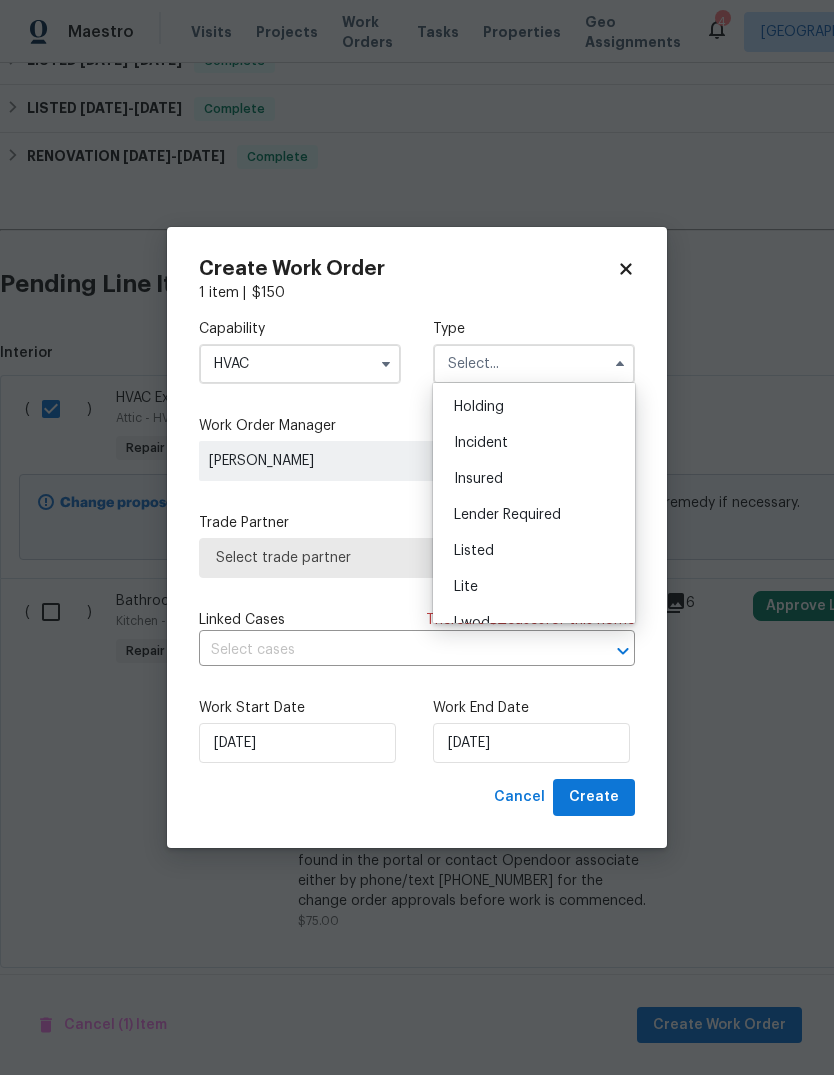 scroll, scrollTop: 100, scrollLeft: 0, axis: vertical 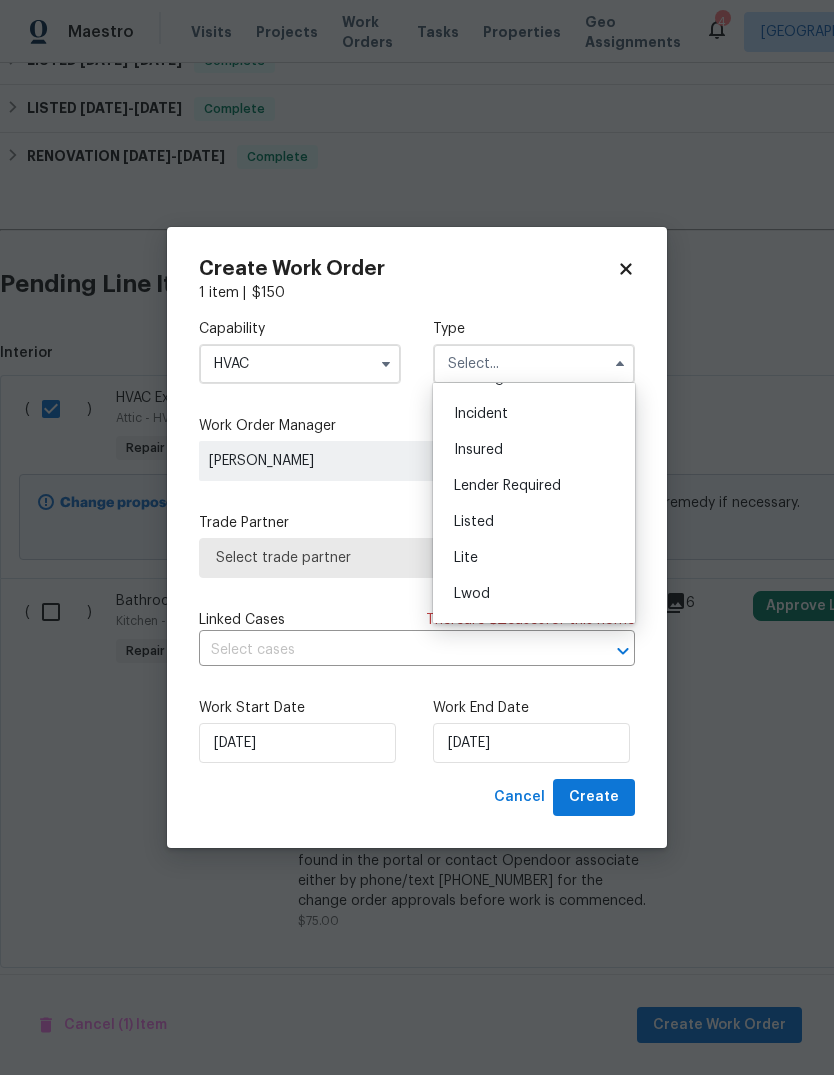 click on "Listed" at bounding box center (534, 522) 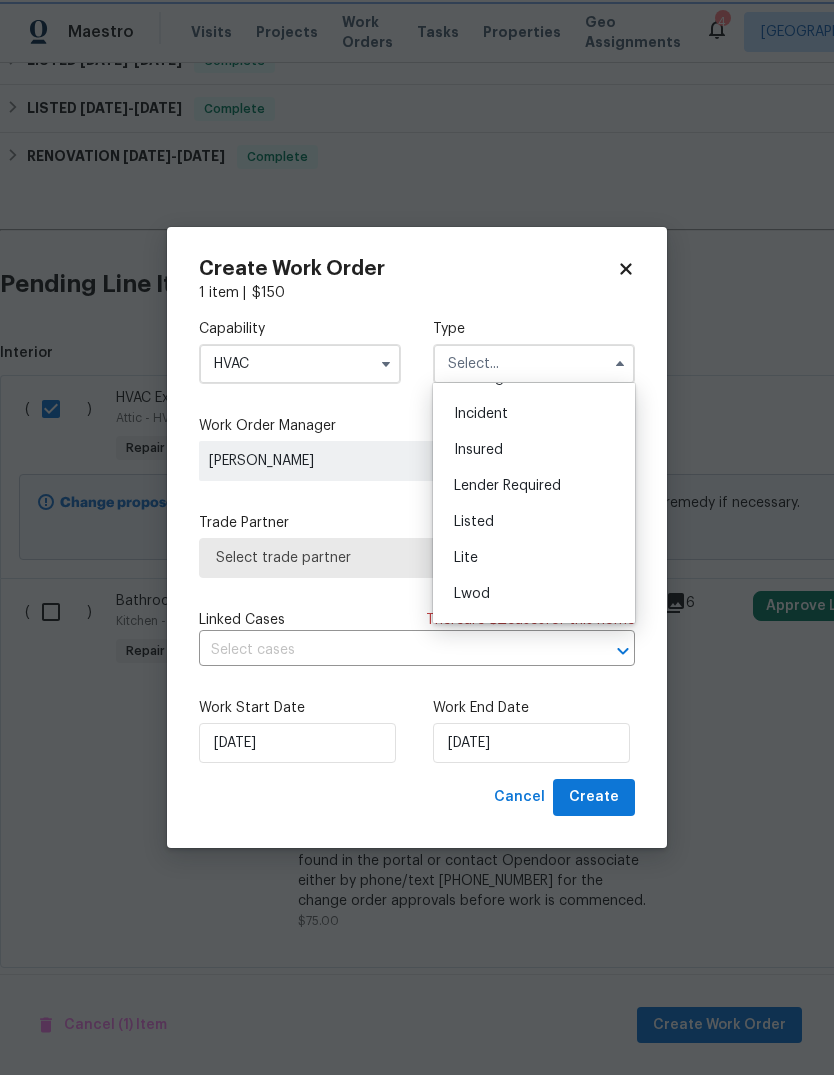 type on "Listed" 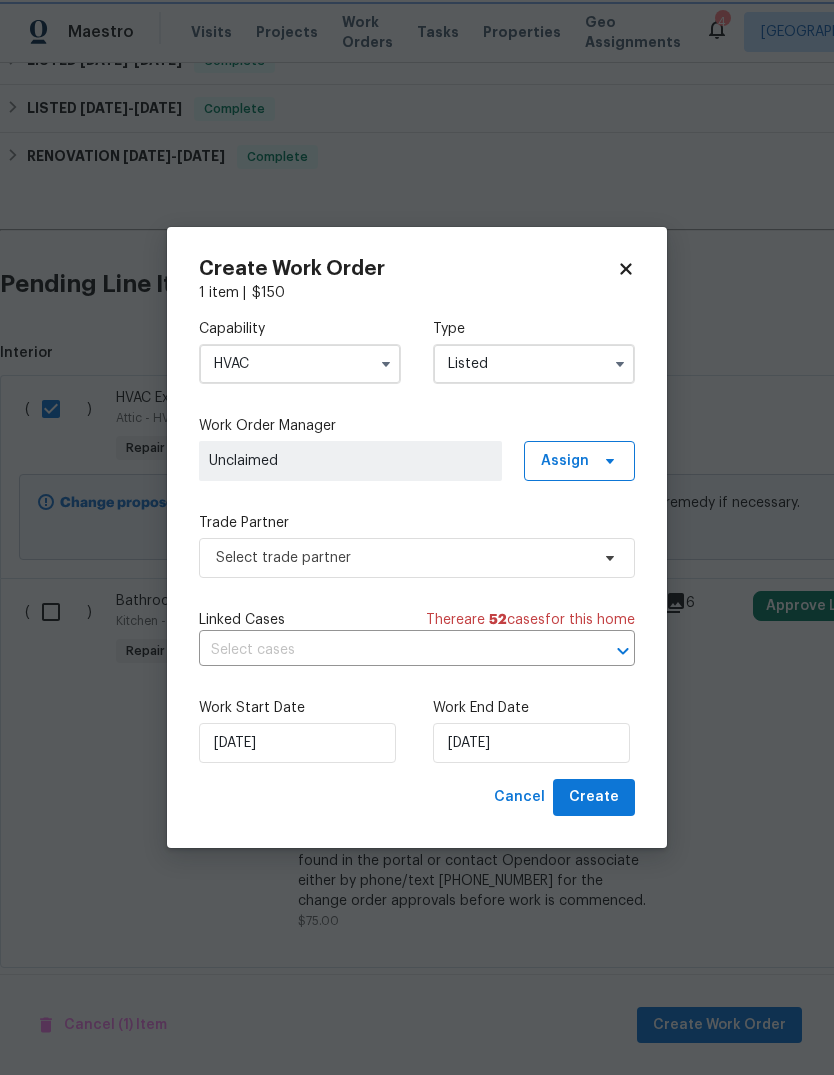 scroll, scrollTop: 0, scrollLeft: 0, axis: both 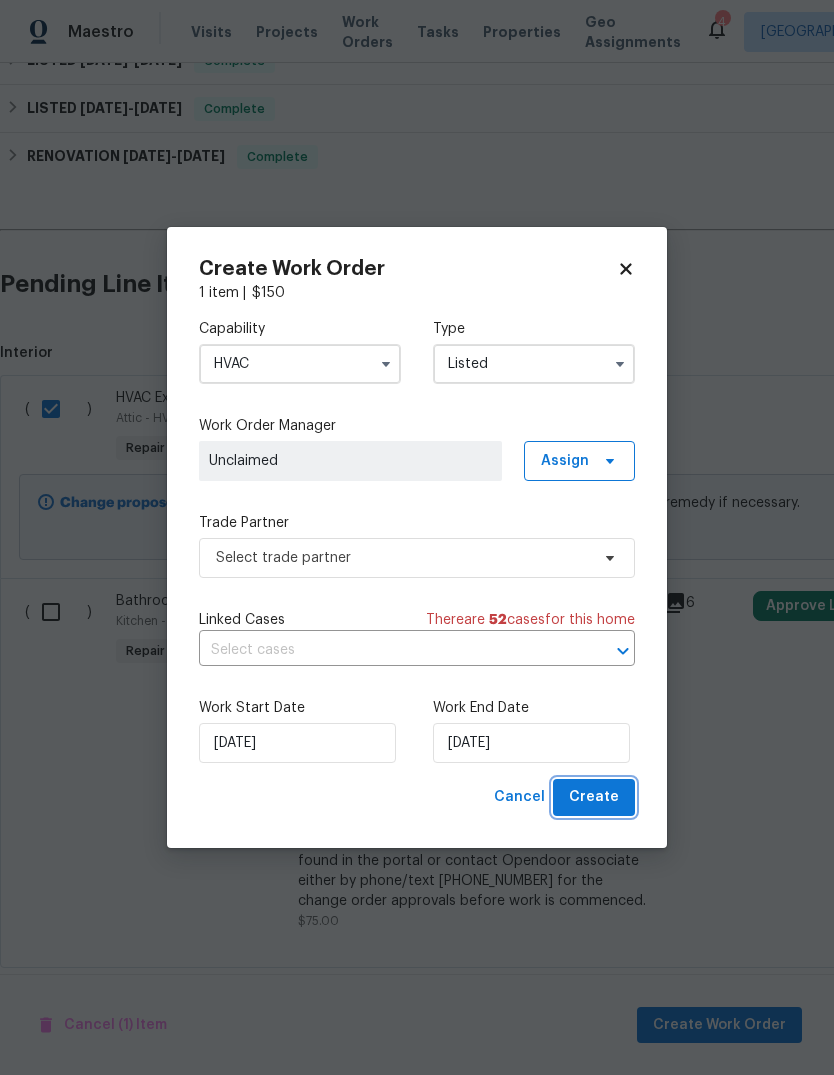 click on "Create" at bounding box center [594, 797] 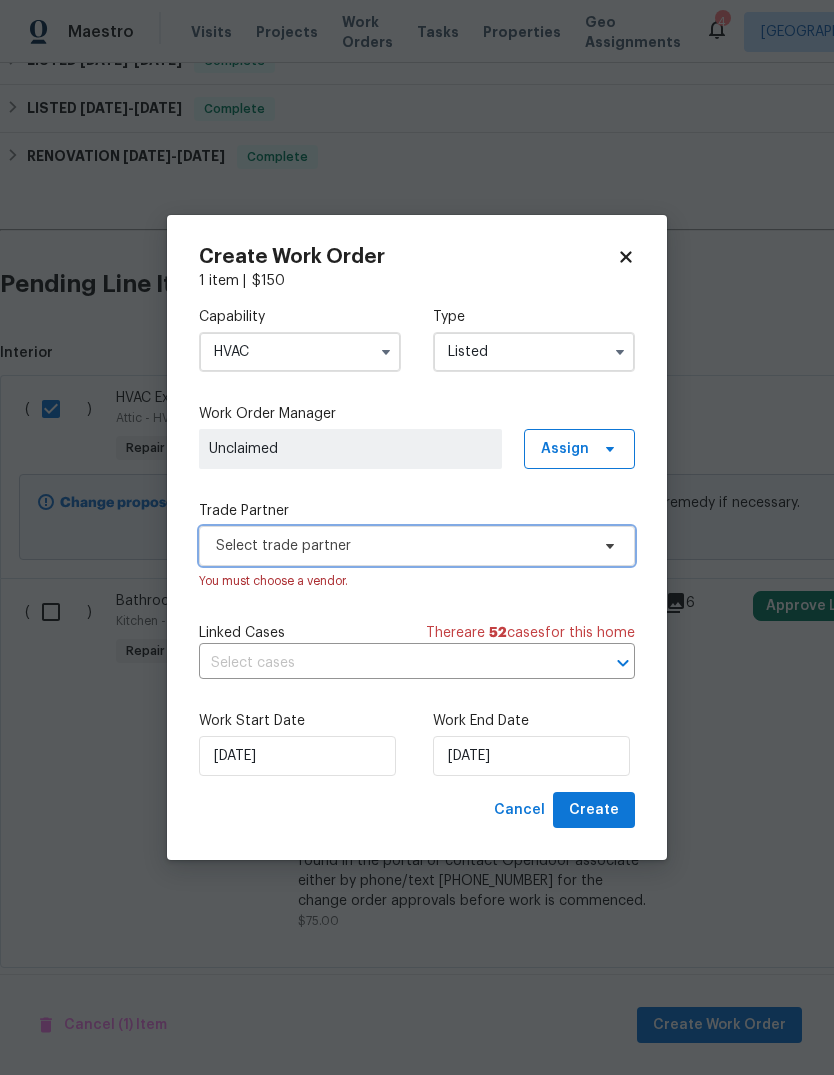 click on "Select trade partner" at bounding box center (402, 546) 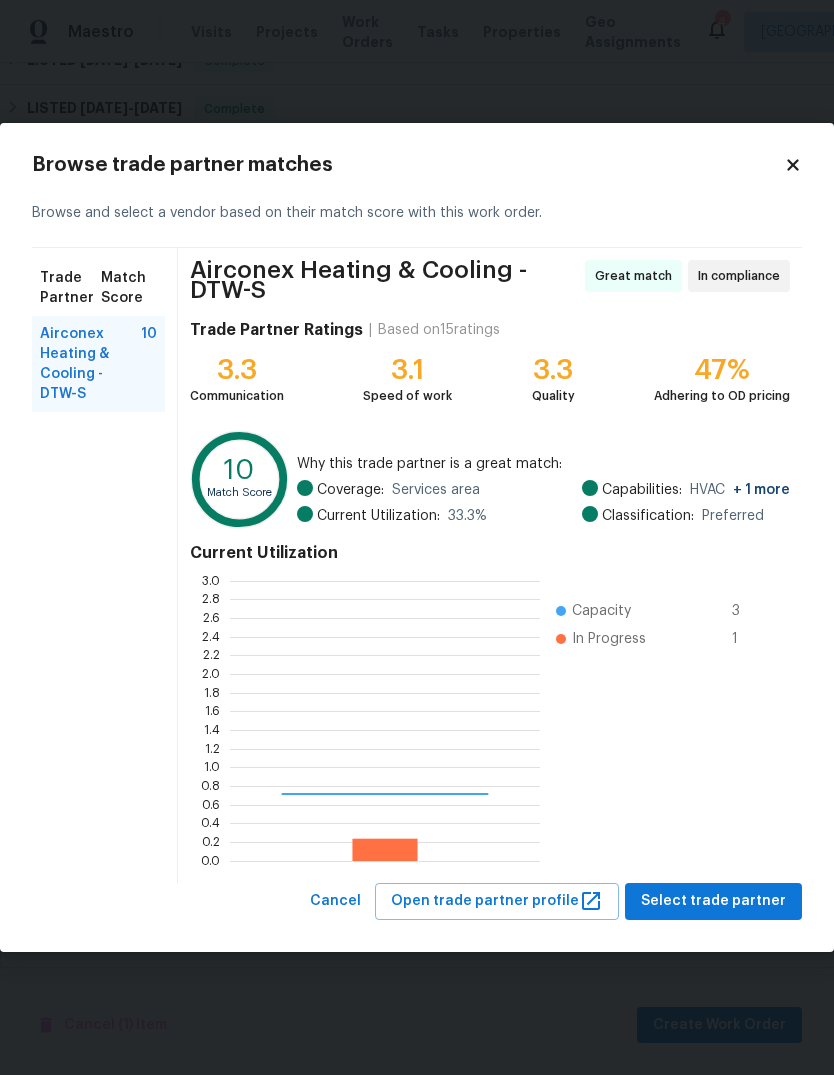 scroll, scrollTop: 2, scrollLeft: 2, axis: both 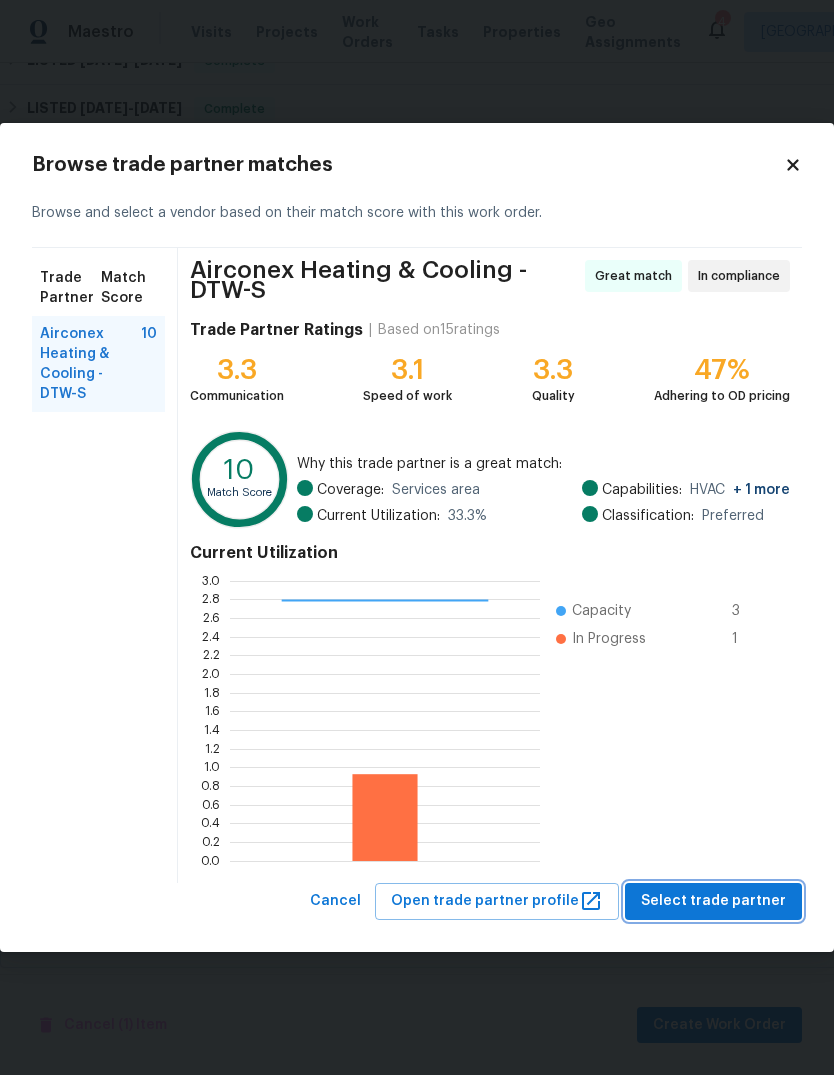 click on "Select trade partner" at bounding box center [713, 901] 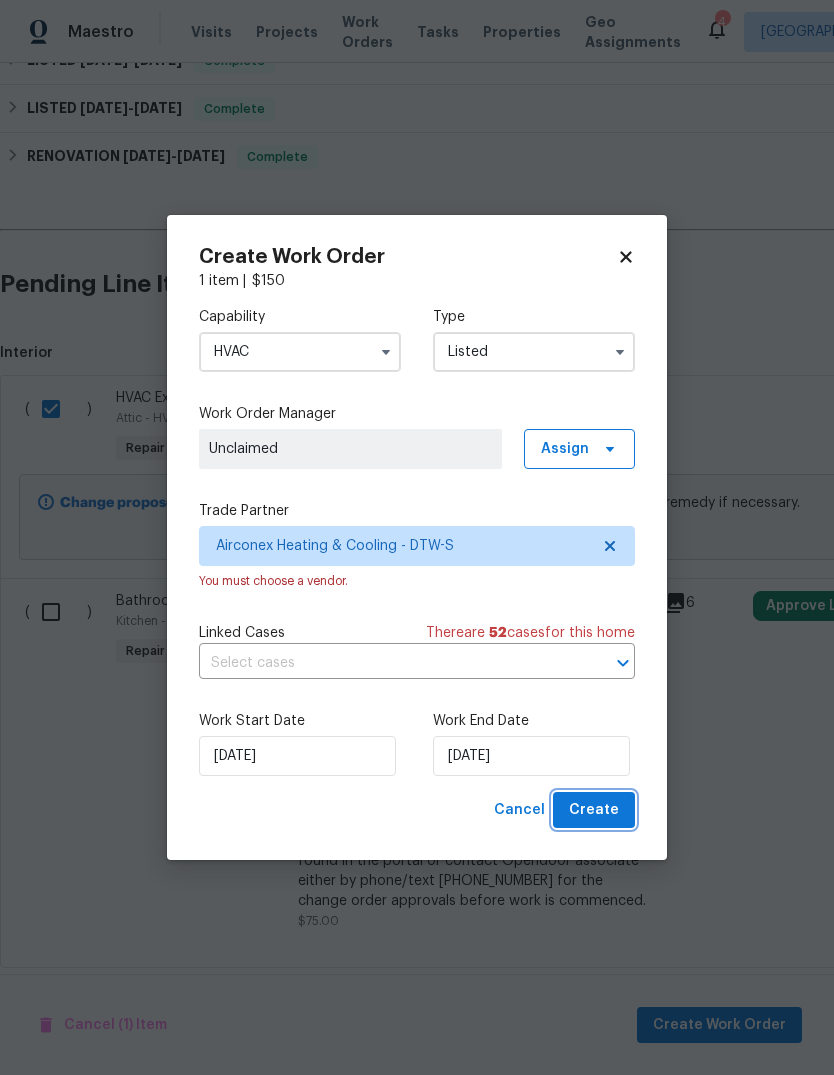 click on "Create" at bounding box center [594, 810] 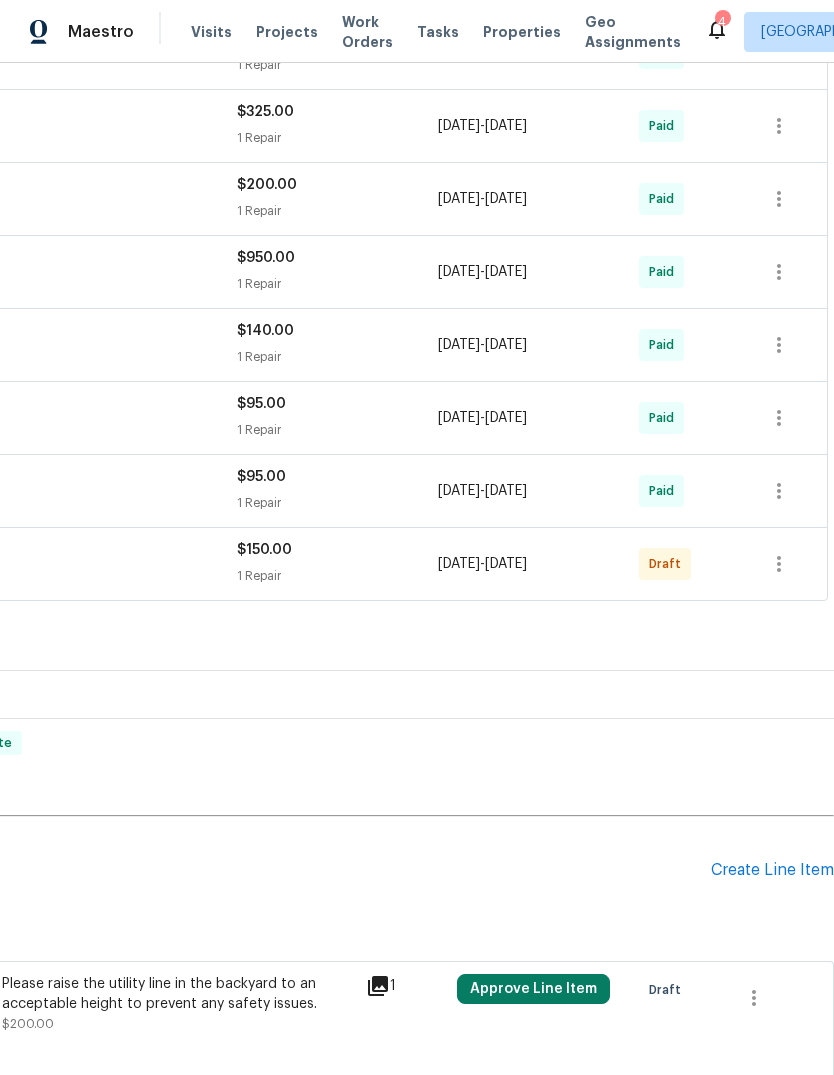 scroll, scrollTop: 868, scrollLeft: 296, axis: both 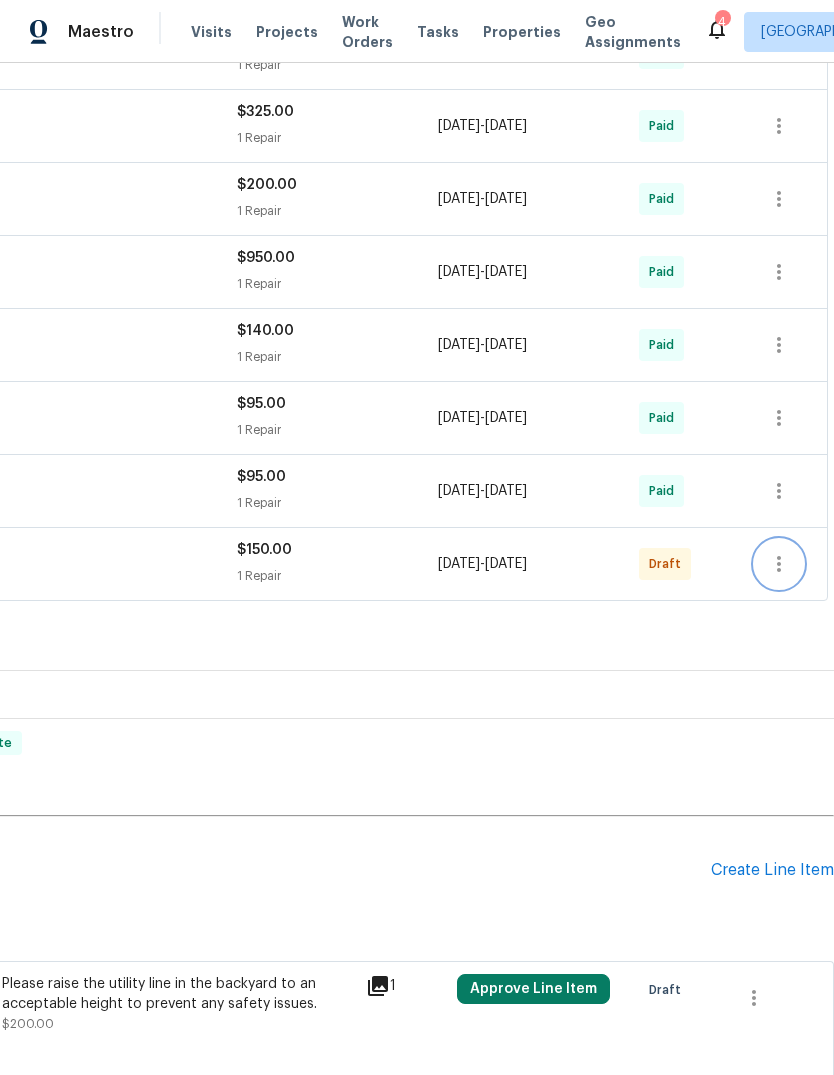 click 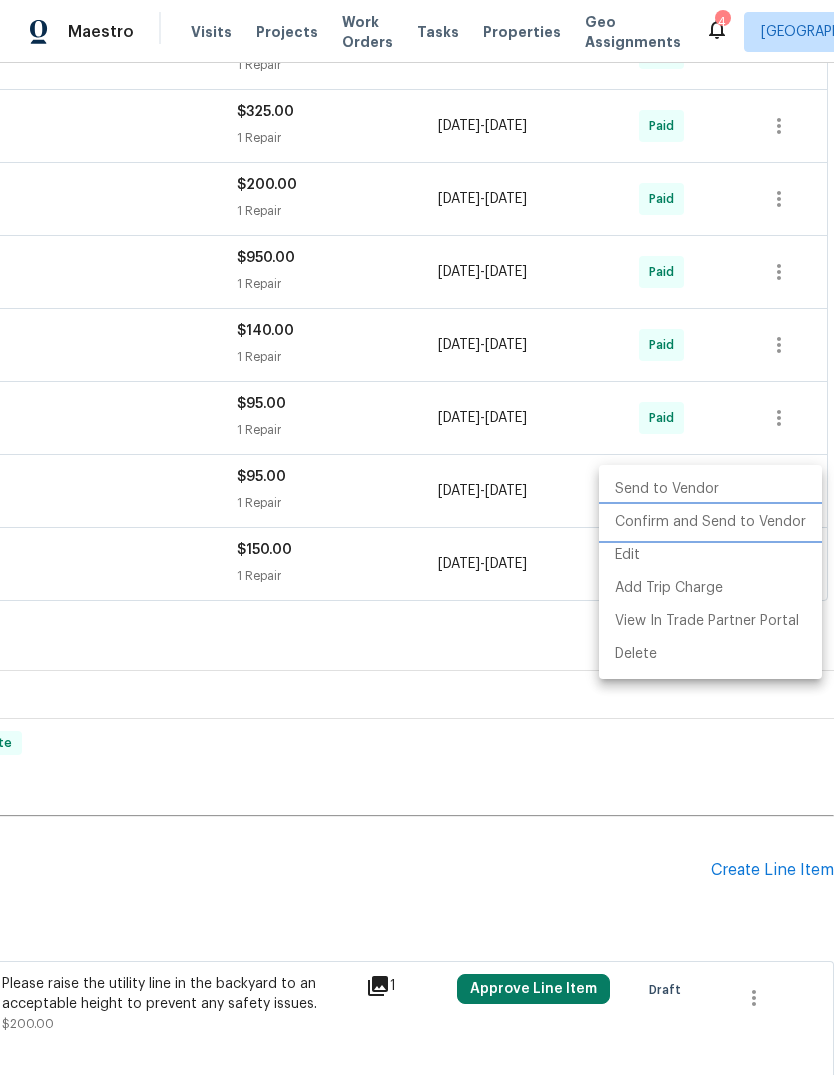 click on "Confirm and Send to Vendor" at bounding box center (710, 522) 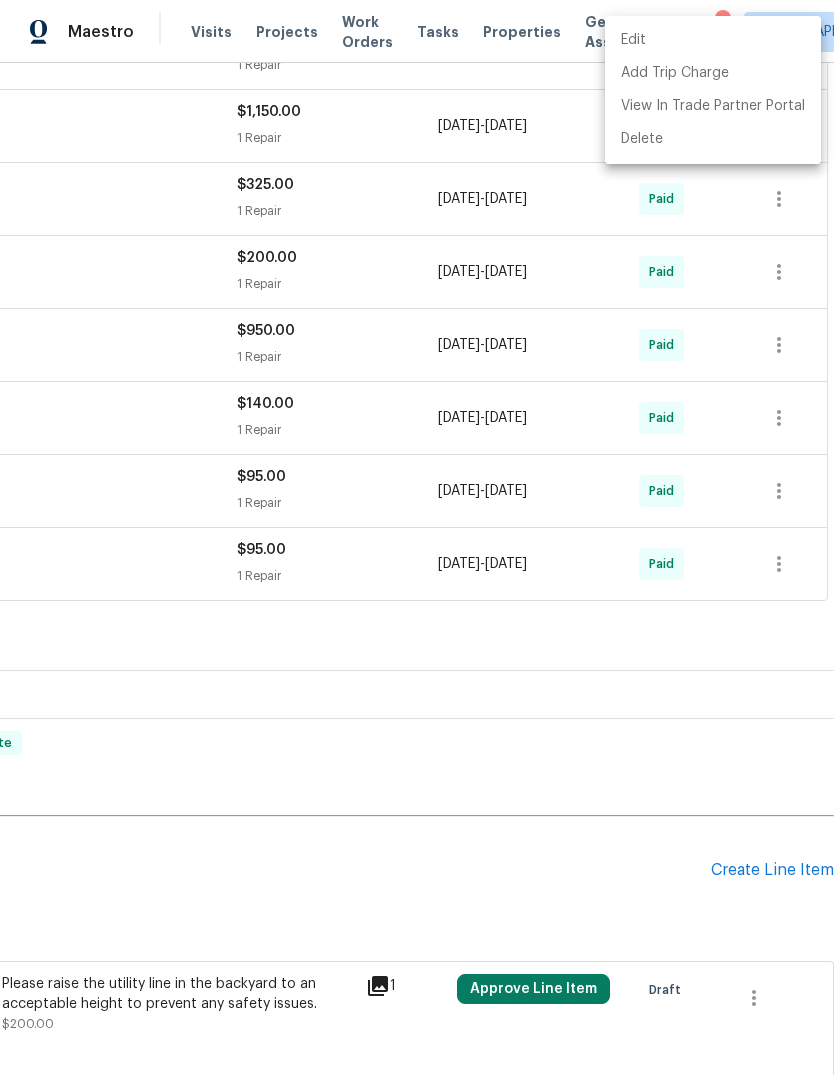 click at bounding box center [417, 537] 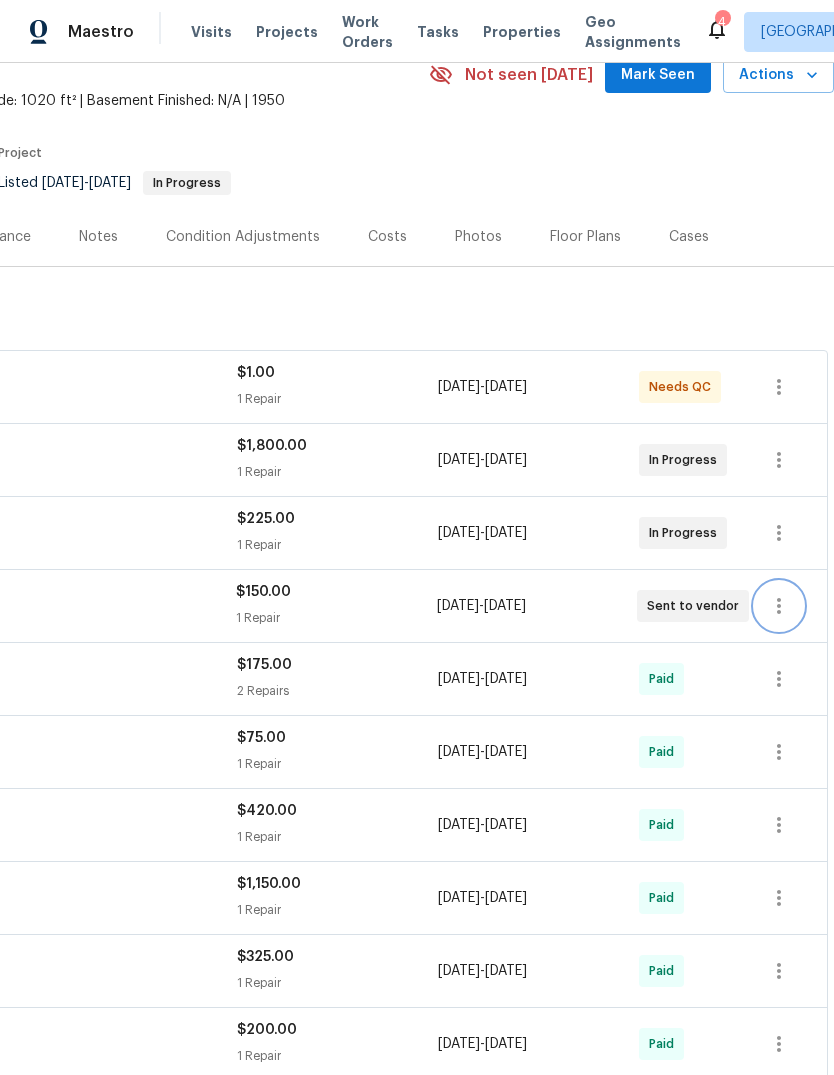 scroll, scrollTop: 0, scrollLeft: 0, axis: both 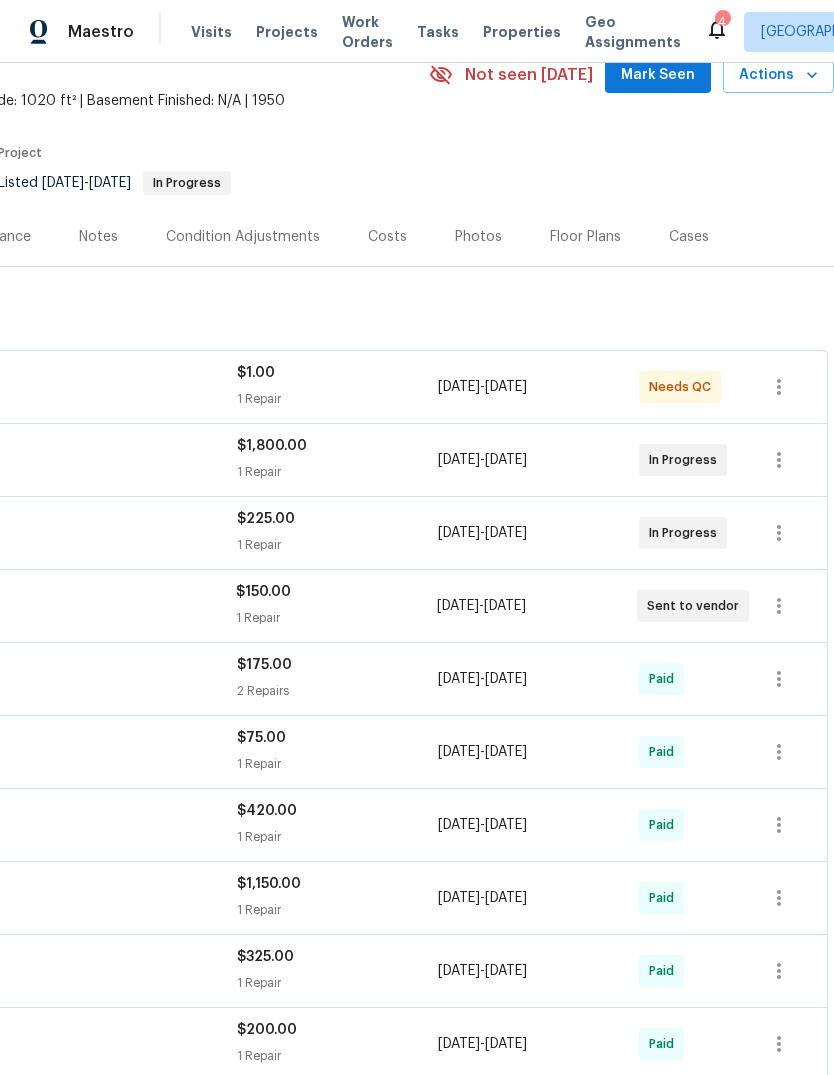 click on "Work Orders" at bounding box center (367, 32) 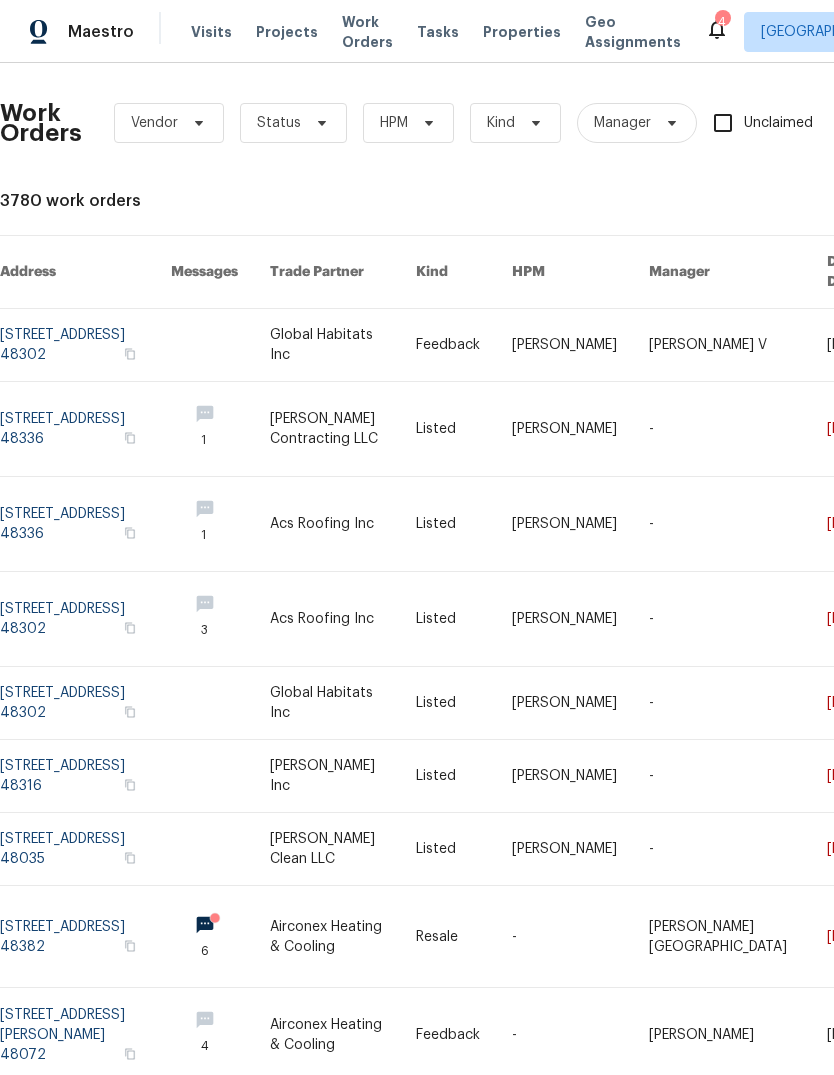 scroll, scrollTop: 0, scrollLeft: 0, axis: both 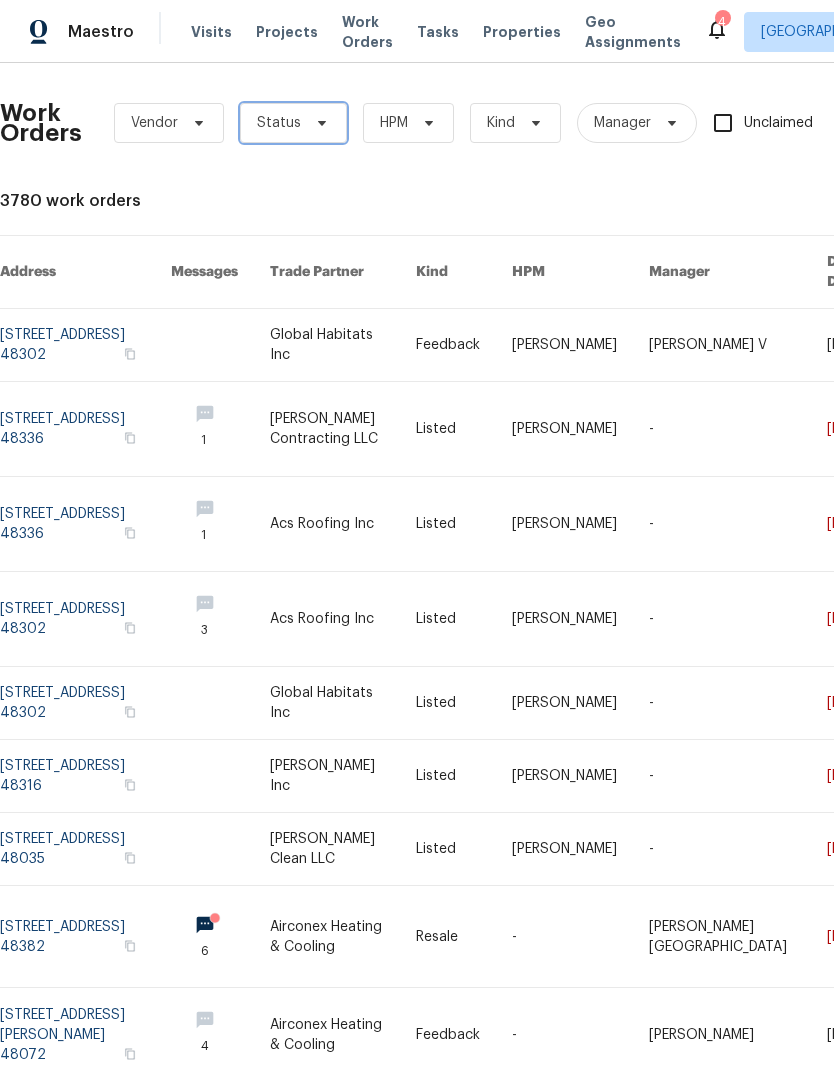 click on "Status" at bounding box center (293, 123) 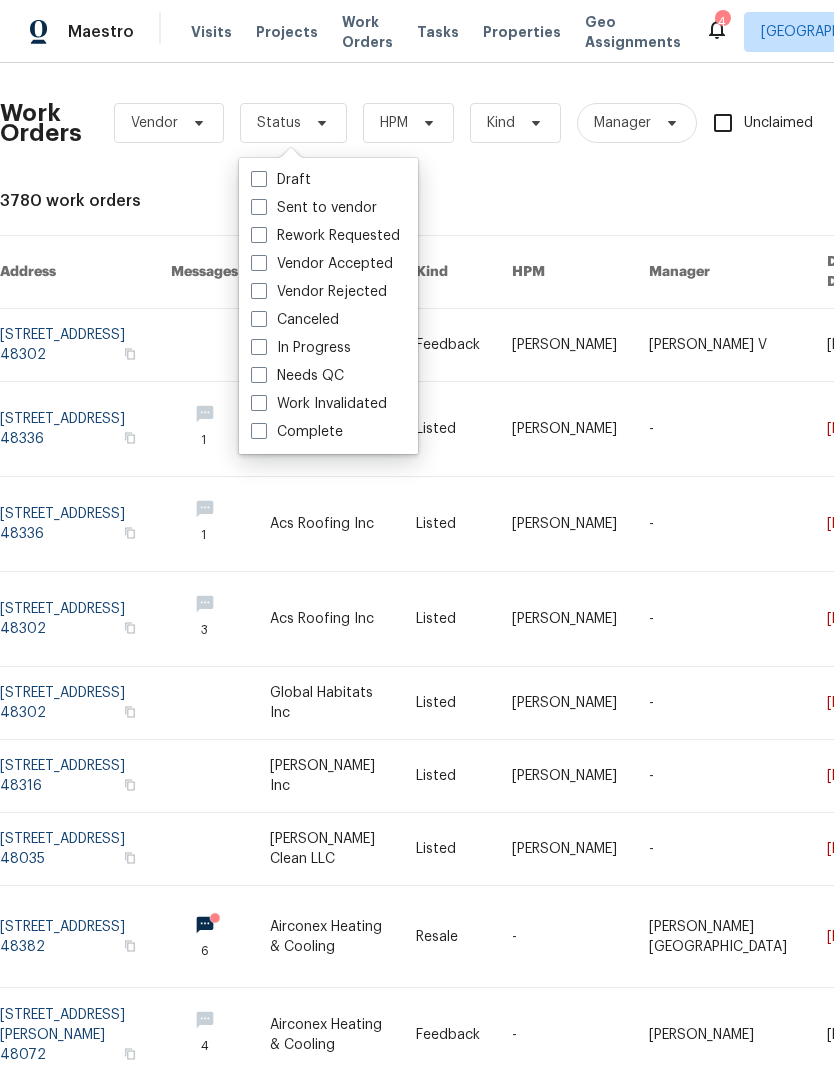 click on "Needs QC" at bounding box center [297, 376] 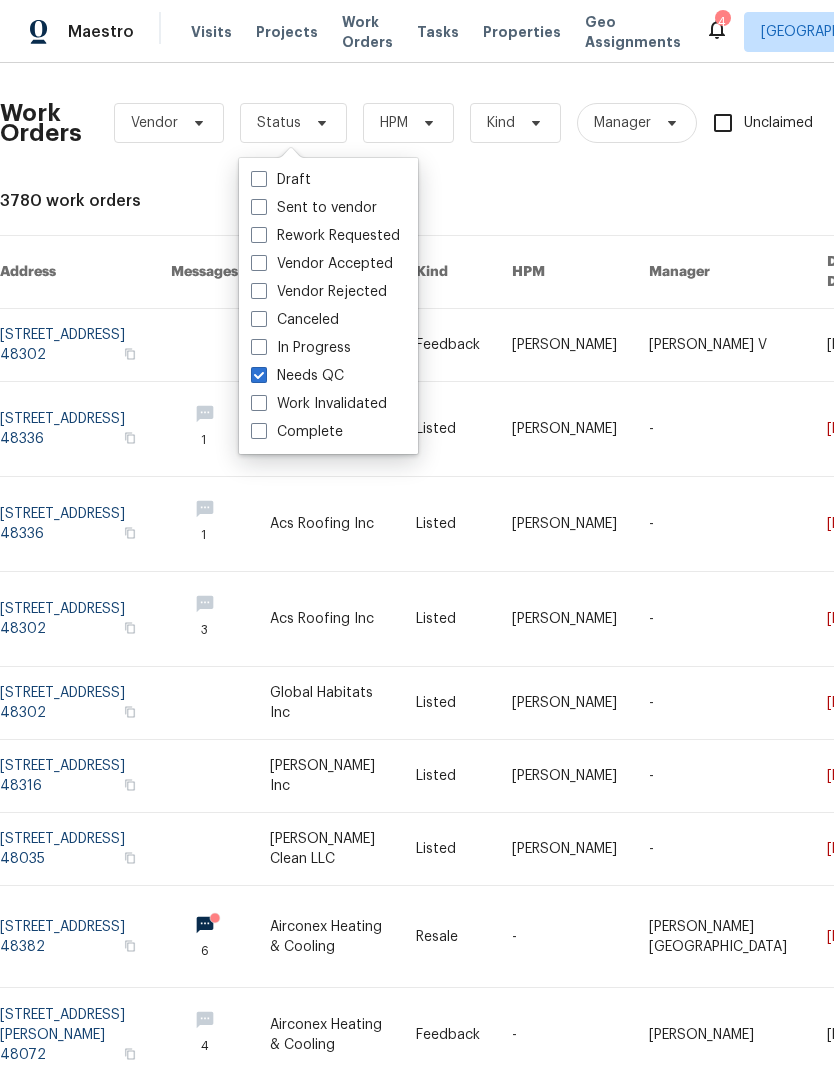 checkbox on "true" 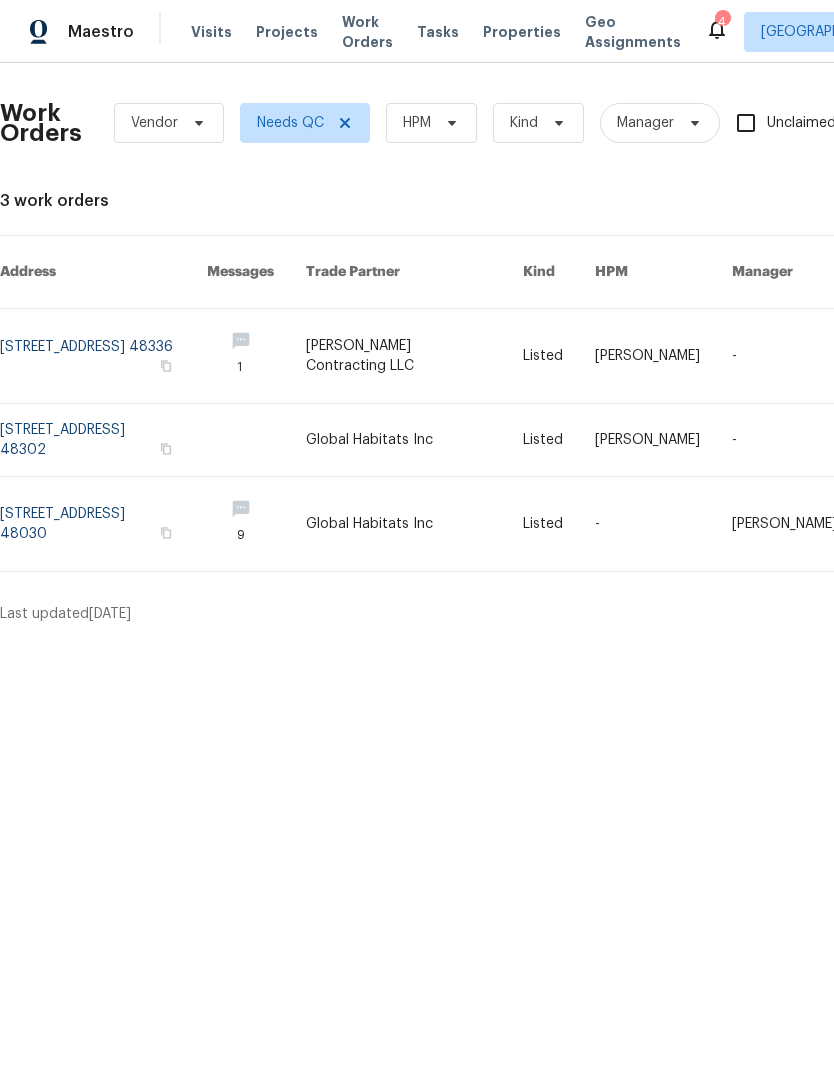 scroll, scrollTop: 0, scrollLeft: 0, axis: both 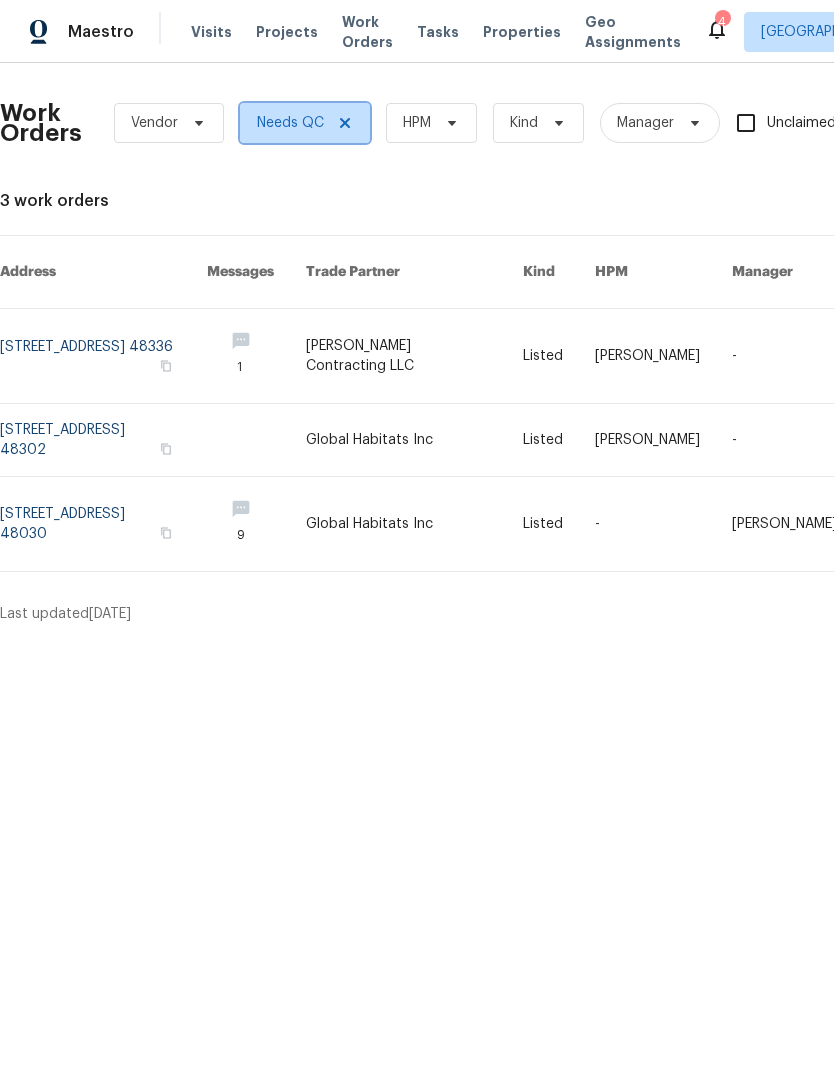 click 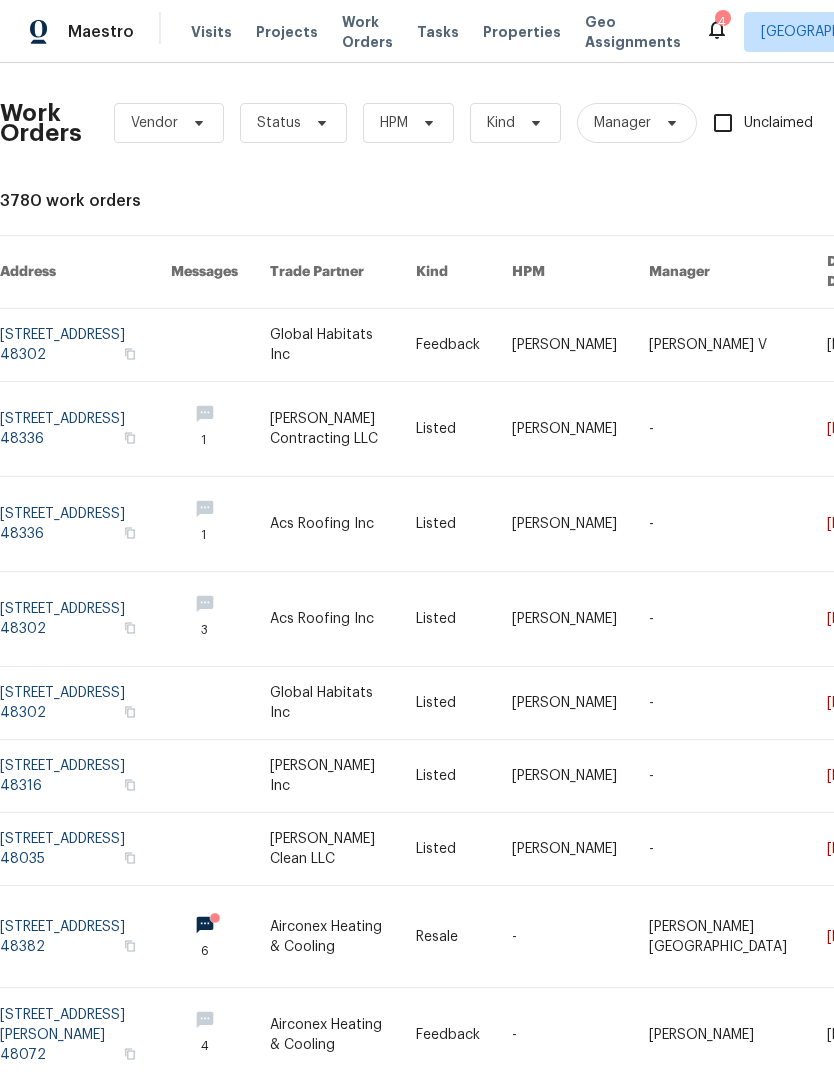 click 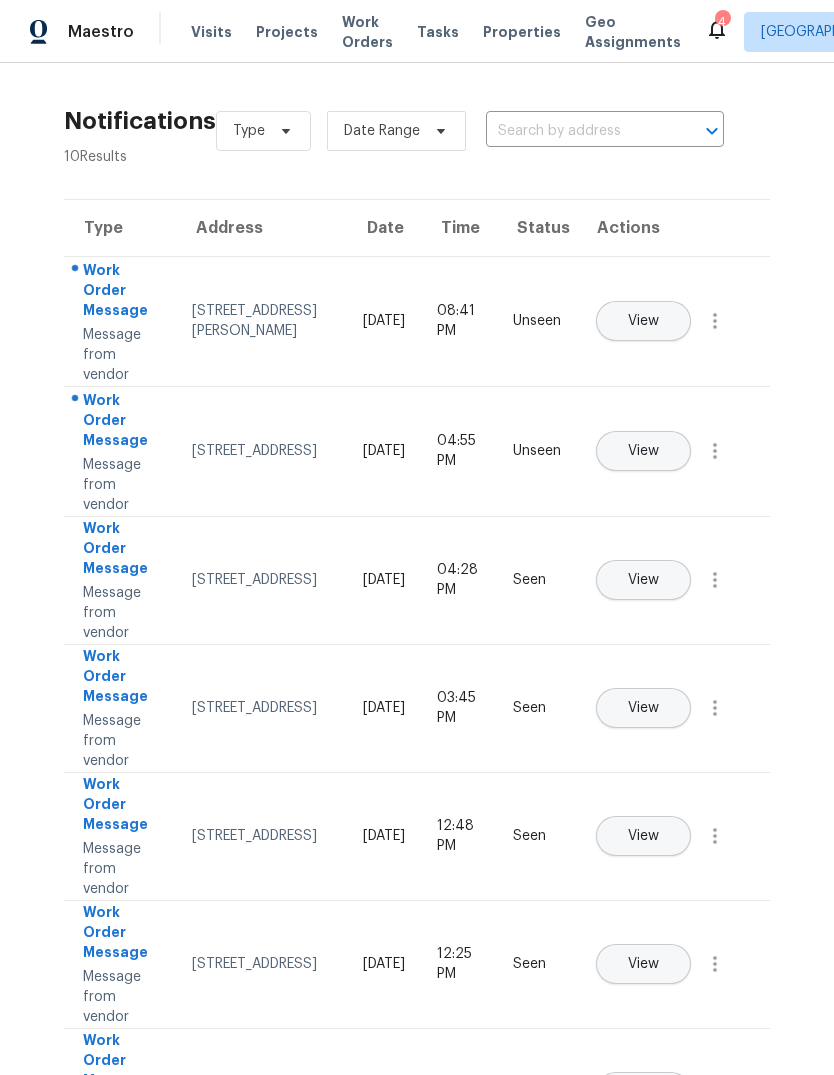 click on "View" at bounding box center [643, 321] 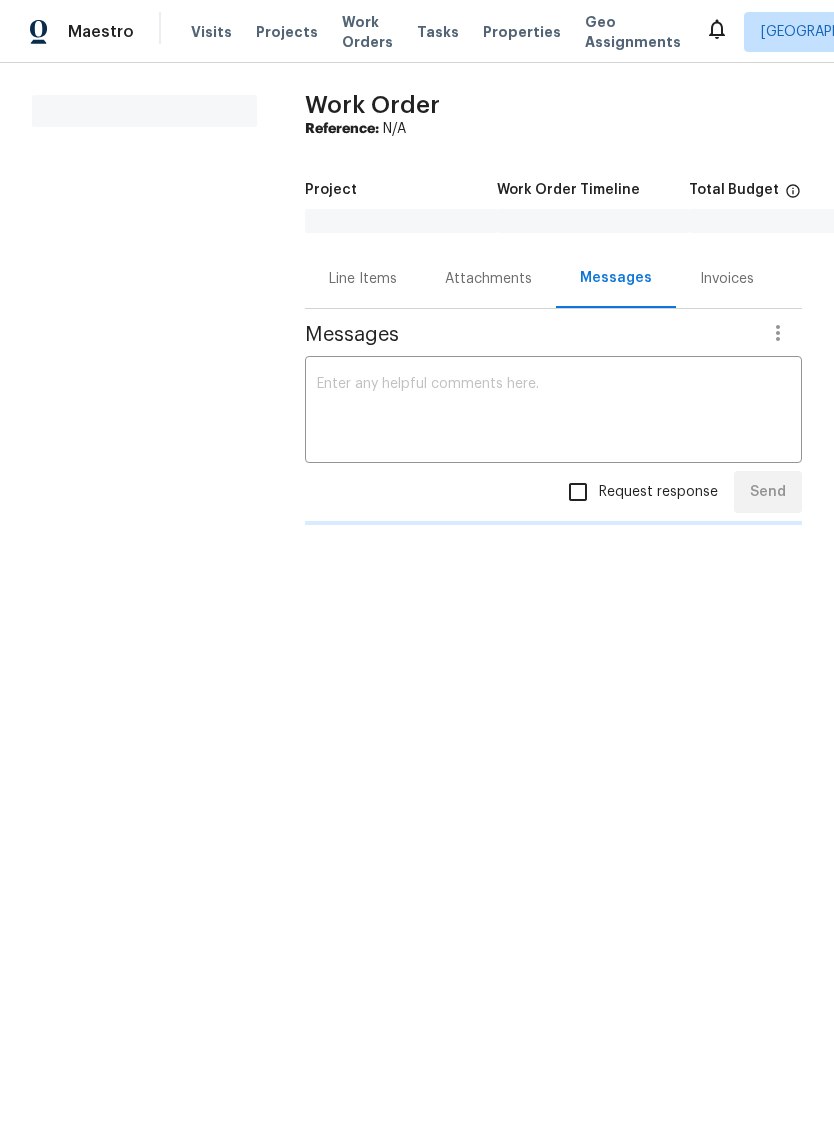 scroll, scrollTop: 0, scrollLeft: 0, axis: both 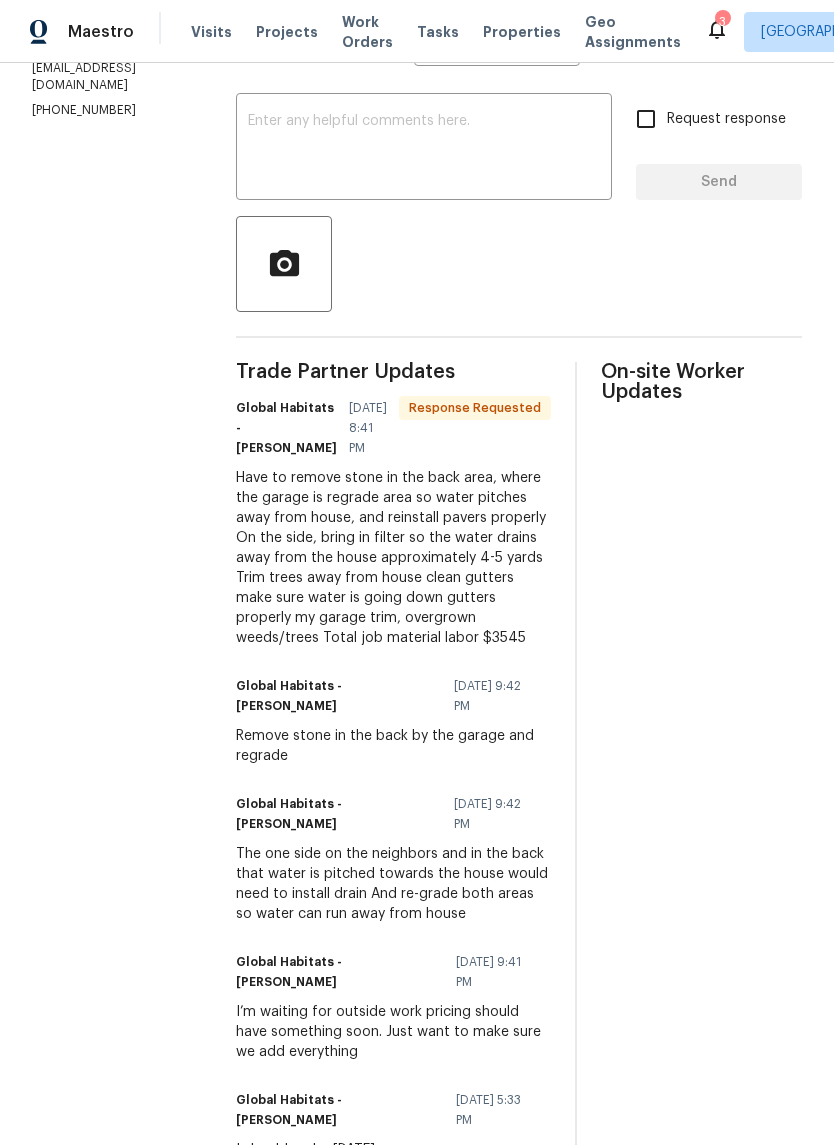 click at bounding box center (424, 149) 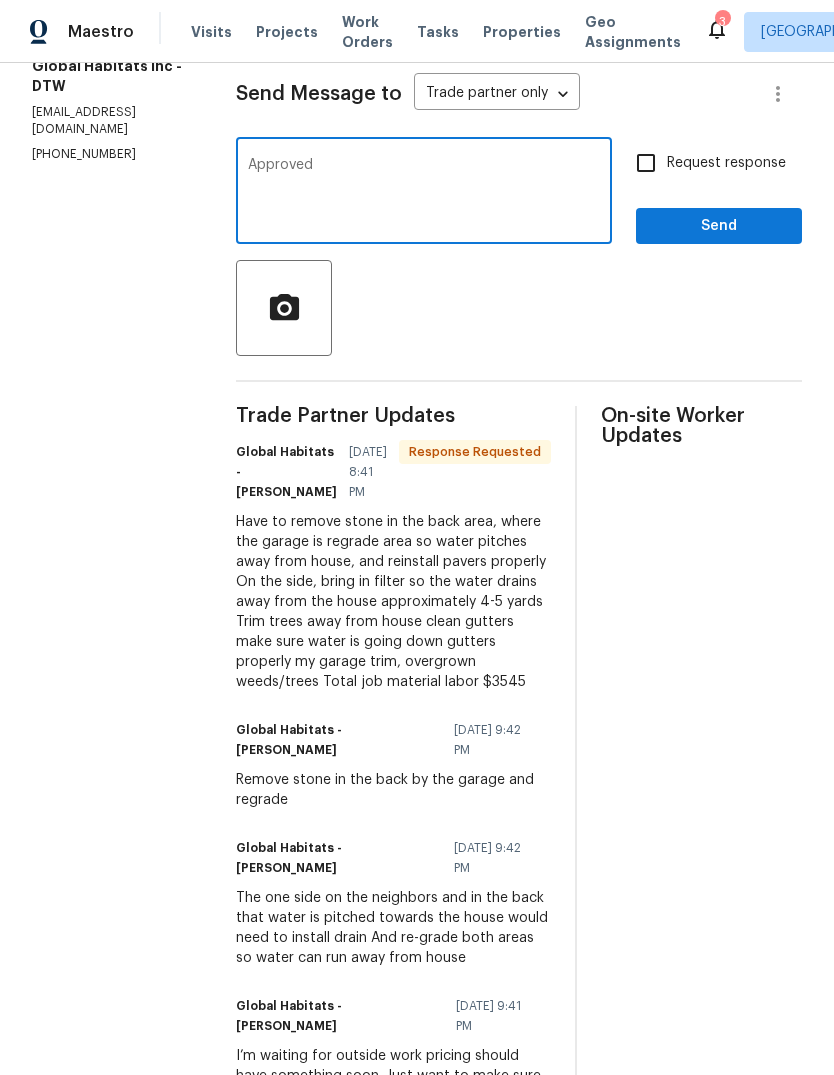 scroll, scrollTop: 292, scrollLeft: 0, axis: vertical 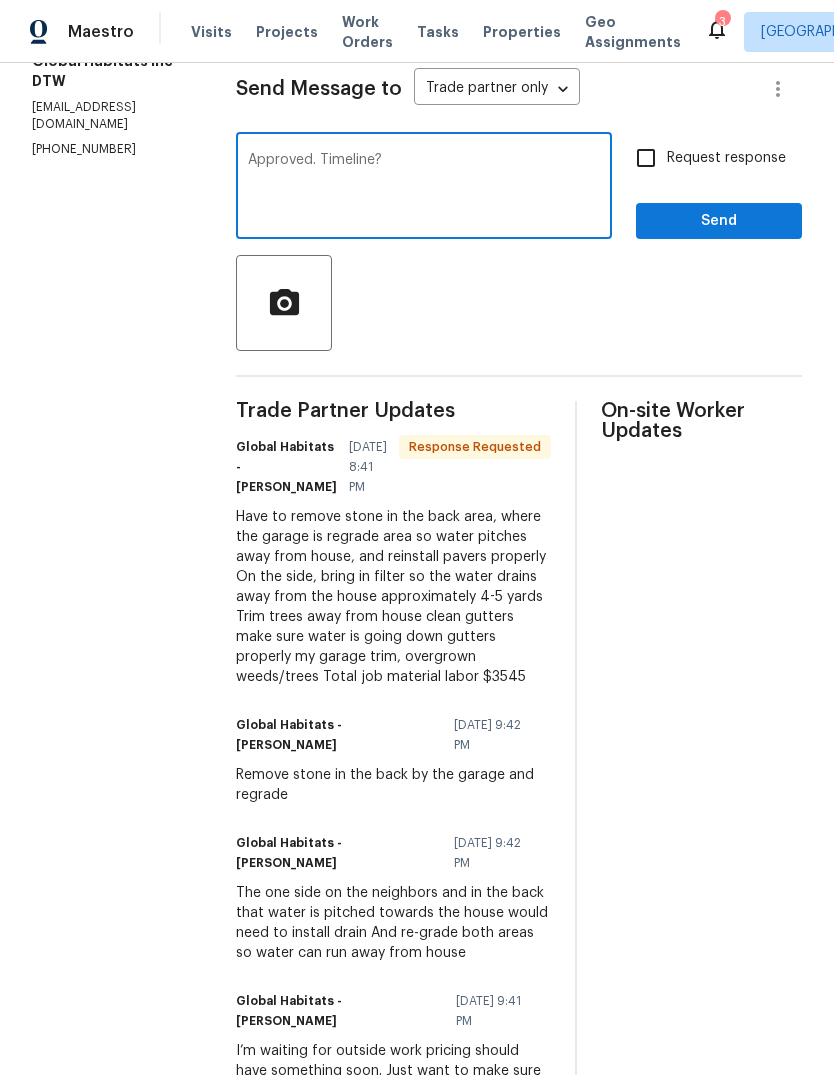 type on "Approved. Timeline?" 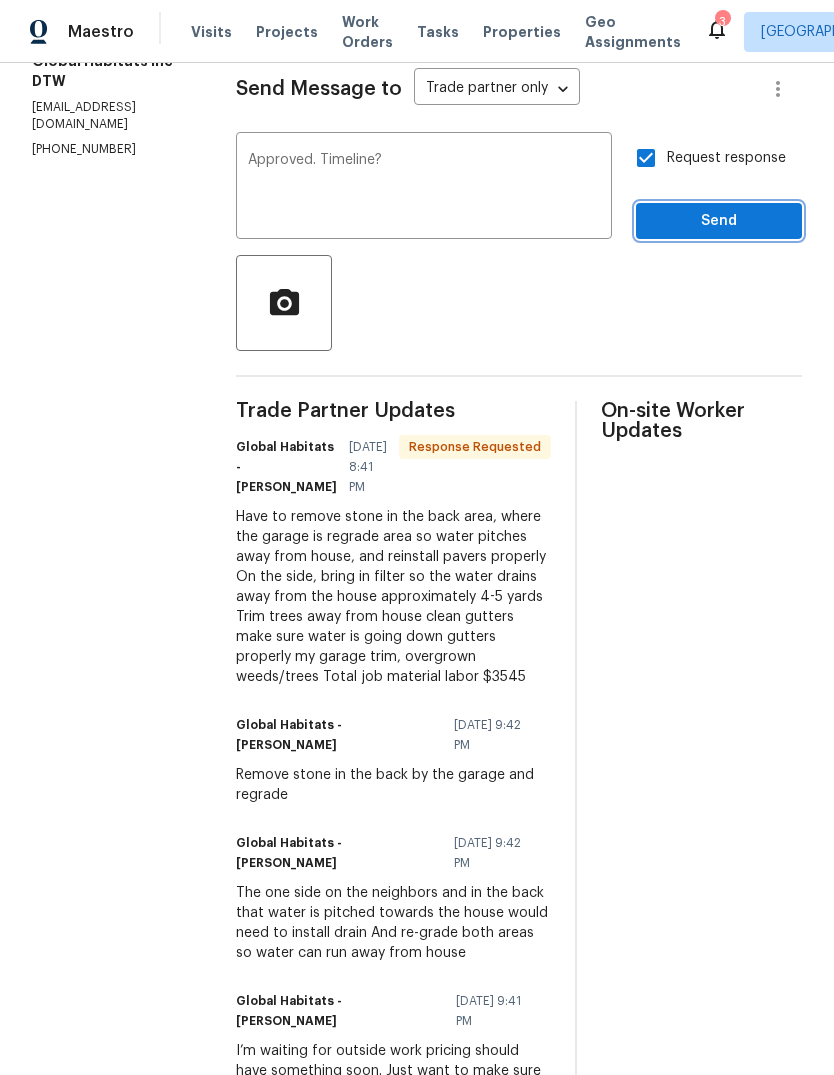 click on "Send" at bounding box center (719, 221) 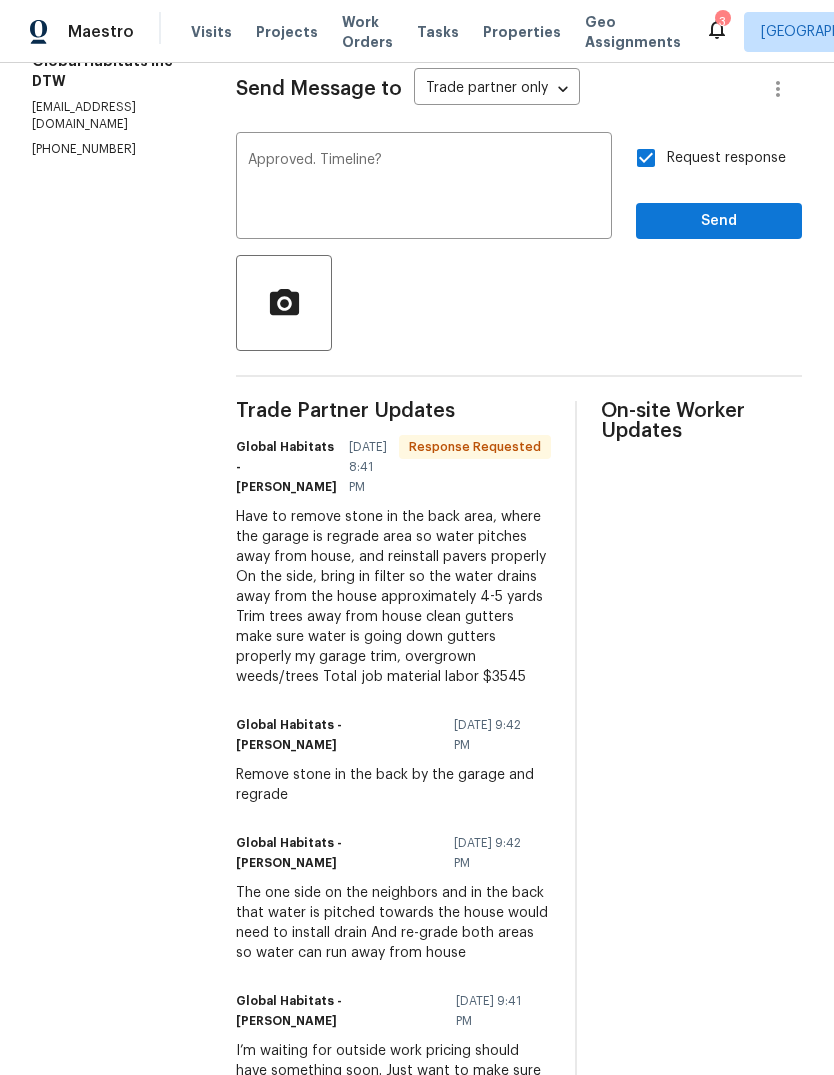 scroll, scrollTop: 0, scrollLeft: 0, axis: both 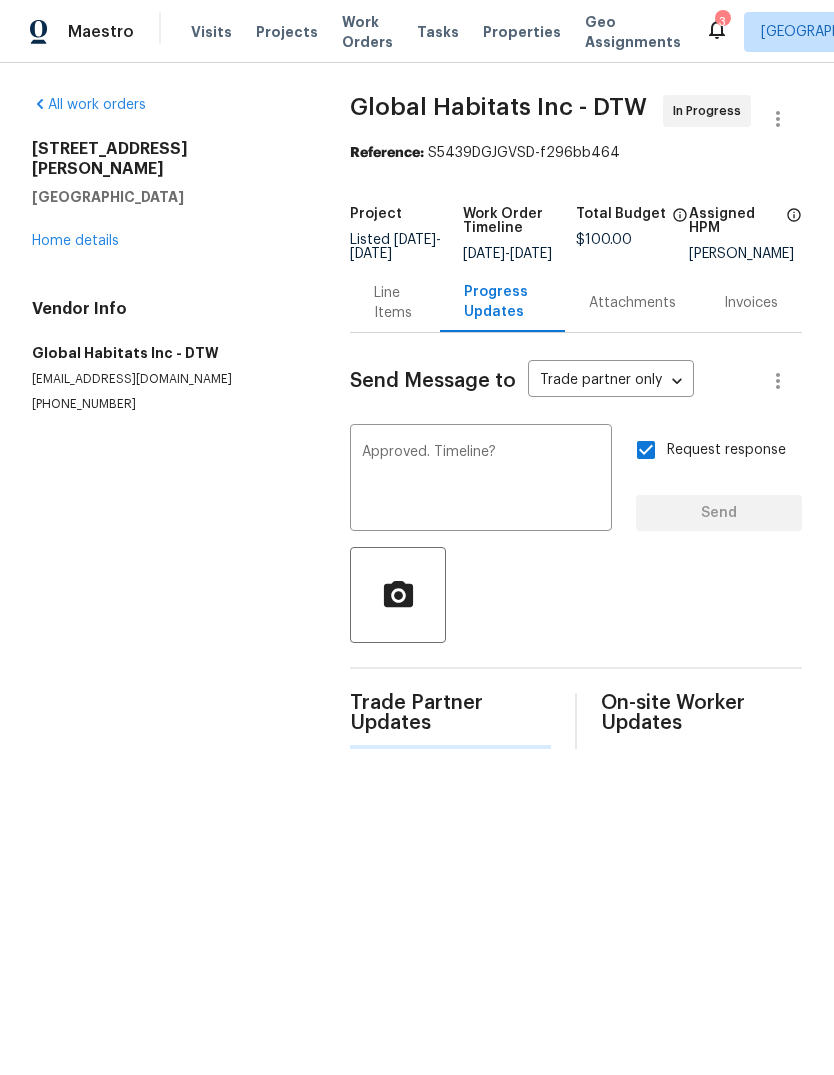 type 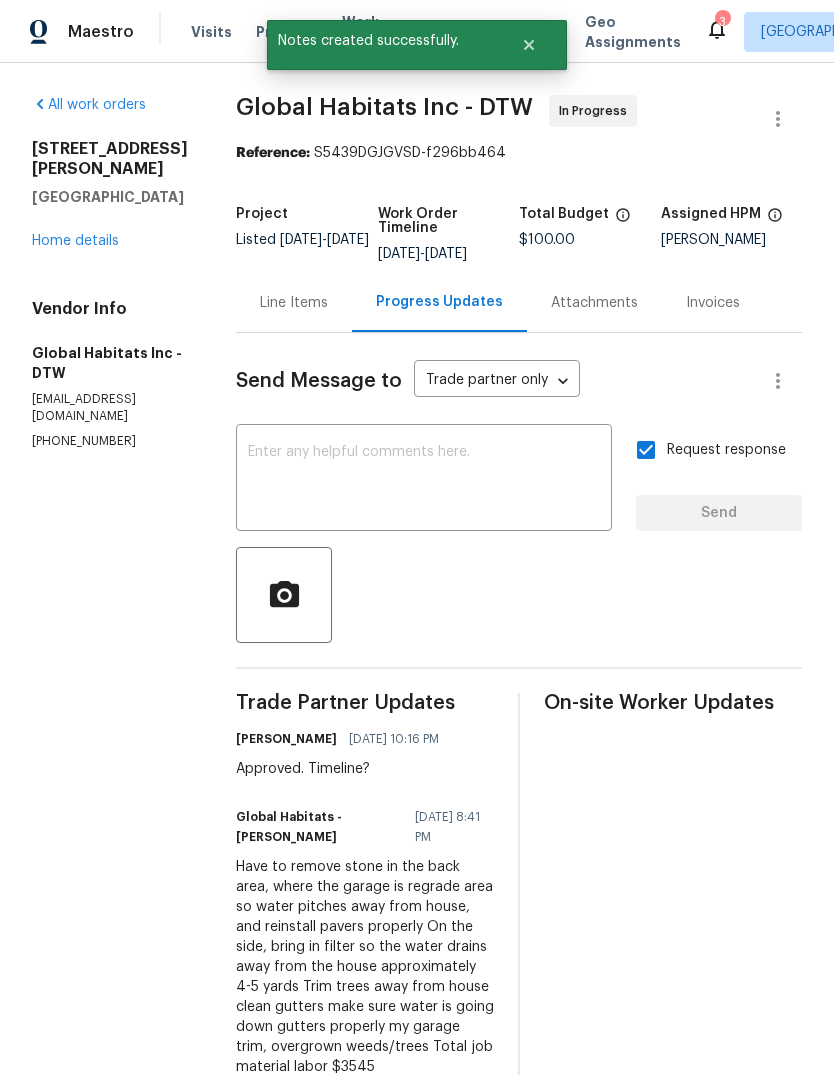 click on "All work orders 305 W Hudson Ave Madison Heights, MI 48071 Home details Vendor Info Global Habitats Inc - DTW johnbaraiac@yahoo.com (248) 928-6434" at bounding box center [110, 272] 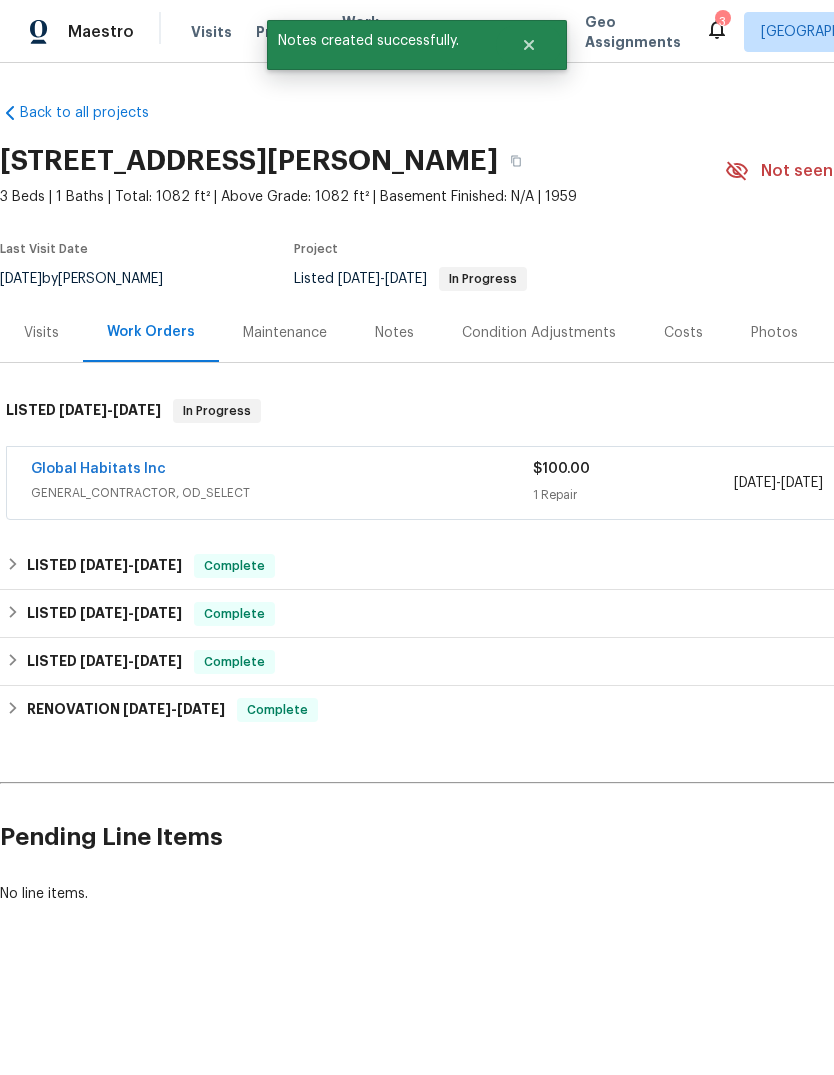 click on "3 Detroit, MI Dominic Herron" at bounding box center [982, 32] 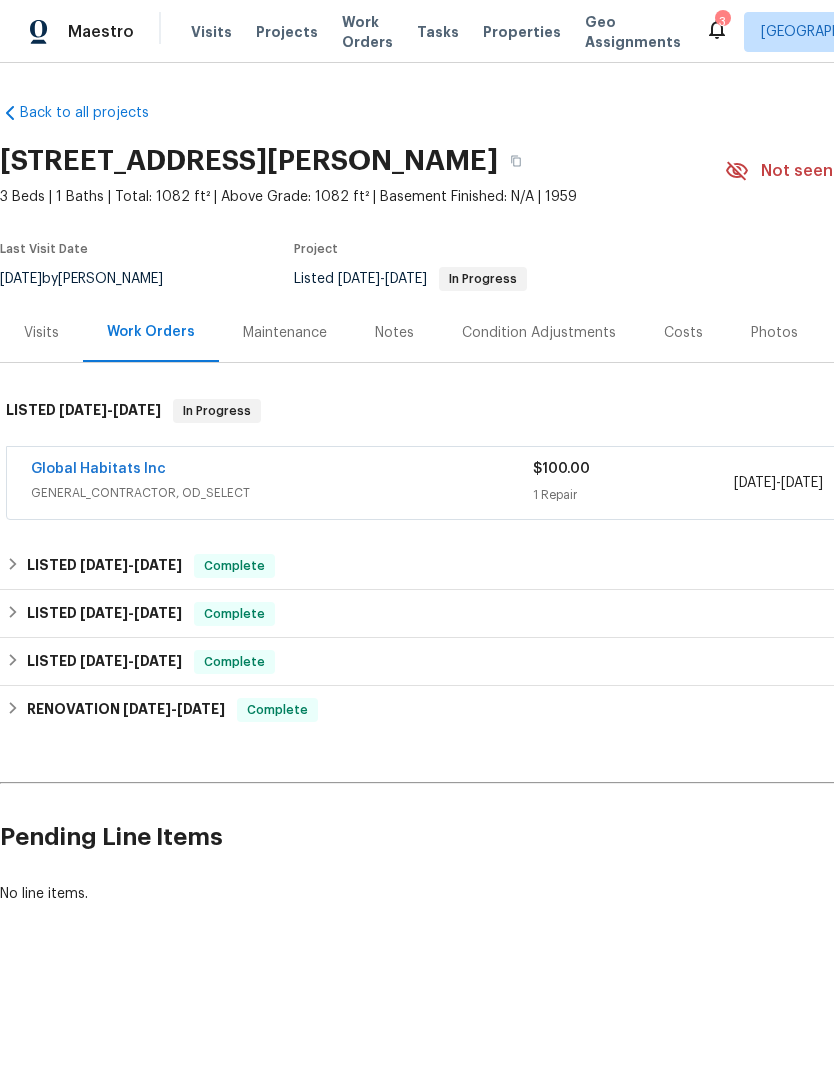 click 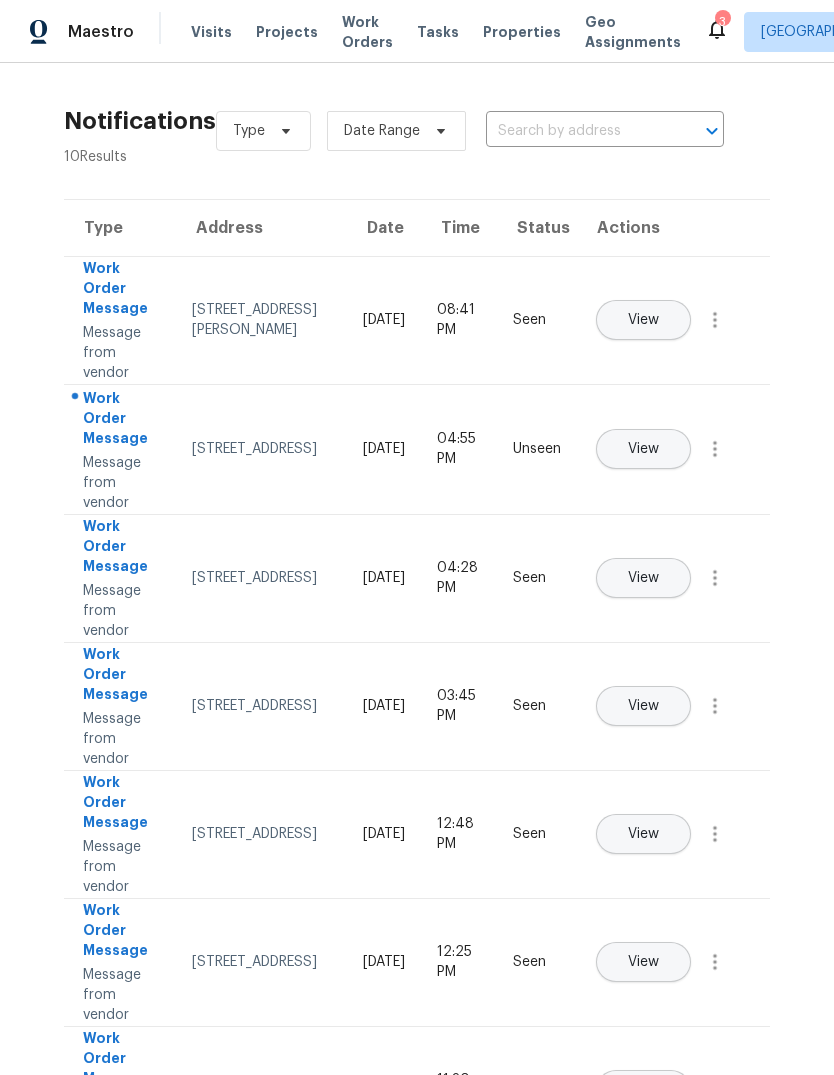 click on "View" at bounding box center (643, 449) 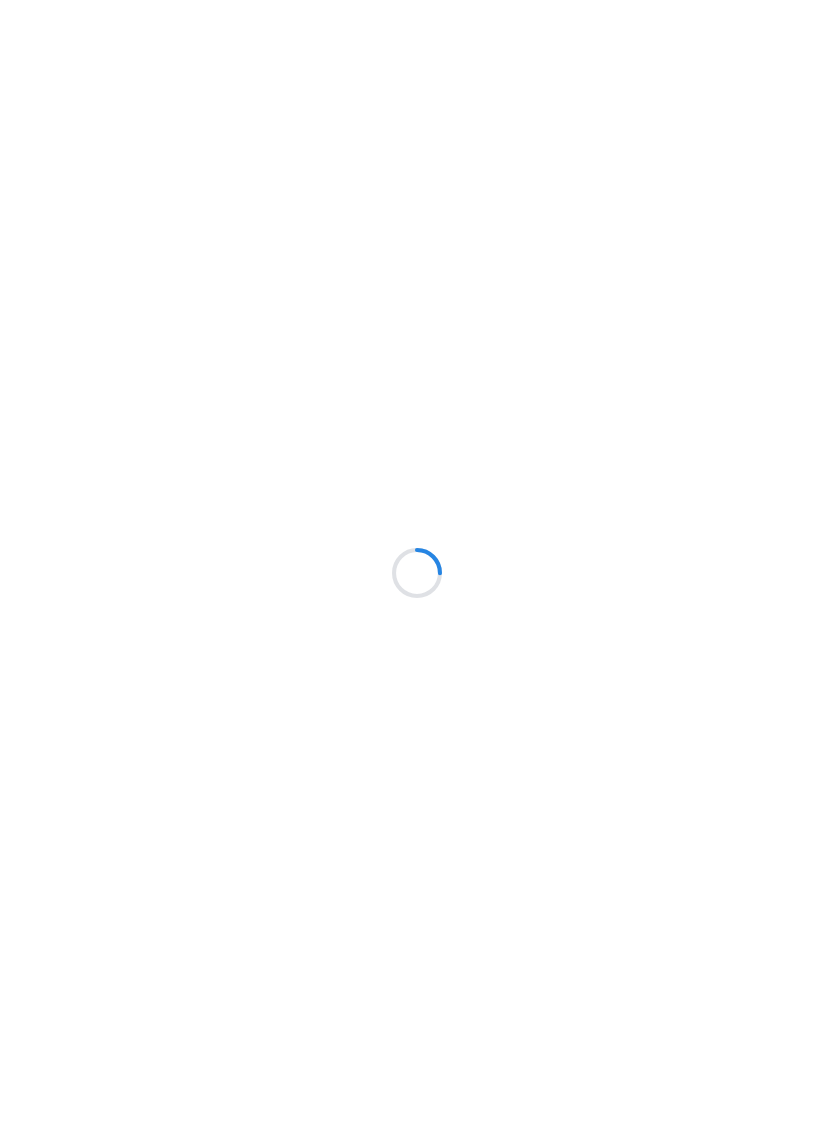 scroll, scrollTop: 0, scrollLeft: 0, axis: both 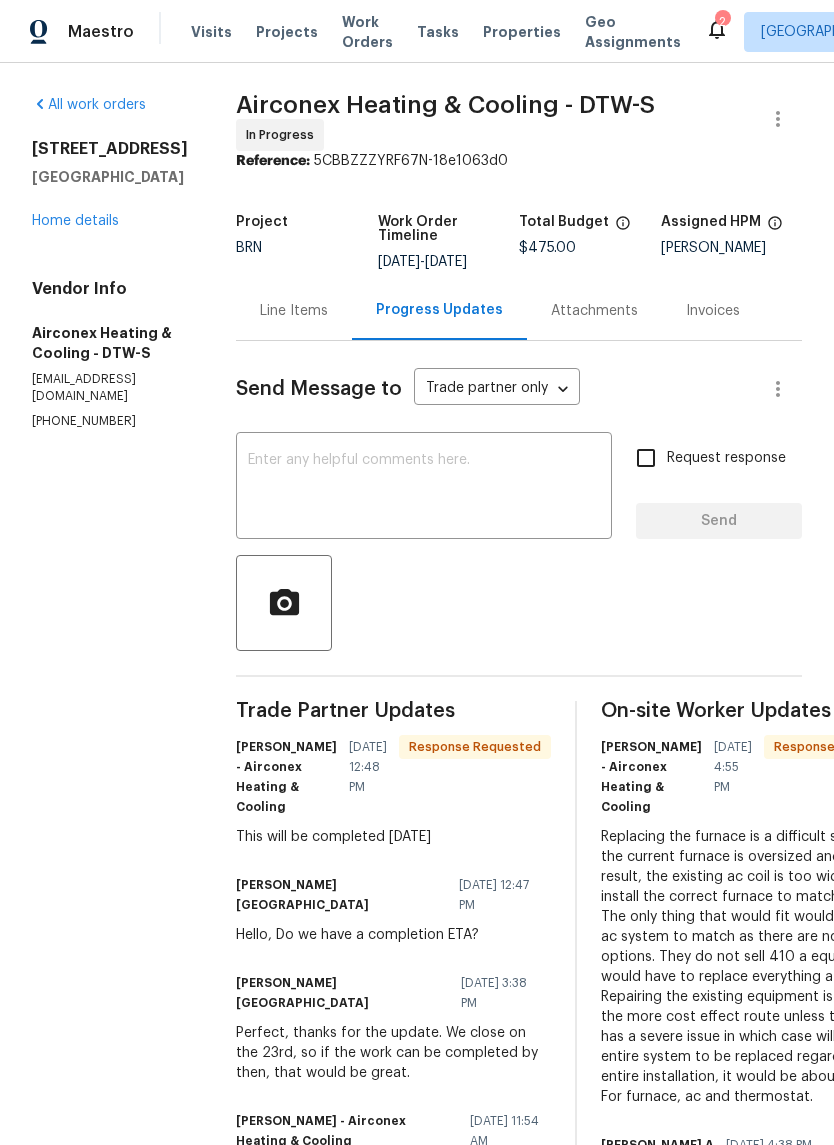 click on "Line Items" at bounding box center (294, 310) 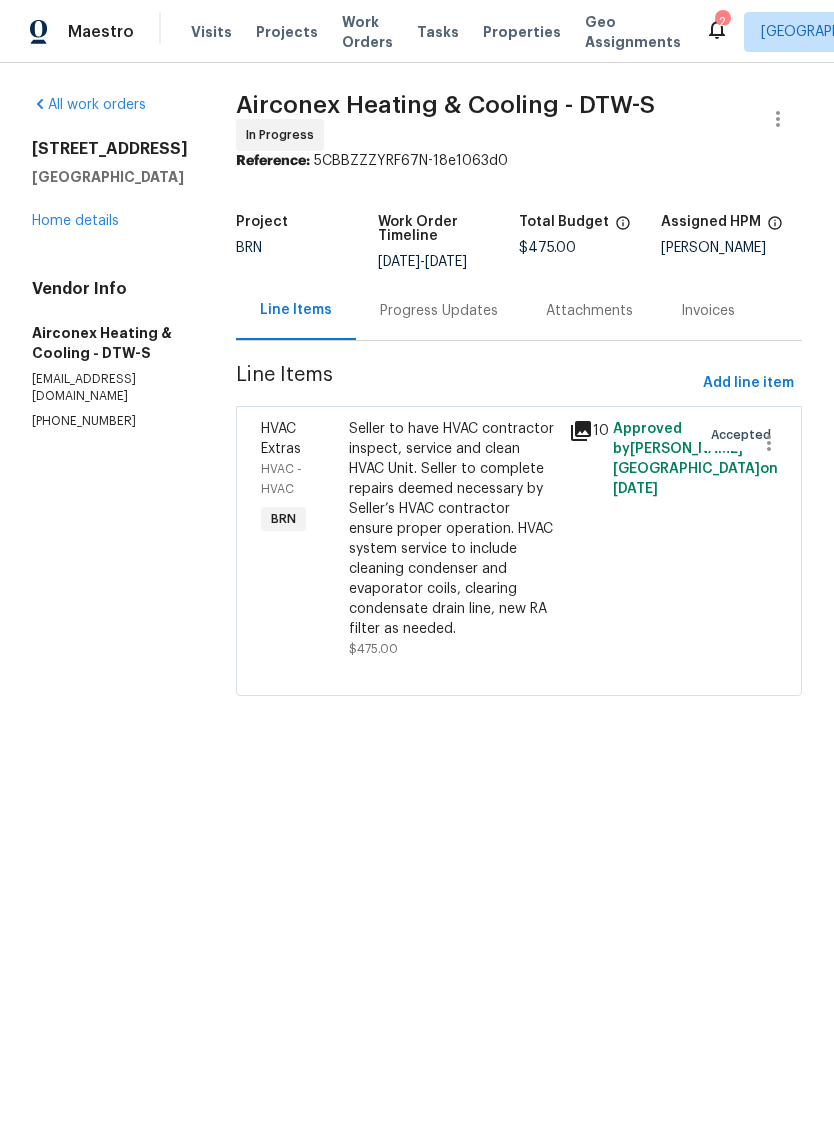click on "2" at bounding box center (722, 22) 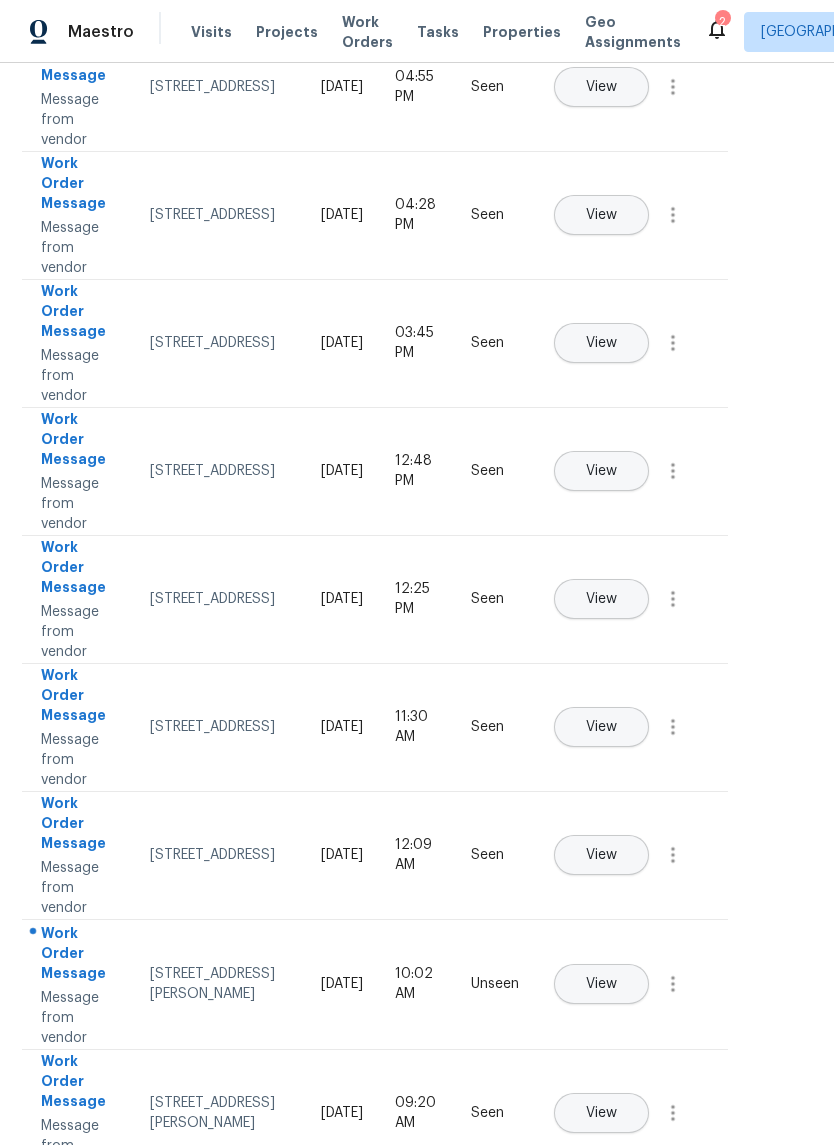 scroll, scrollTop: 361, scrollLeft: 43, axis: both 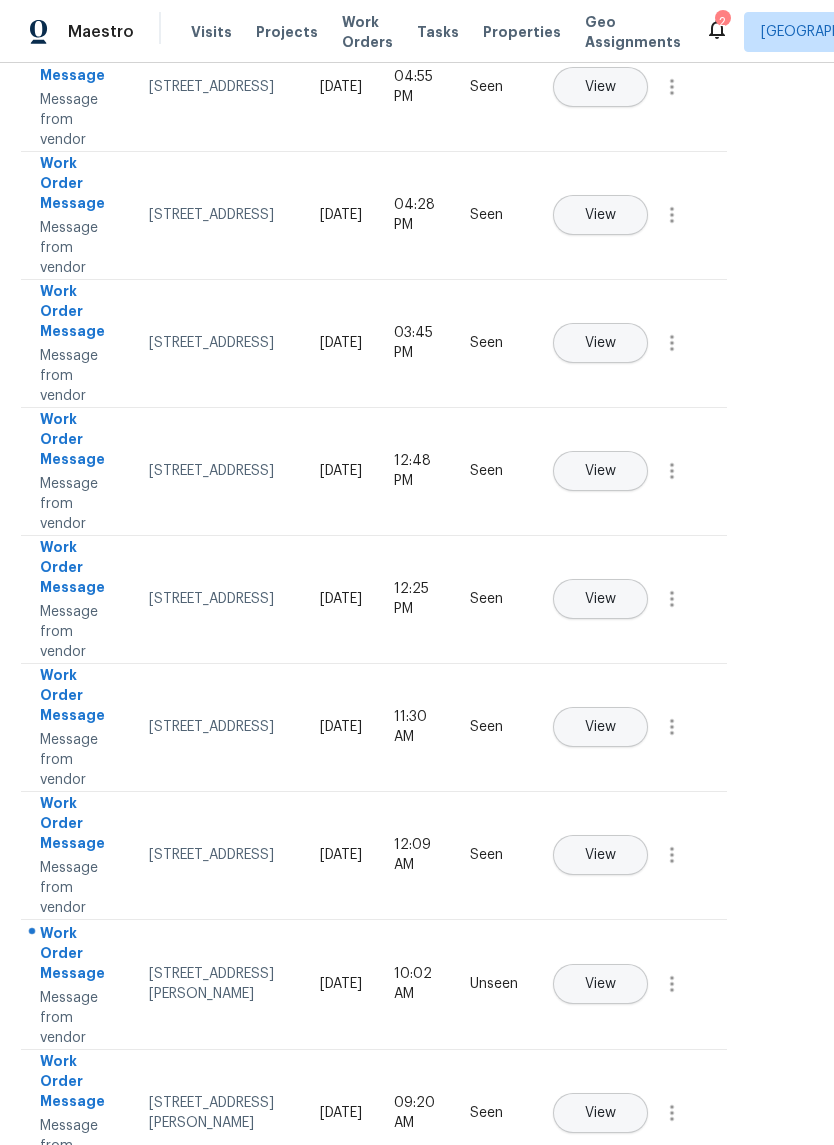 click on "View" at bounding box center (600, 984) 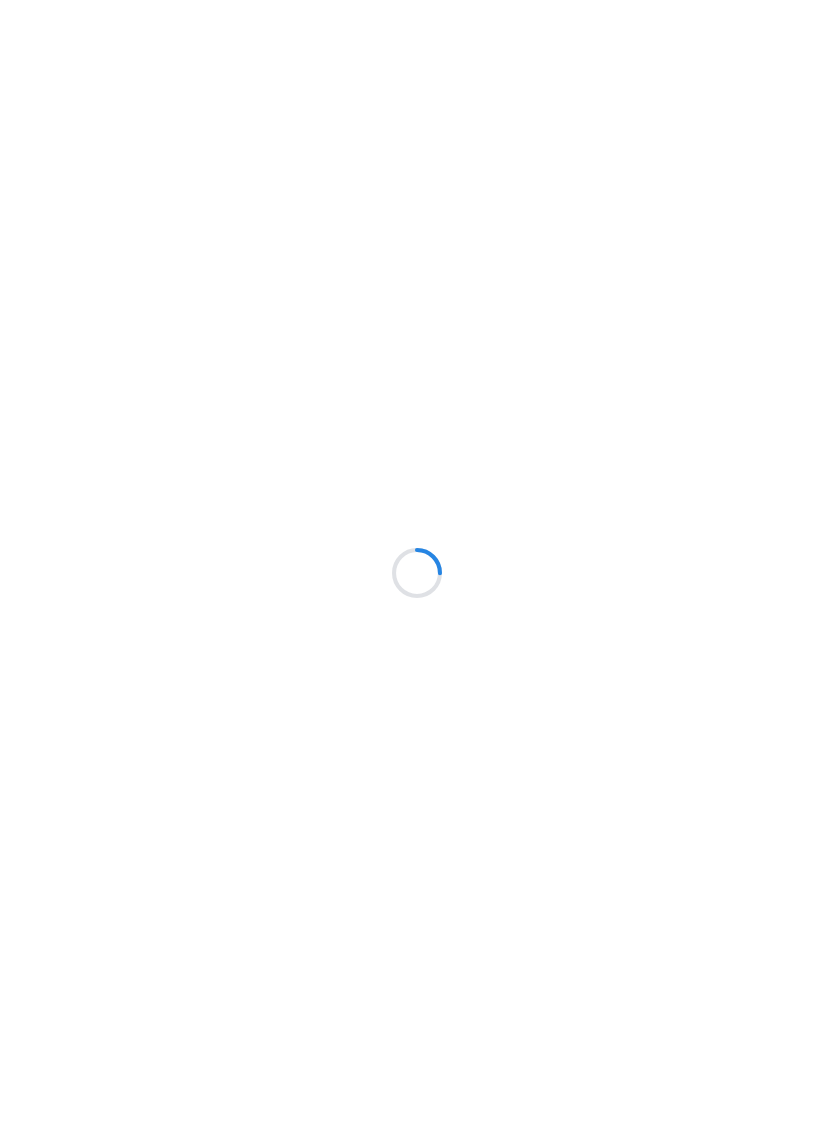 scroll, scrollTop: 0, scrollLeft: 0, axis: both 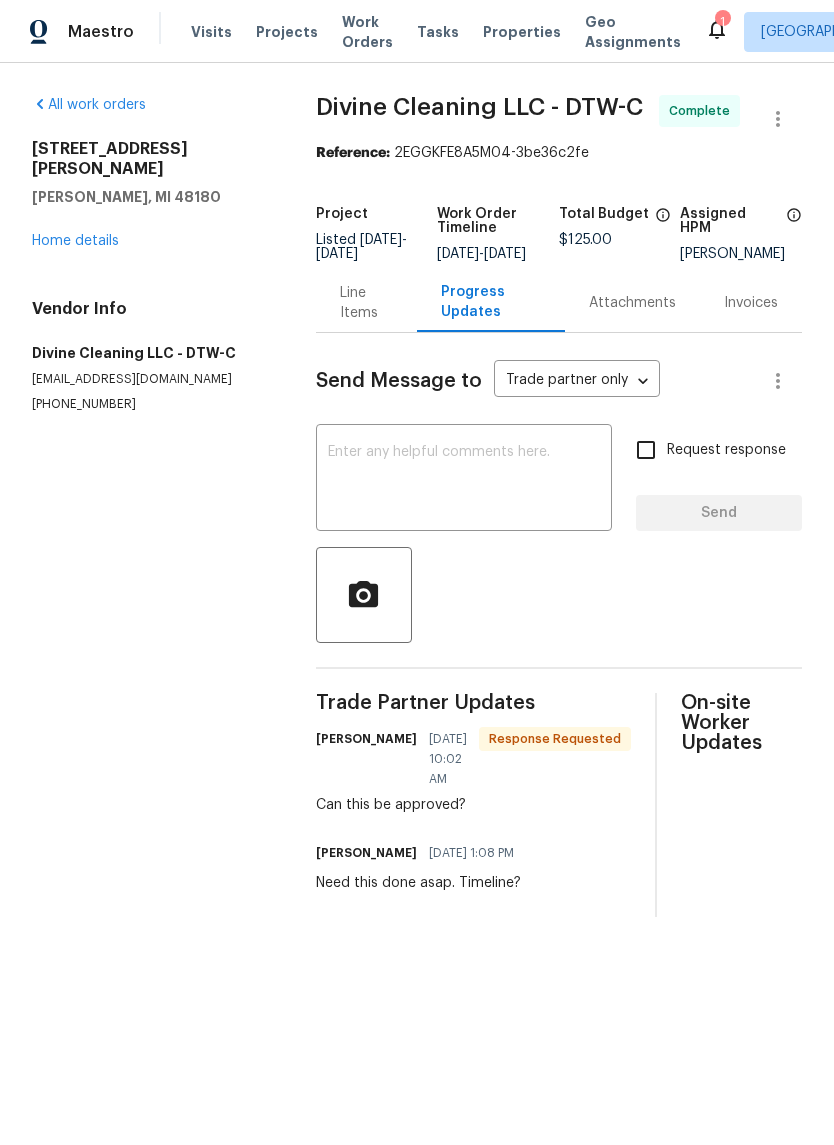 click on "Line Items" at bounding box center (366, 303) 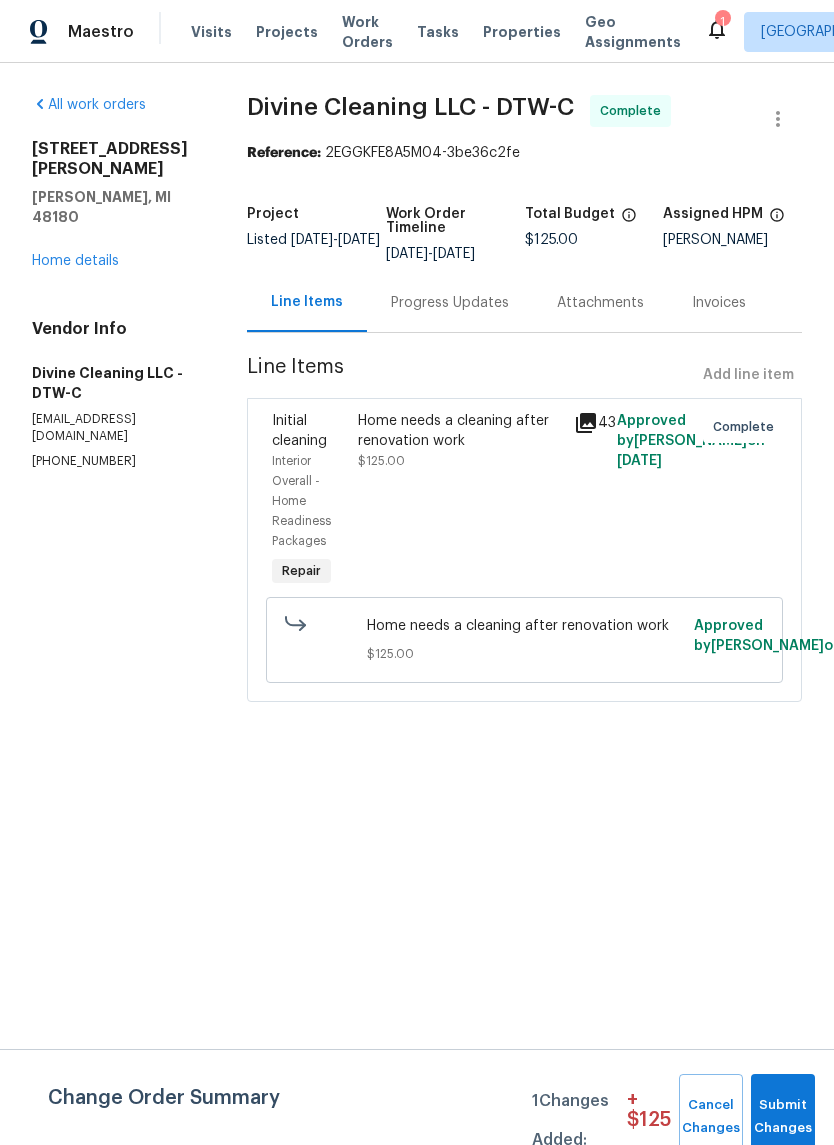 click on "Progress Updates" at bounding box center (450, 303) 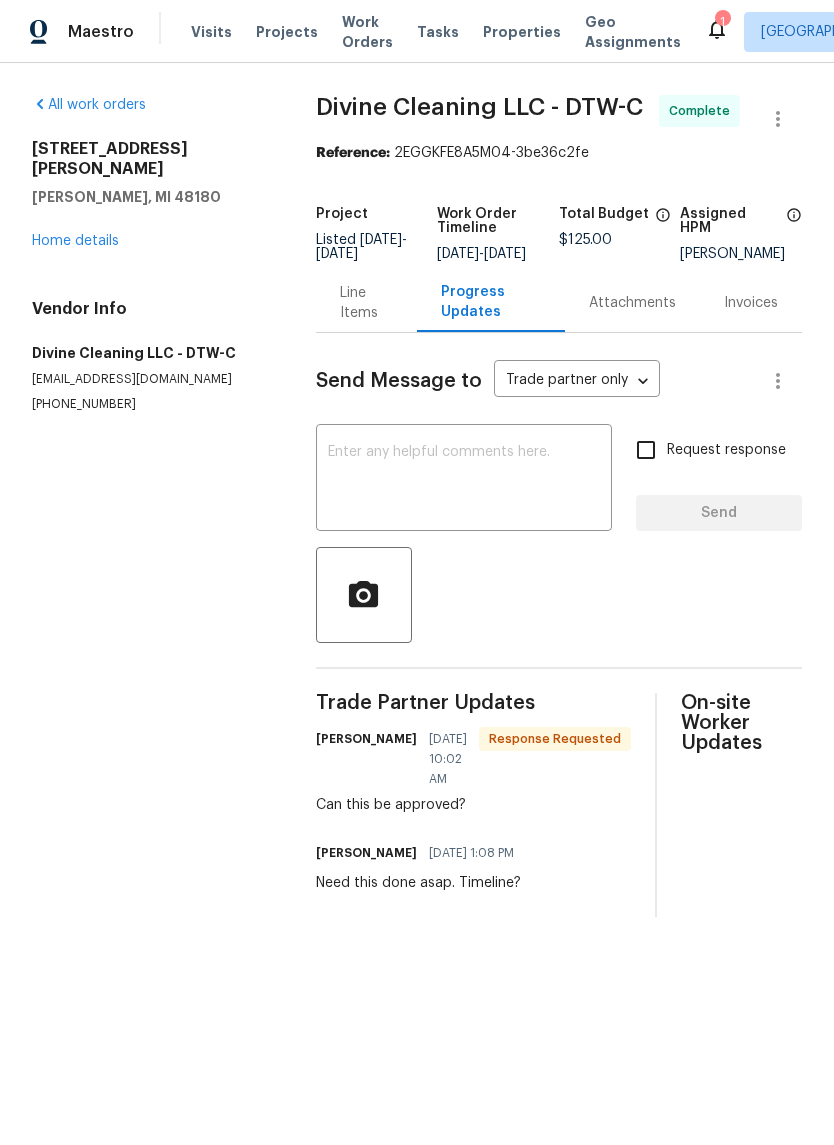 click on "Line Items" at bounding box center [366, 303] 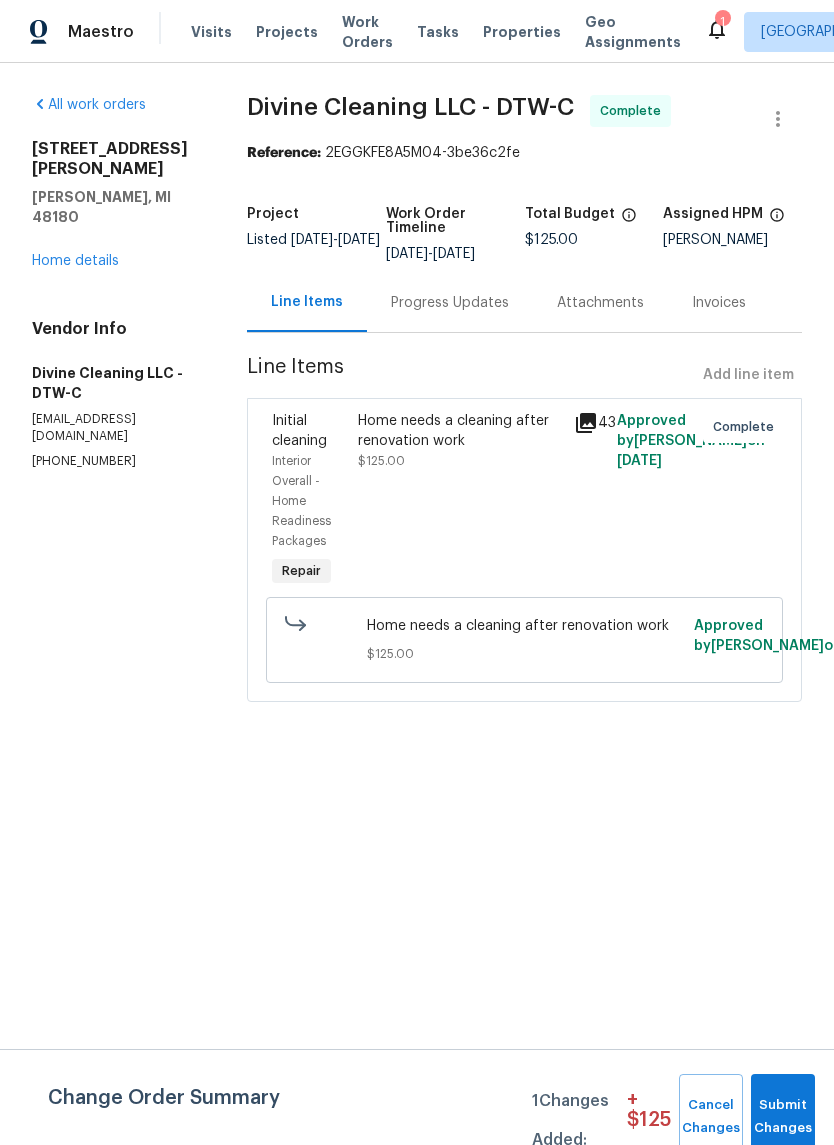 click on "$125.00" at bounding box center (524, 654) 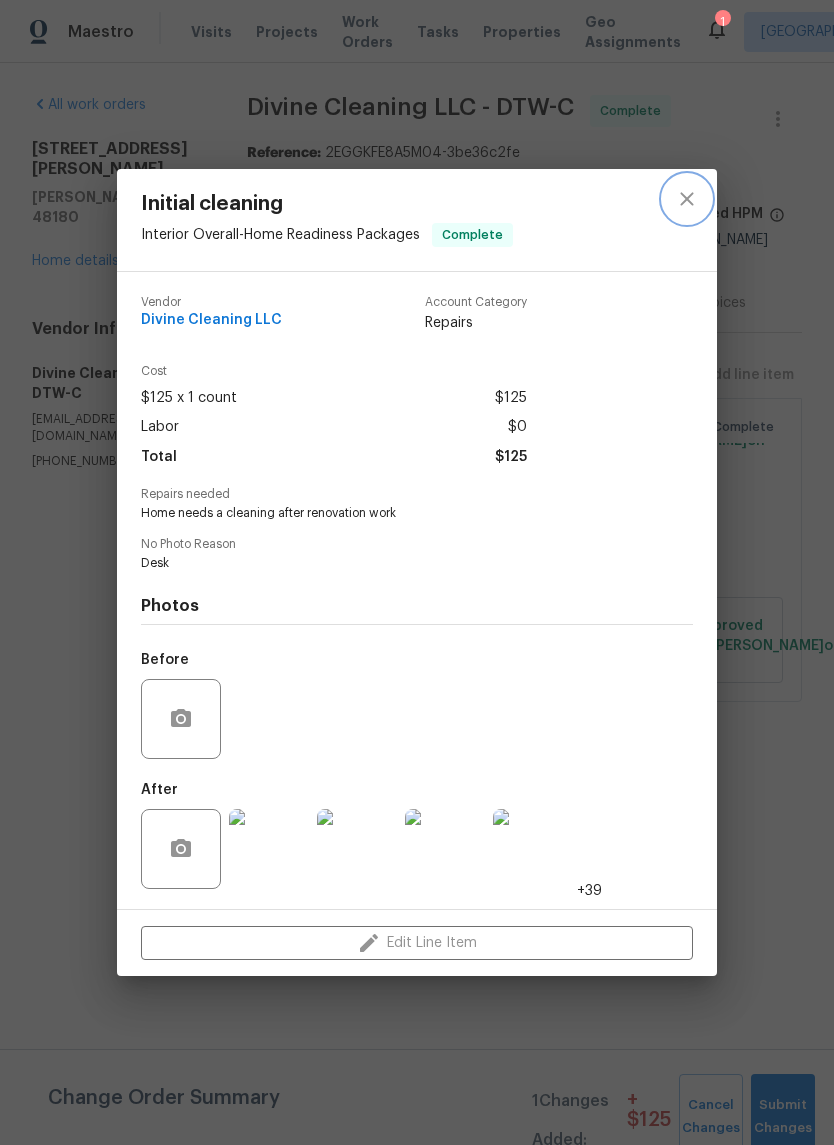 click 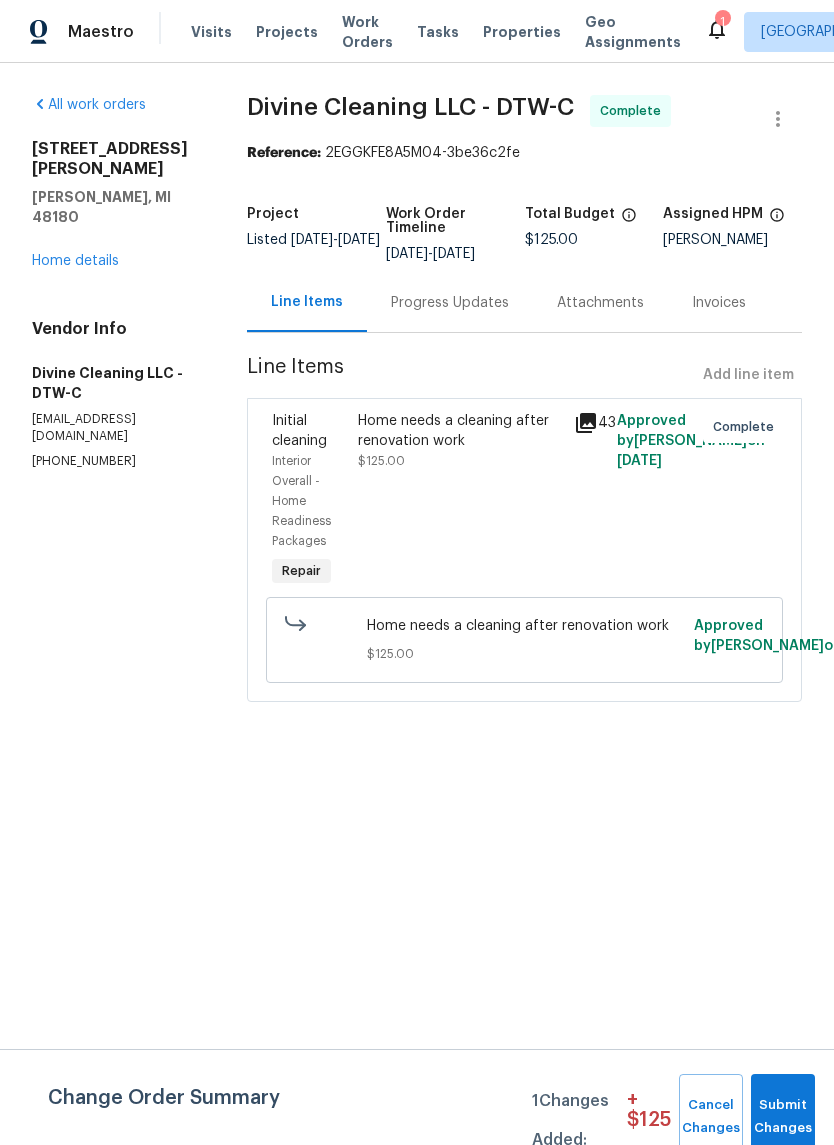 click on "$125.00" at bounding box center (524, 654) 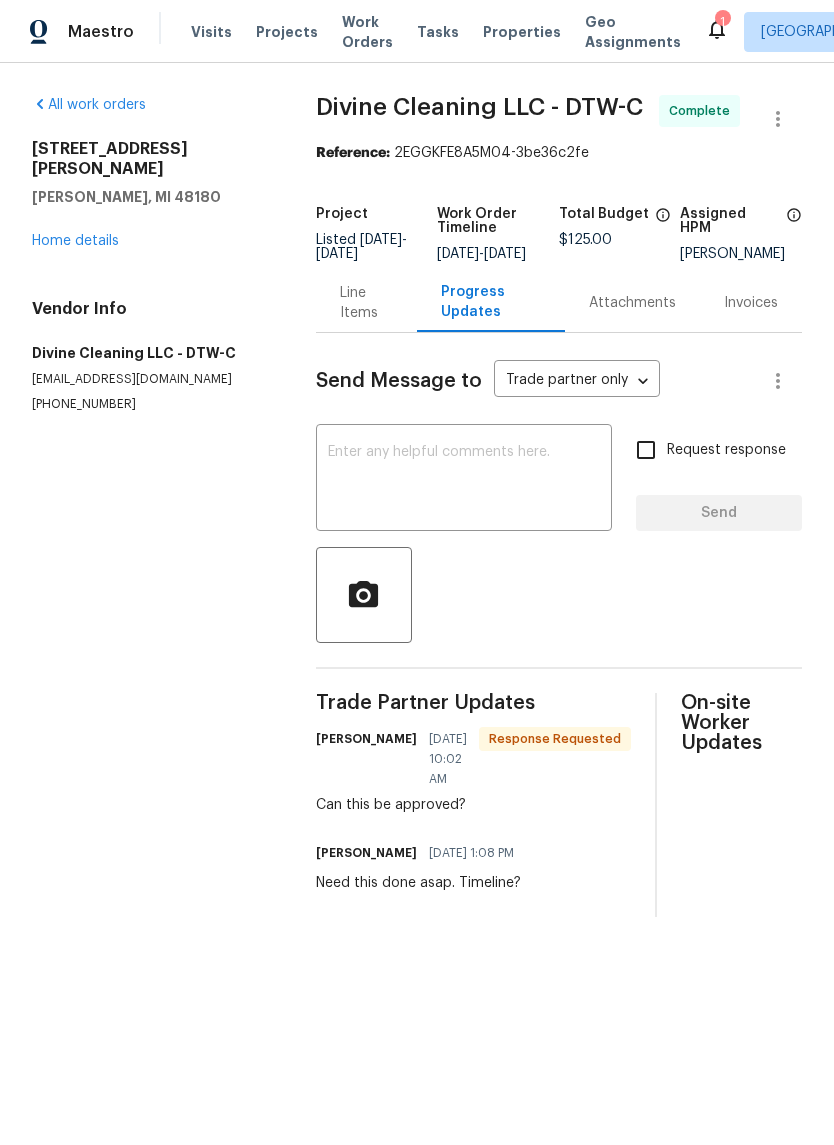 click at bounding box center (464, 480) 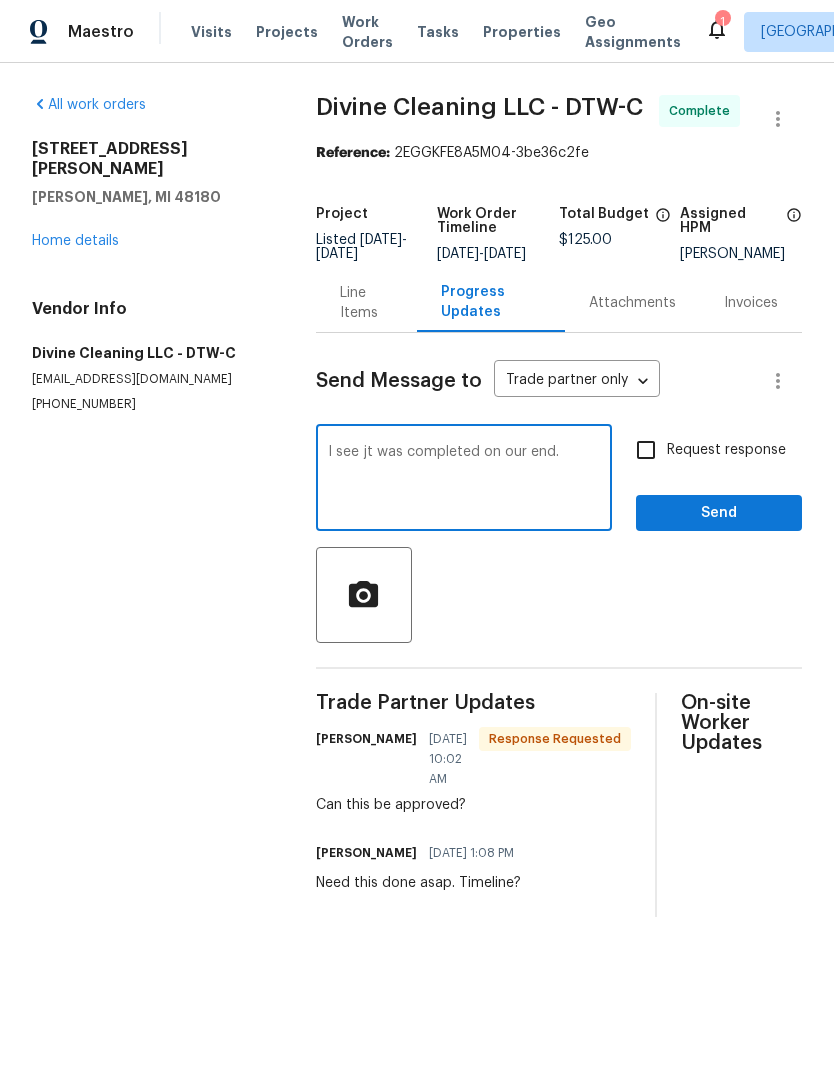 type on "I see jt was completed on our end." 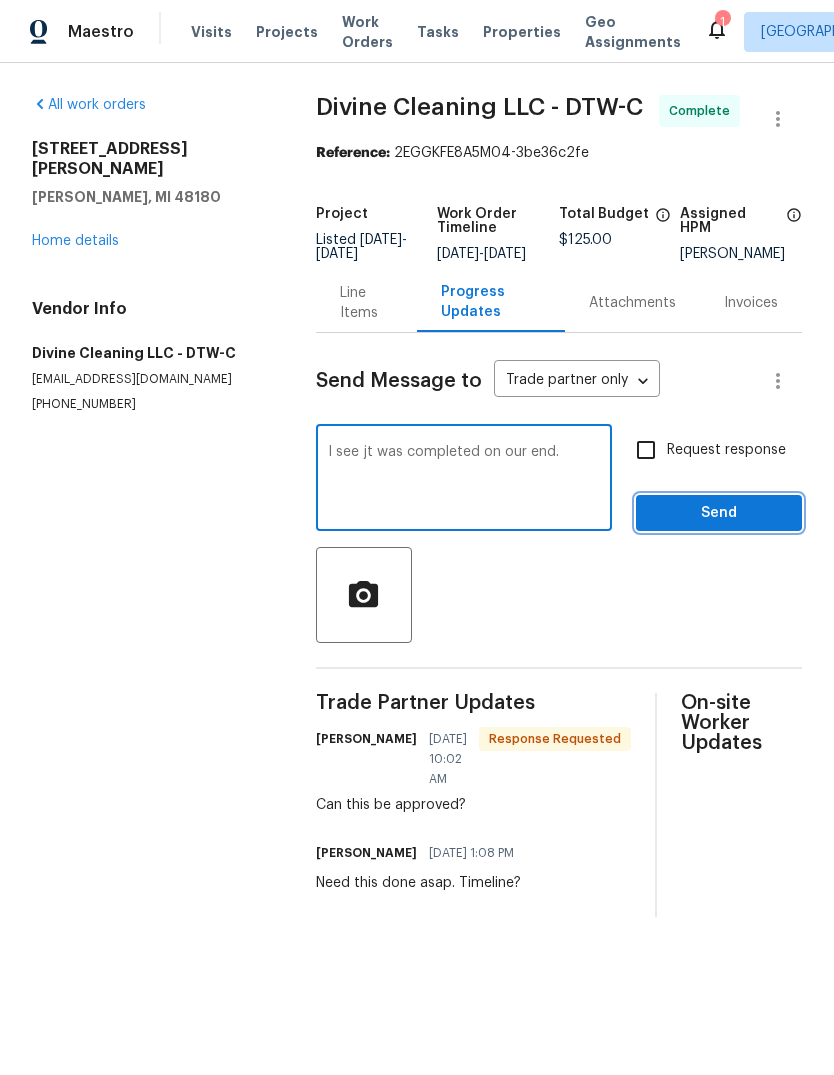 click on "Send" at bounding box center (719, 513) 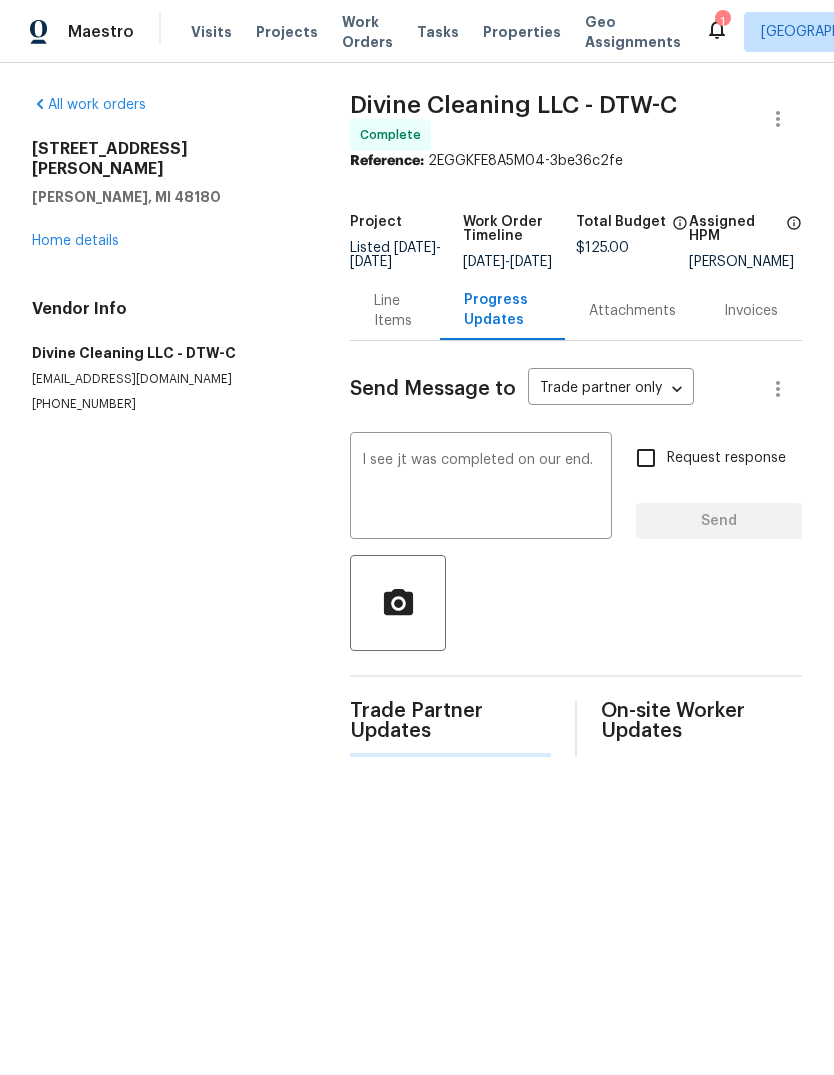type 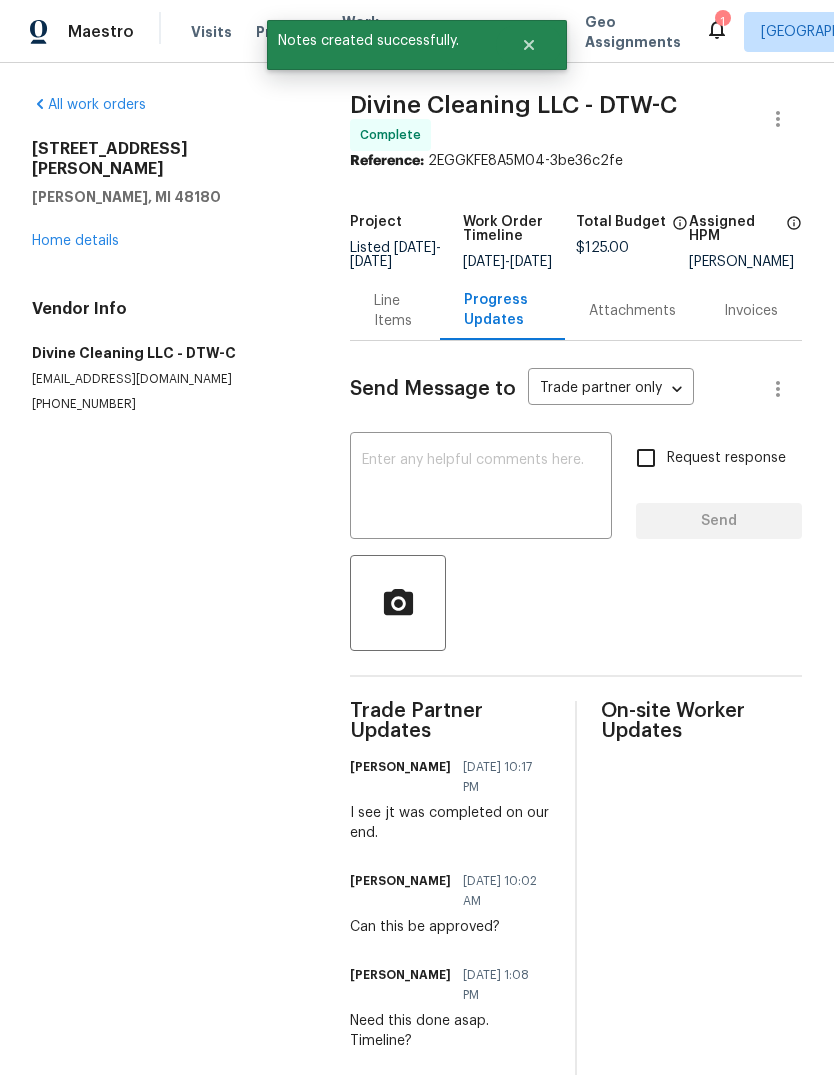 click 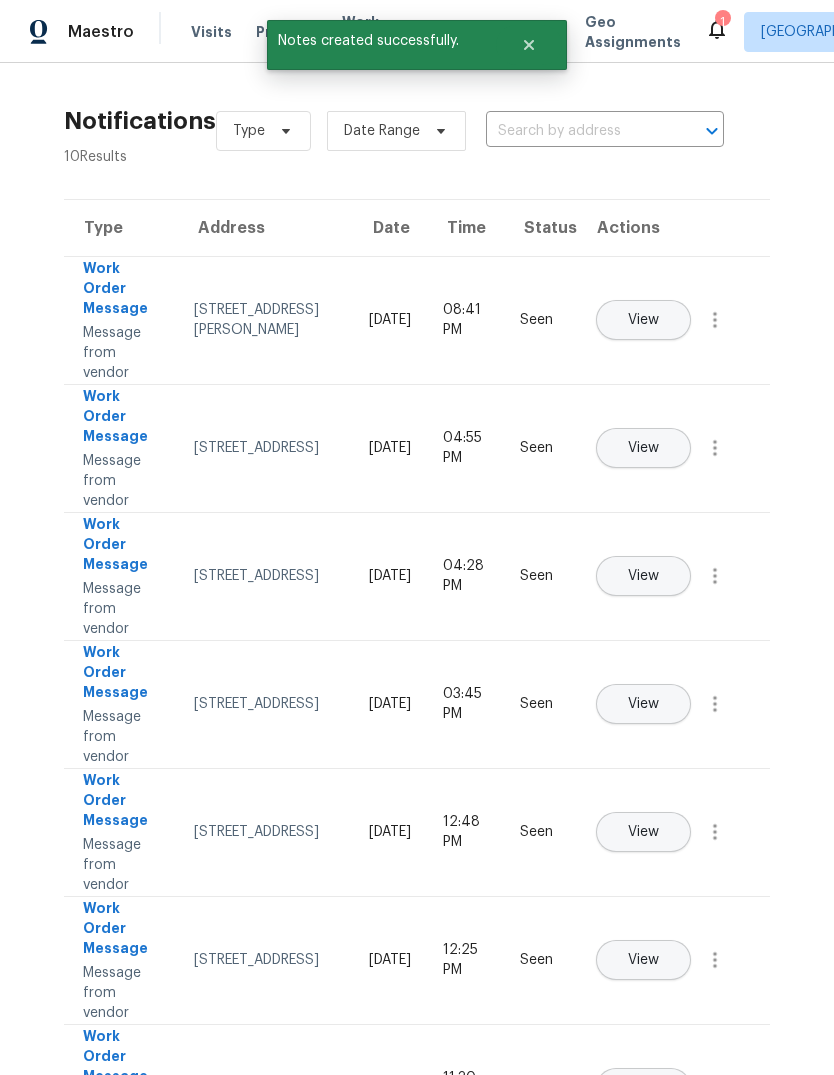 scroll, scrollTop: 0, scrollLeft: 0, axis: both 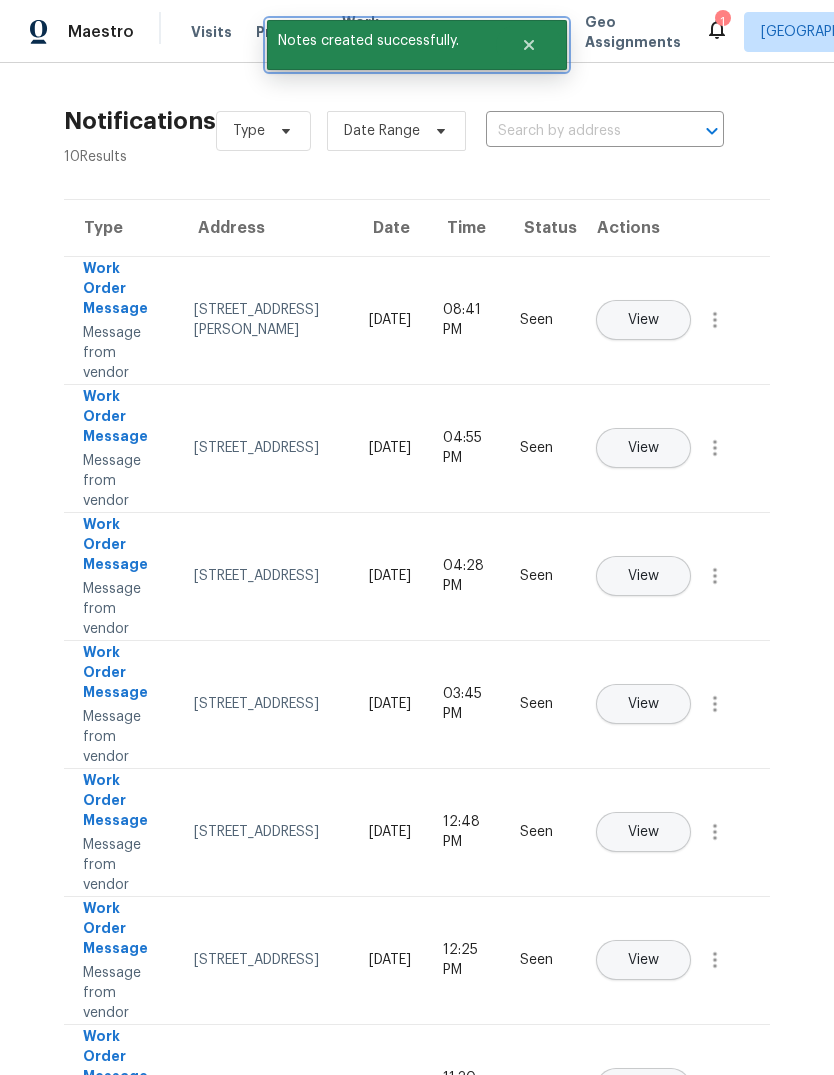 click at bounding box center [529, 45] 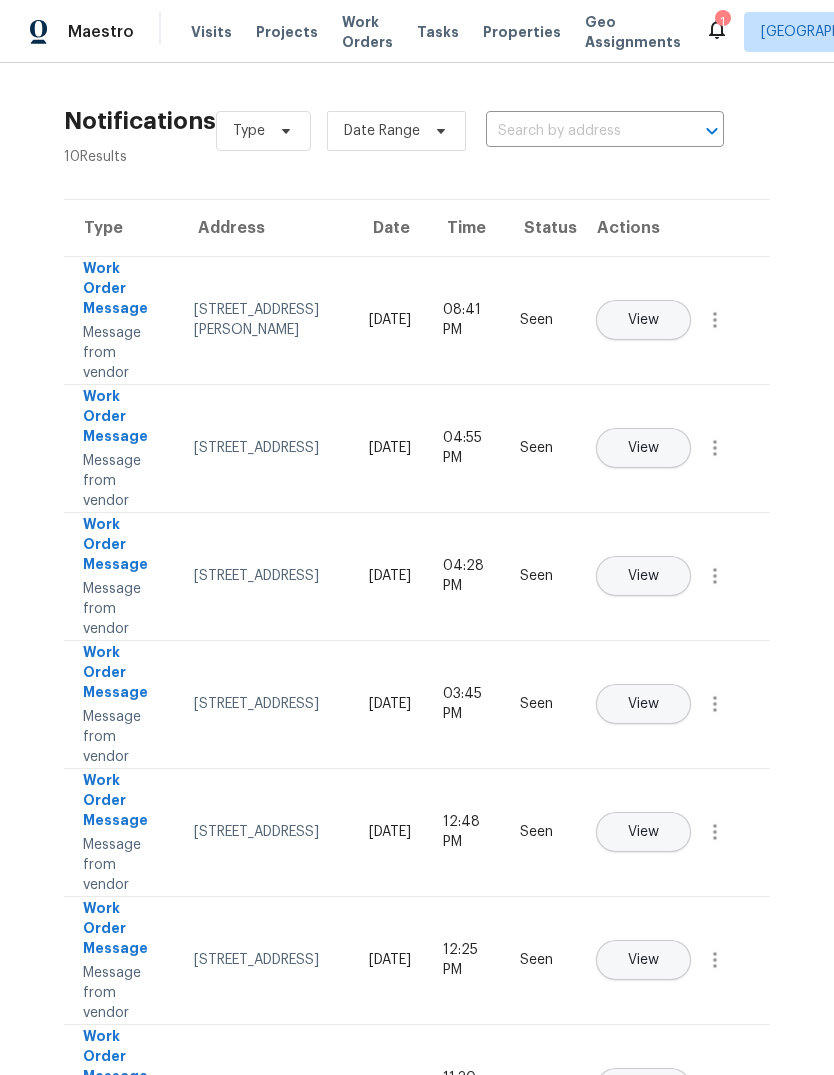 click on "Properties" at bounding box center [522, 32] 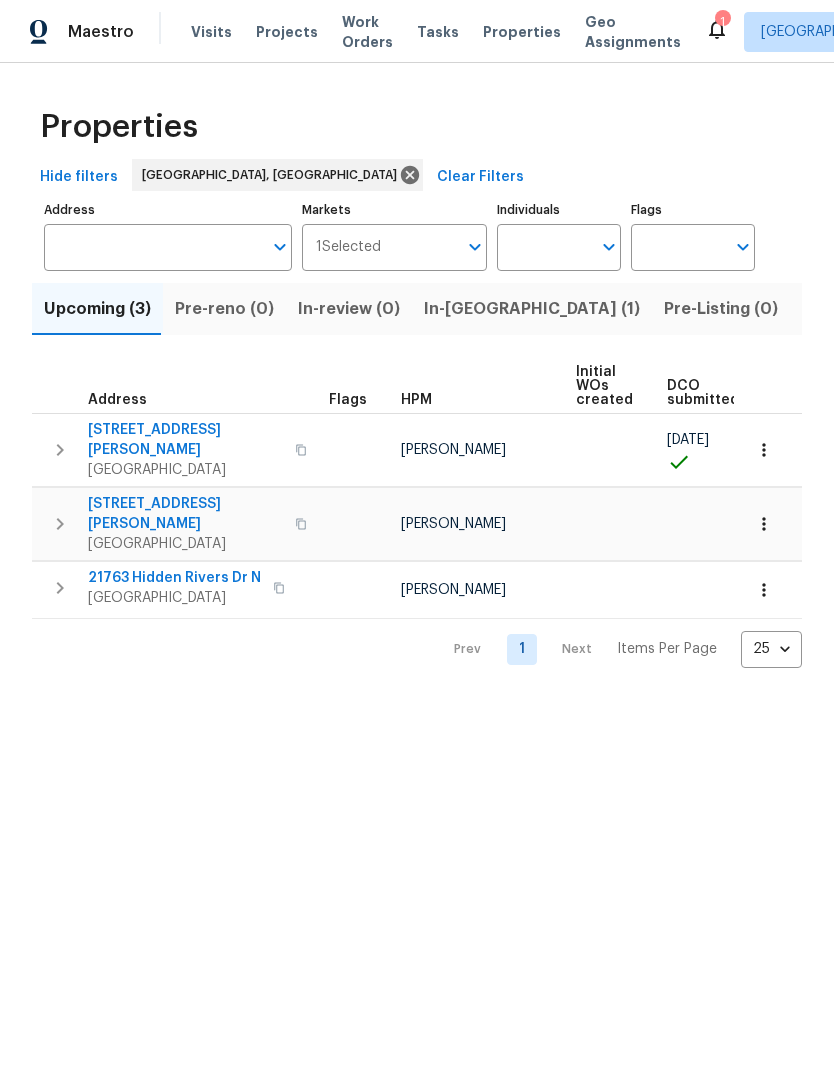 scroll, scrollTop: 0, scrollLeft: 0, axis: both 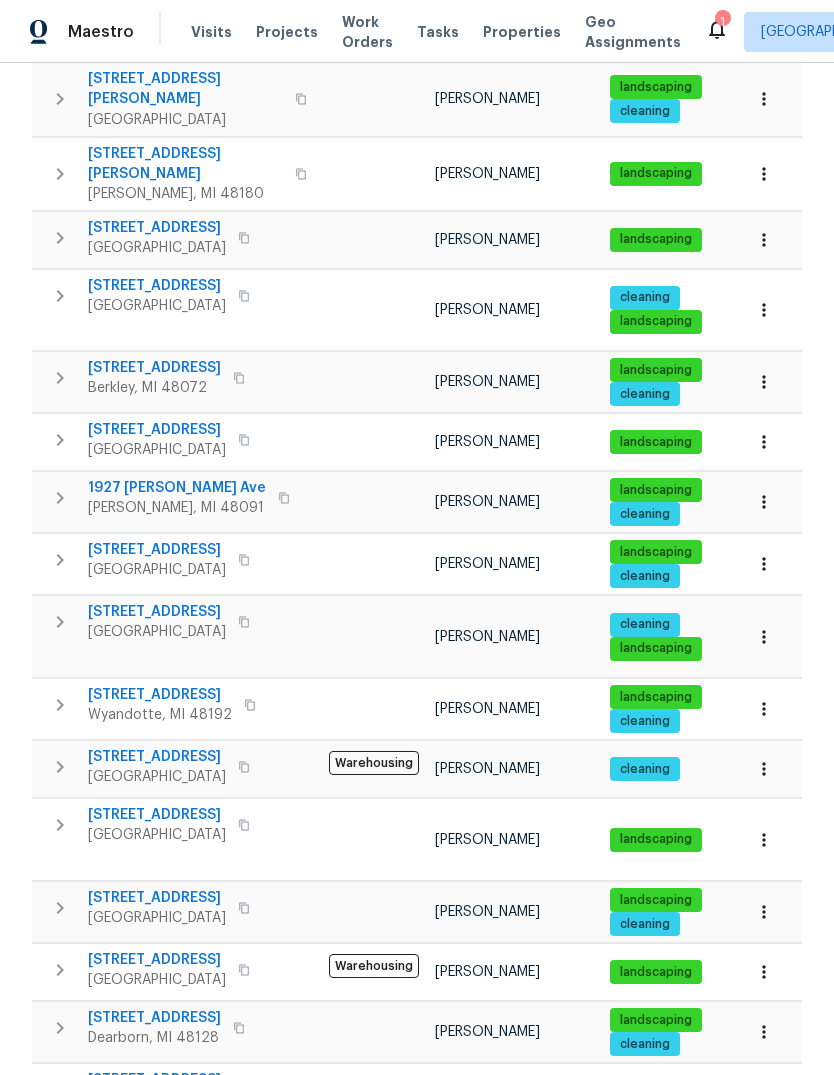 click 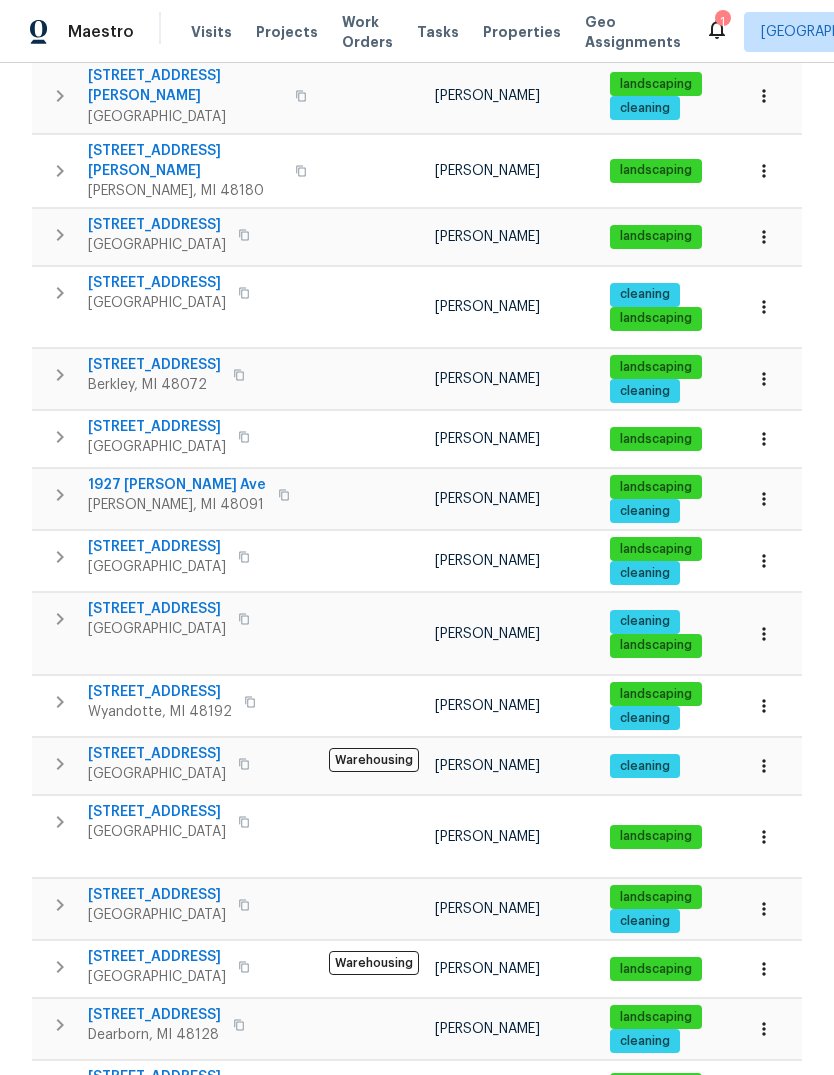 scroll, scrollTop: 581, scrollLeft: 0, axis: vertical 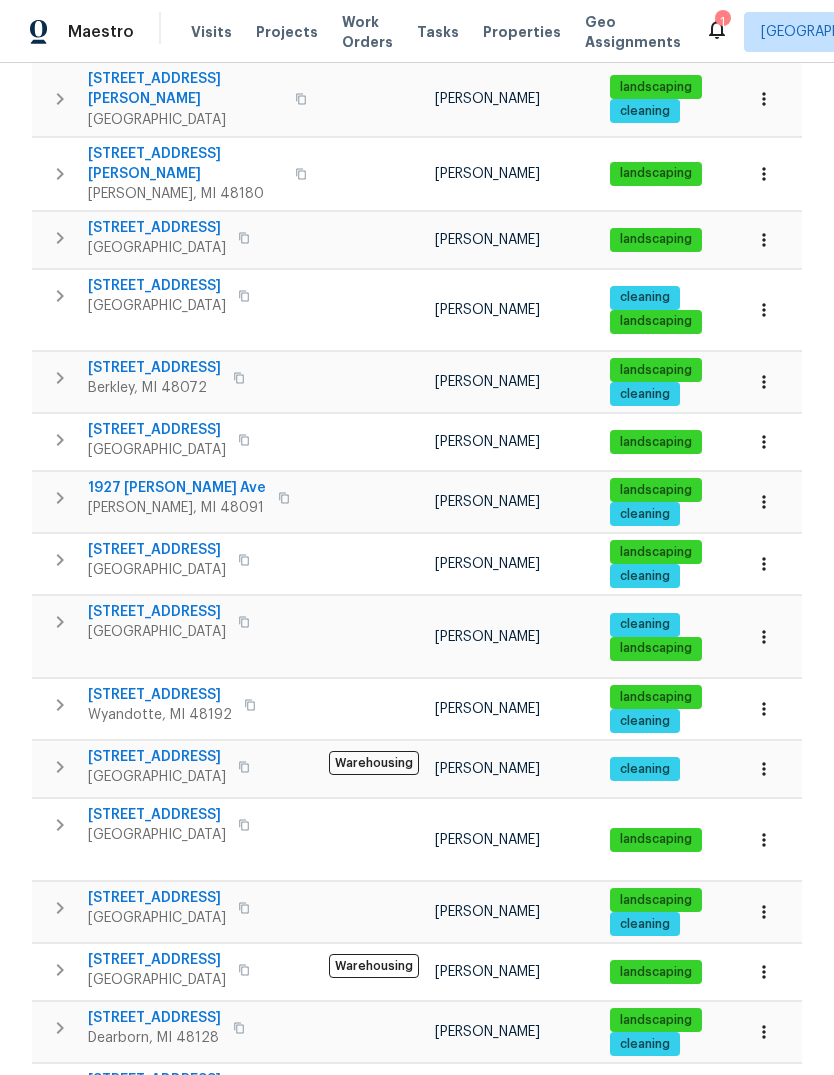 click 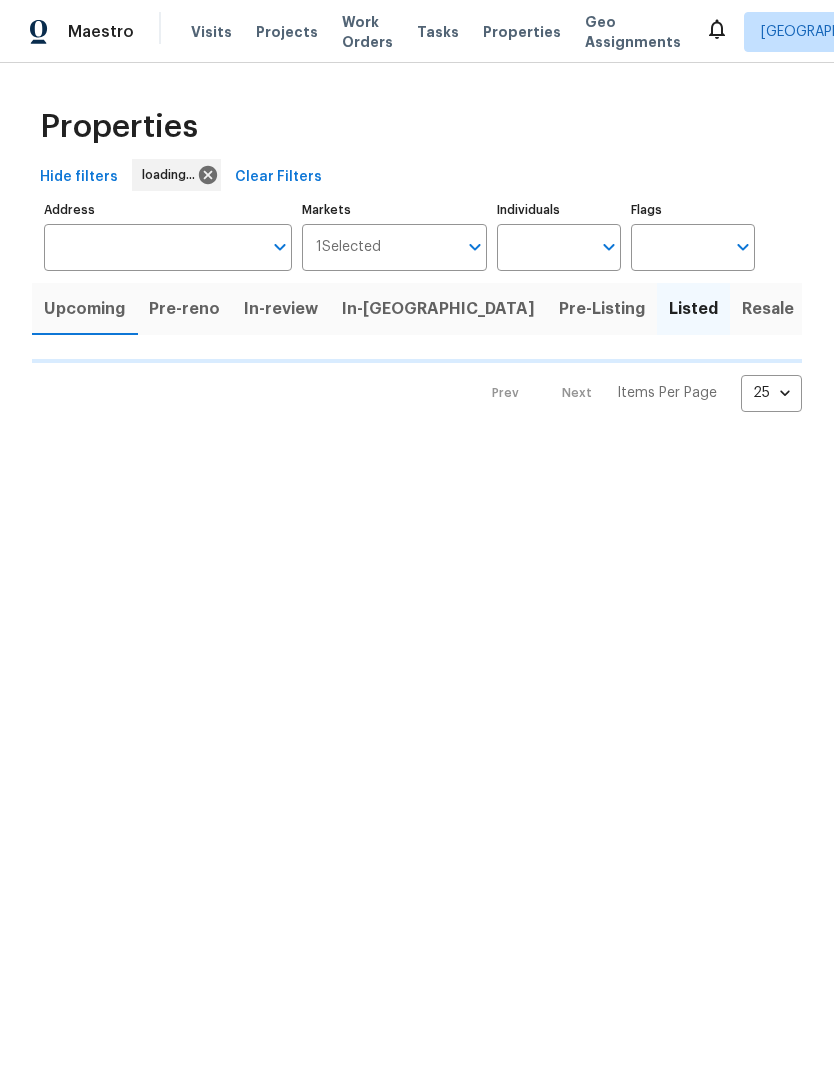 scroll, scrollTop: 0, scrollLeft: 0, axis: both 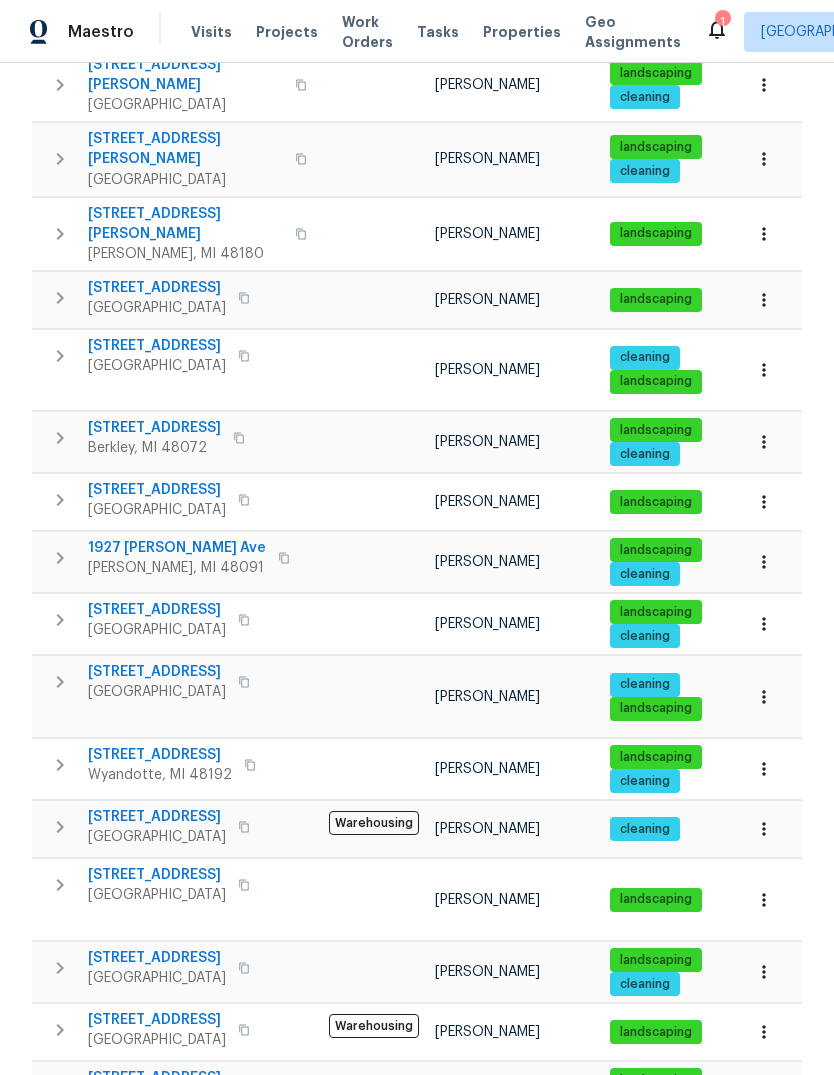 click 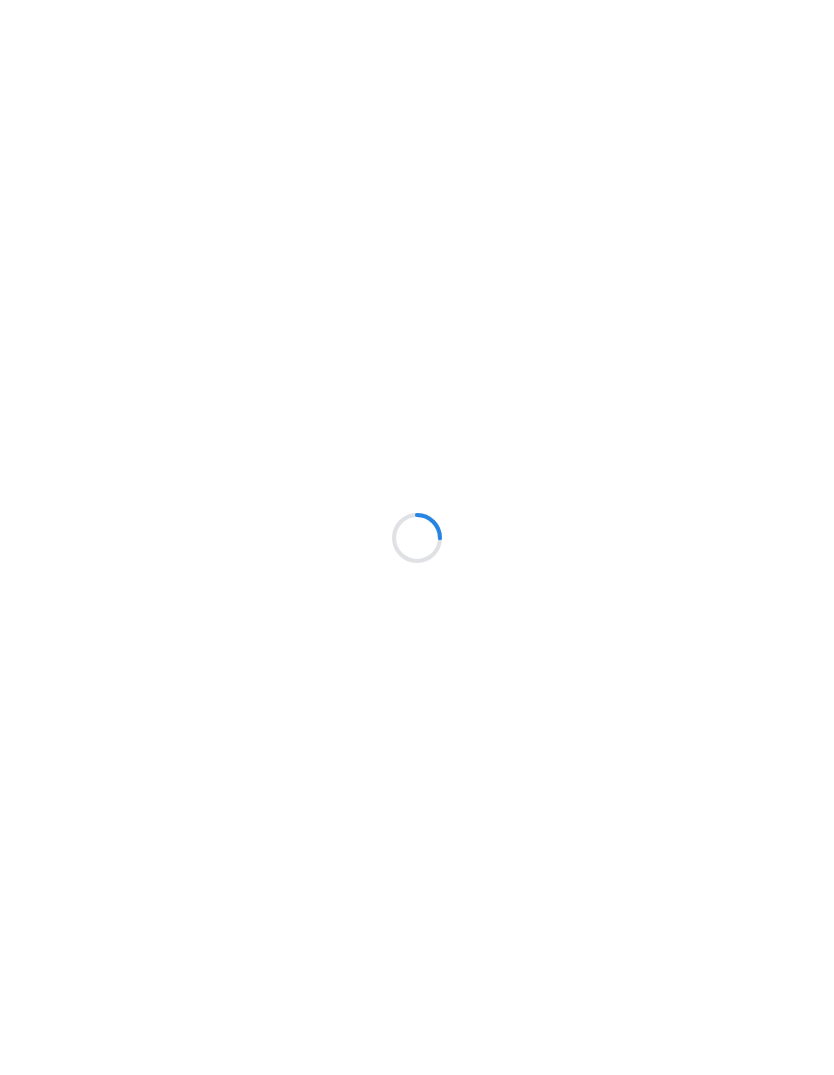scroll, scrollTop: 0, scrollLeft: 0, axis: both 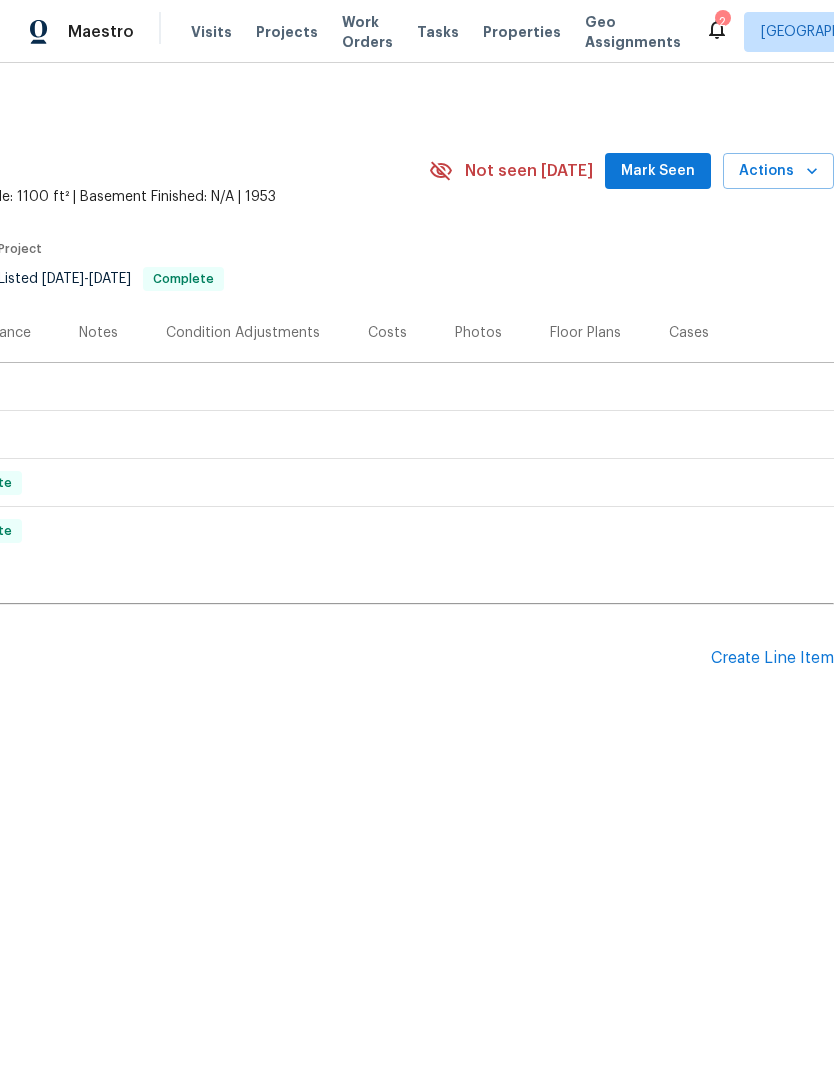 click on "Create Line Item" at bounding box center (772, 658) 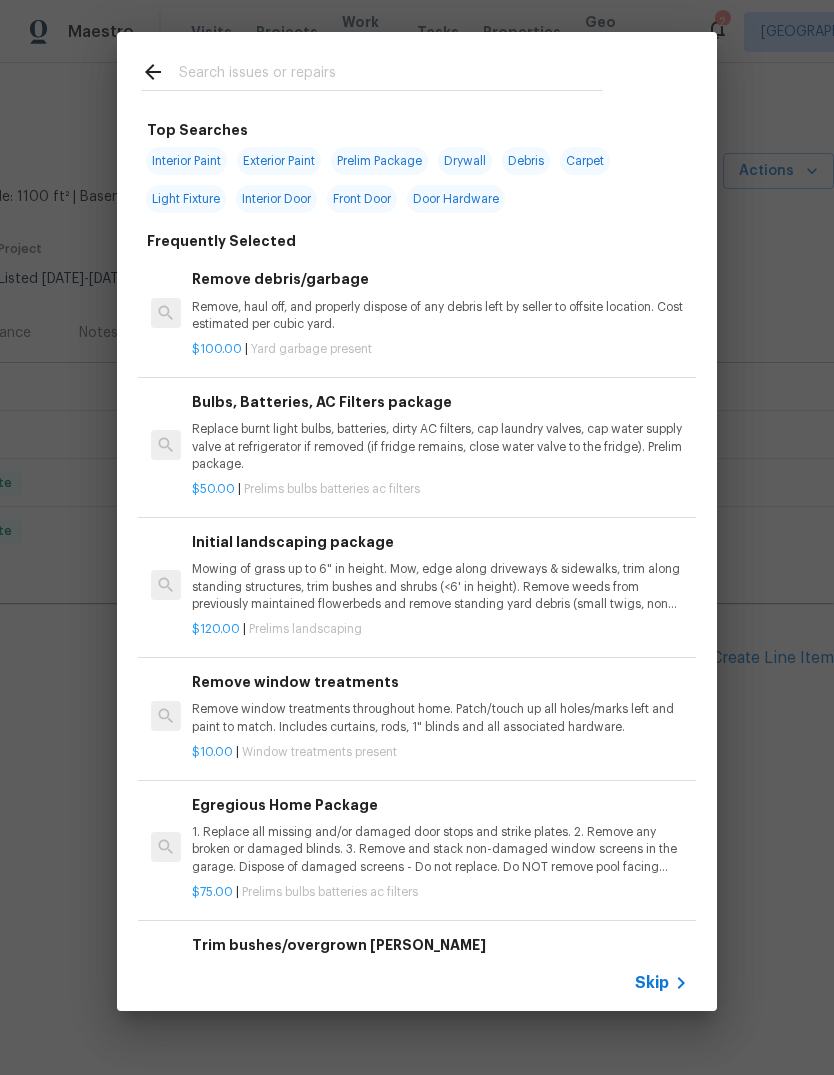 click at bounding box center (391, 75) 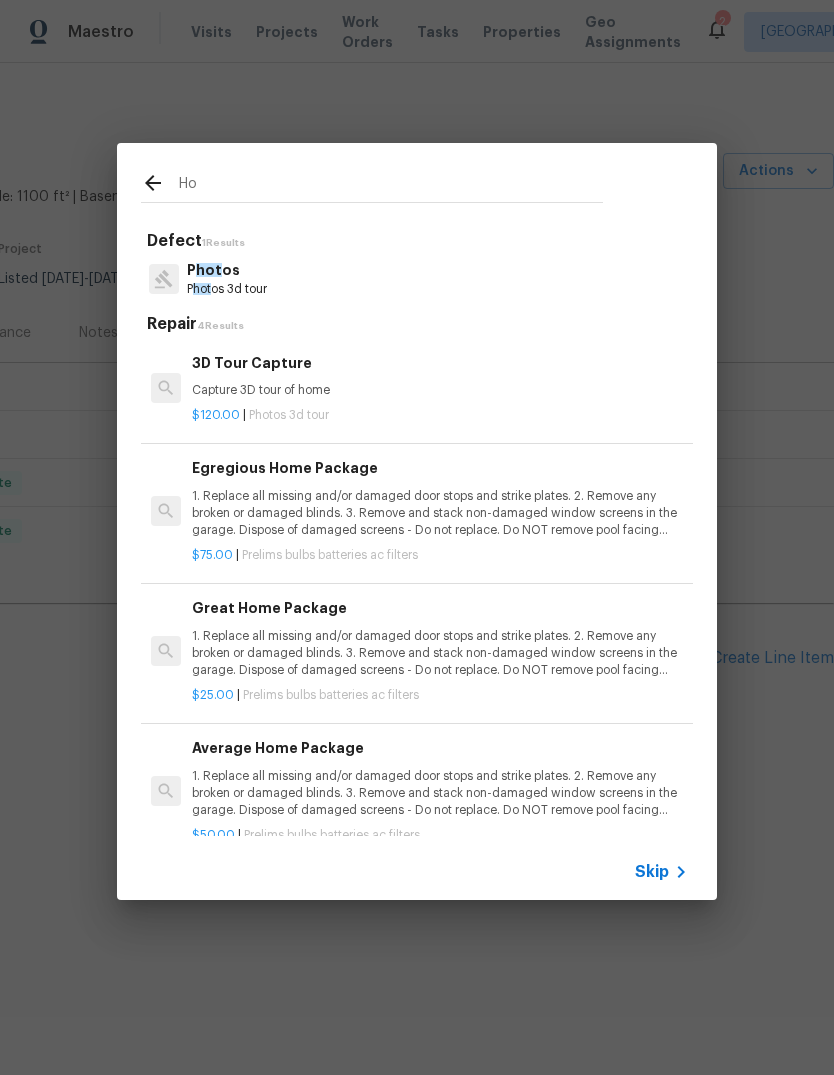 type on "H" 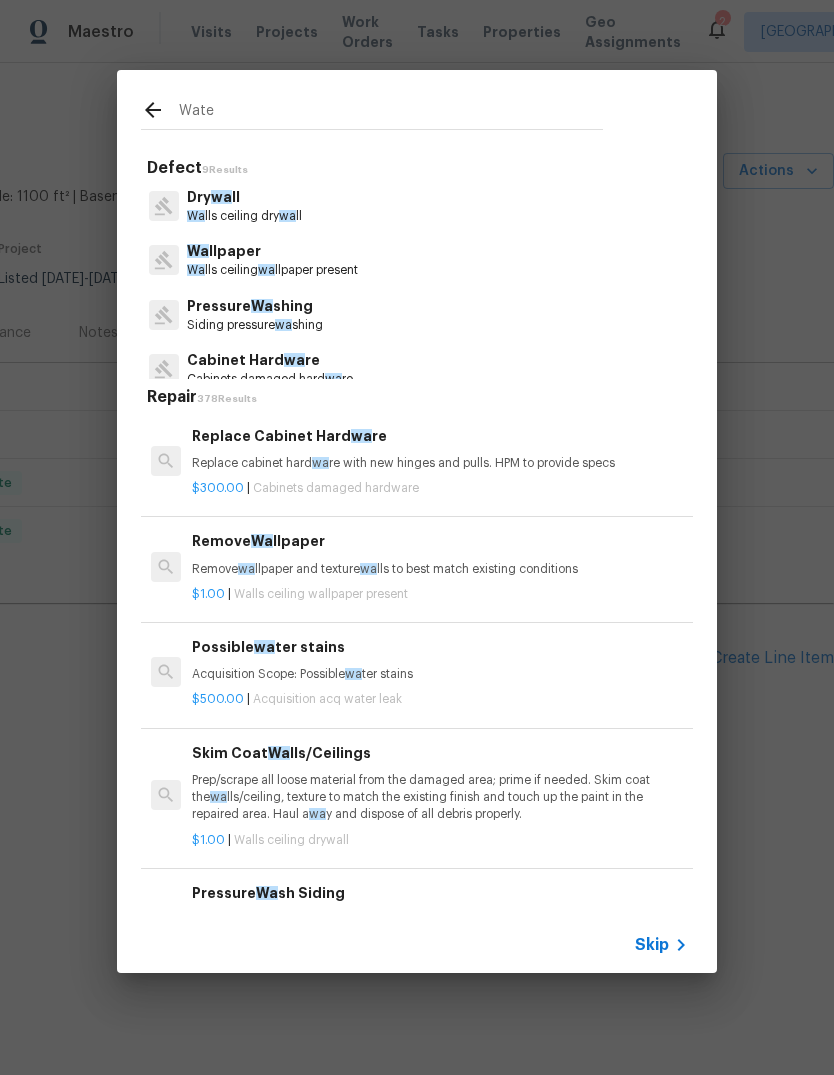 type on "Water" 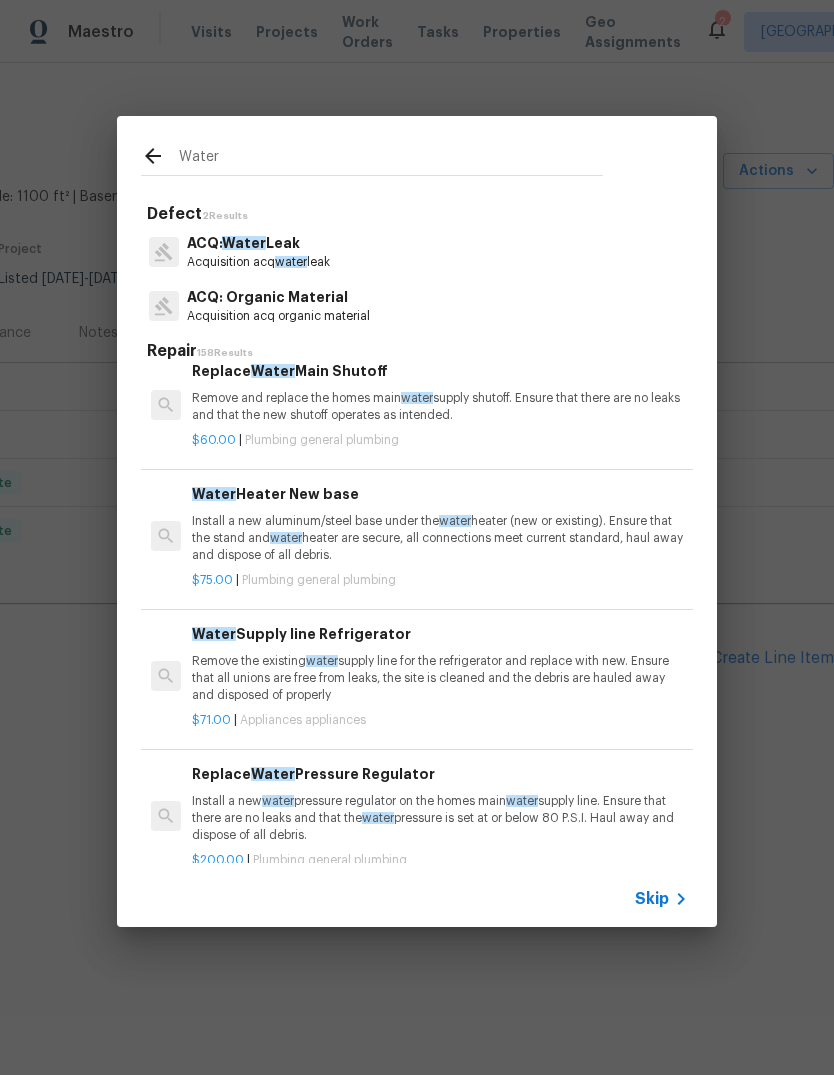 scroll, scrollTop: 537, scrollLeft: 3, axis: both 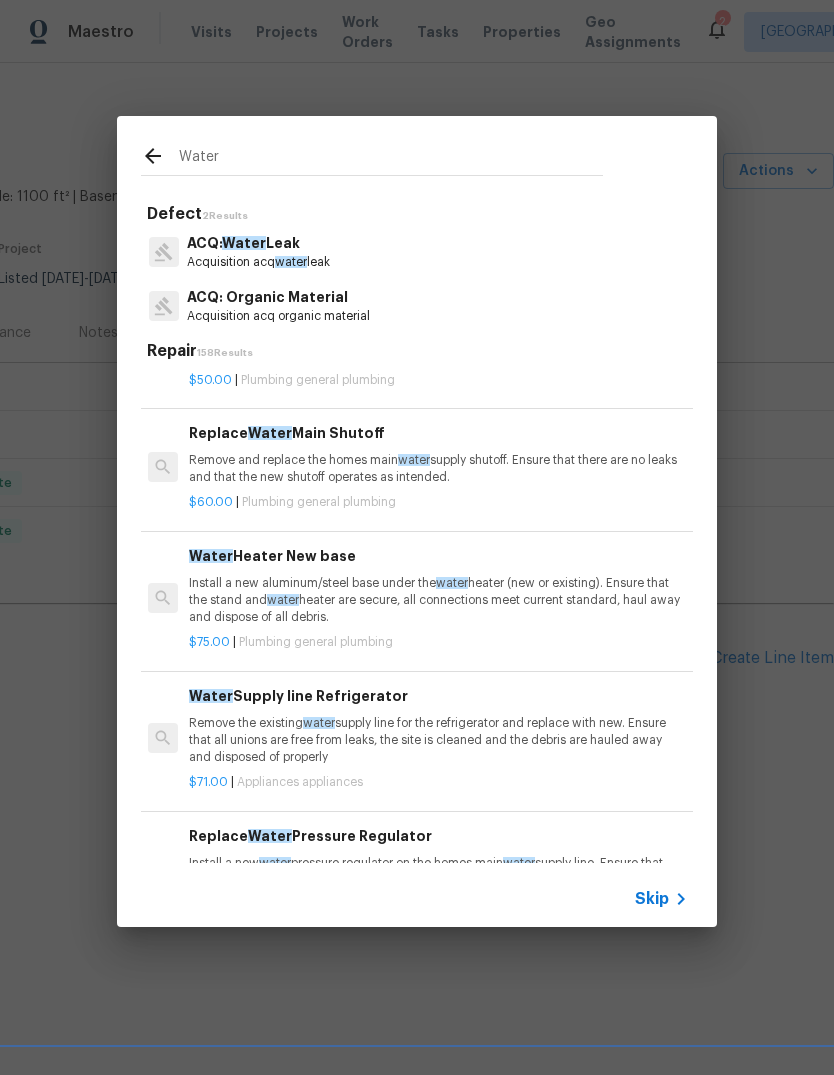 click on "$60.00   |   Plumbing general plumbing" at bounding box center [437, 498] 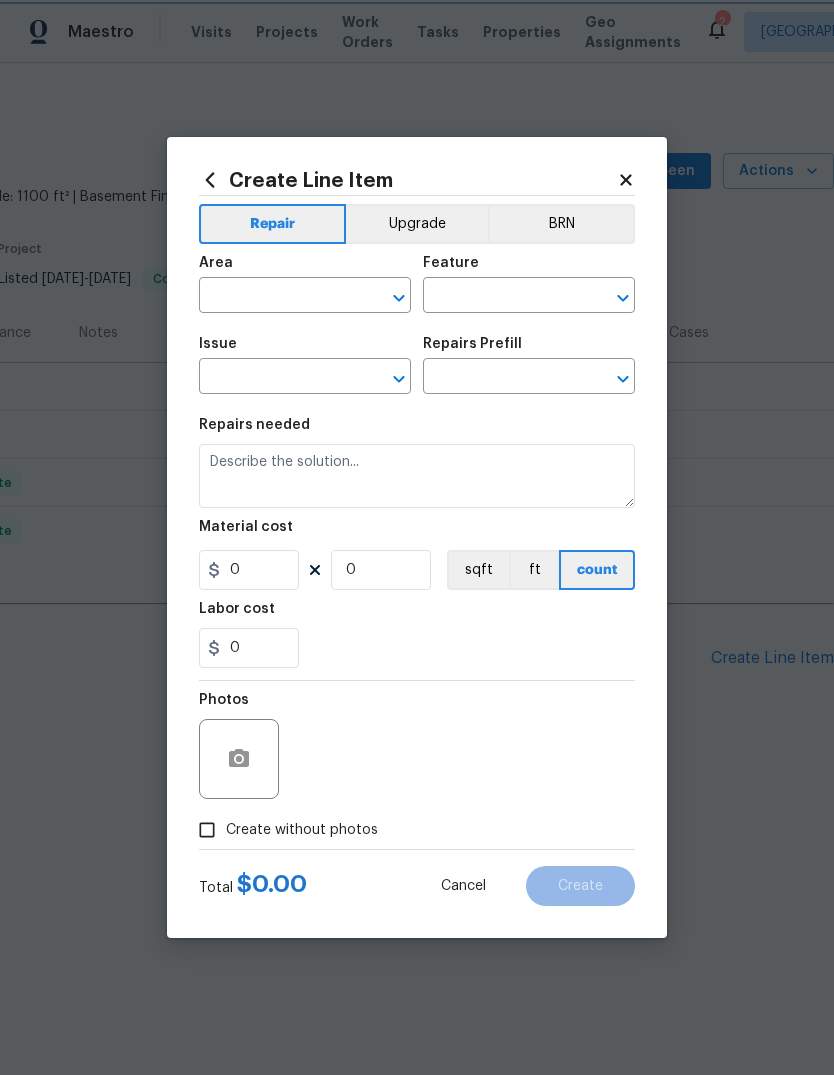 type on "Plumbing" 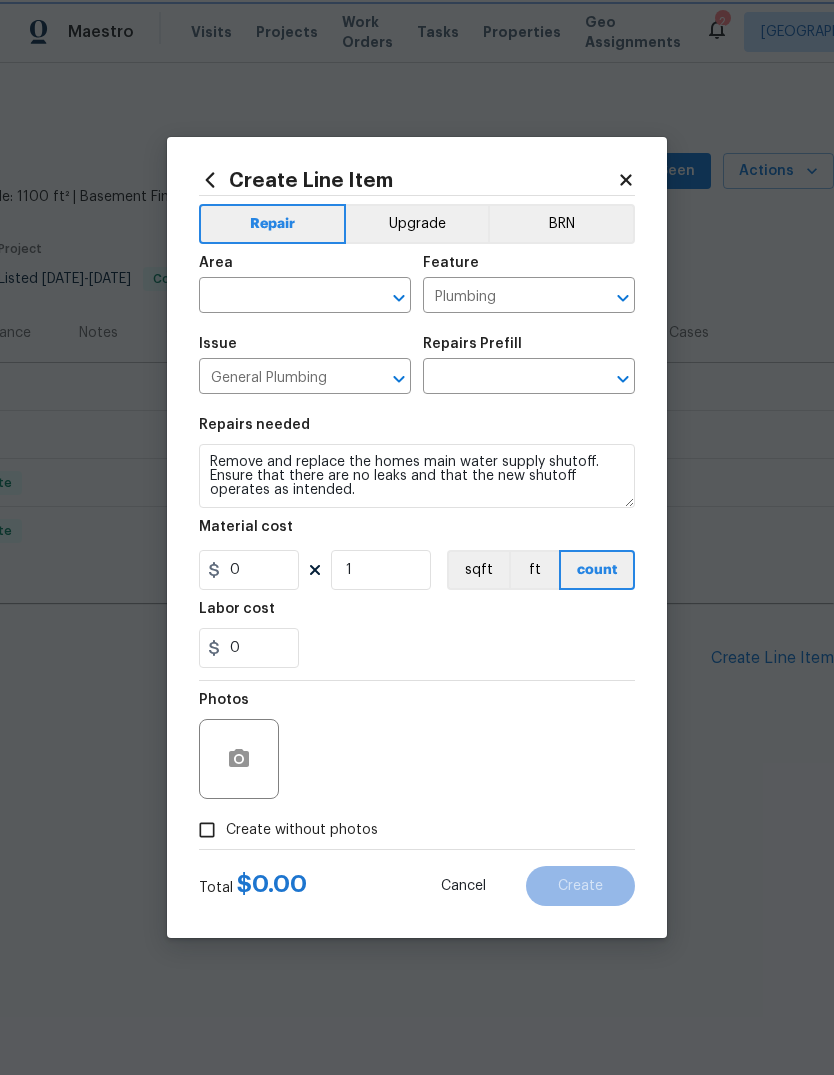 type on "Replace Water Main Shutoff $60.00" 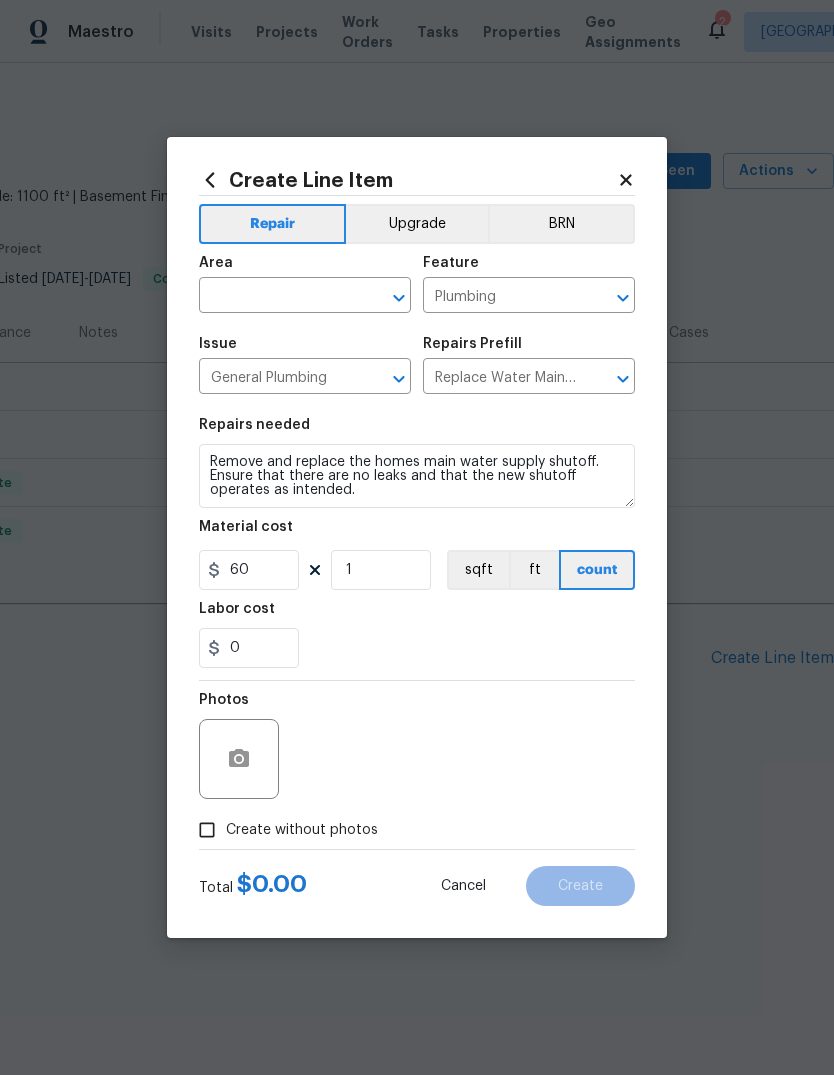 click on "Remove and replace the homes main water supply shutoff. Ensure that there are no leaks and that the new shutoff operates as intended." at bounding box center [417, 476] 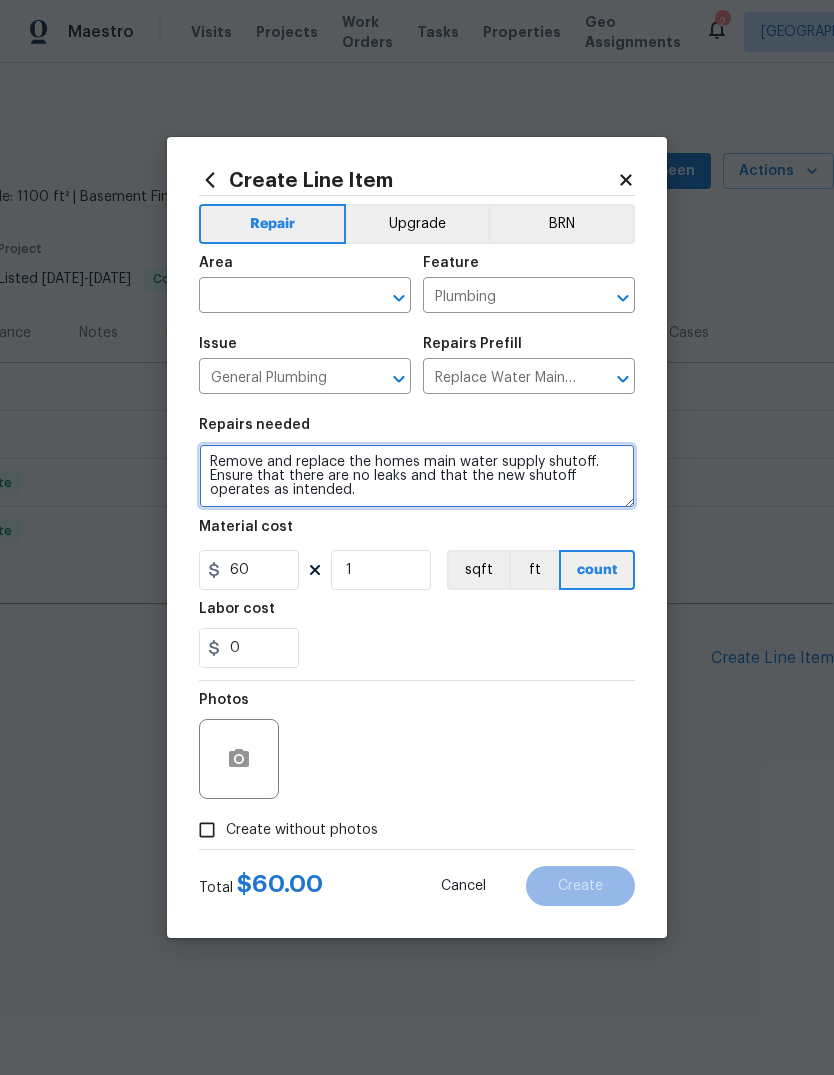 click on "Remove and replace the homes main water supply shutoff. Ensure that there are no leaks and that the new shutoff operates as intended." at bounding box center [417, 476] 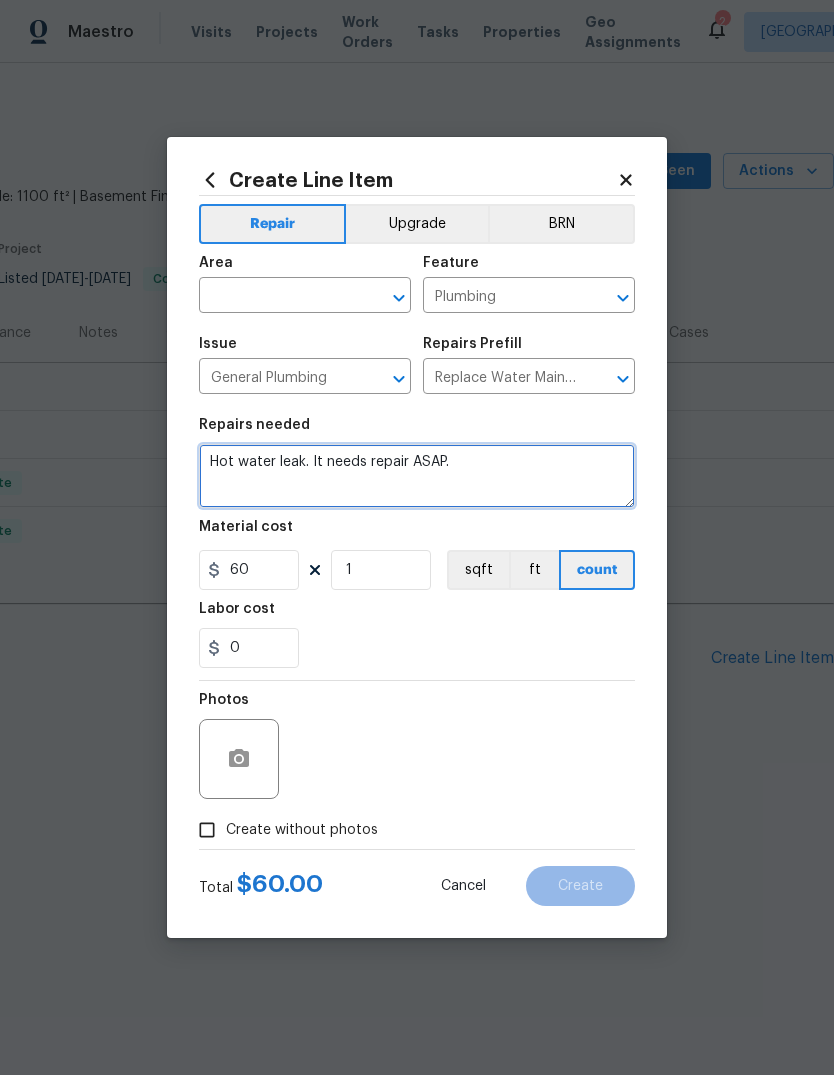 type on "Hot water leak. It needs repair ASAP." 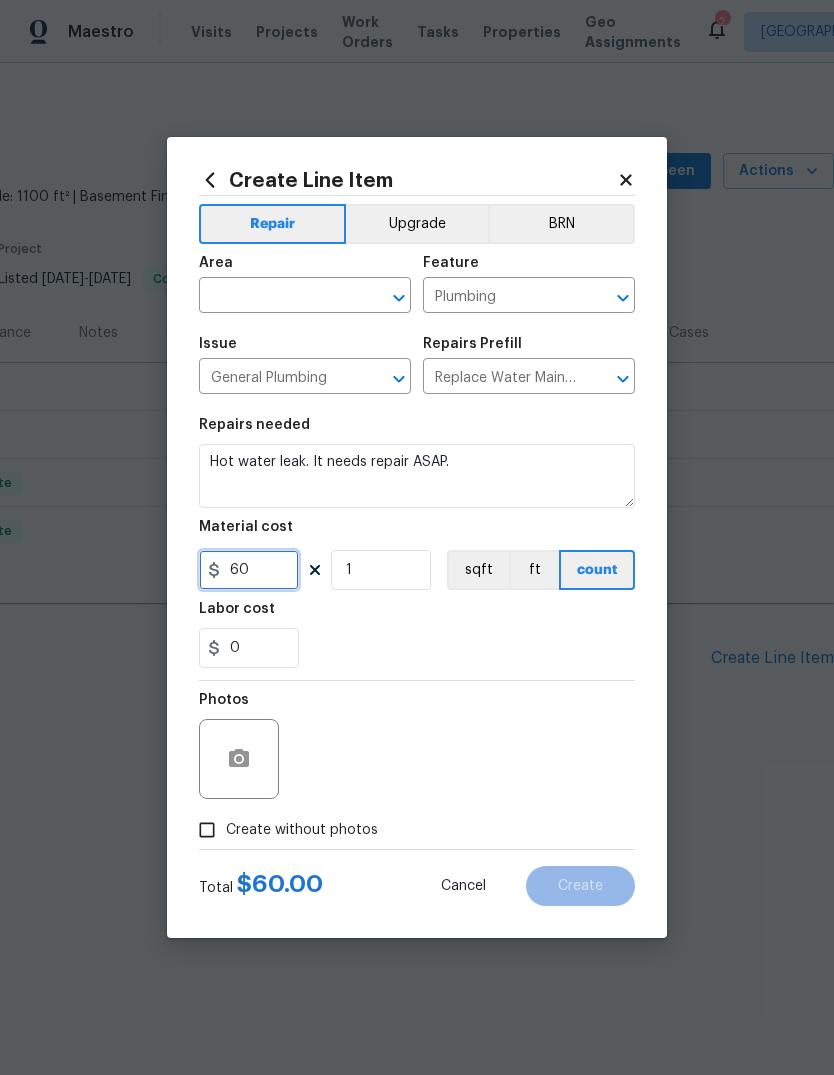 click on "60" at bounding box center [249, 570] 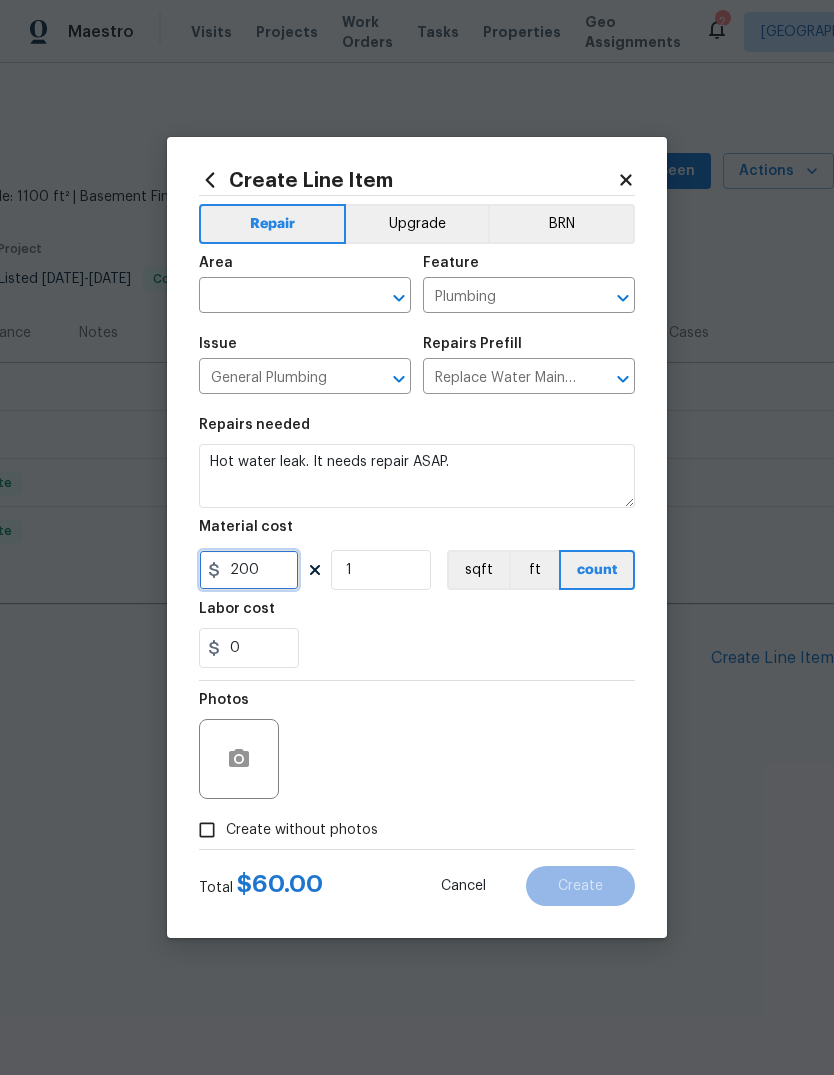 type on "200" 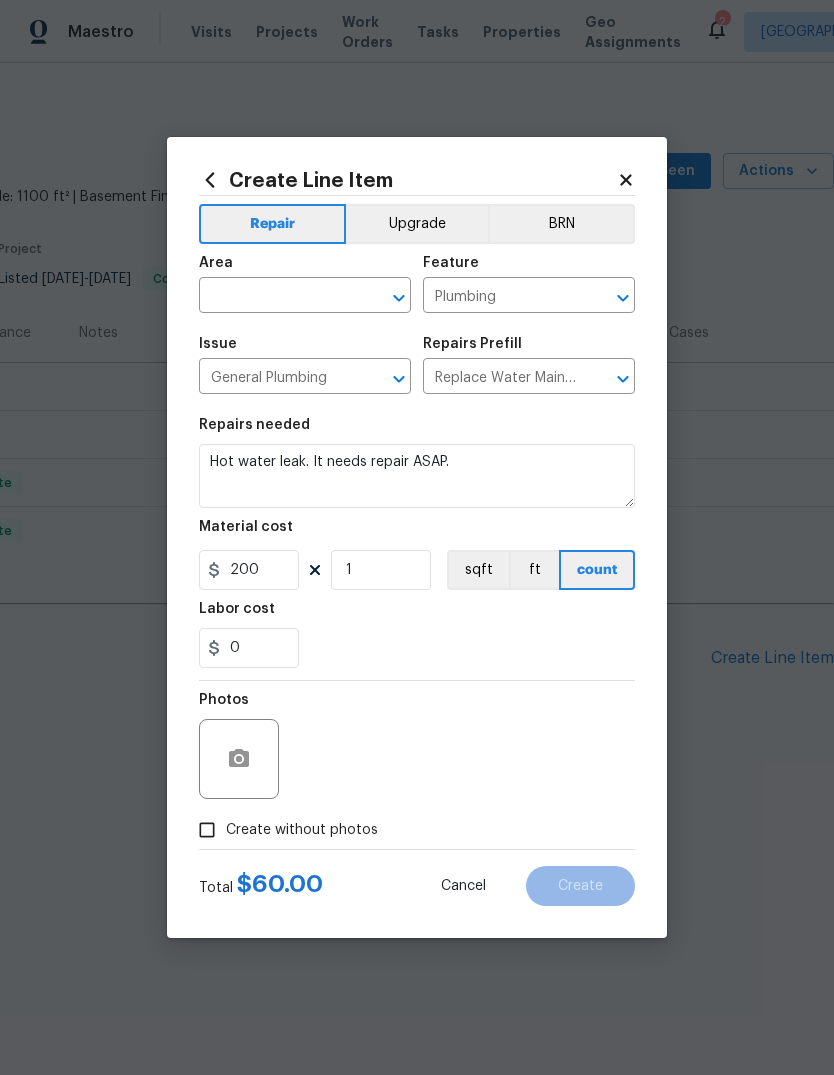 click on "0" at bounding box center [417, 648] 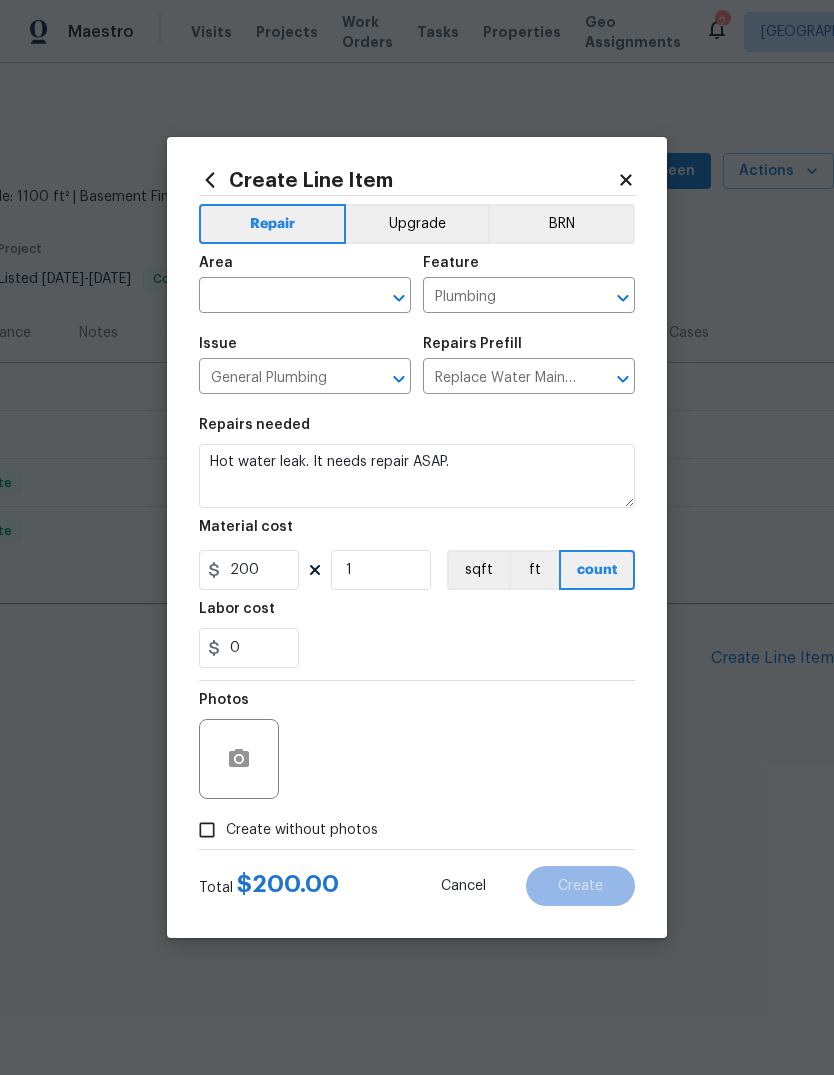 click on "Area ​" at bounding box center (305, 284) 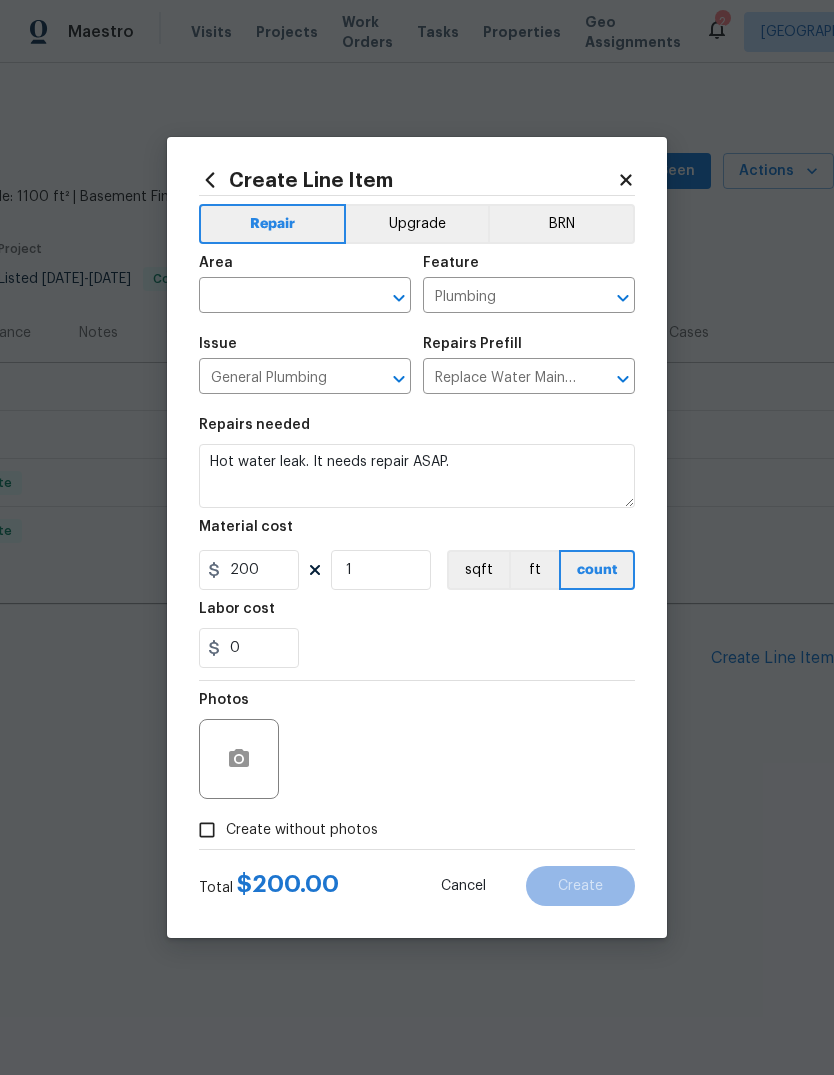 click at bounding box center (277, 297) 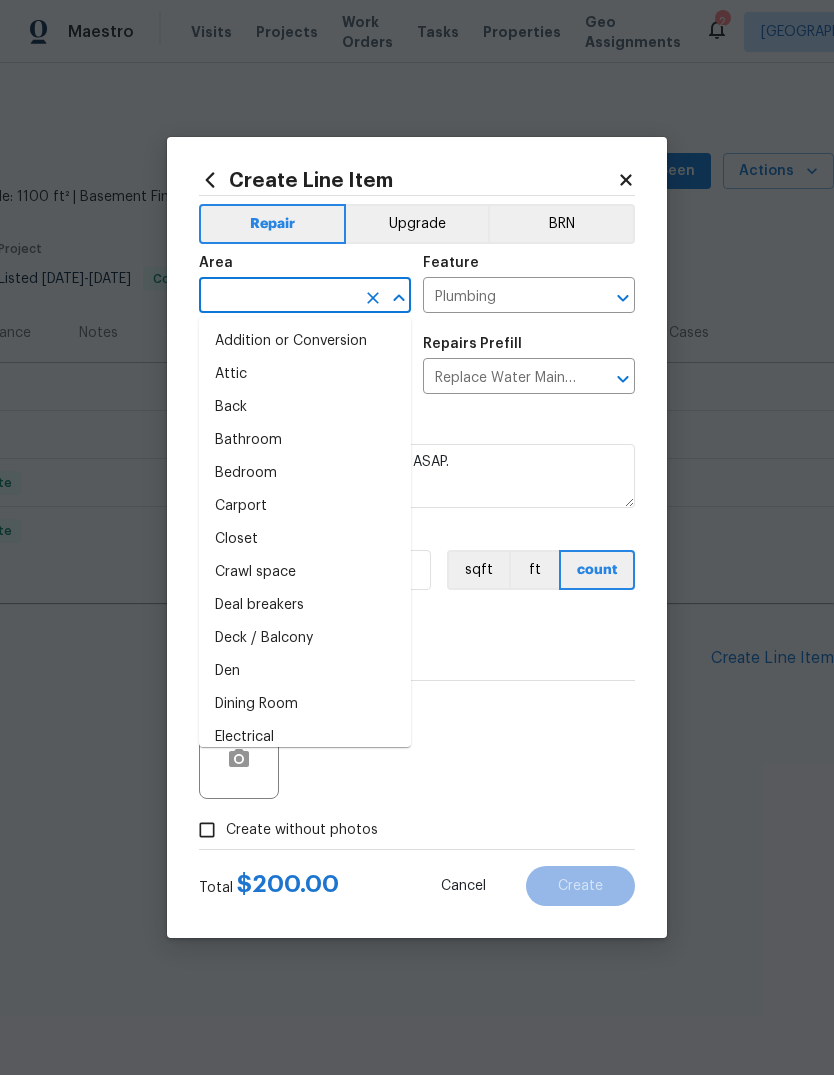 type on "f" 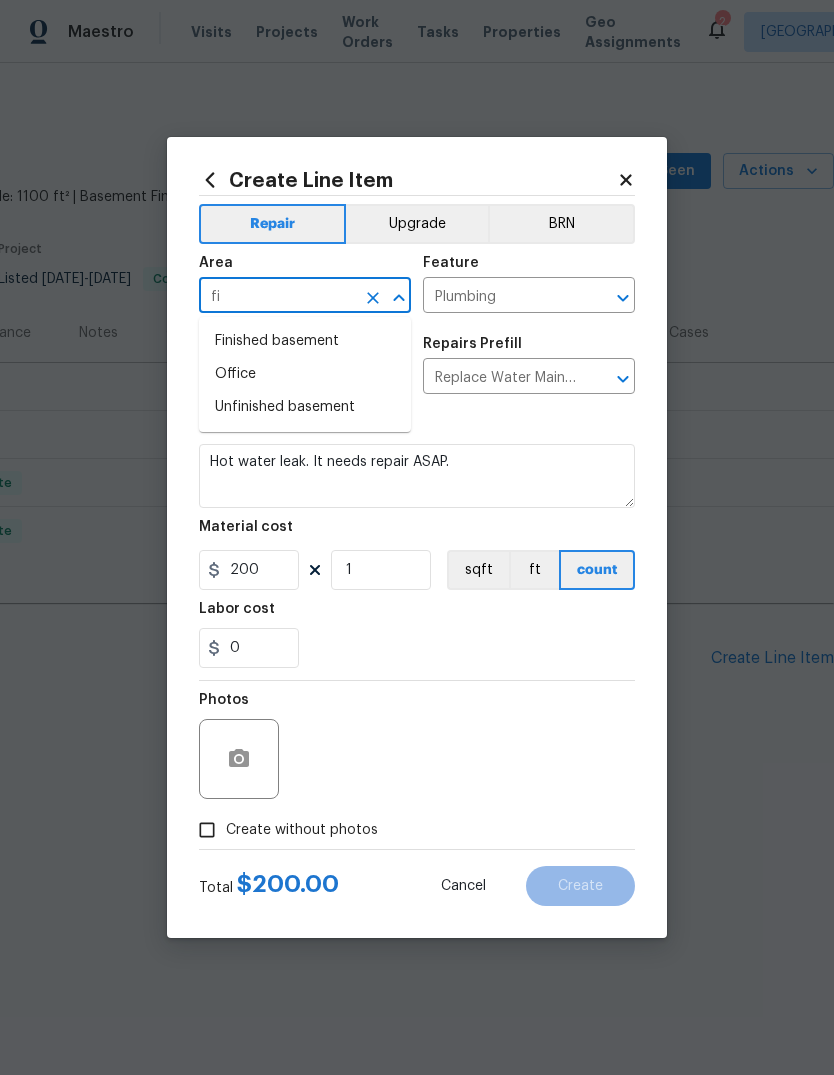 click on "Finished basement" at bounding box center (305, 341) 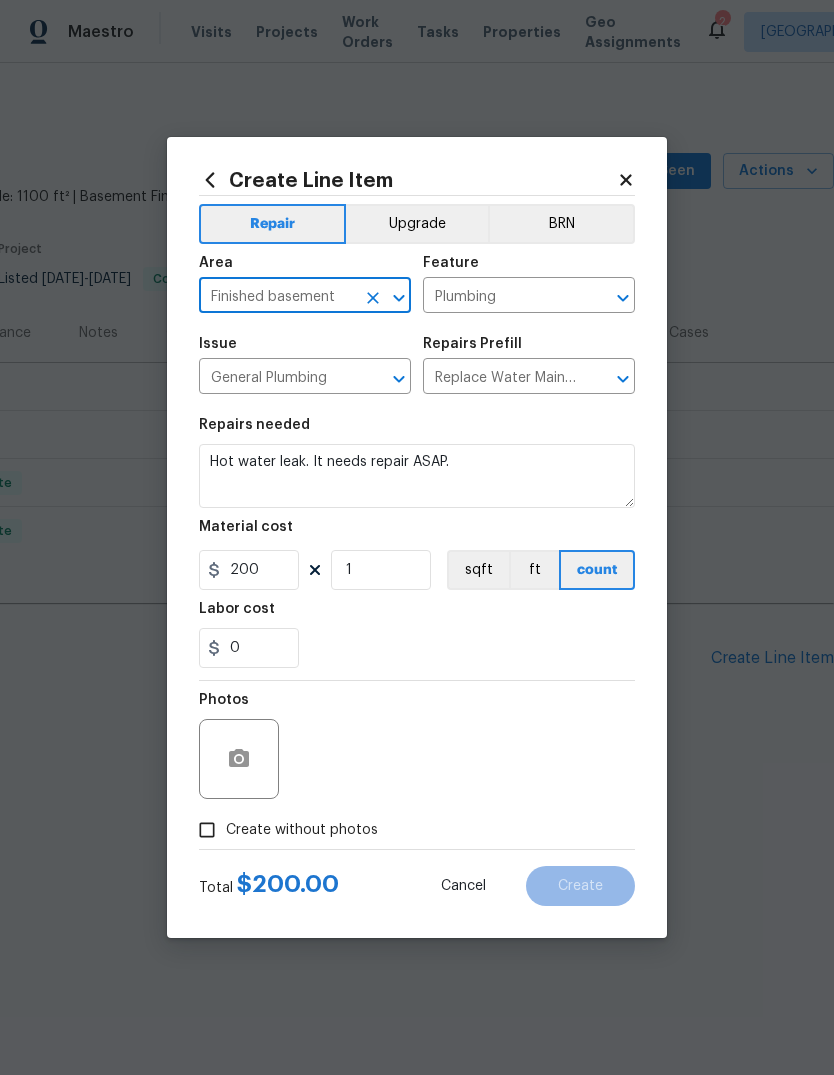 click on "0" at bounding box center (417, 648) 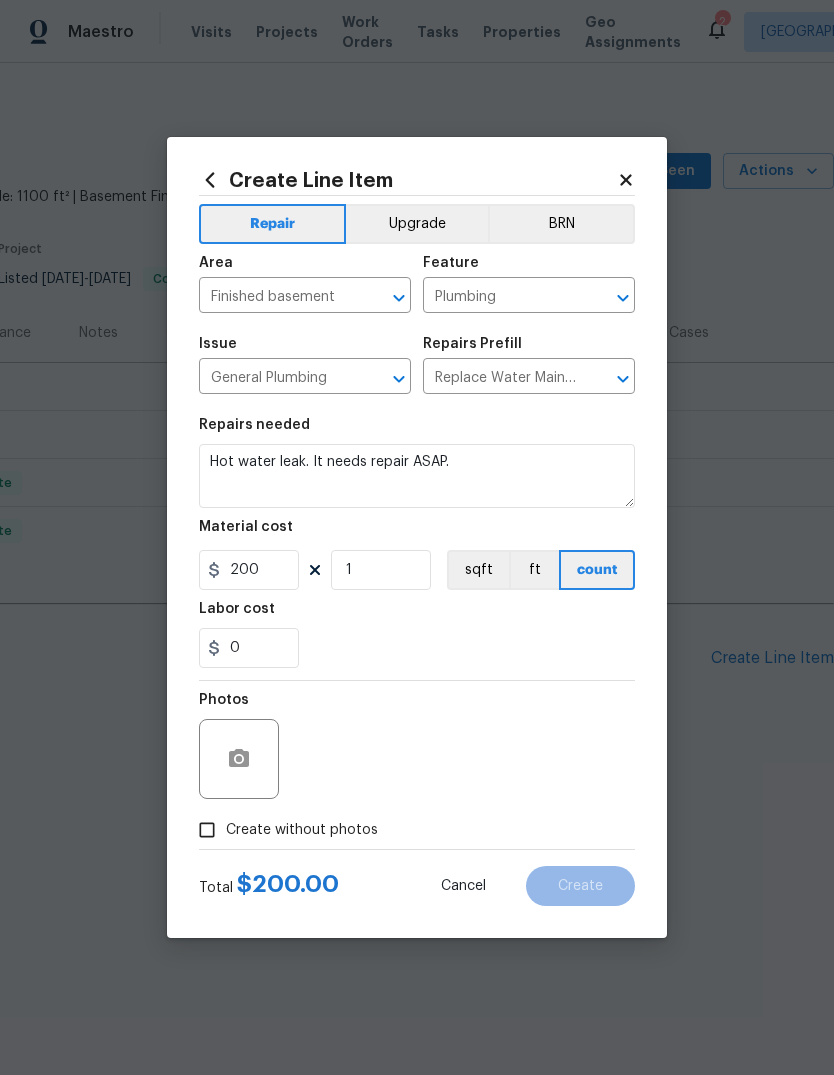 click on "Create without photos" at bounding box center (302, 830) 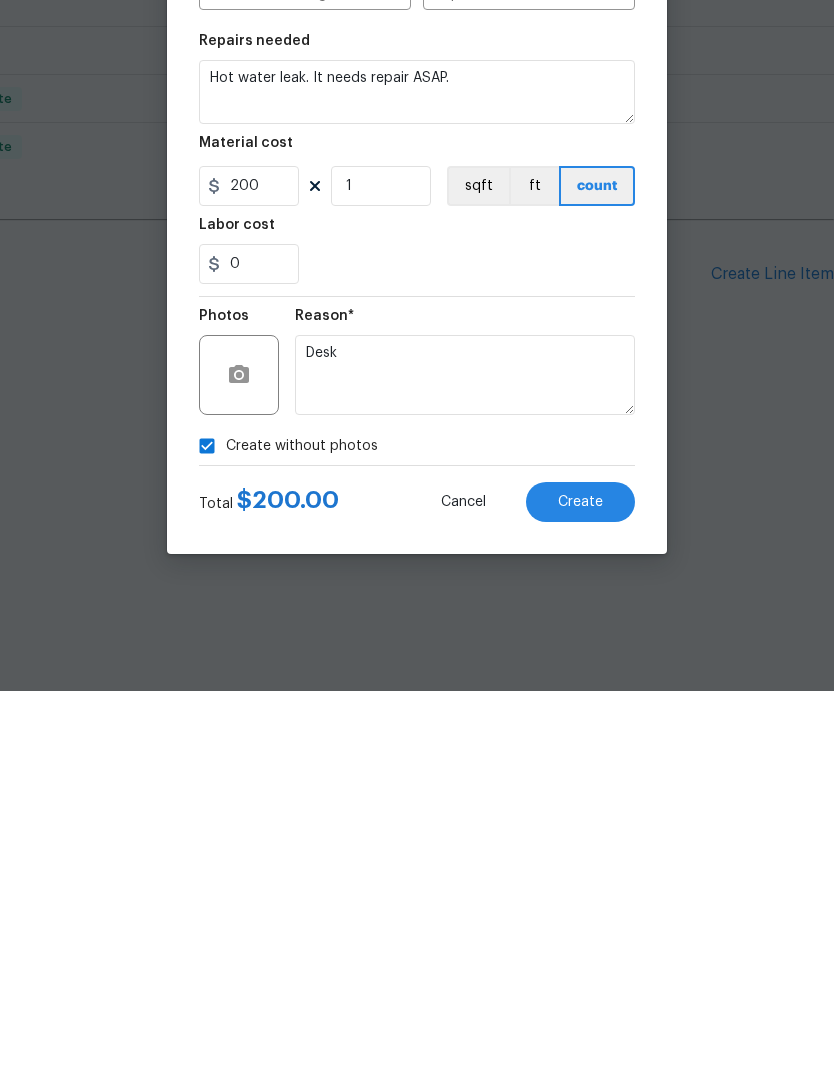 type on "Desk" 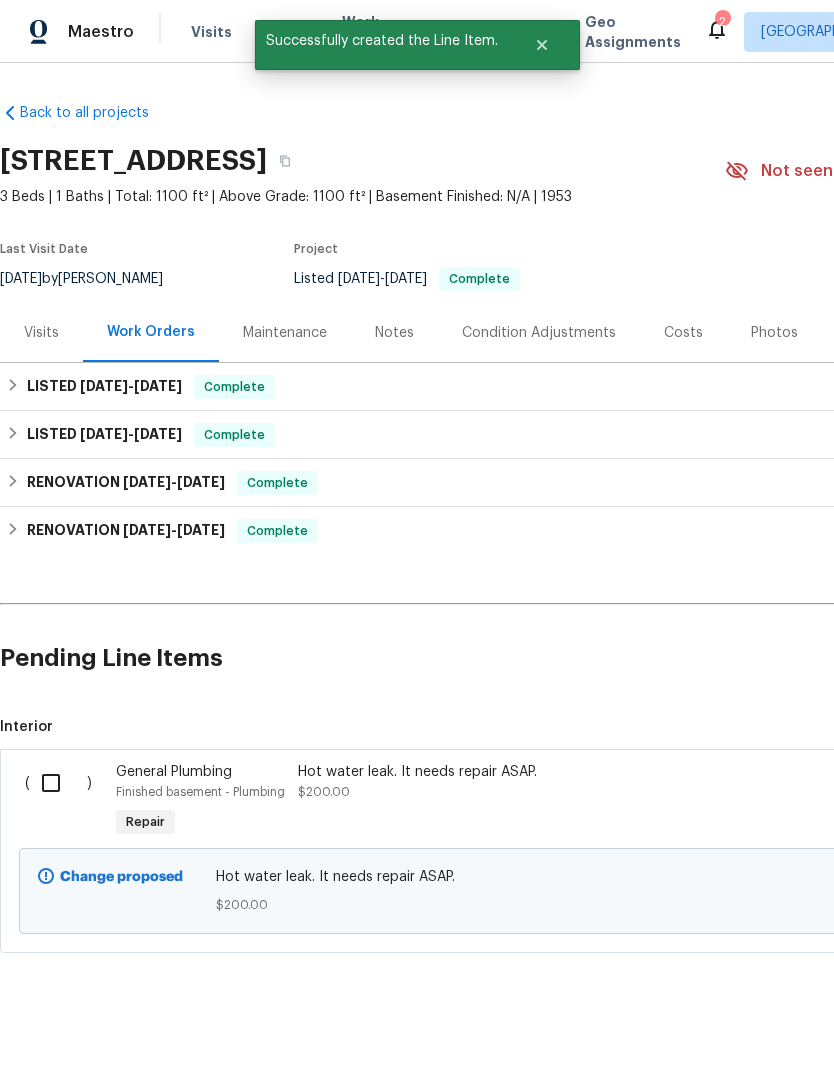 scroll, scrollTop: 0, scrollLeft: -1, axis: horizontal 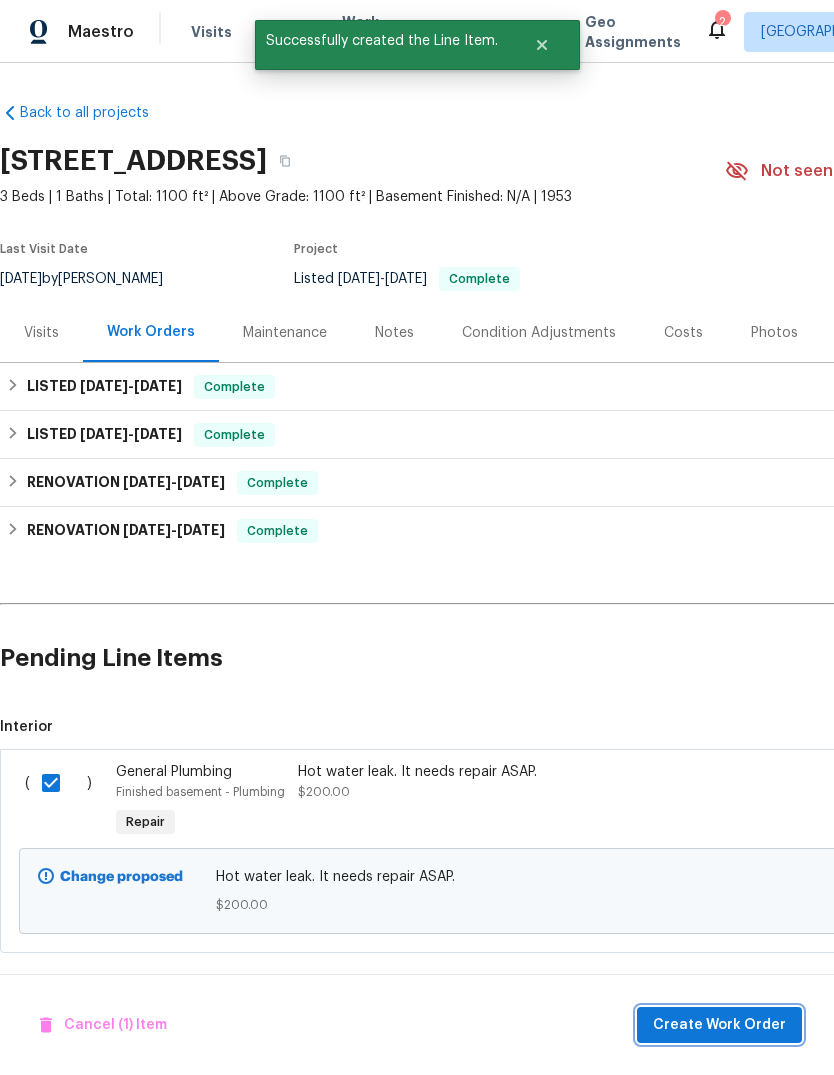 click on "Create Work Order" at bounding box center [719, 1025] 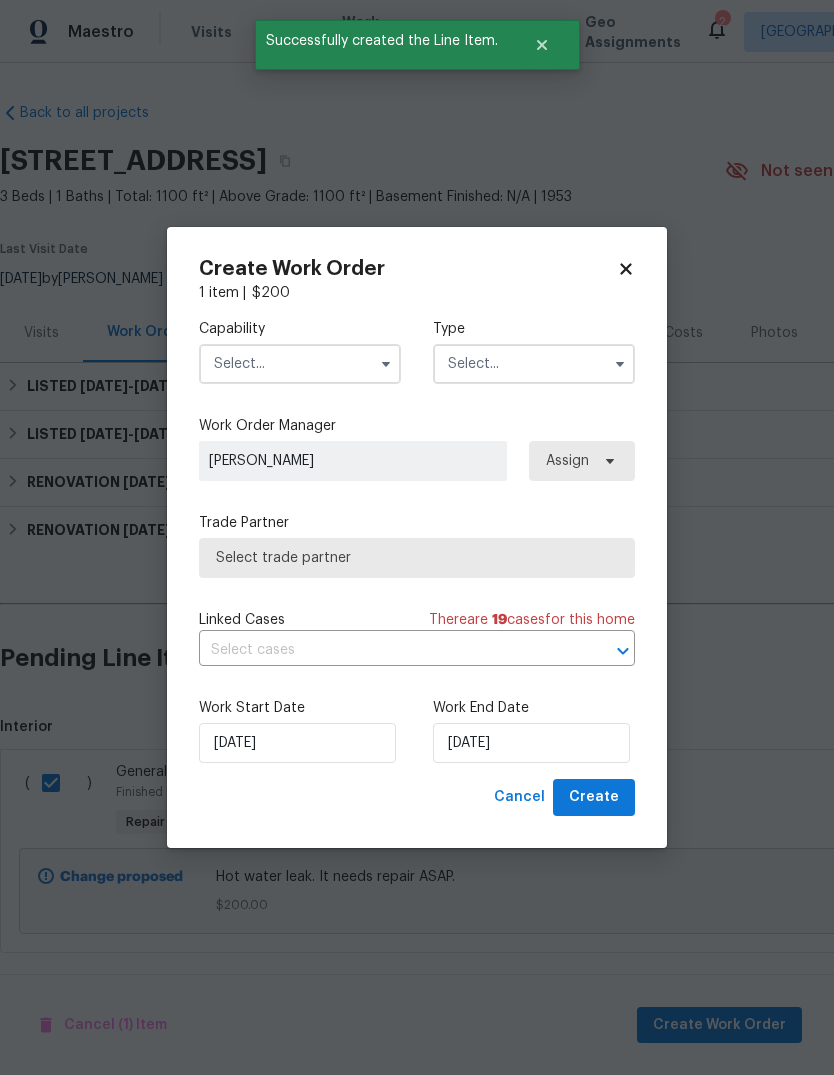 click at bounding box center (300, 364) 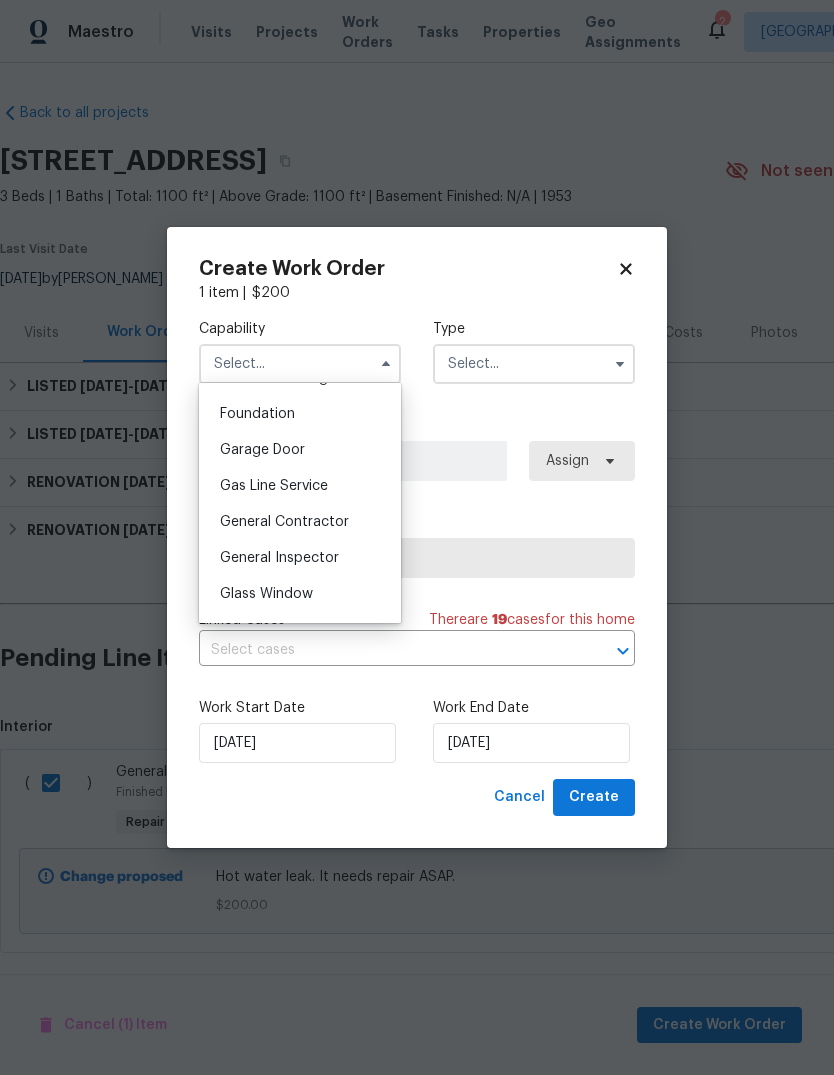 scroll, scrollTop: 839, scrollLeft: 0, axis: vertical 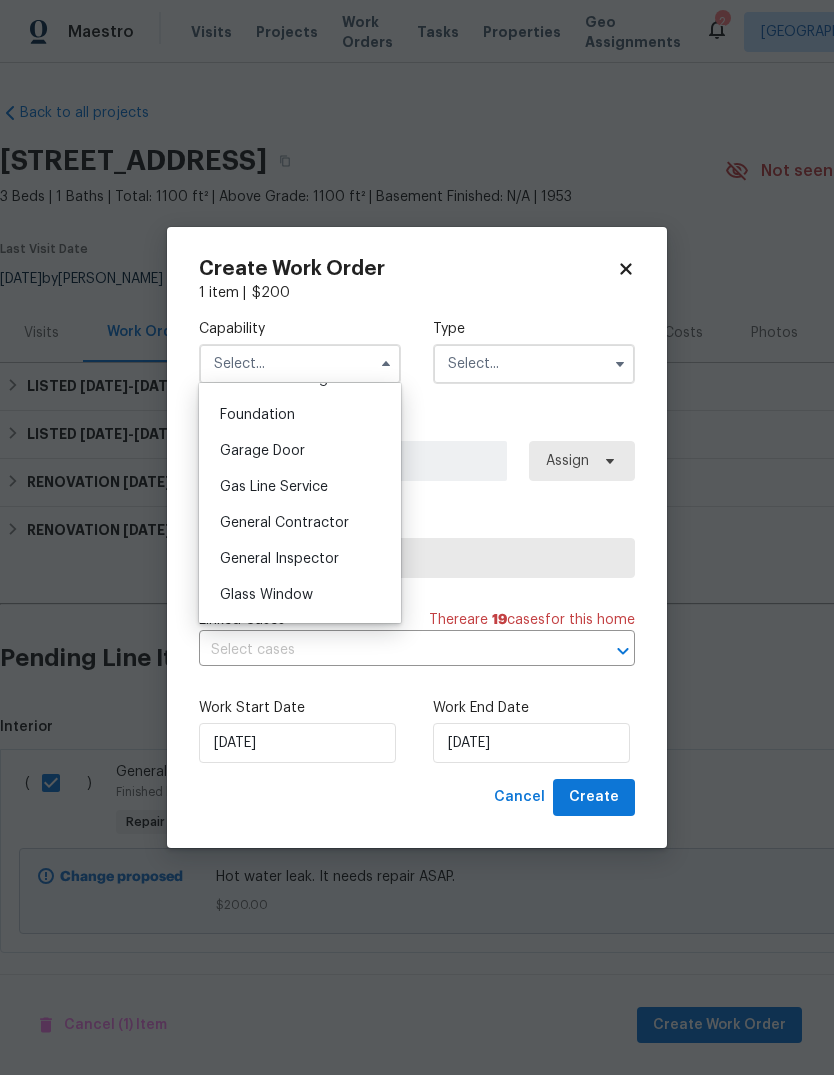 click on "General Contractor" at bounding box center [284, 523] 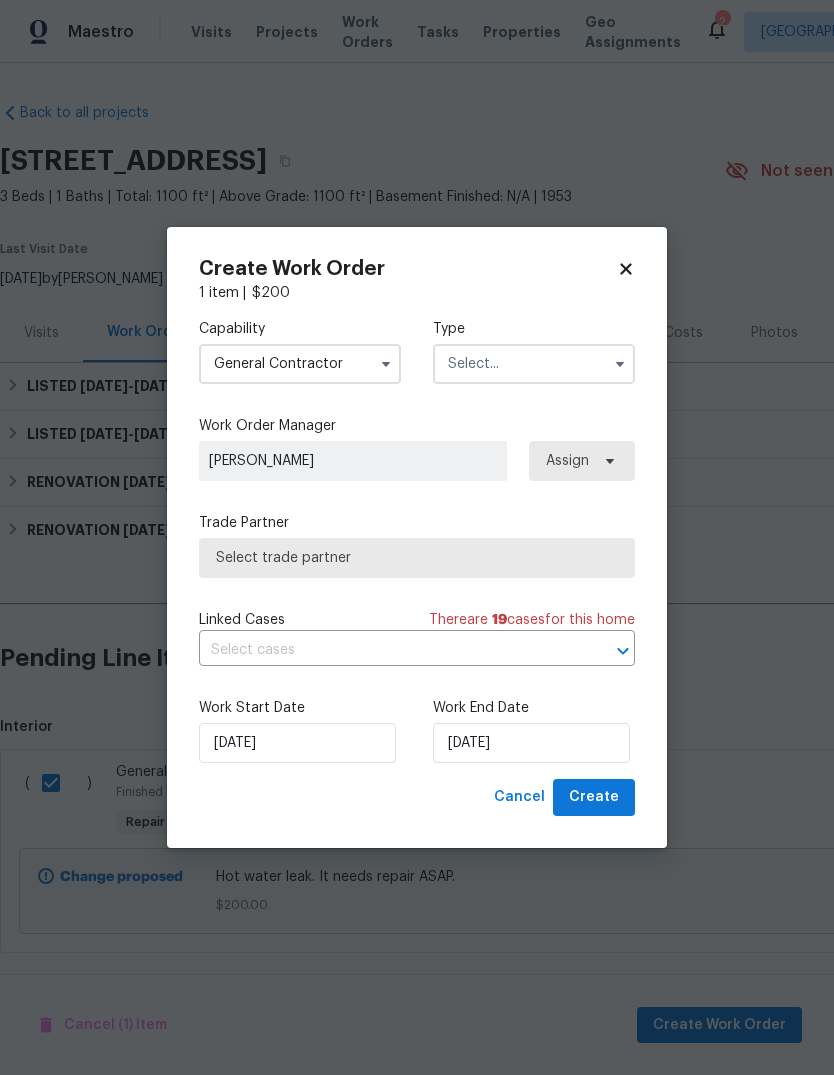 click at bounding box center [534, 364] 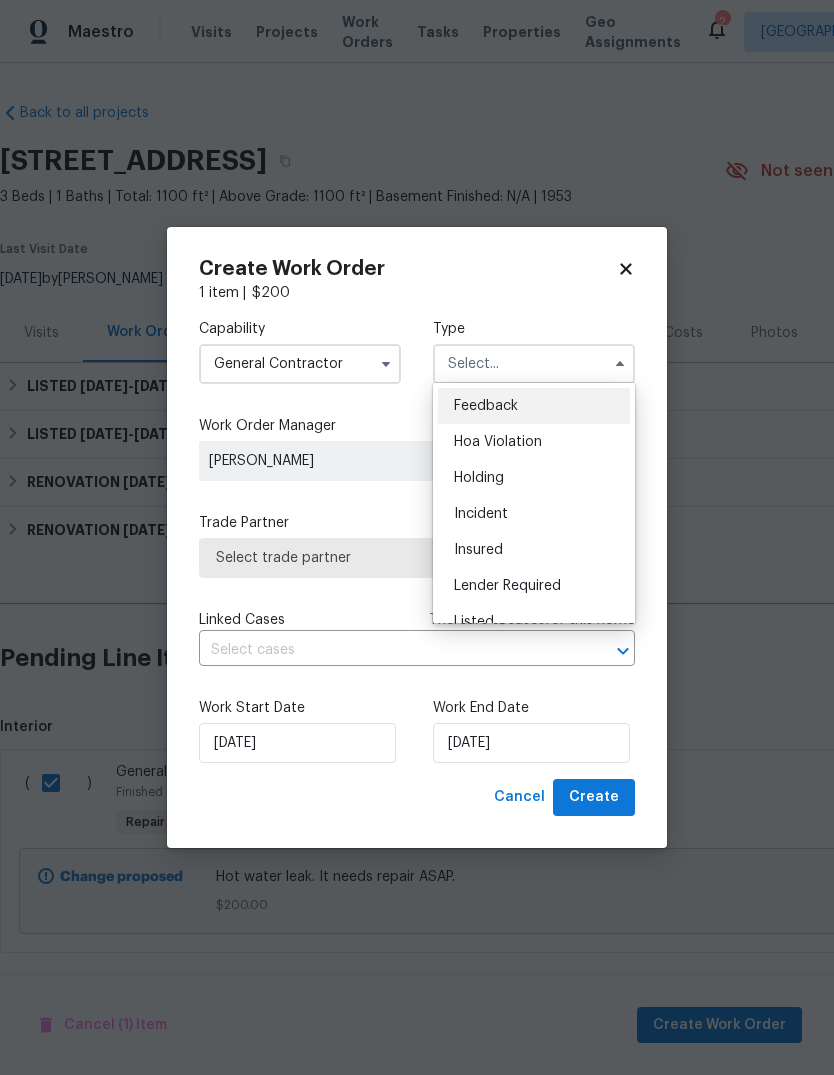 click on "Listed" at bounding box center [534, 622] 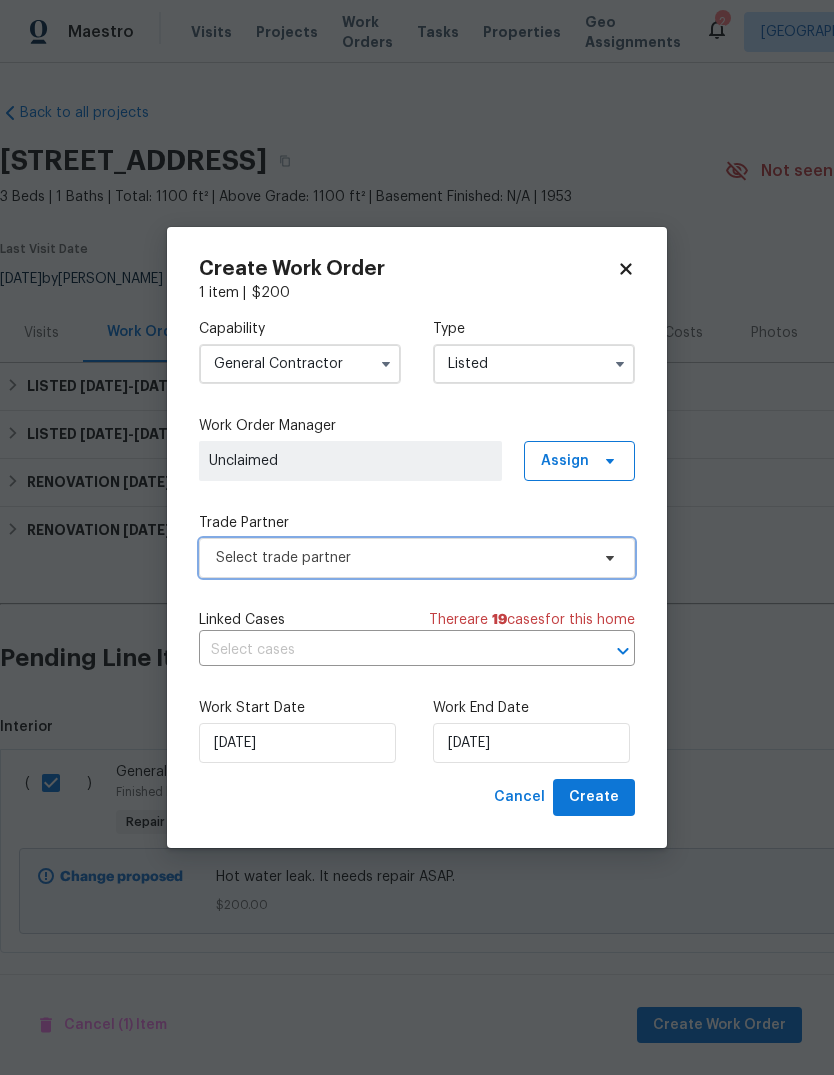 click on "Select trade partner" at bounding box center (417, 558) 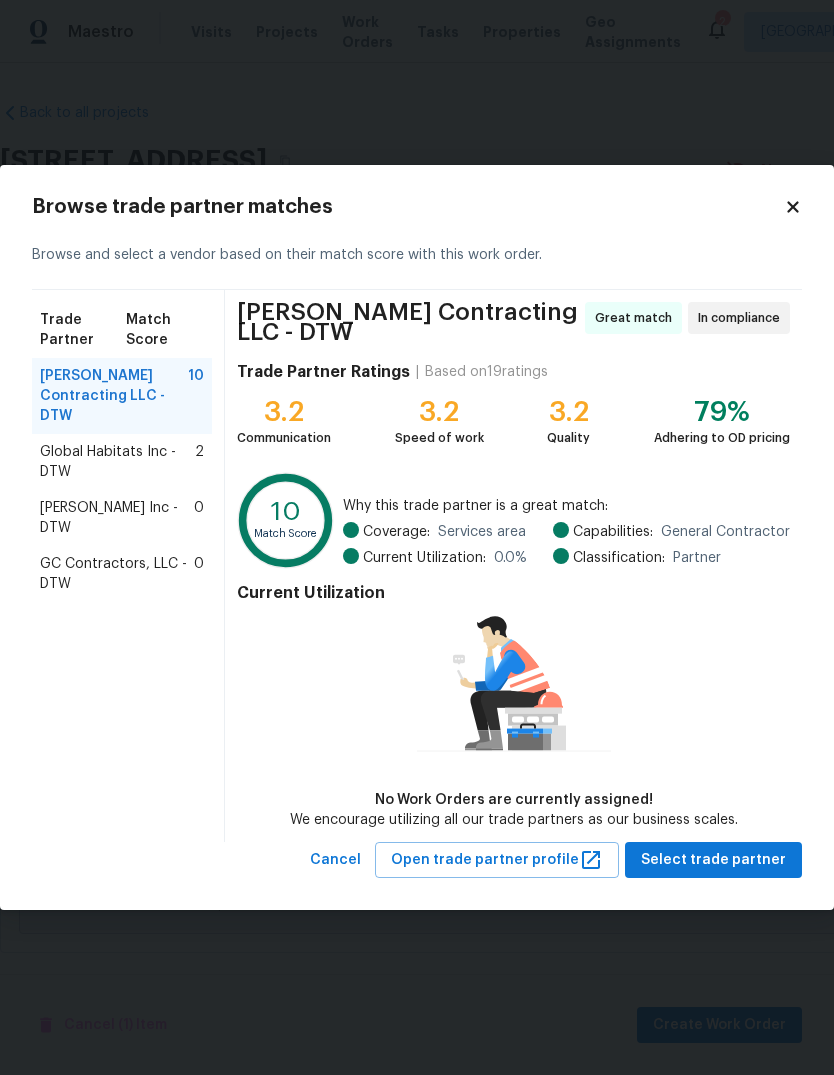 click on "Global Habitats Inc - DTW" at bounding box center (117, 462) 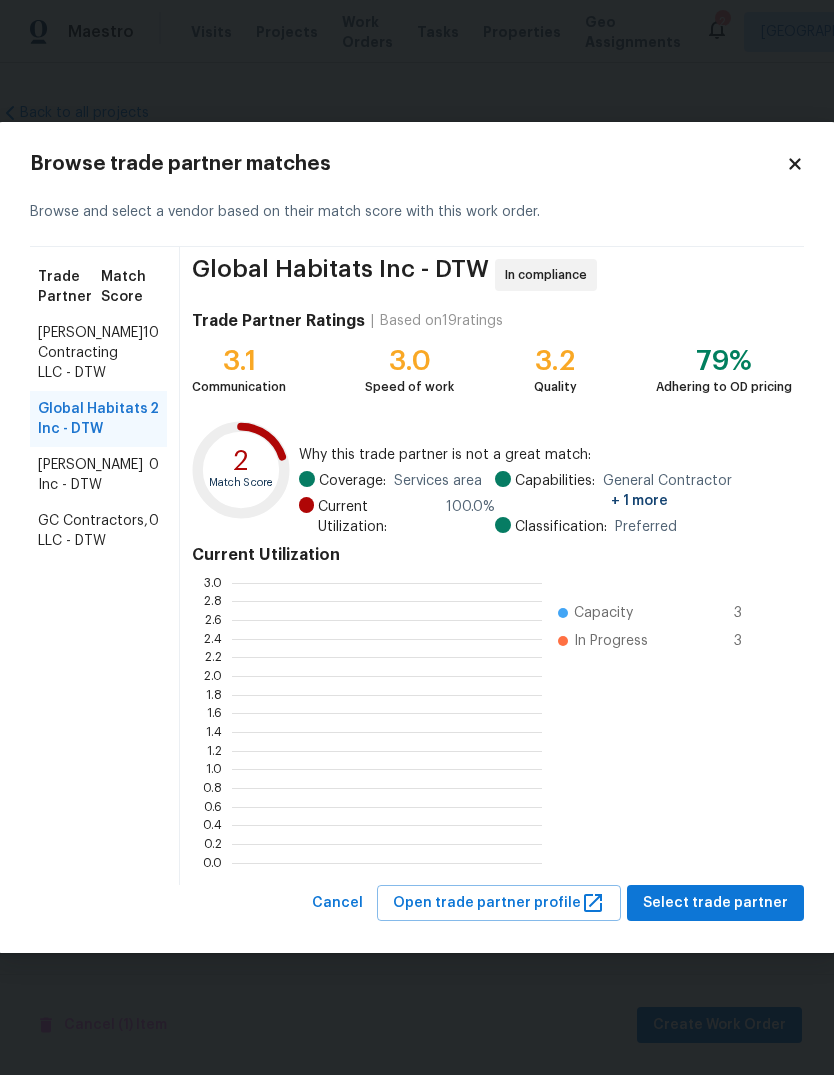 scroll, scrollTop: 2, scrollLeft: 2, axis: both 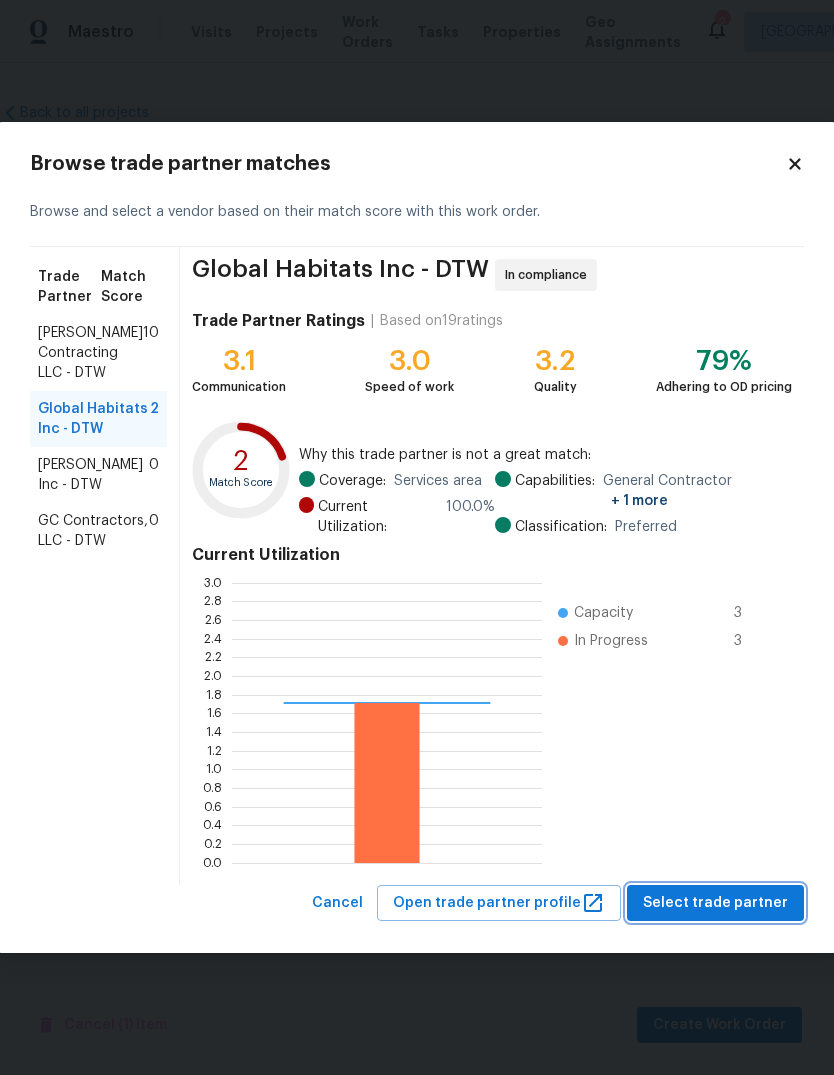 click on "Select trade partner" at bounding box center [715, 903] 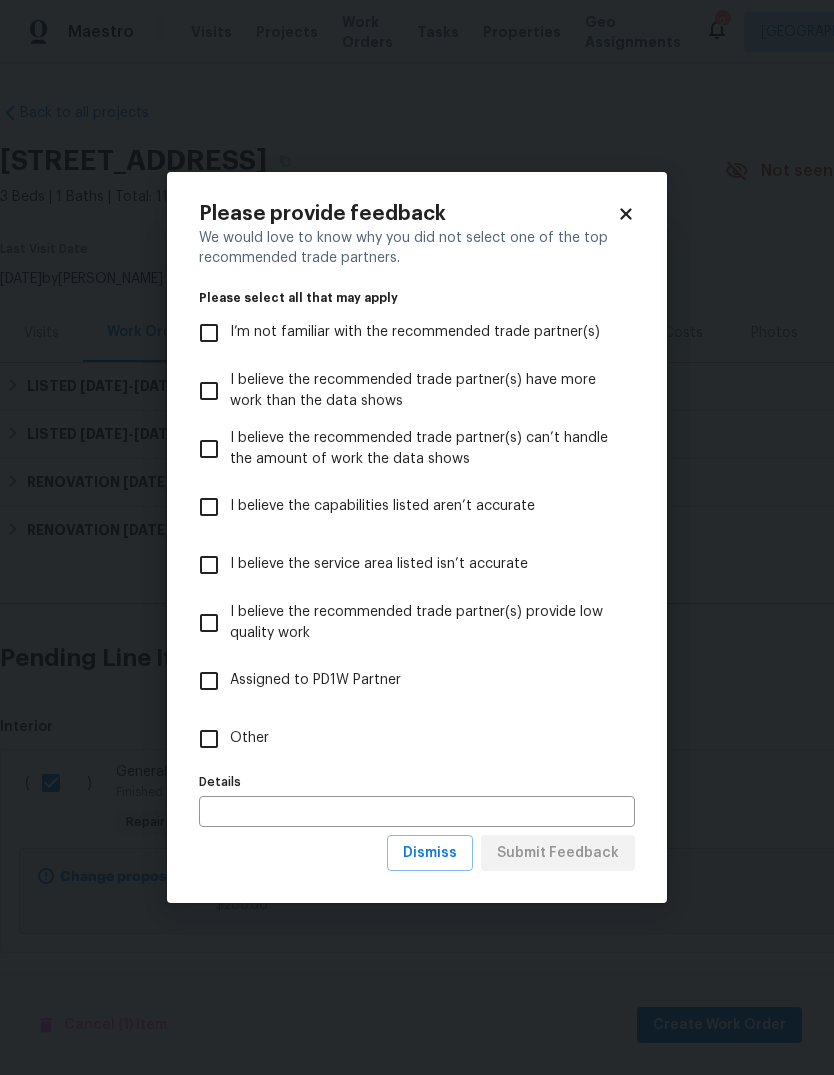 click on "Other" at bounding box center (403, 739) 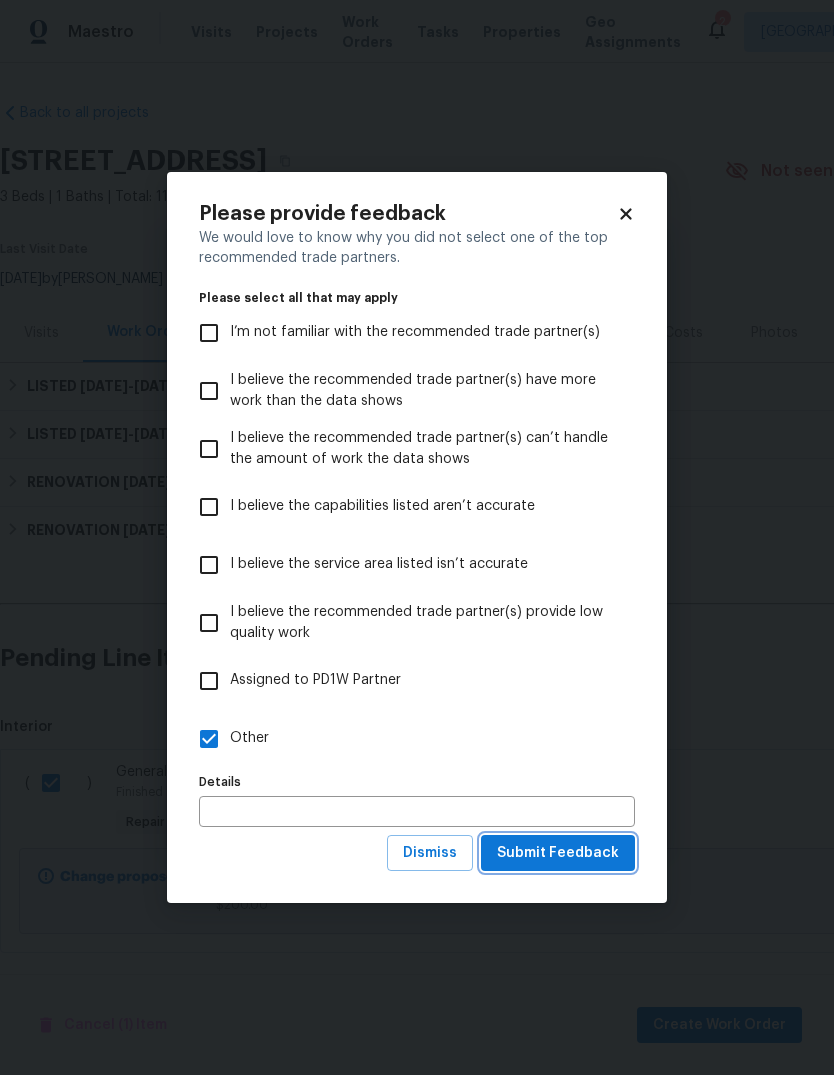 click on "Submit Feedback" at bounding box center [558, 853] 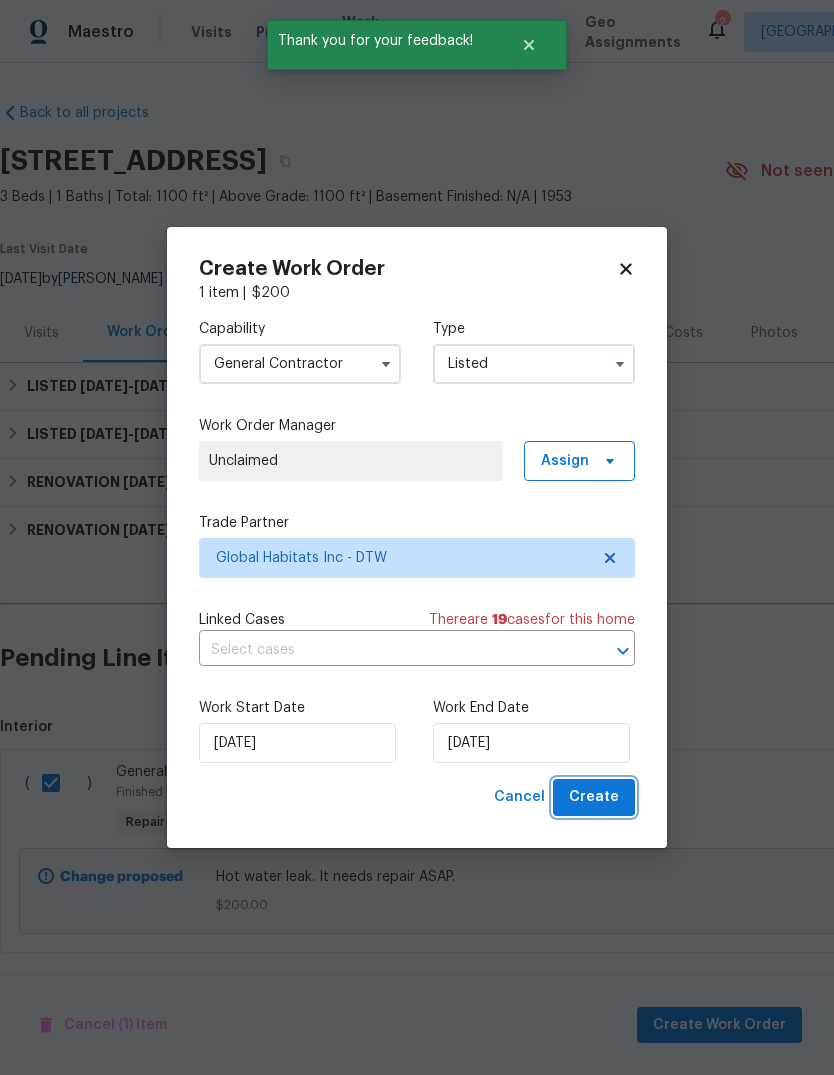 click on "Create" at bounding box center (594, 797) 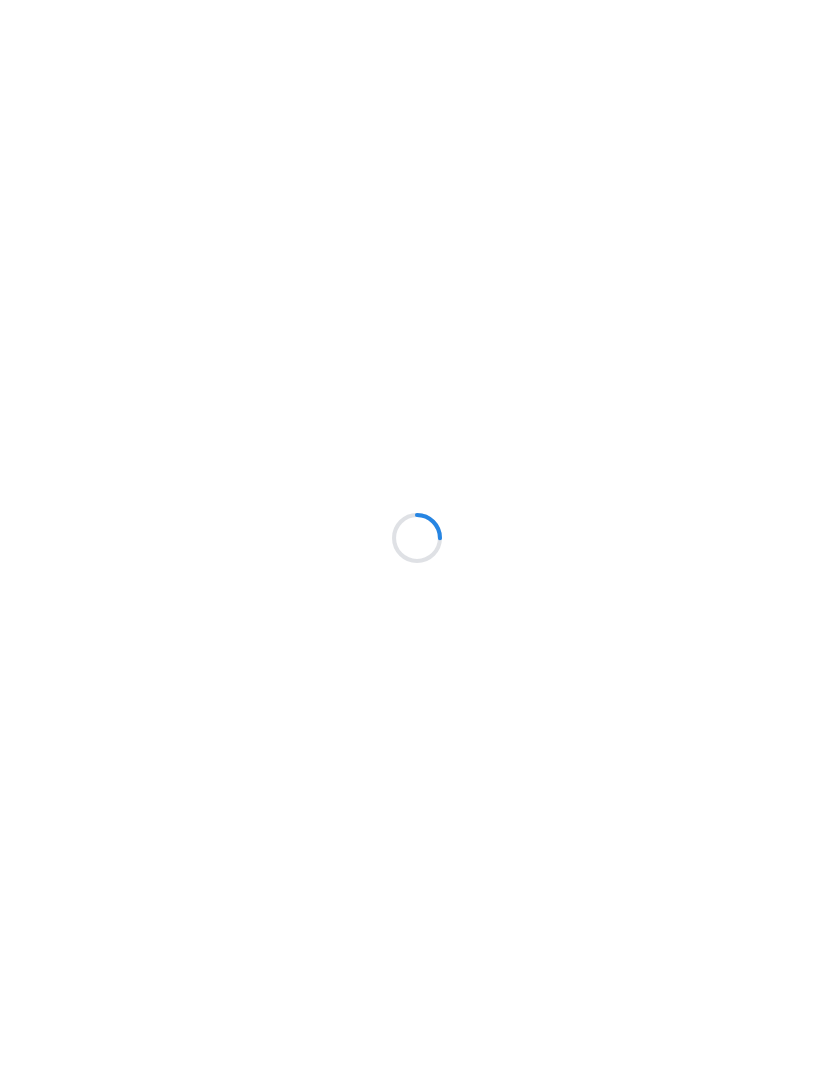 scroll, scrollTop: 0, scrollLeft: 0, axis: both 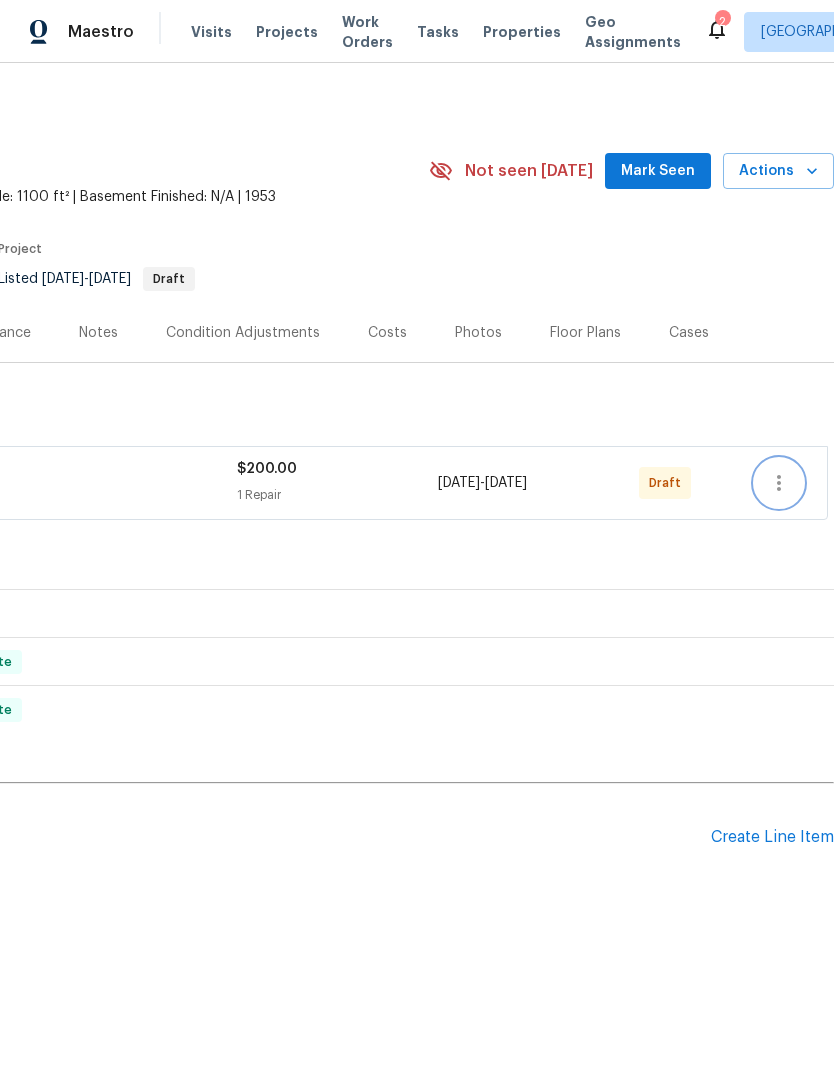 click 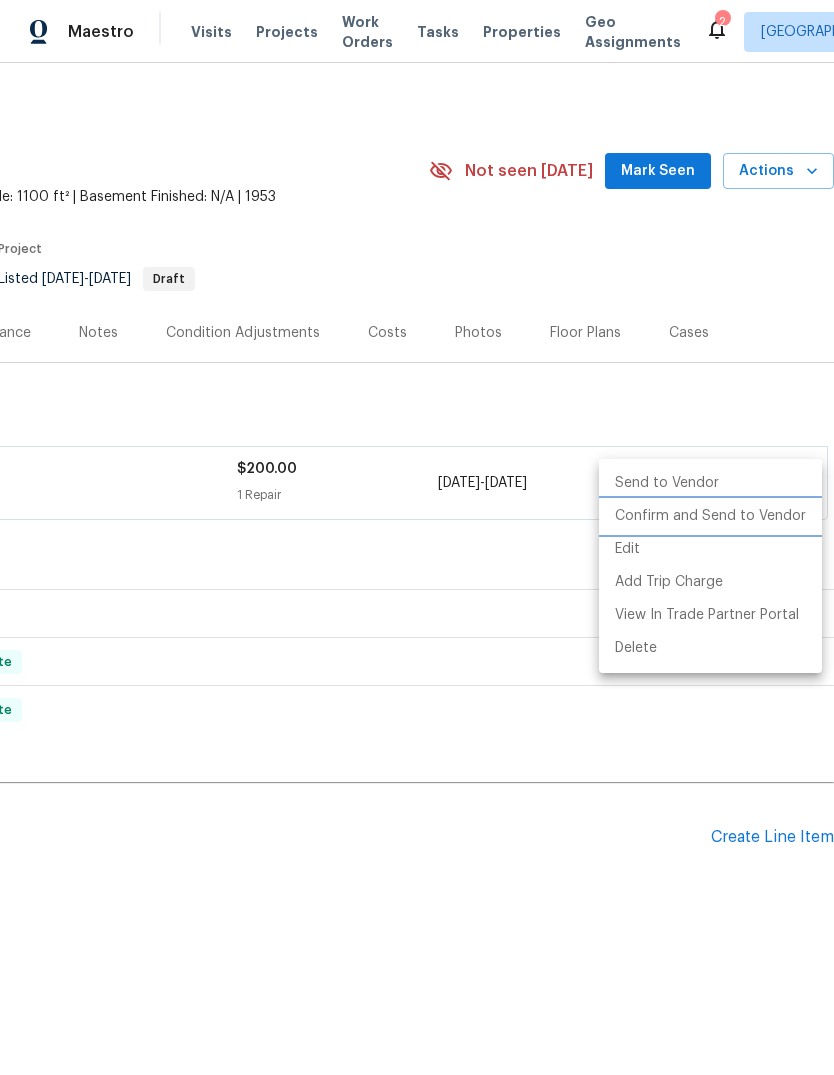 click on "Confirm and Send to Vendor" at bounding box center [710, 516] 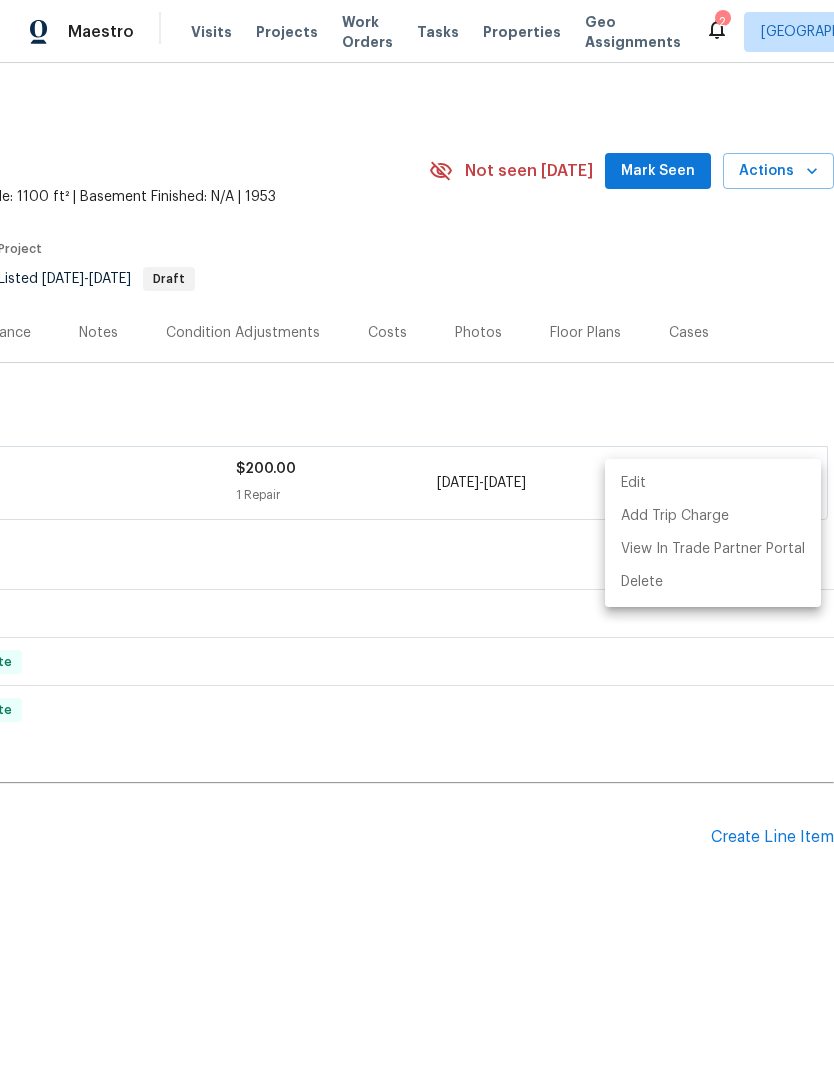 click at bounding box center (417, 537) 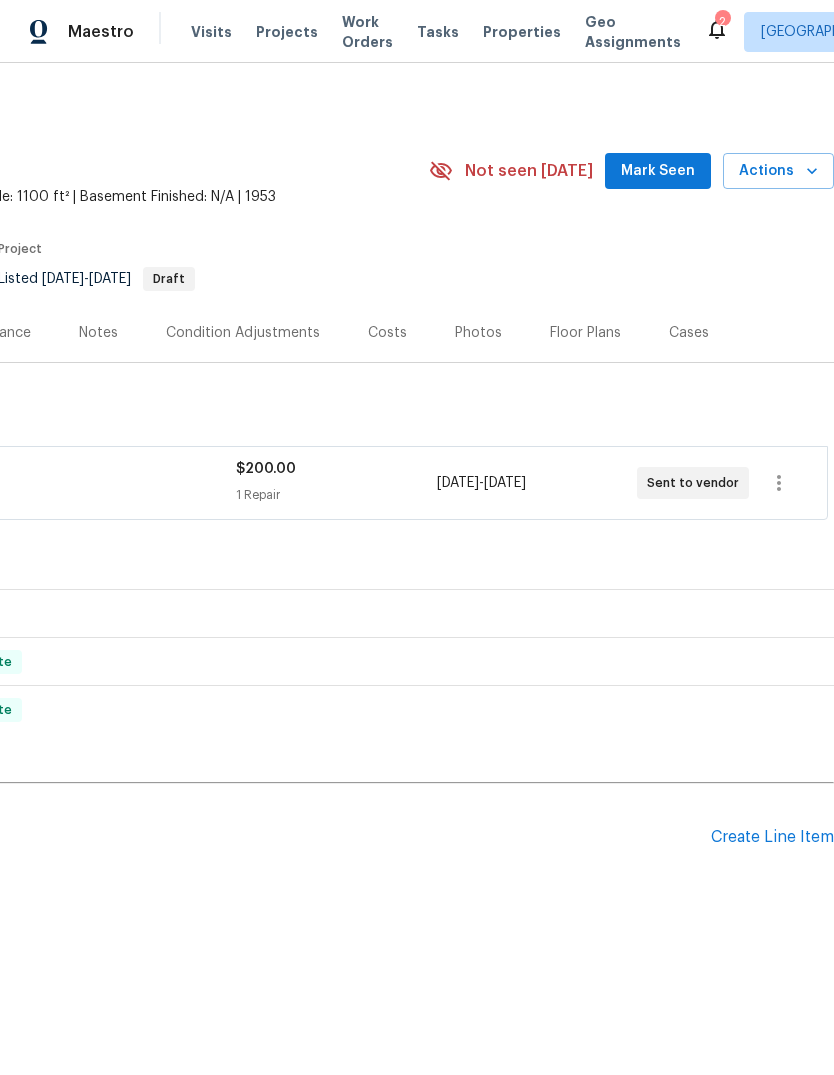 click on "Visits" at bounding box center [211, 32] 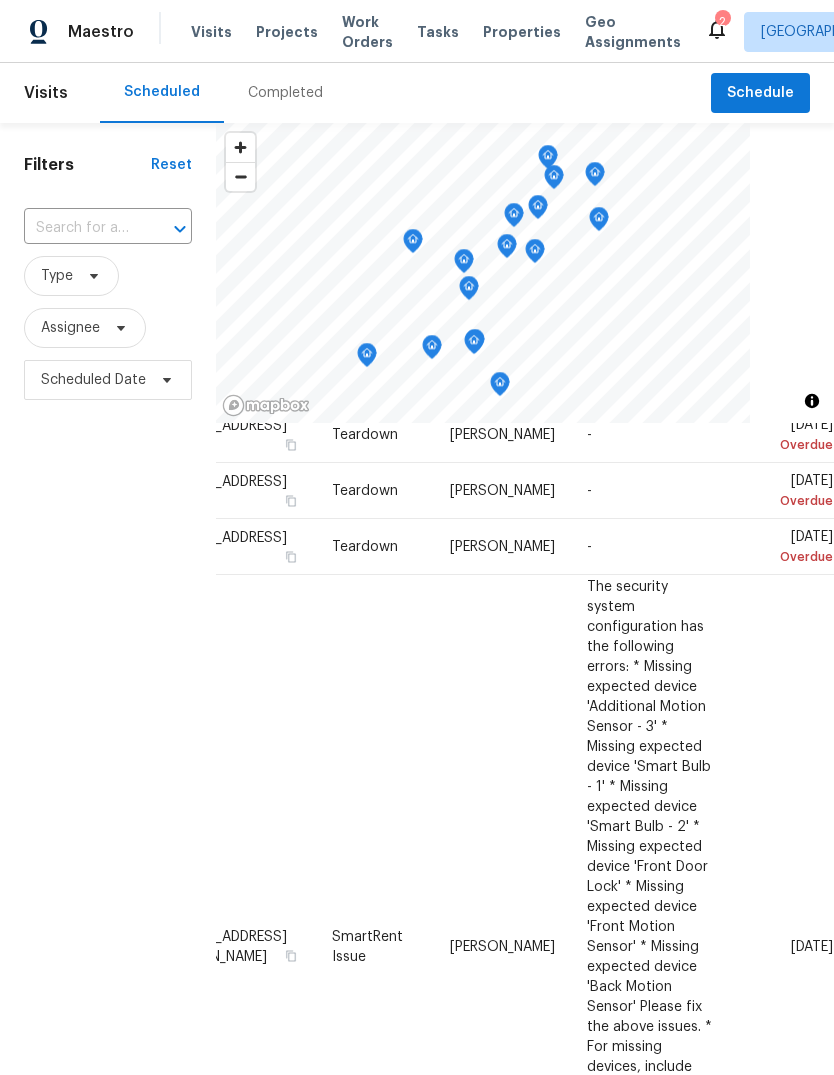 scroll, scrollTop: 89, scrollLeft: 175, axis: both 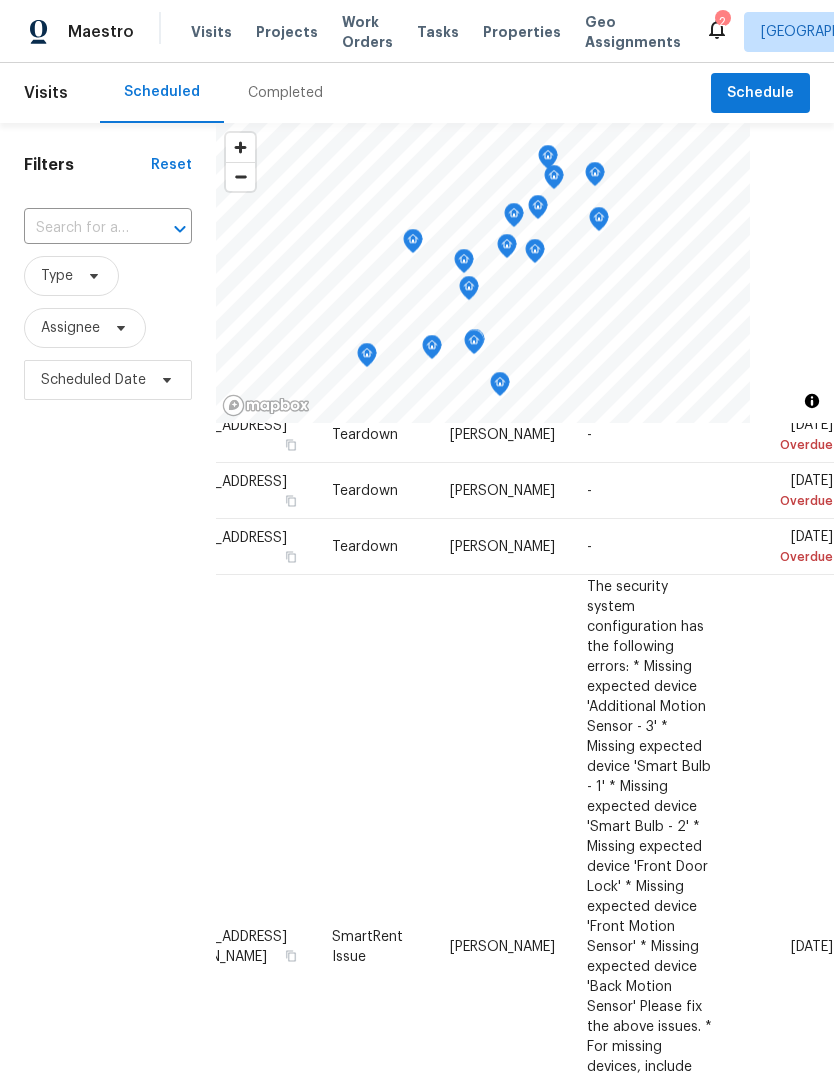 click 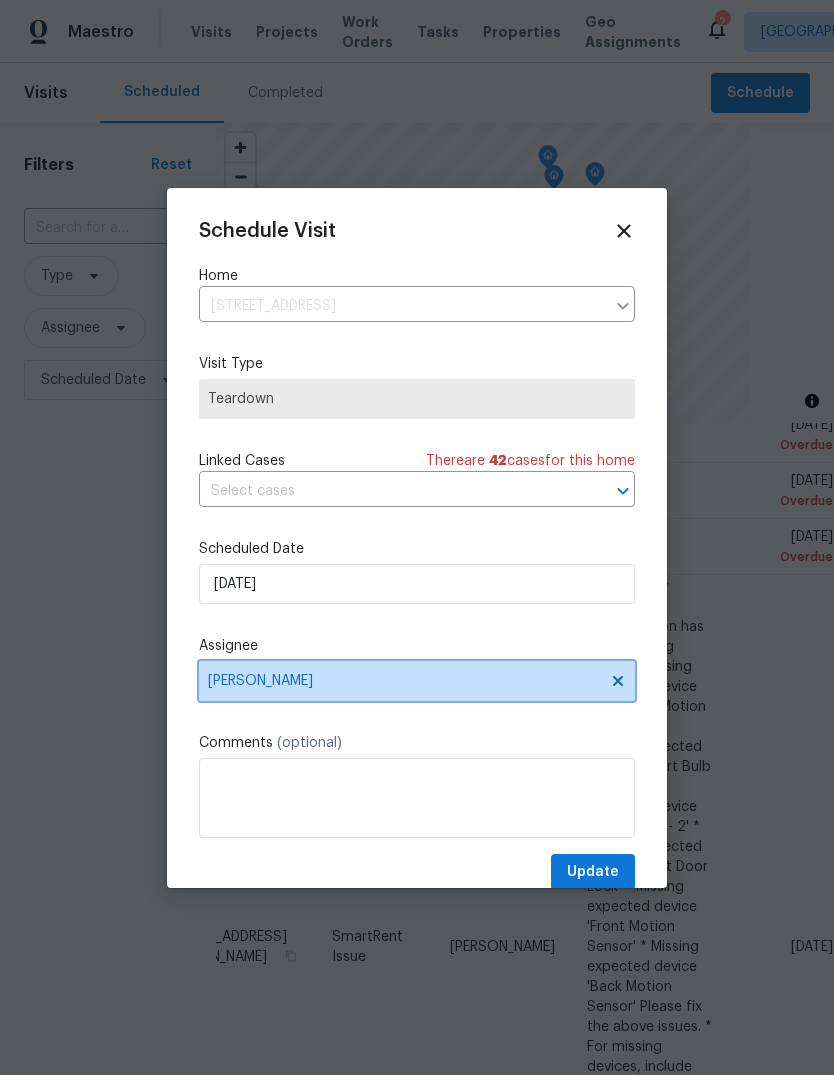 click on "[PERSON_NAME]" at bounding box center (417, 681) 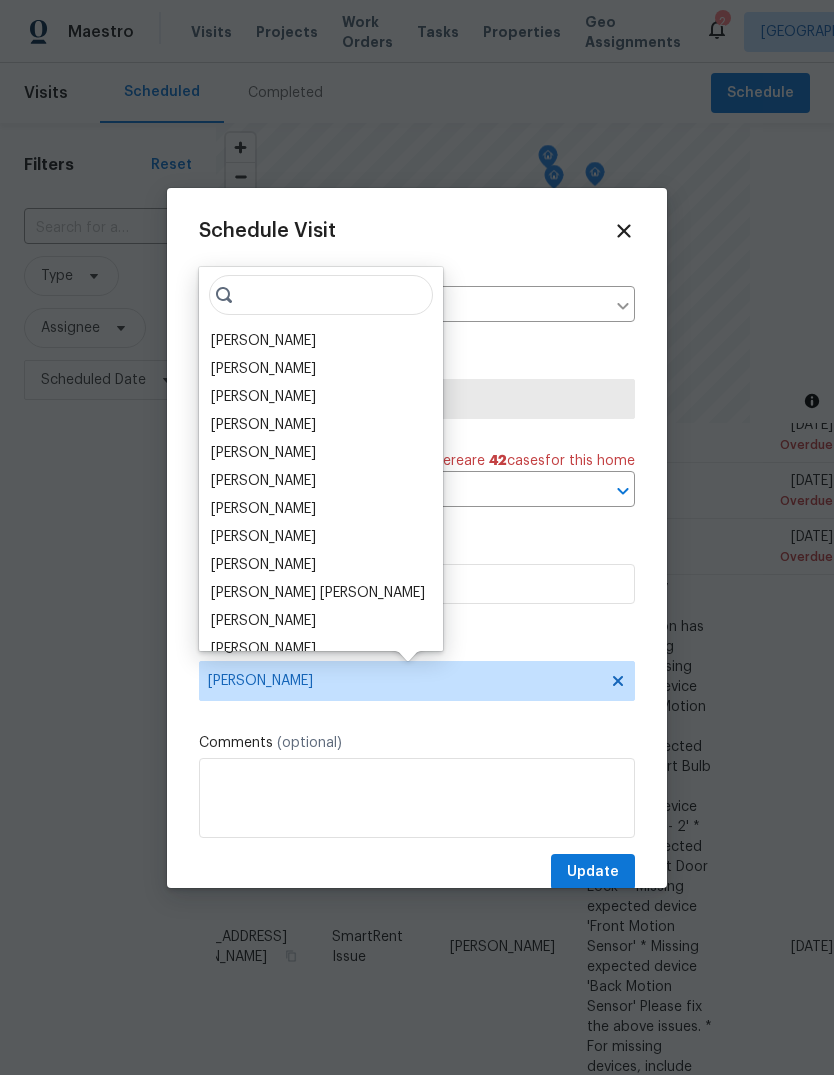 click on "[PERSON_NAME]" at bounding box center (263, 453) 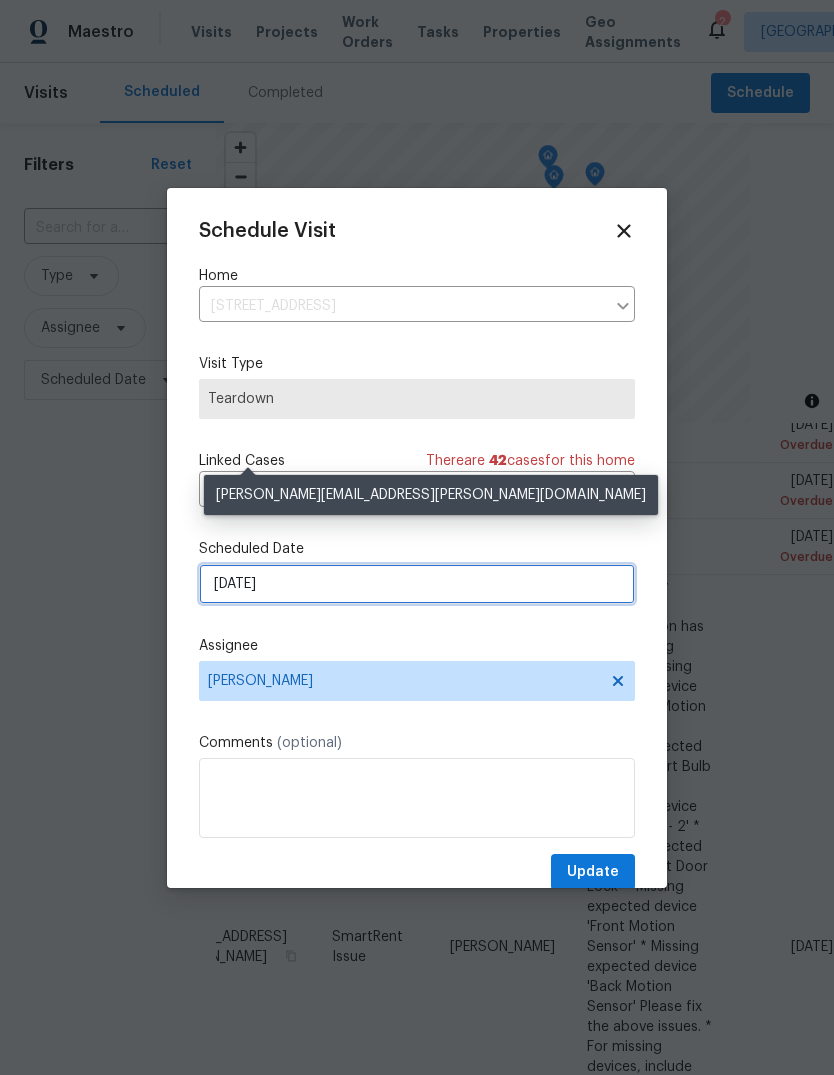 click on "7/20/2025" at bounding box center [417, 584] 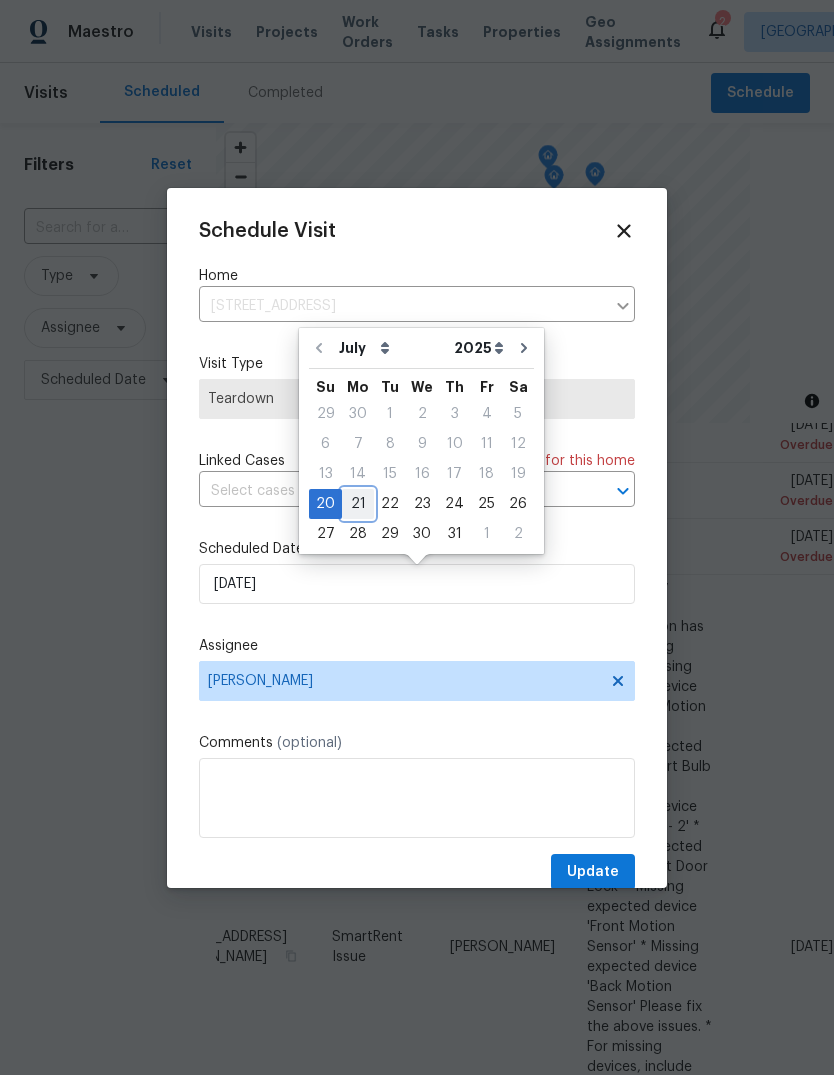 click on "21" at bounding box center (358, 504) 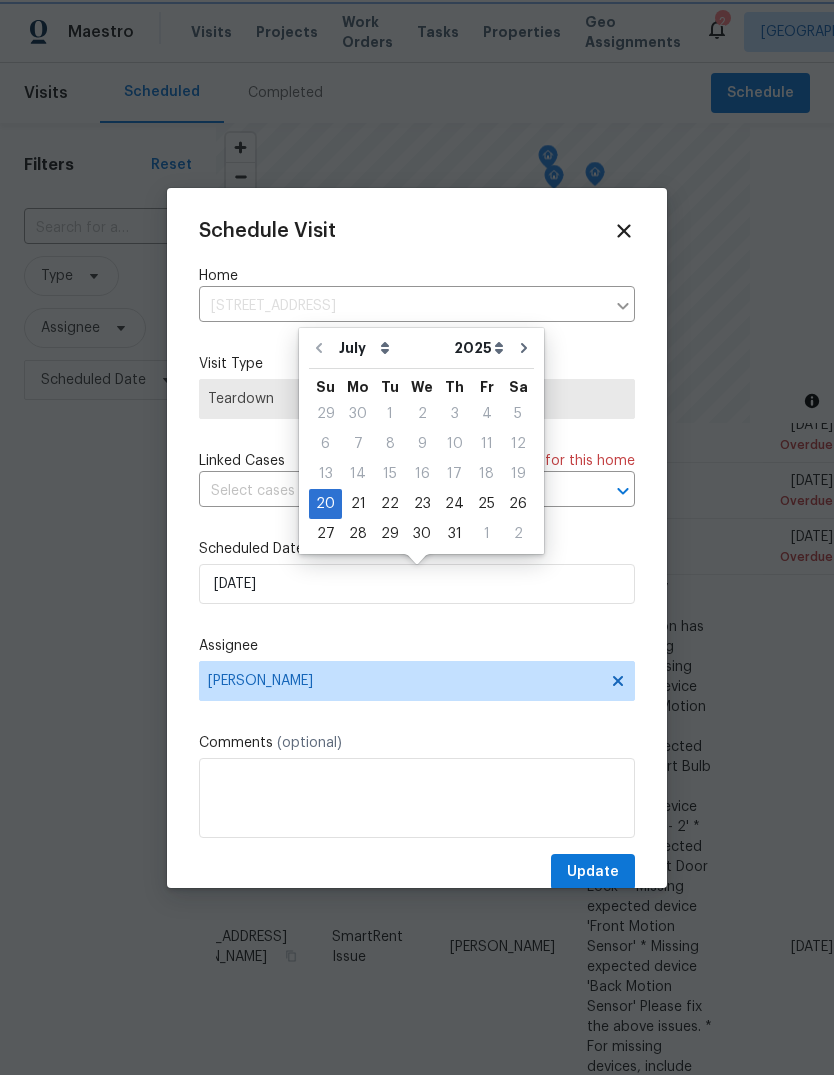 type on "7/21/2025" 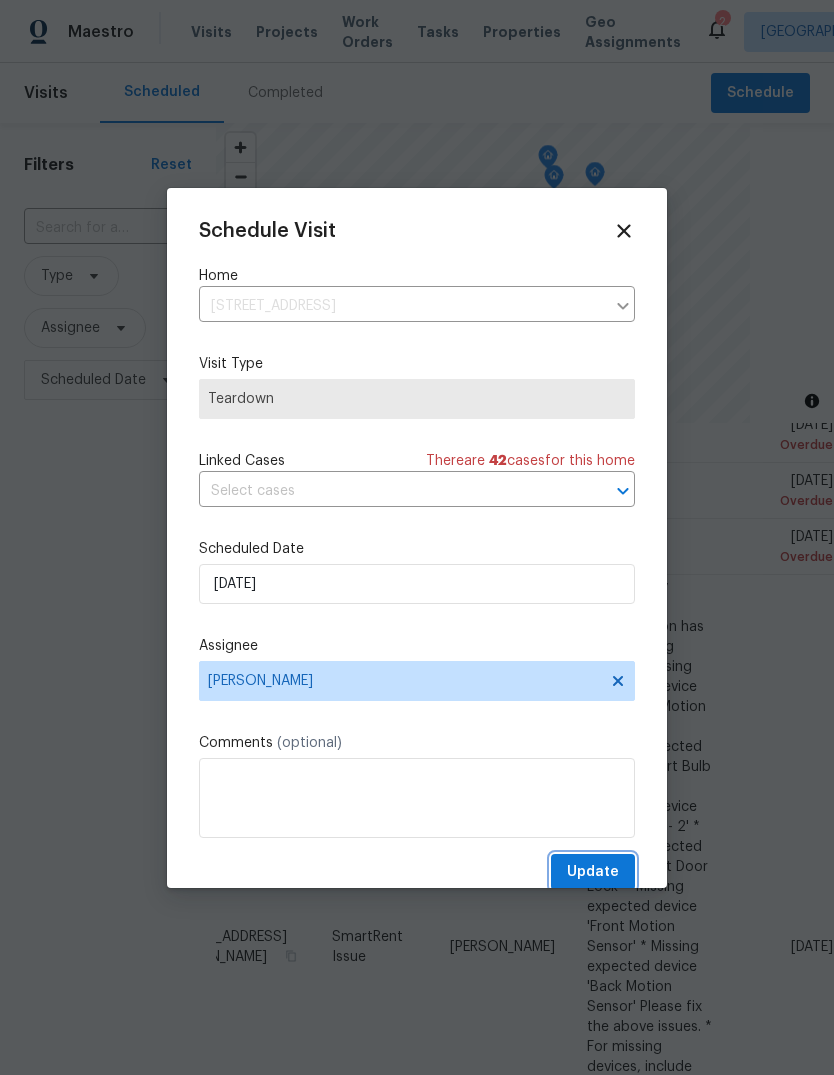 click on "Update" at bounding box center [593, 872] 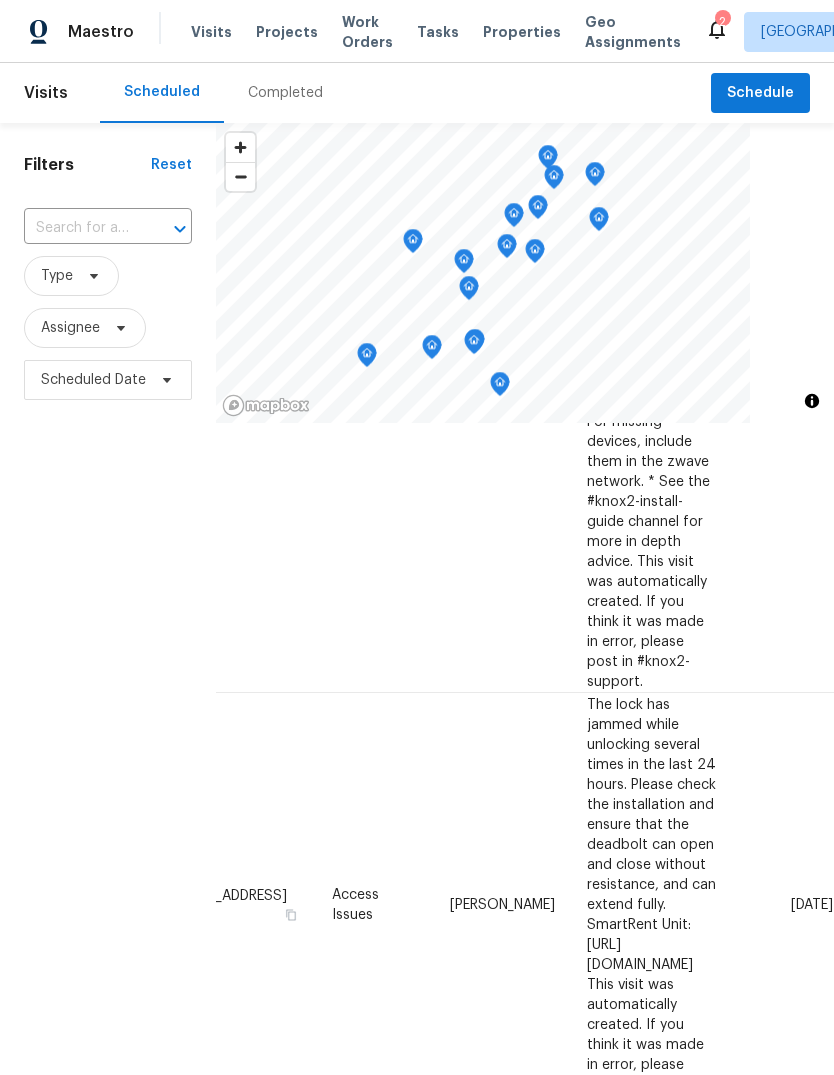 scroll, scrollTop: 659, scrollLeft: 175, axis: both 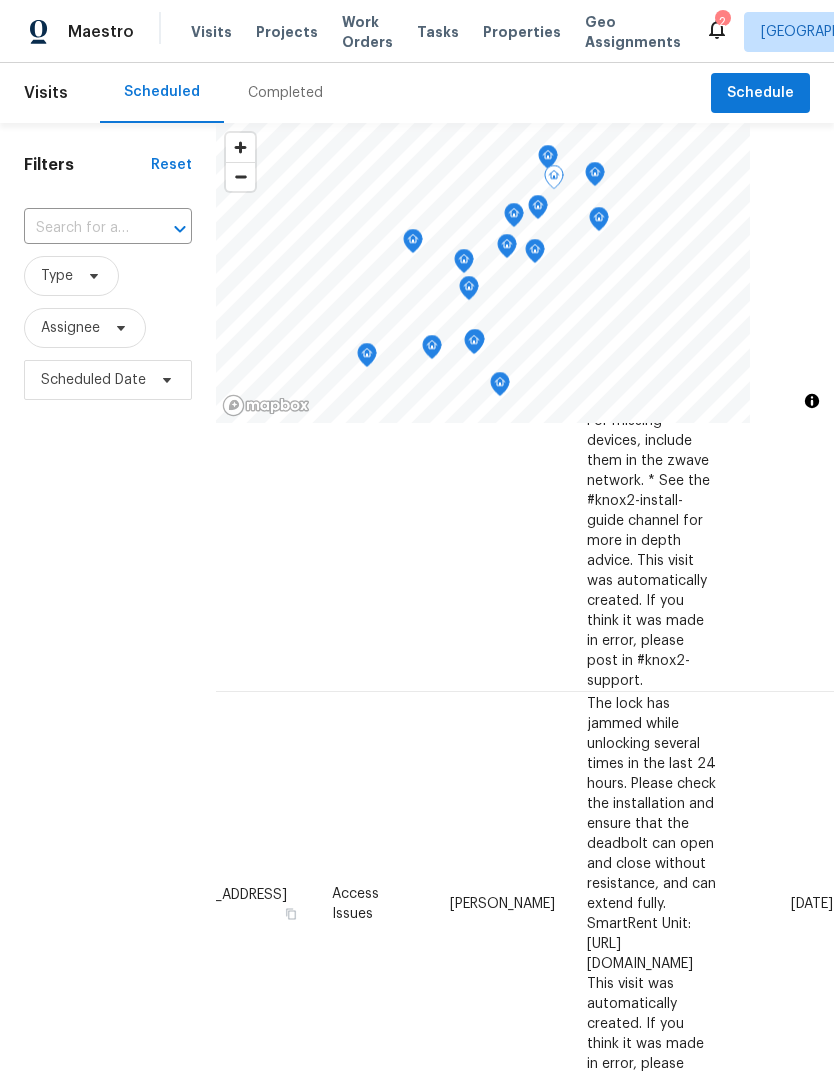 click 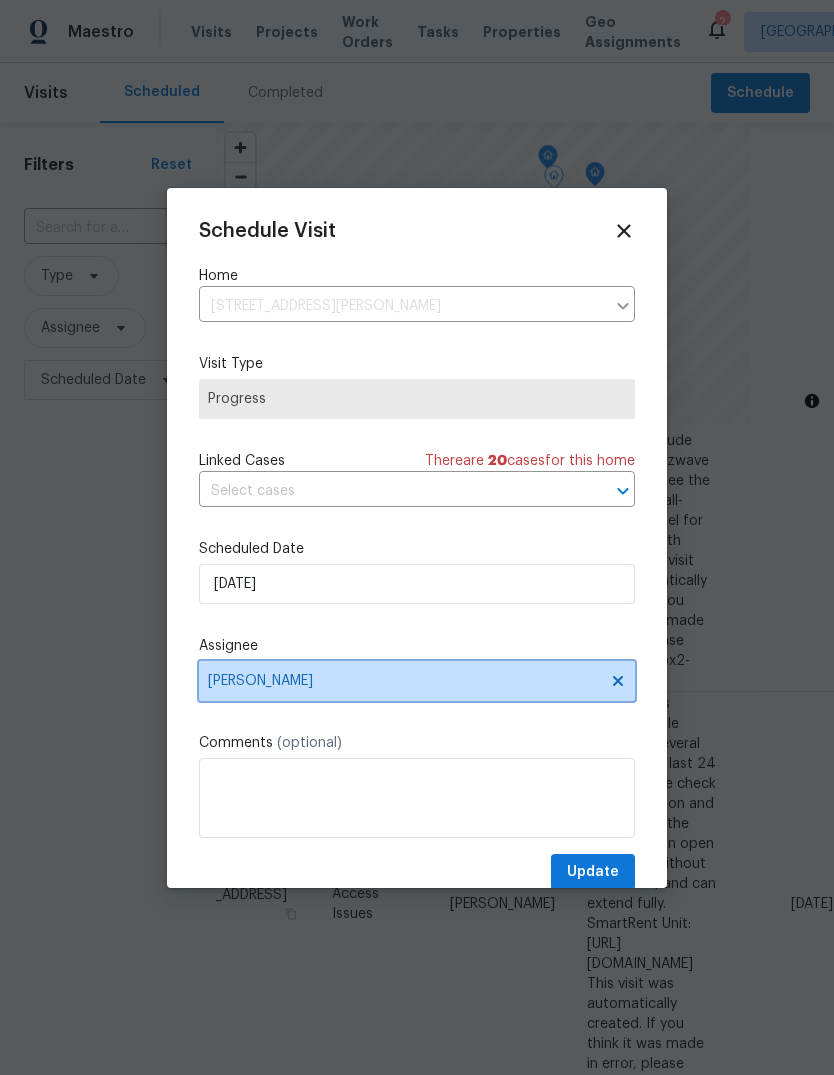 click on "[PERSON_NAME]" at bounding box center [404, 681] 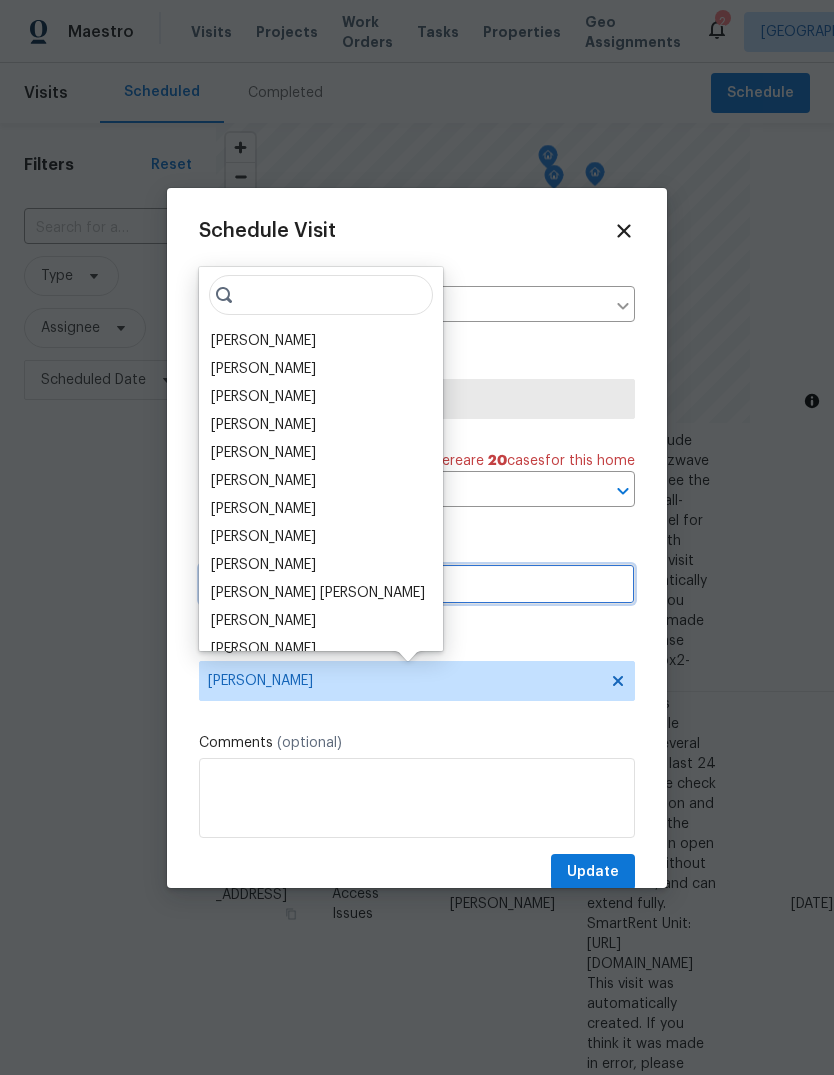 click on "7/21/2025" at bounding box center (417, 584) 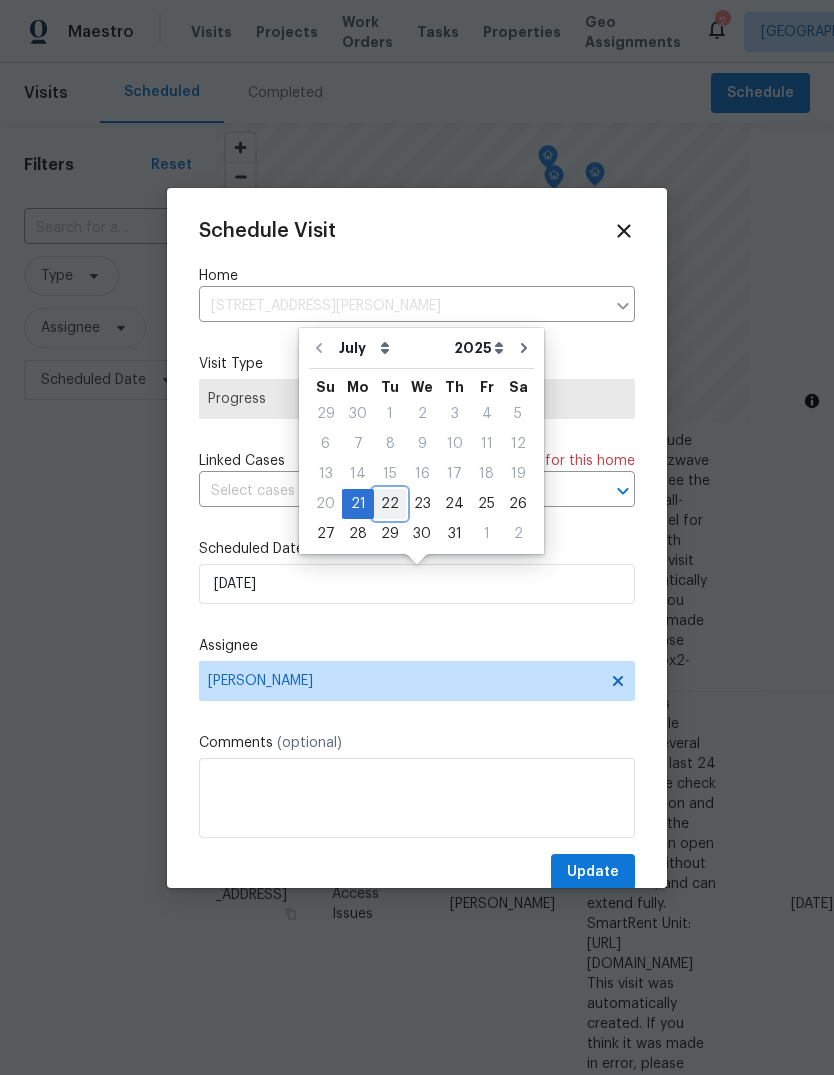 click on "22" at bounding box center [390, 504] 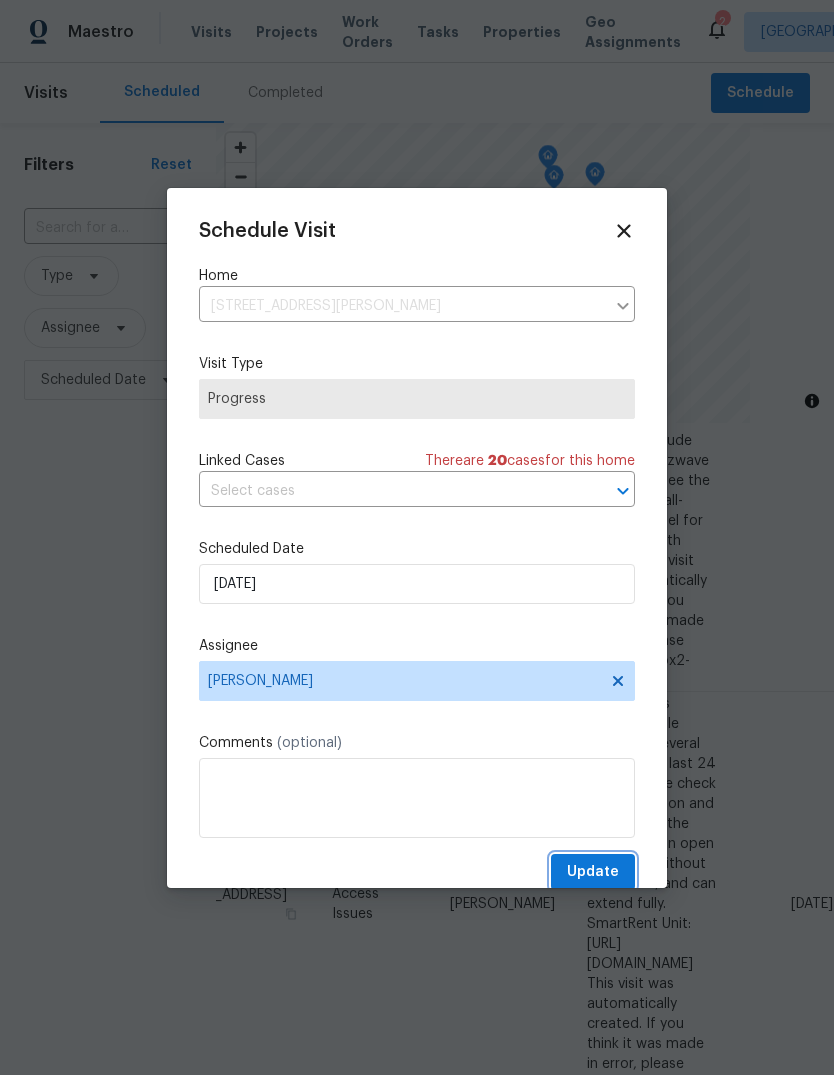 click on "Update" at bounding box center [593, 872] 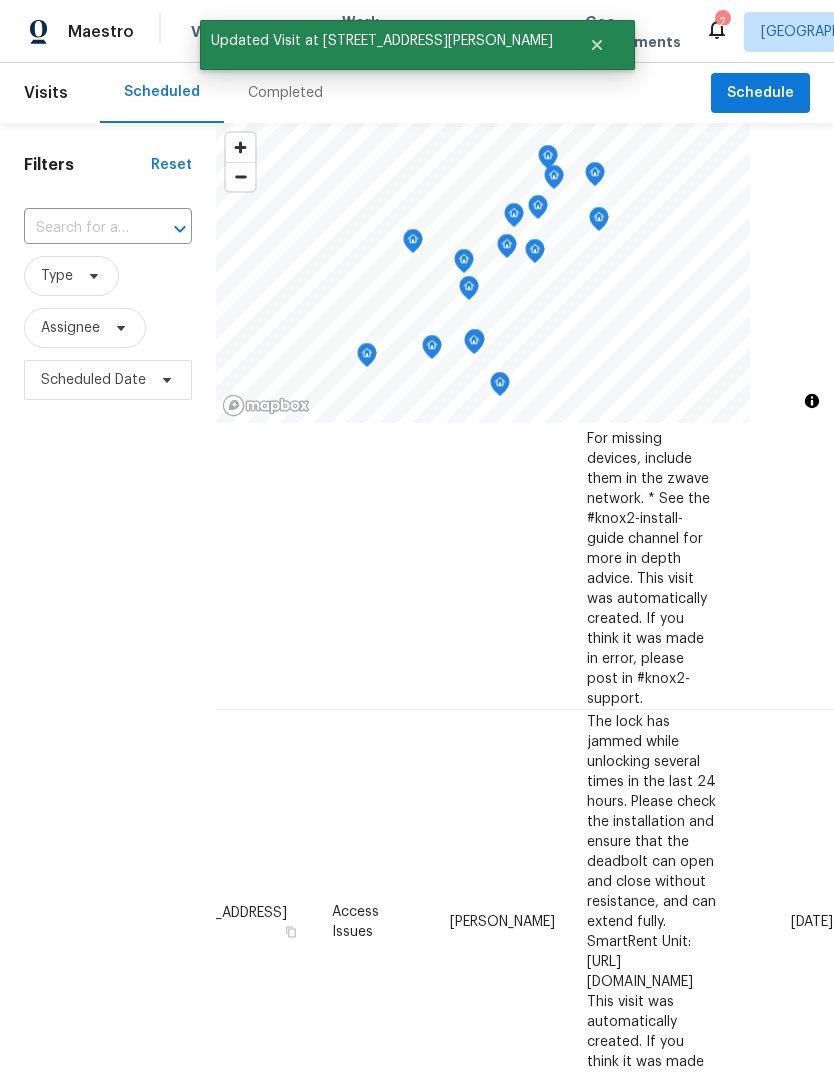 scroll, scrollTop: 642, scrollLeft: 175, axis: both 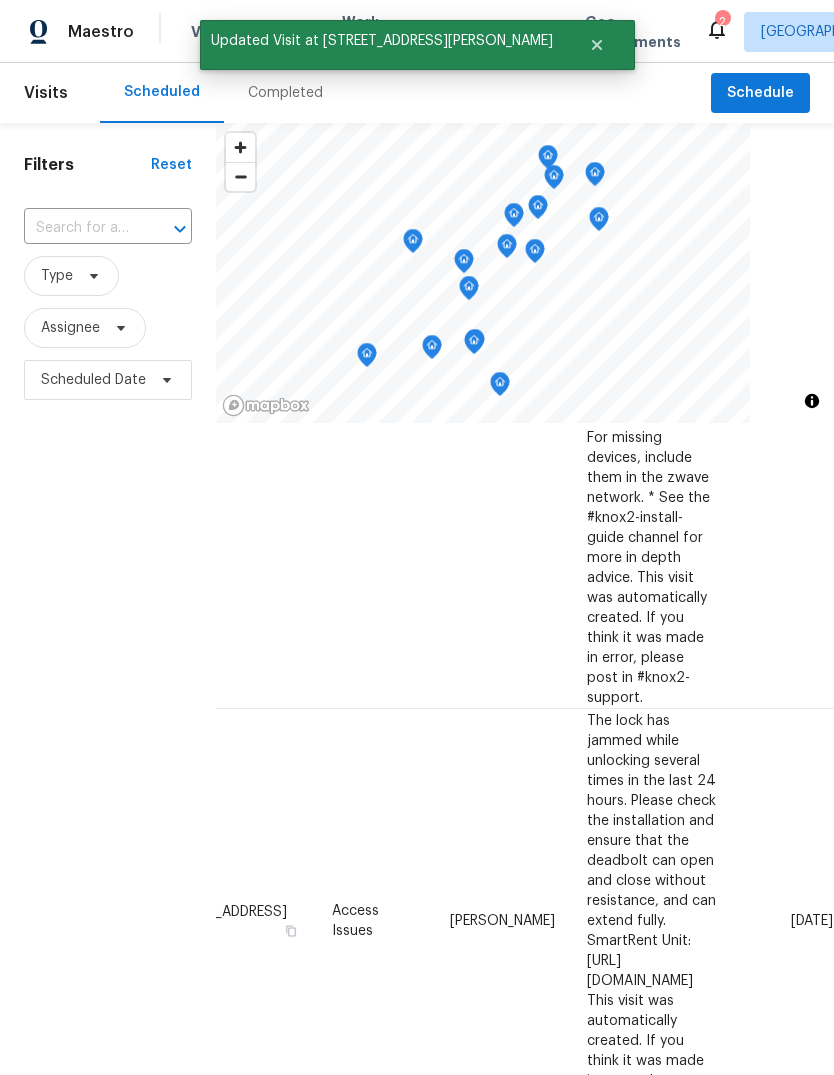 click 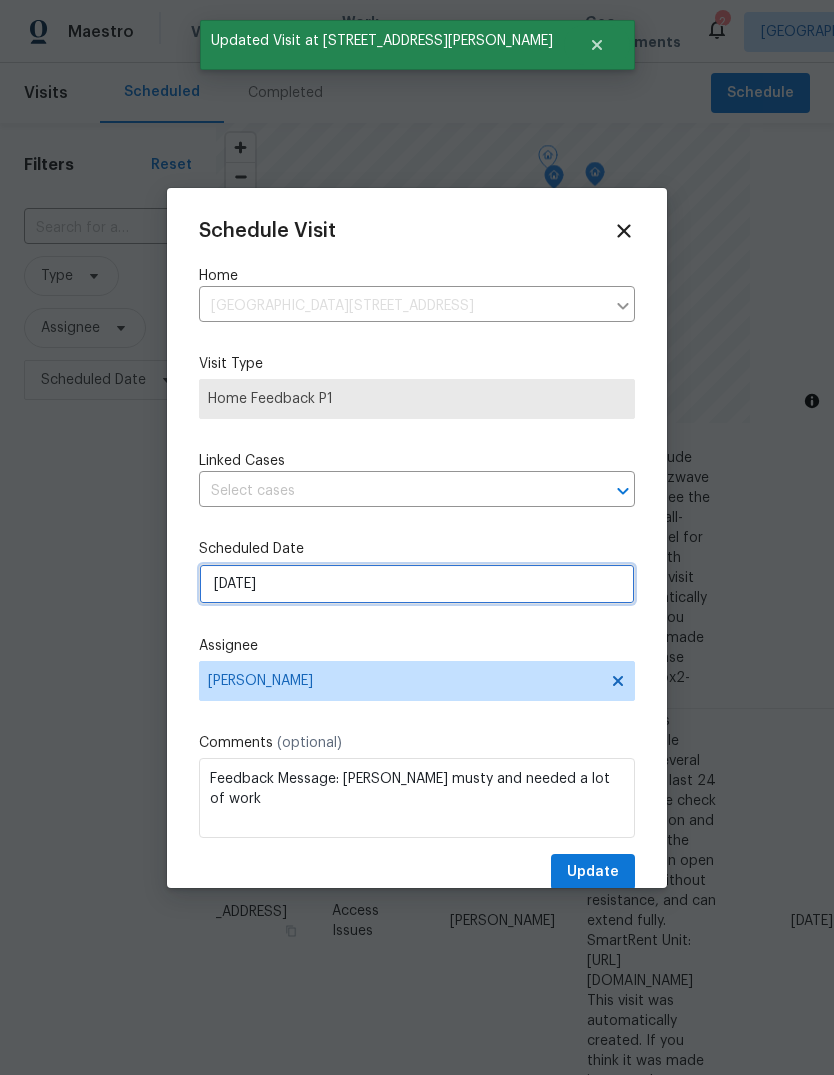 click on "7/21/2025" at bounding box center (417, 584) 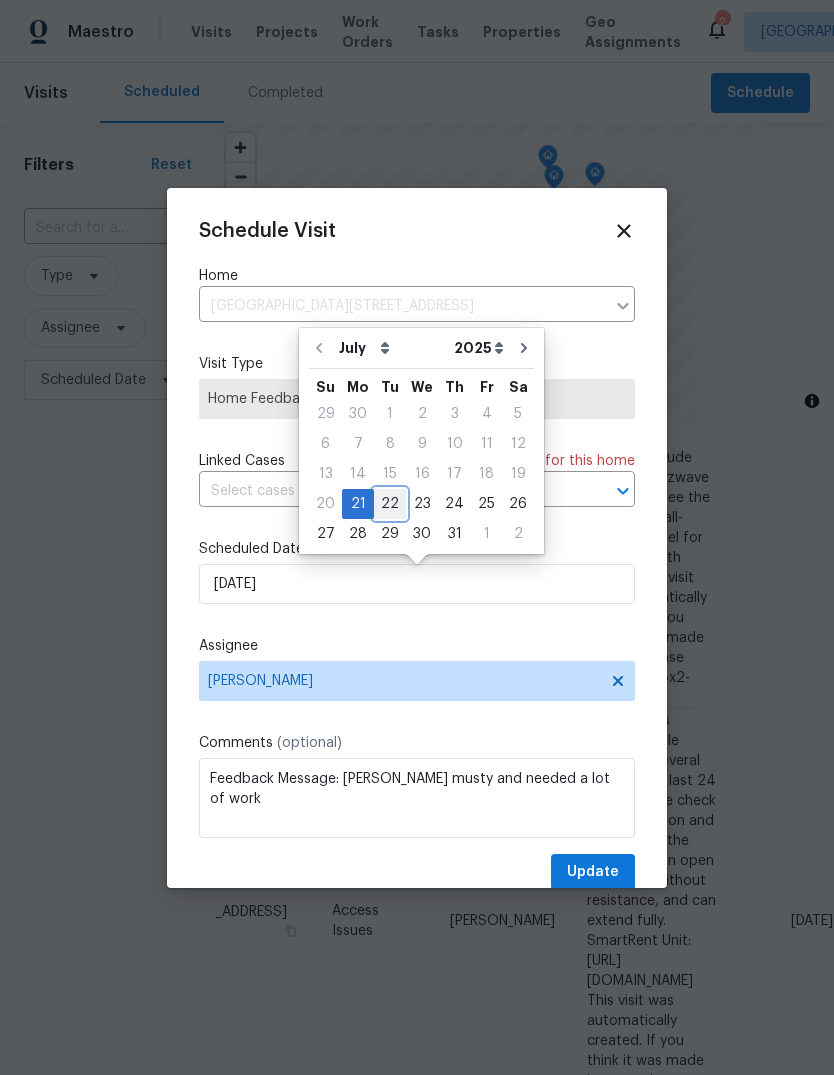 click on "22" at bounding box center (390, 504) 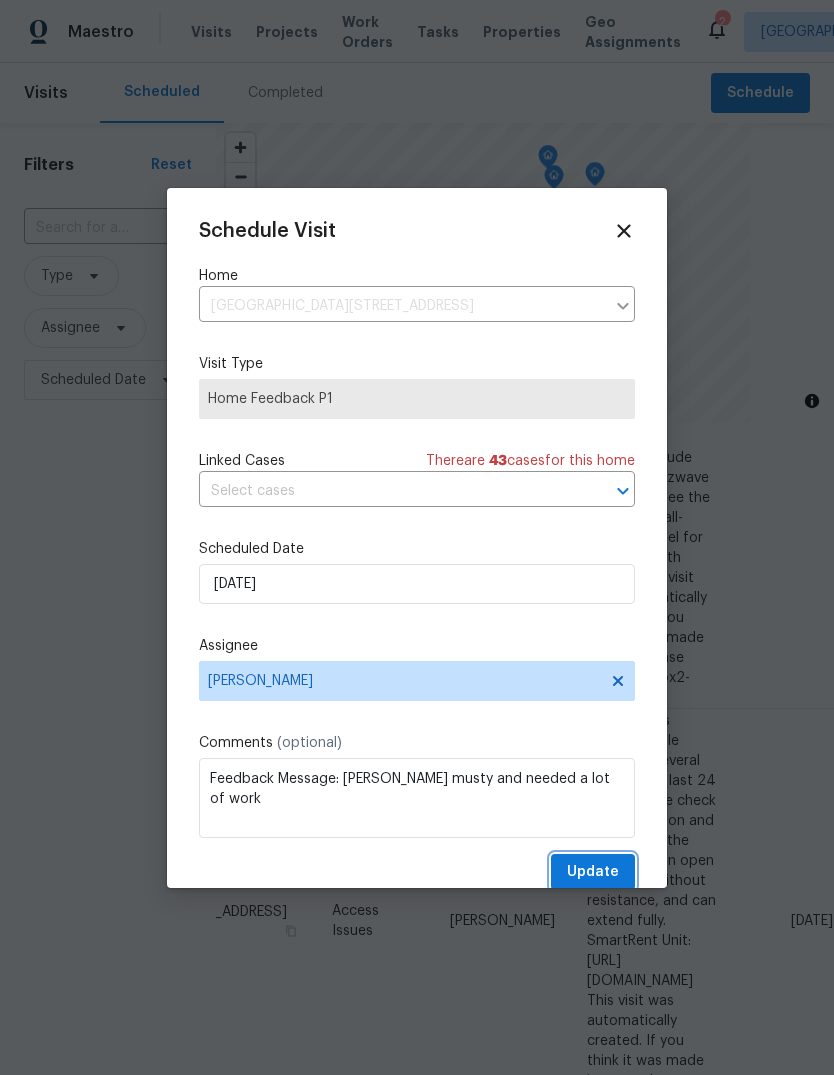 click on "Update" at bounding box center [593, 872] 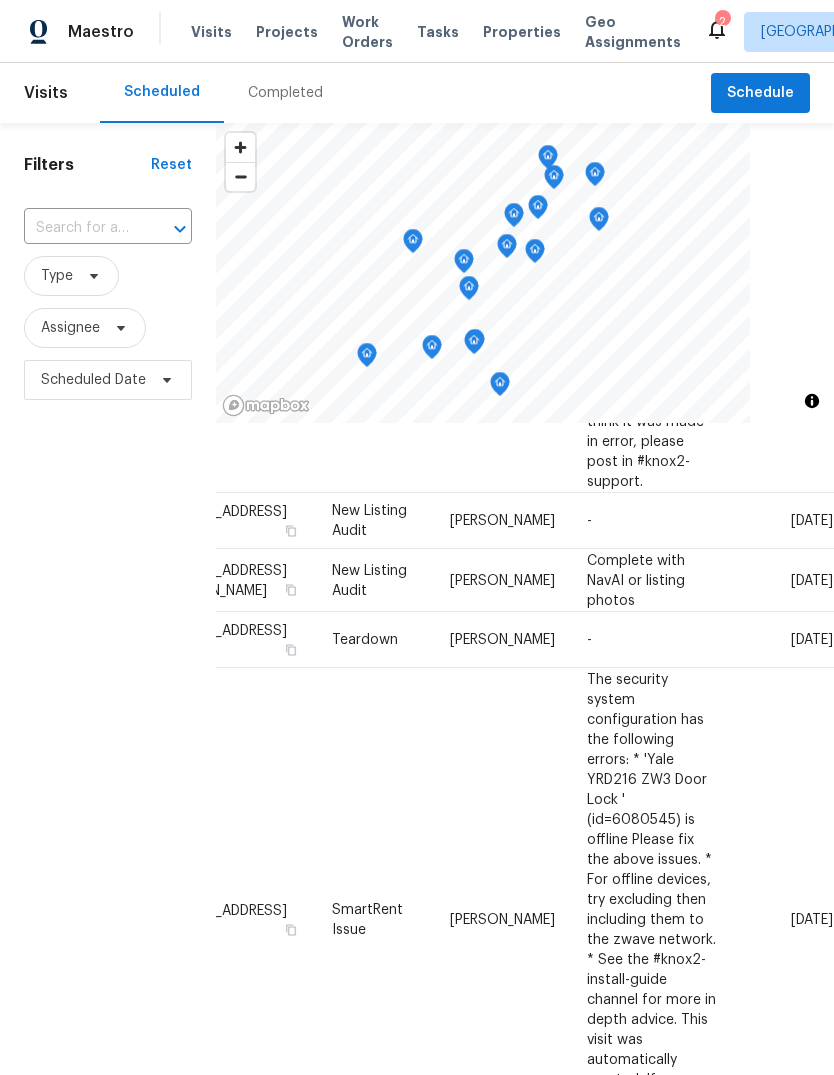 scroll, scrollTop: 1280, scrollLeft: 175, axis: both 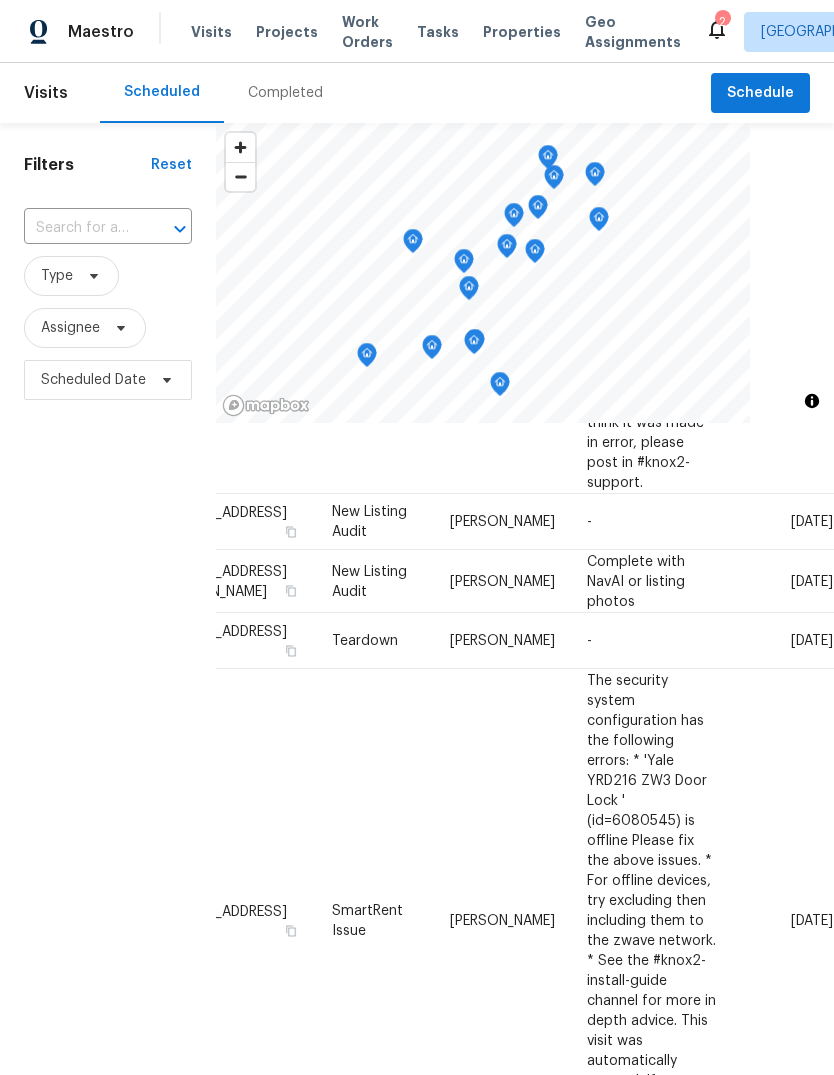 click 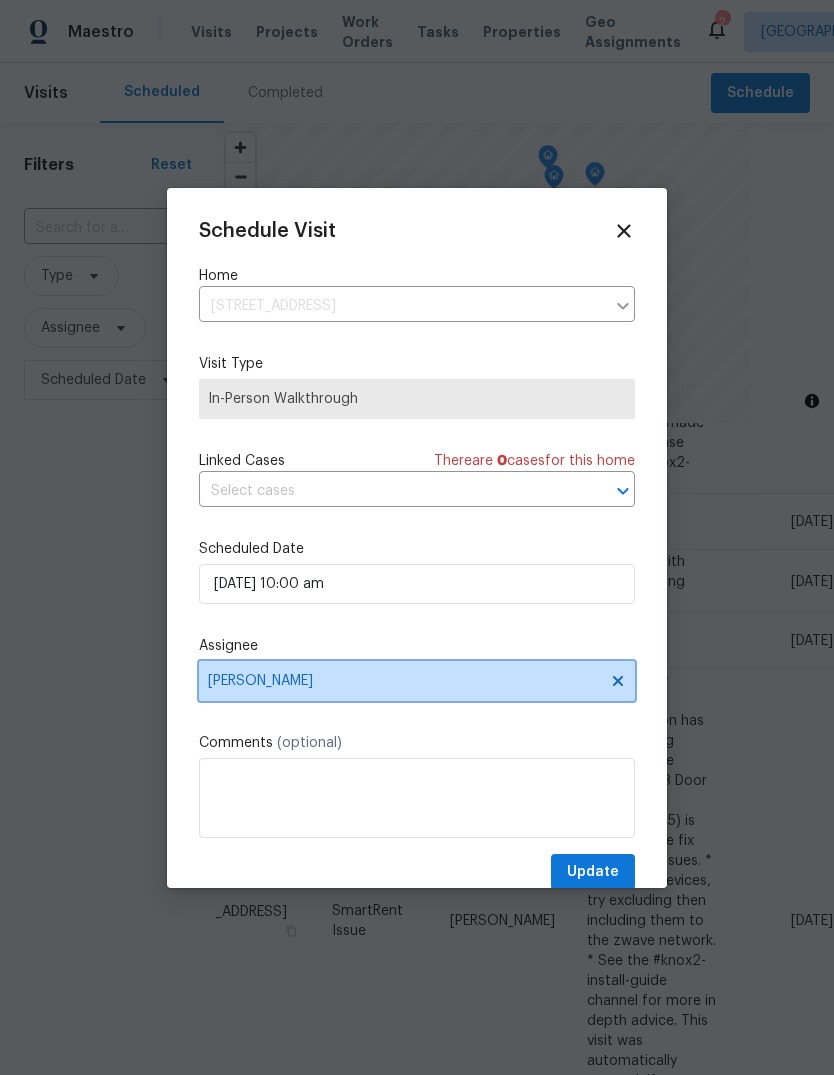 click on "[PERSON_NAME]" at bounding box center (417, 681) 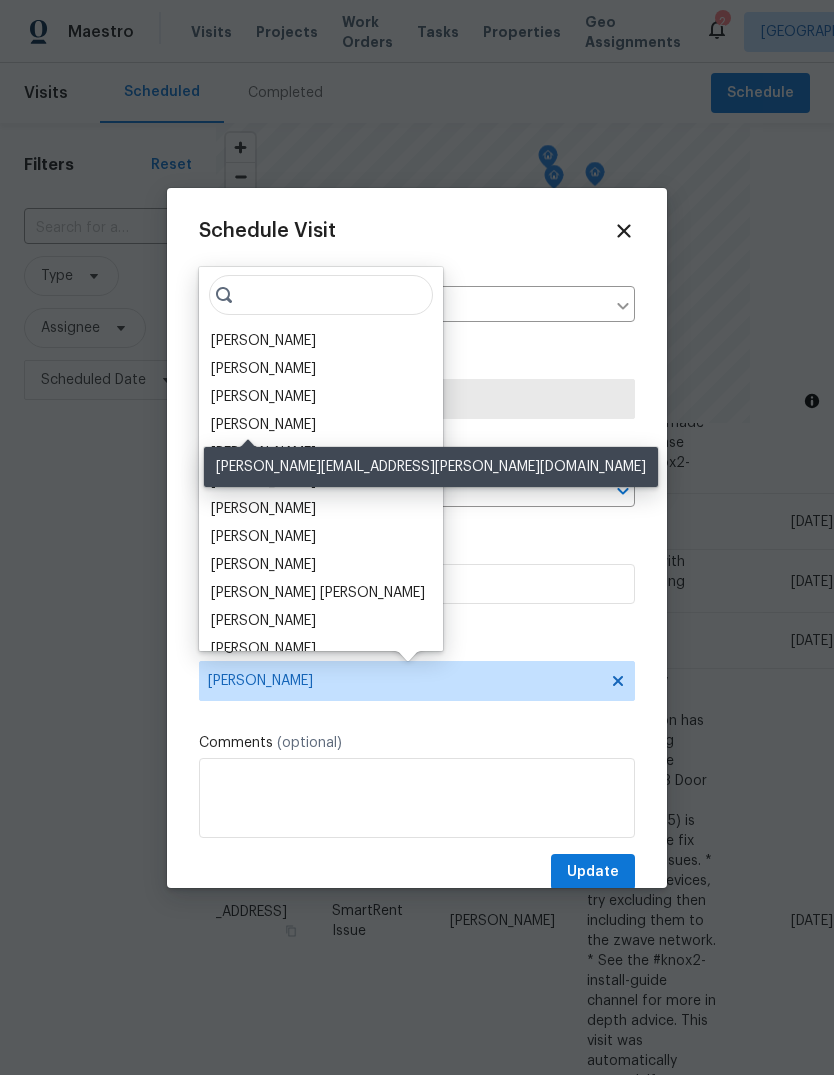 click on "[PERSON_NAME]" at bounding box center (263, 425) 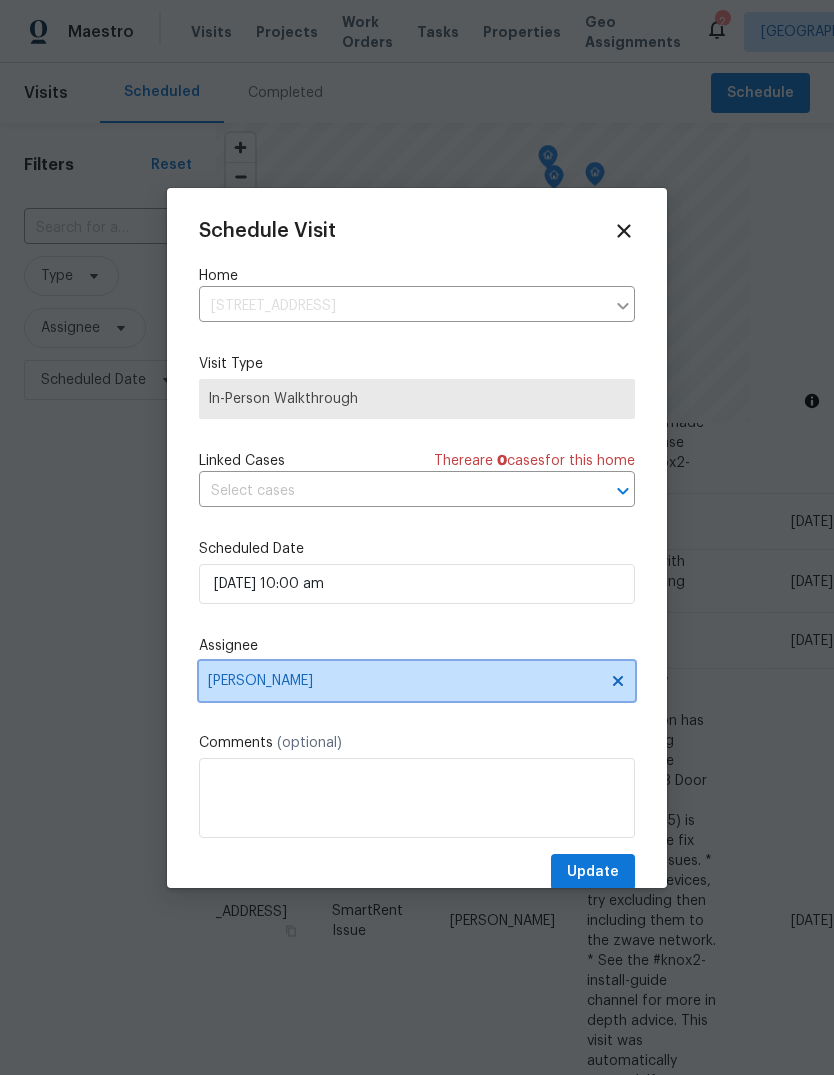 click on "[PERSON_NAME]" at bounding box center [417, 681] 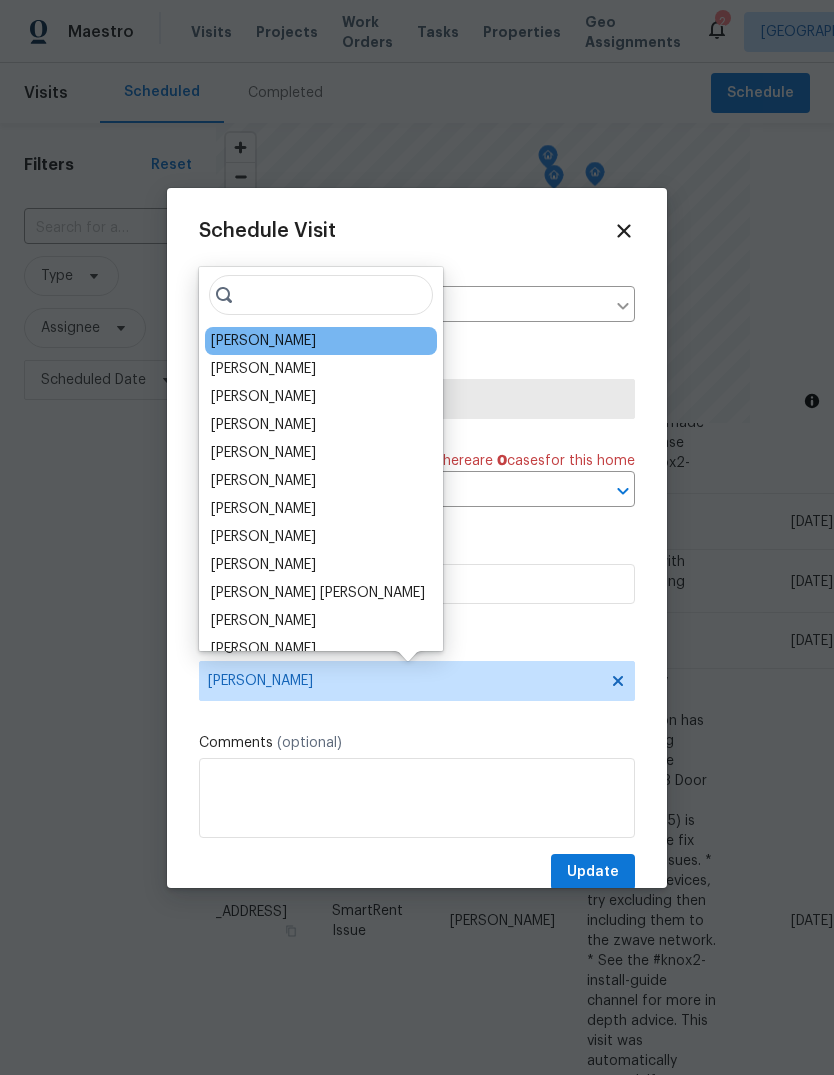 click on "Diana Brink" at bounding box center (263, 453) 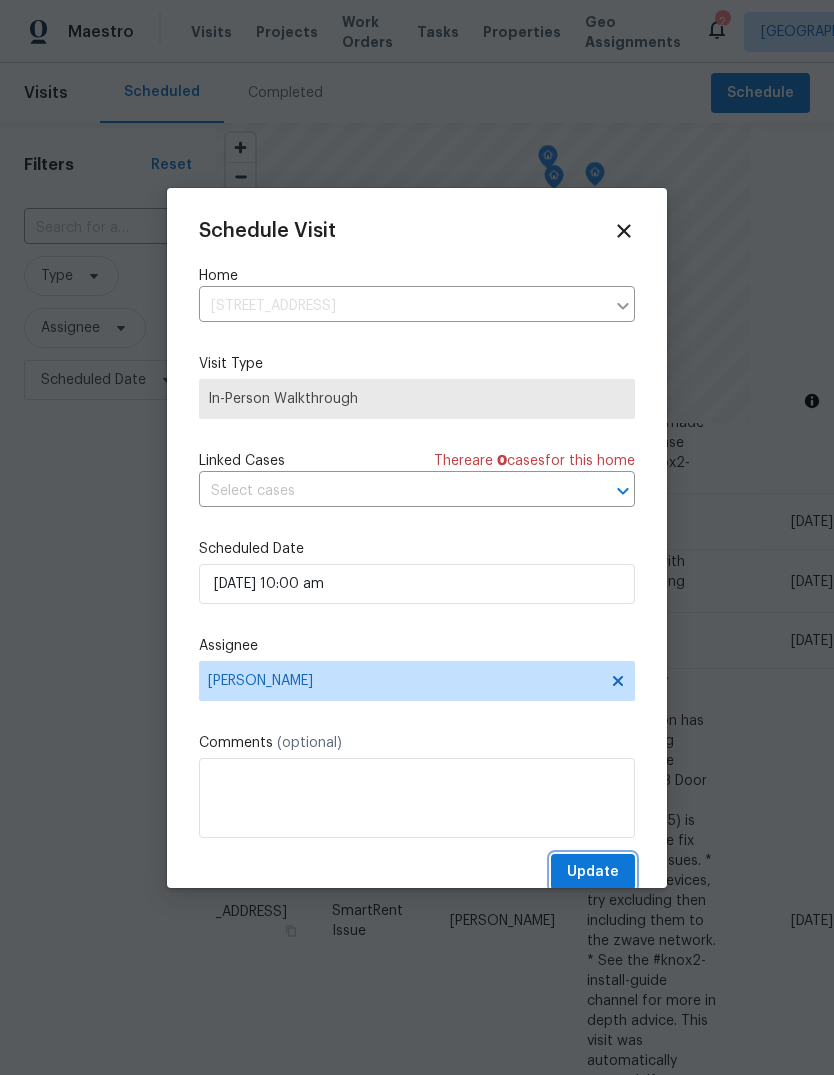 click on "Update" at bounding box center [593, 872] 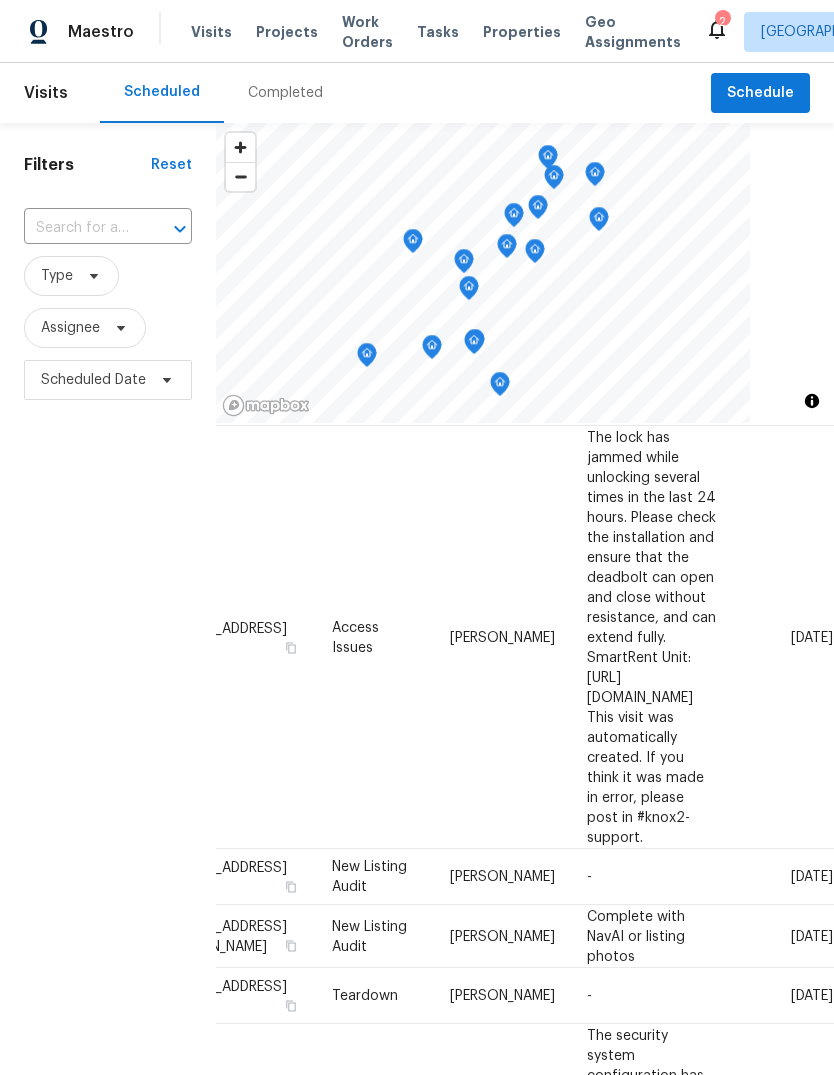 scroll, scrollTop: 925, scrollLeft: 175, axis: both 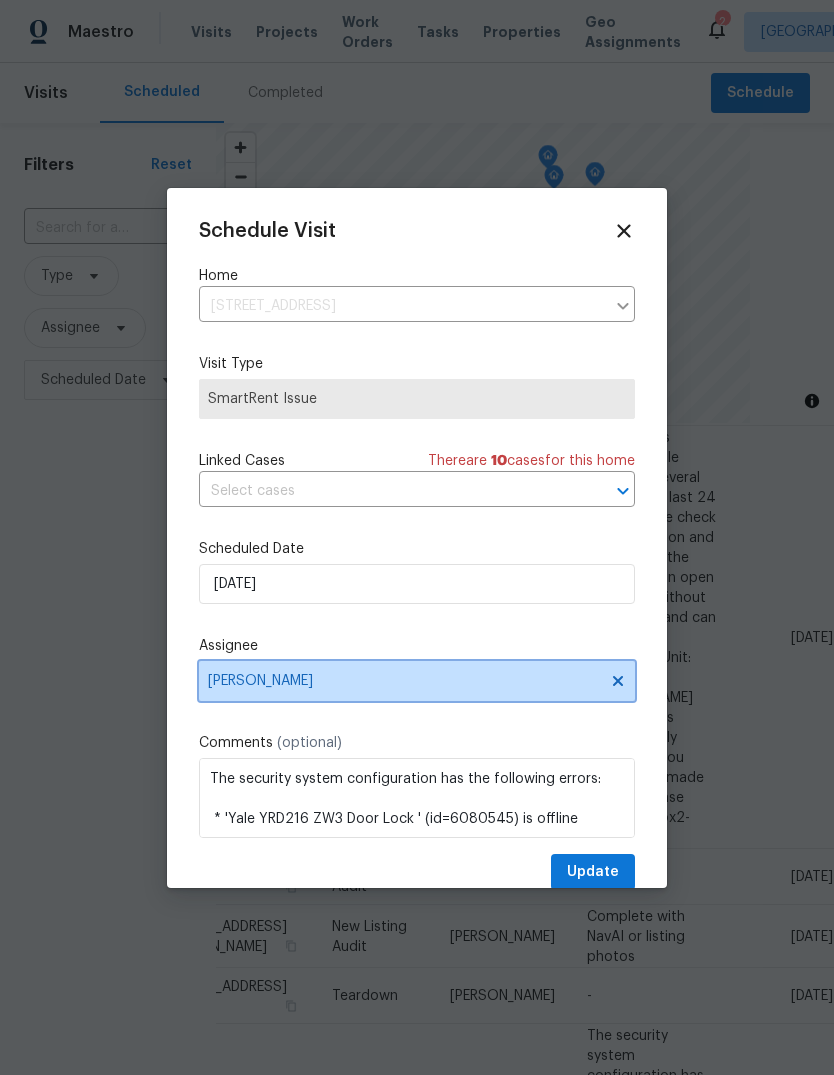 click on "[PERSON_NAME]" at bounding box center [417, 681] 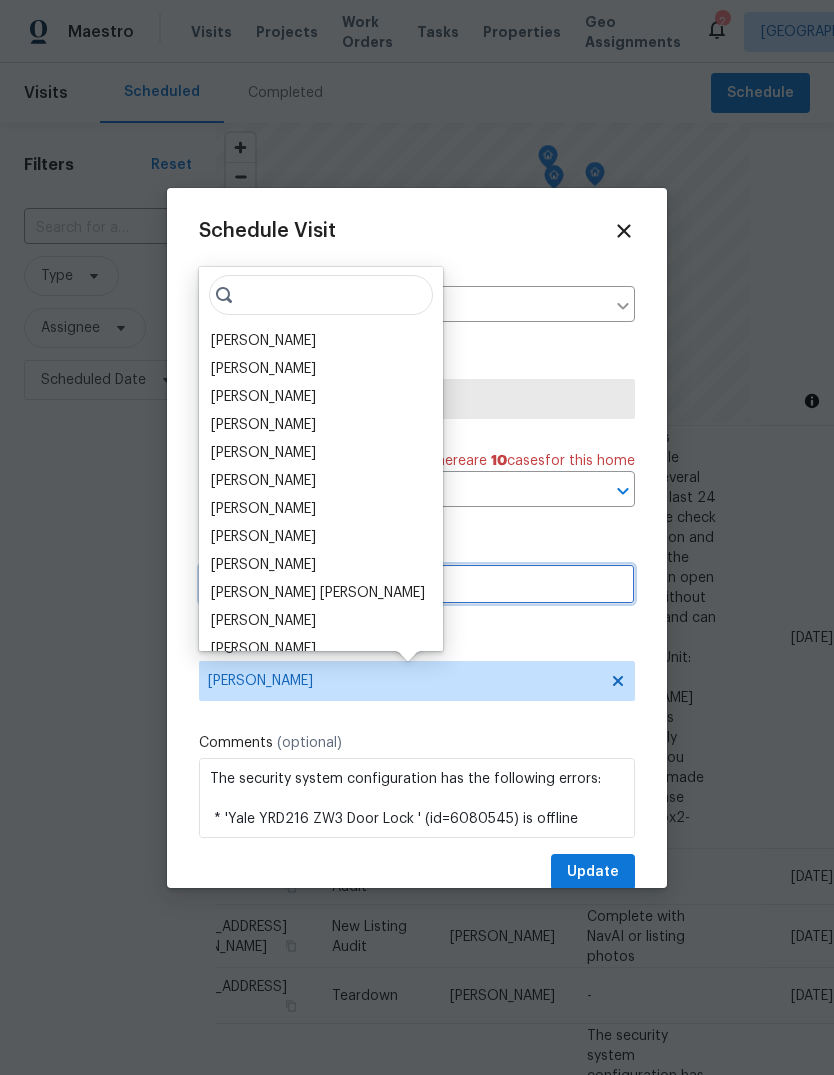 click on "[DATE]" at bounding box center [417, 584] 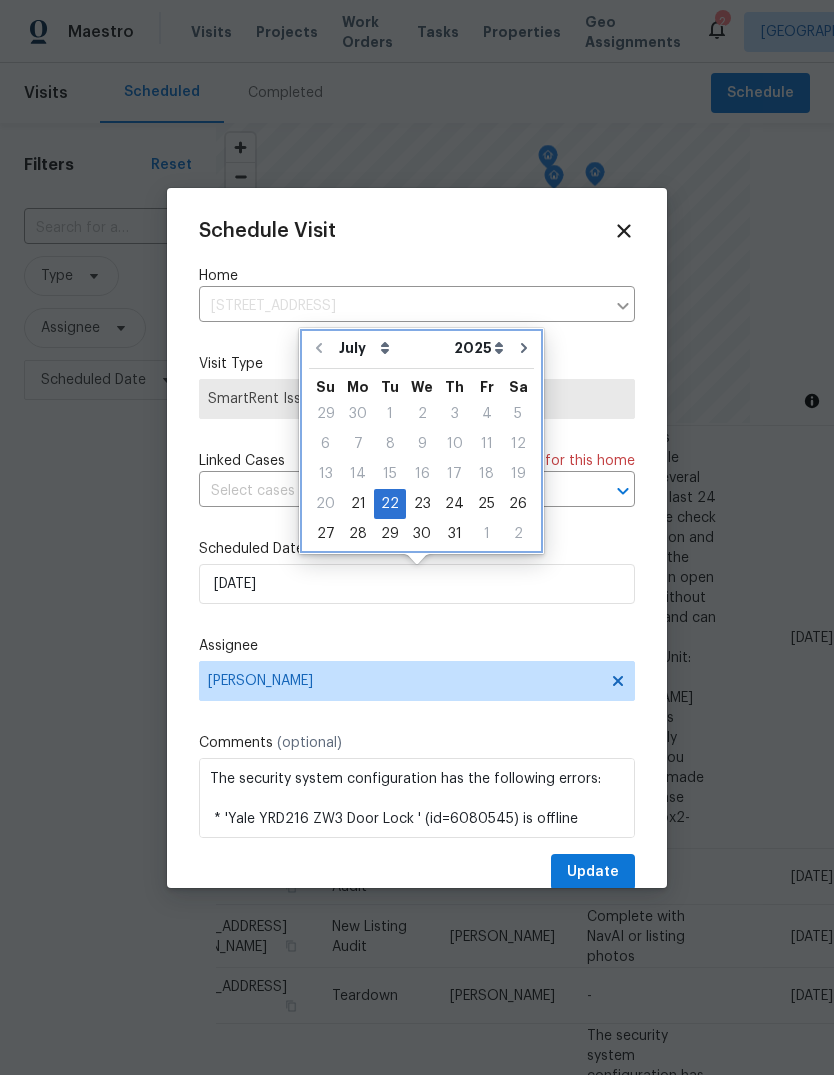 click at bounding box center (524, 348) 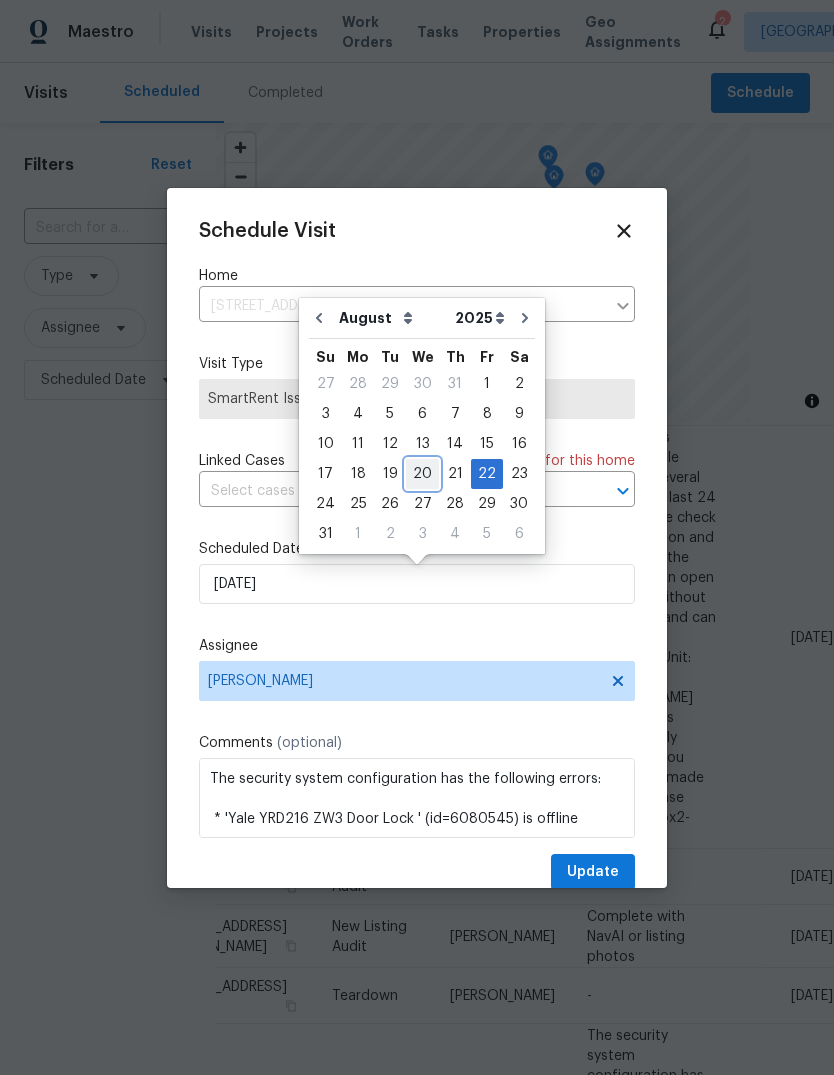 click on "20" at bounding box center [422, 474] 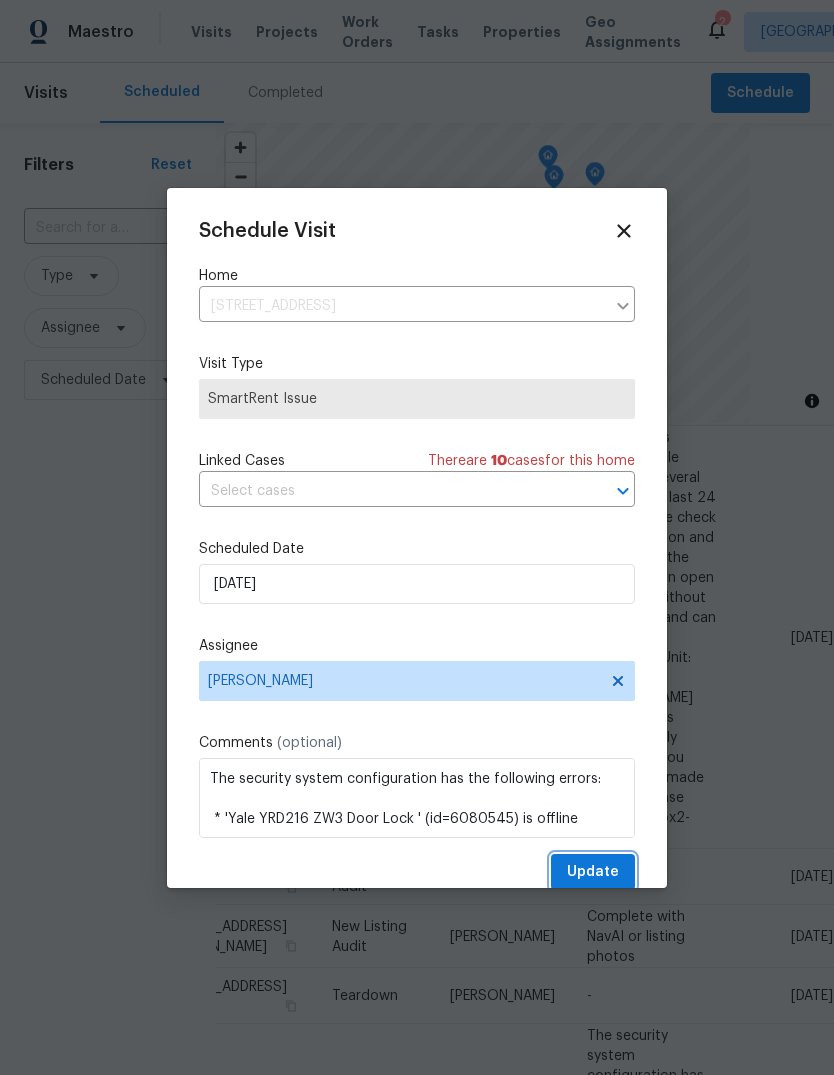 click on "Update" at bounding box center [593, 872] 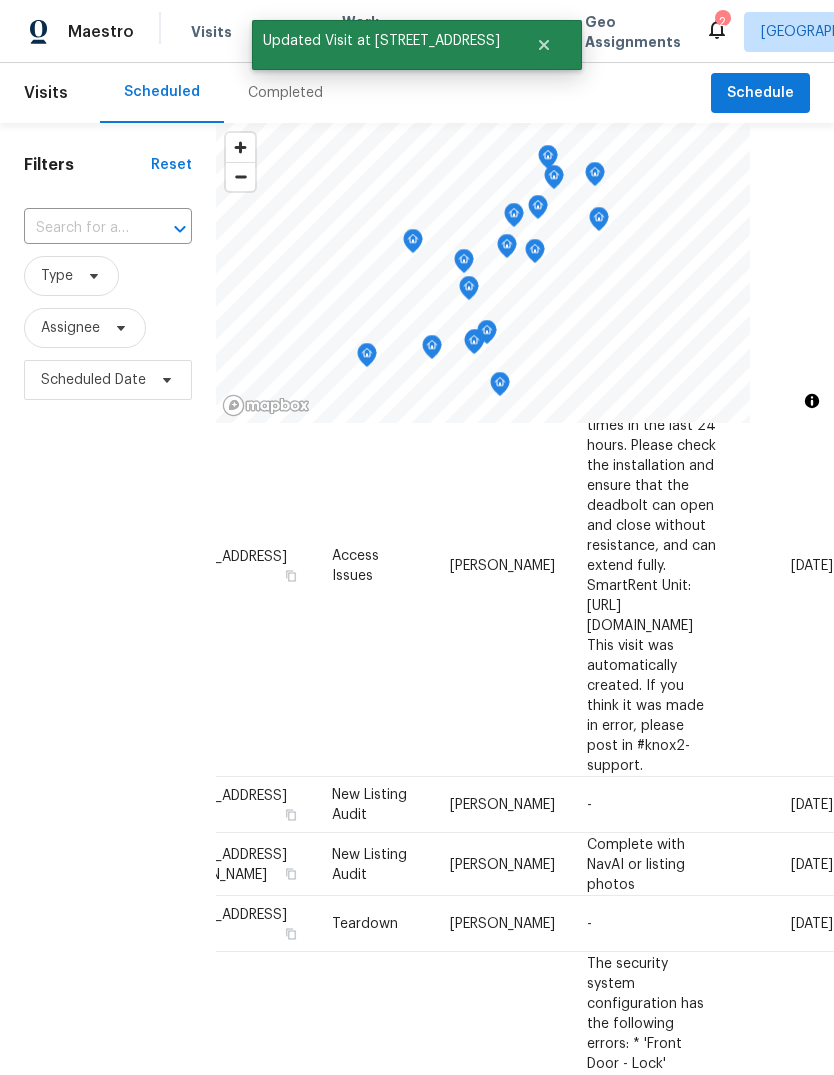 scroll, scrollTop: 997, scrollLeft: 175, axis: both 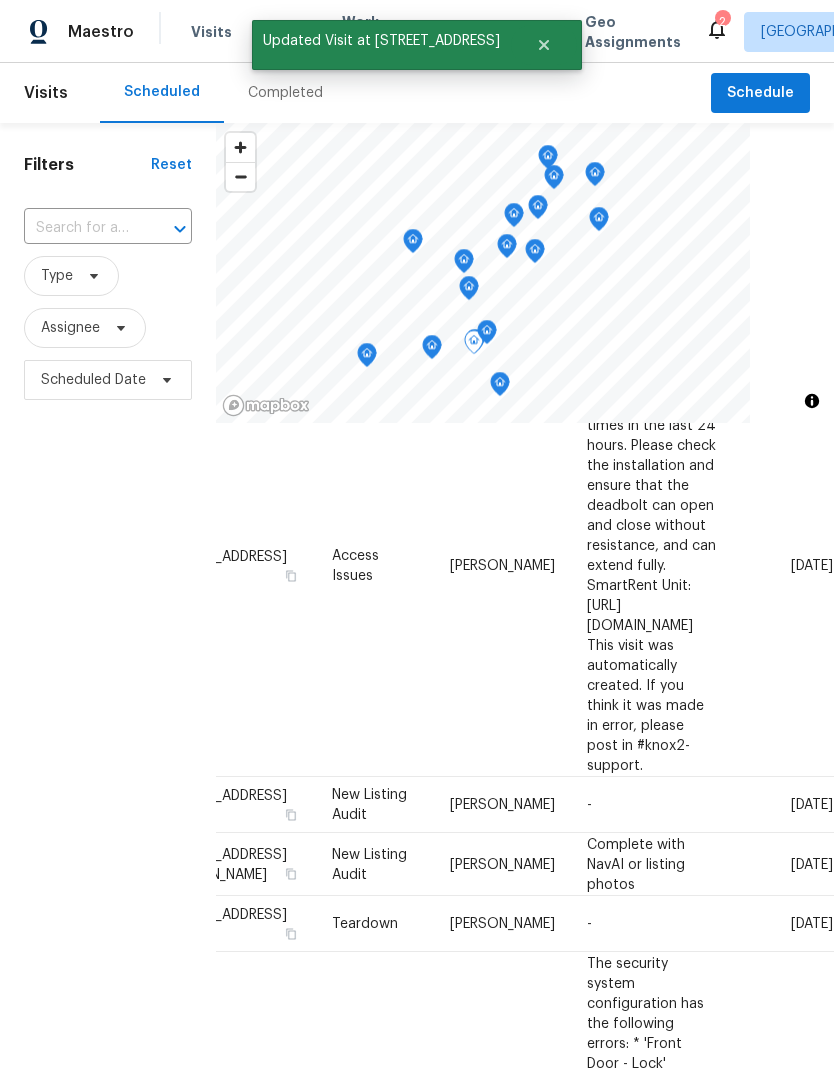 click 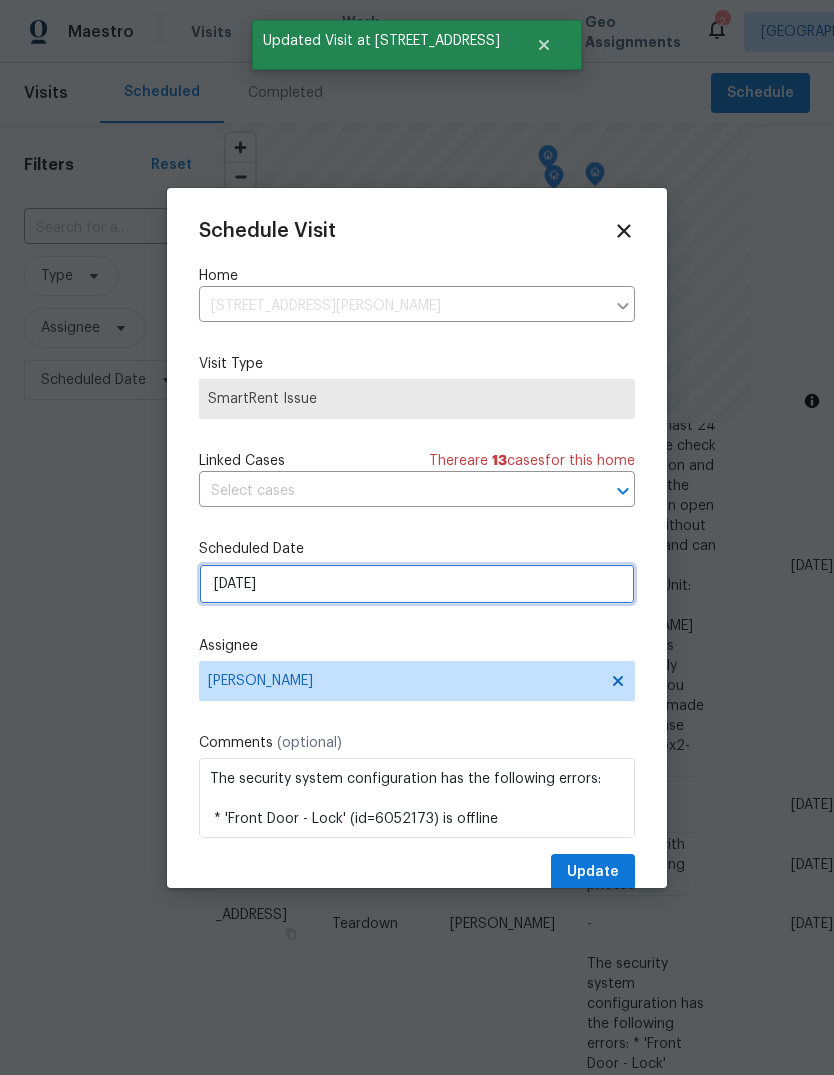click on "[DATE]" at bounding box center [417, 584] 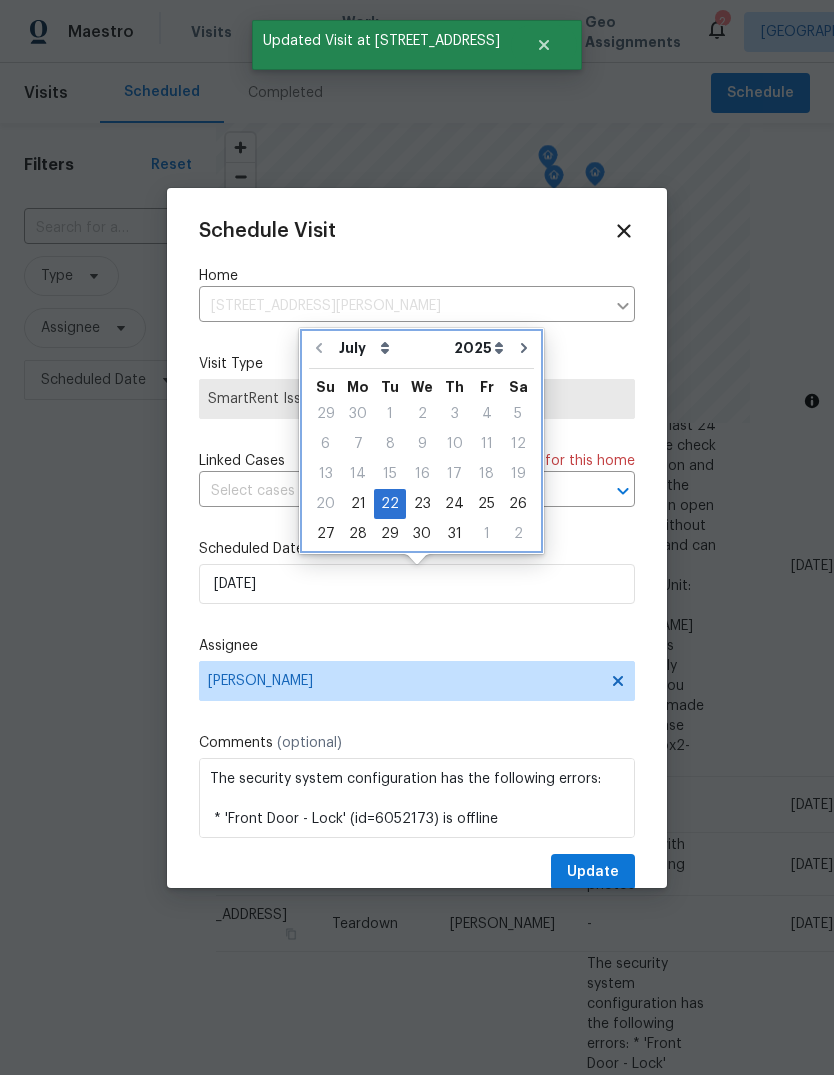 click at bounding box center (524, 348) 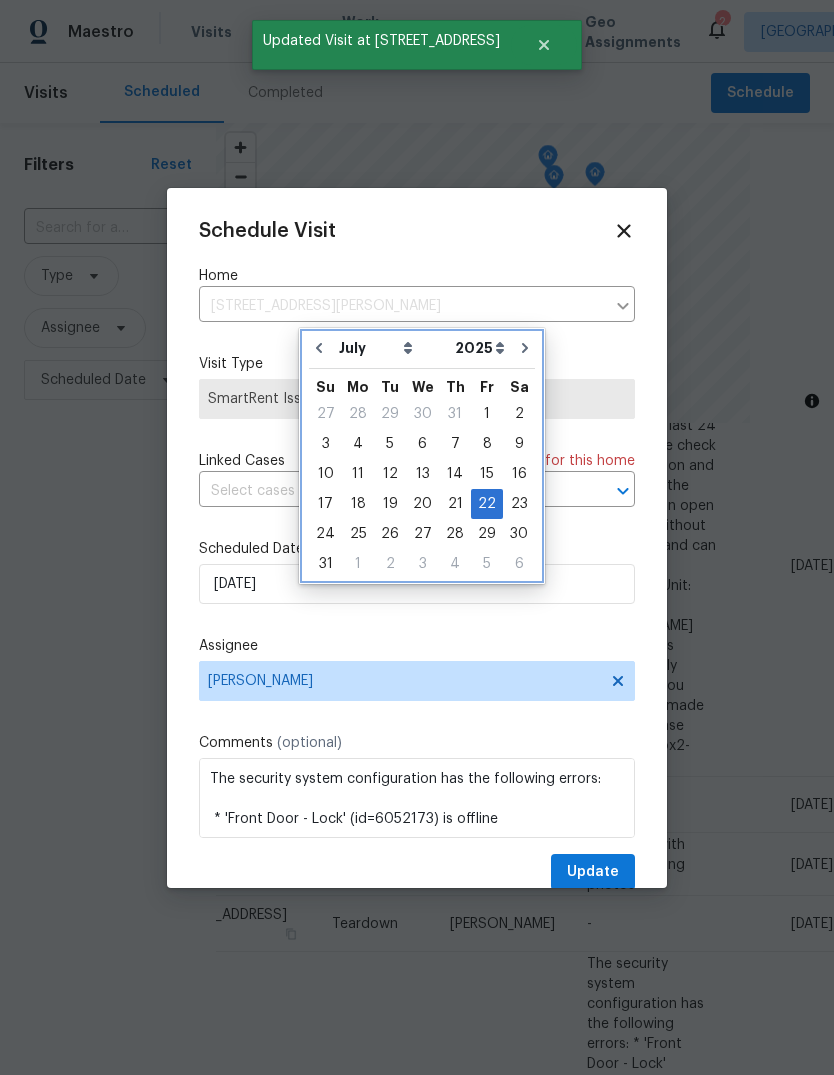 type on "8/22/2025" 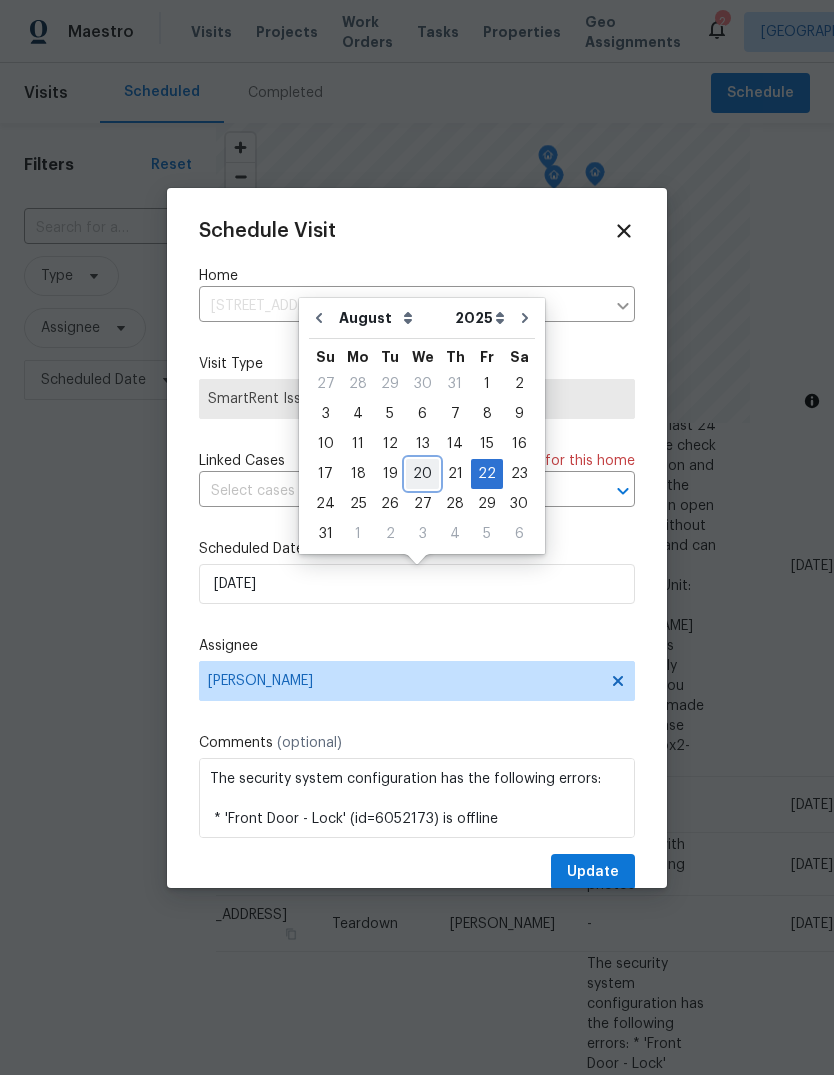 click on "20" at bounding box center (422, 474) 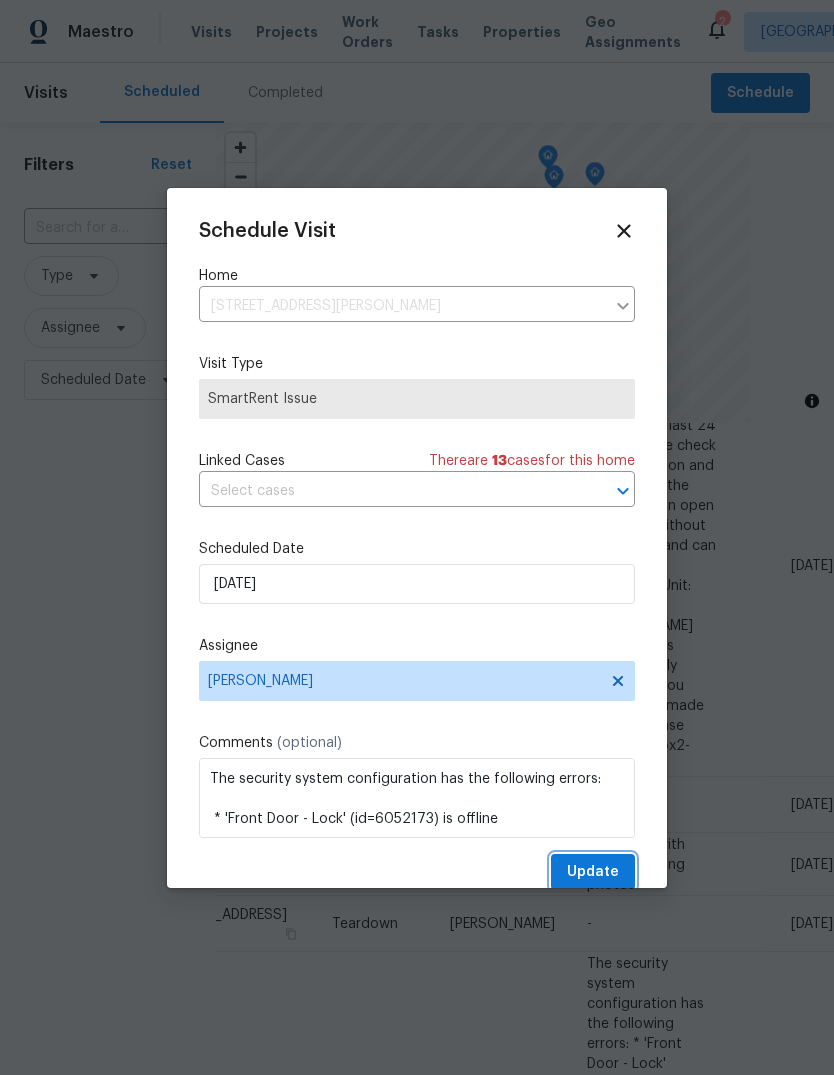 click on "Update" at bounding box center [593, 872] 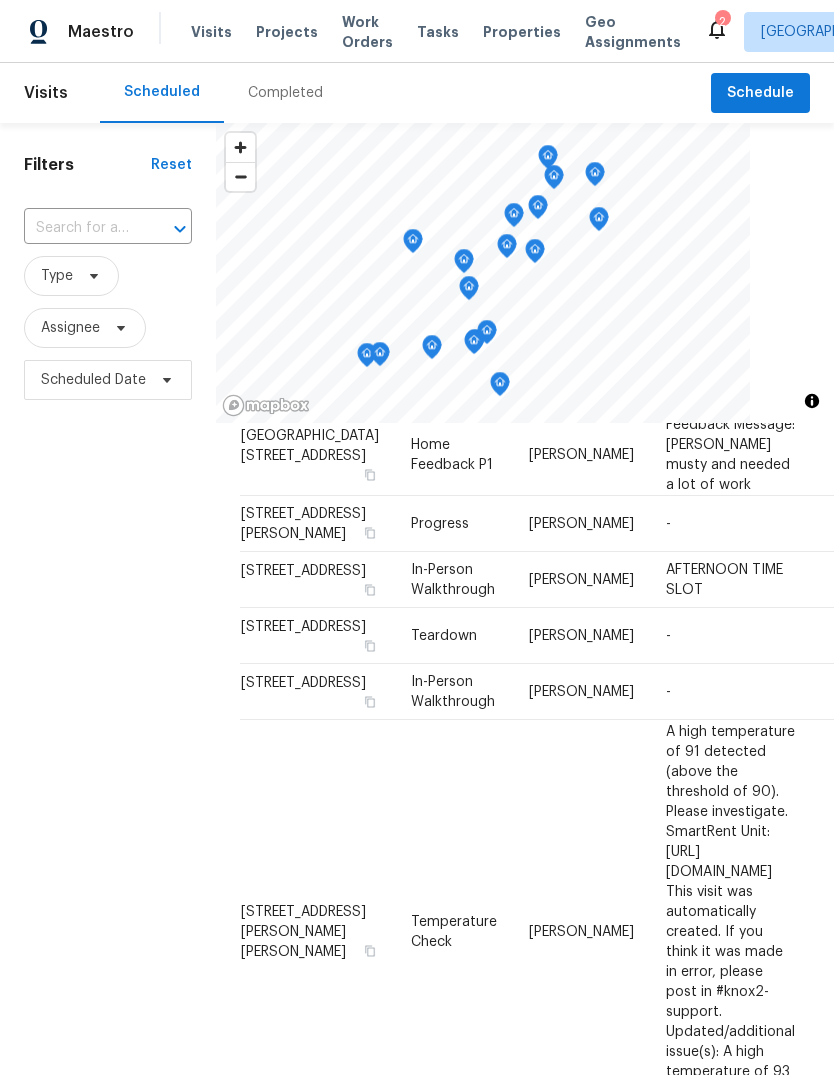 scroll, scrollTop: 1588, scrollLeft: -1, axis: both 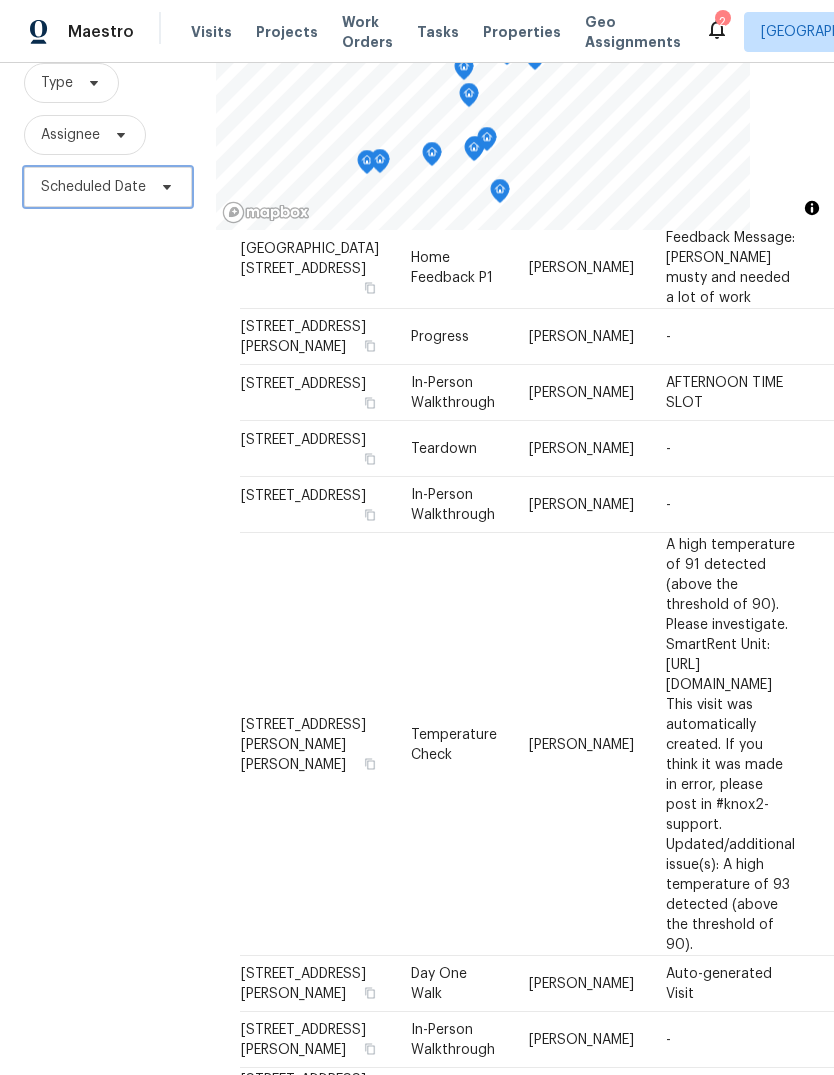 click on "Scheduled Date" at bounding box center [93, 187] 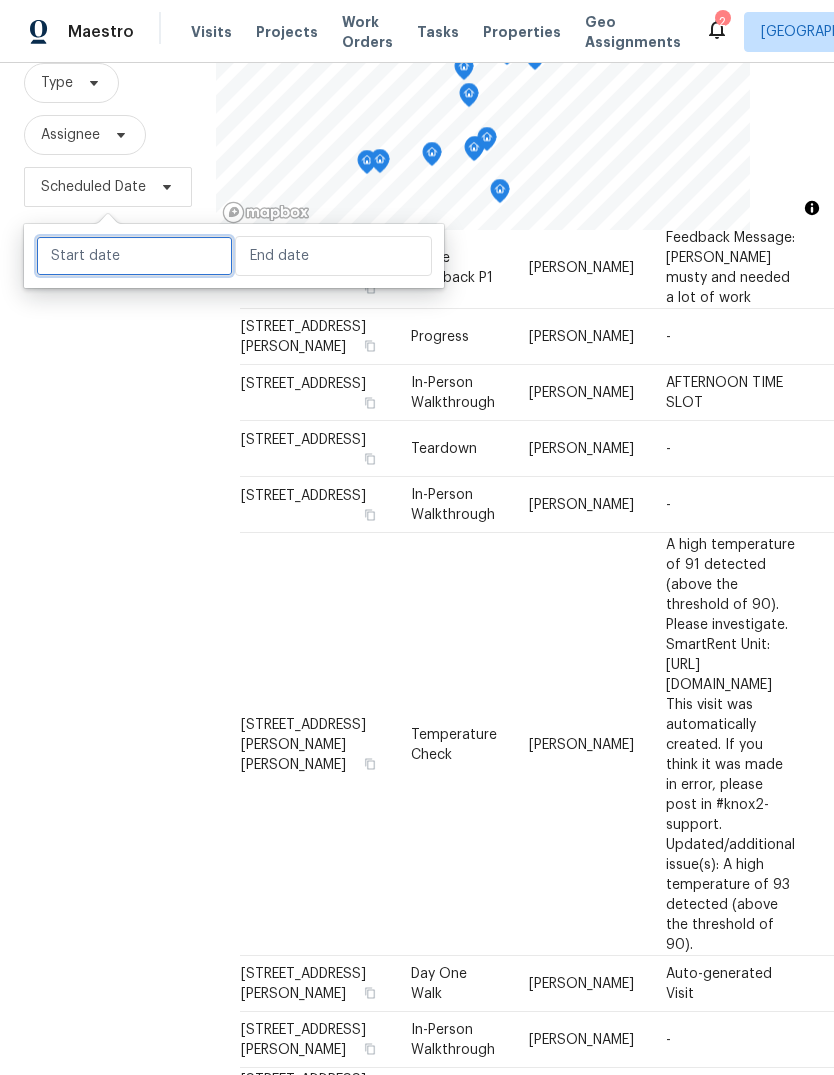 click at bounding box center [134, 256] 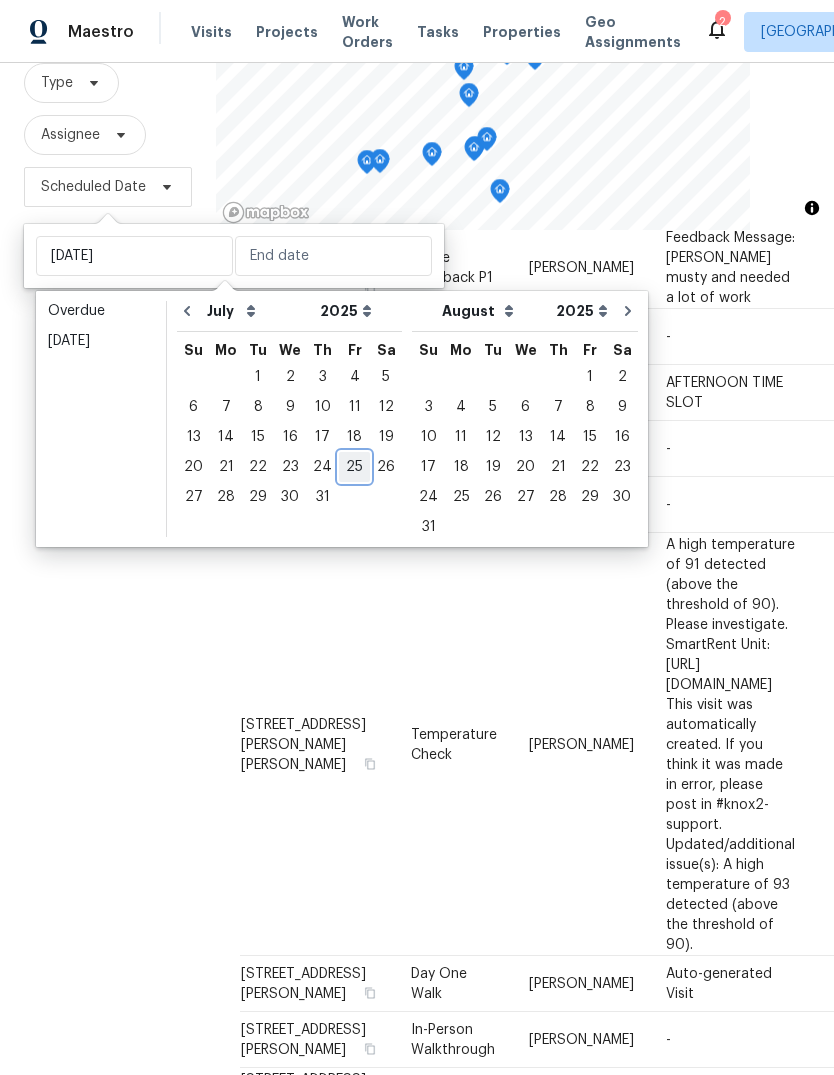click on "25" at bounding box center (354, 467) 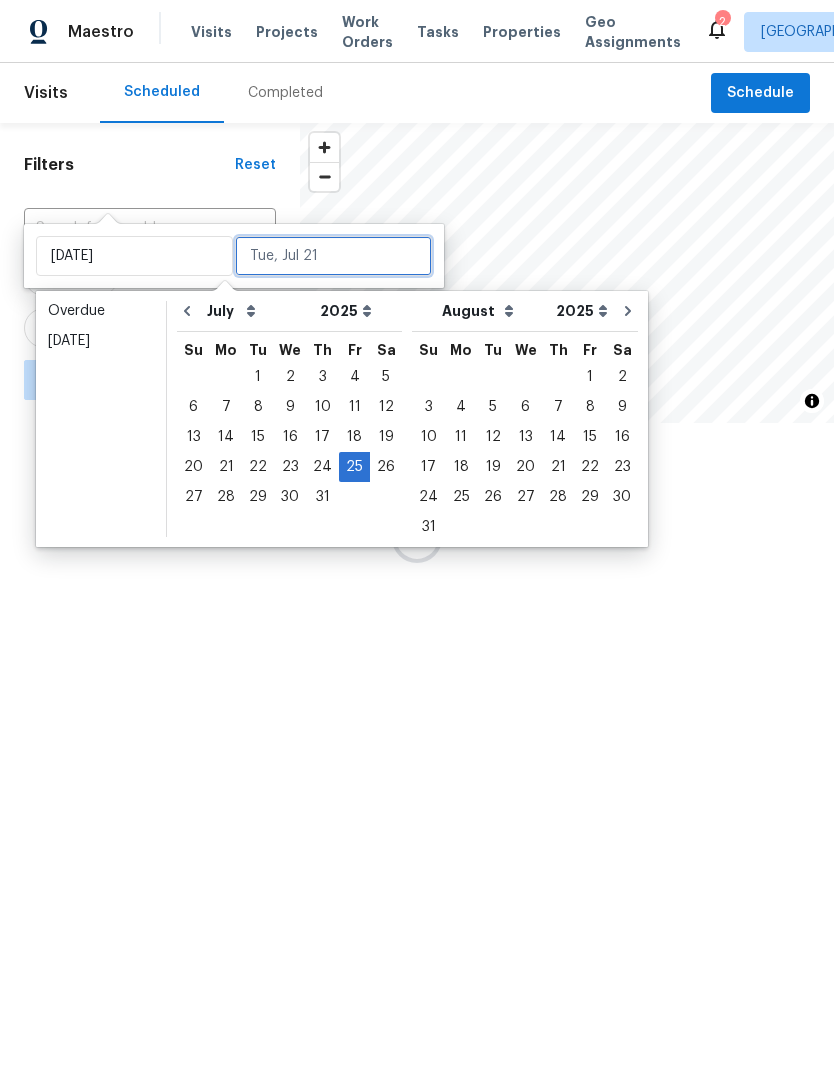 type on "Fri, Jul 25" 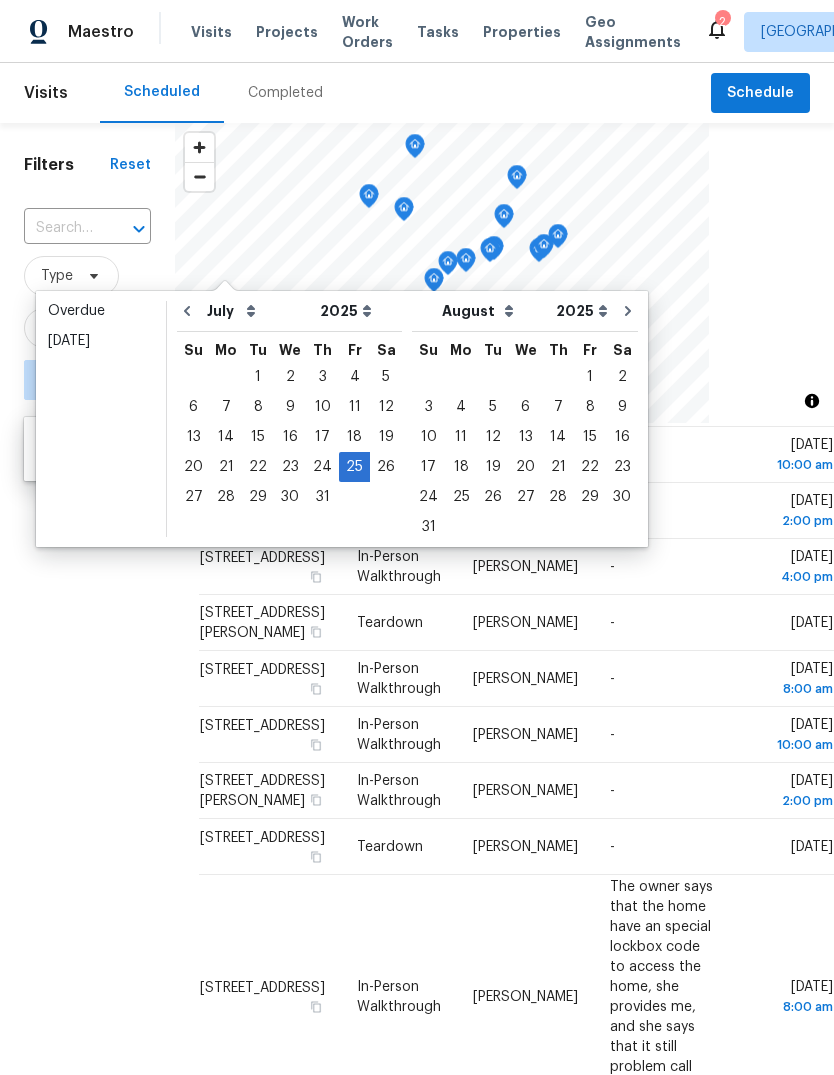 scroll, scrollTop: 1300, scrollLeft: 0, axis: vertical 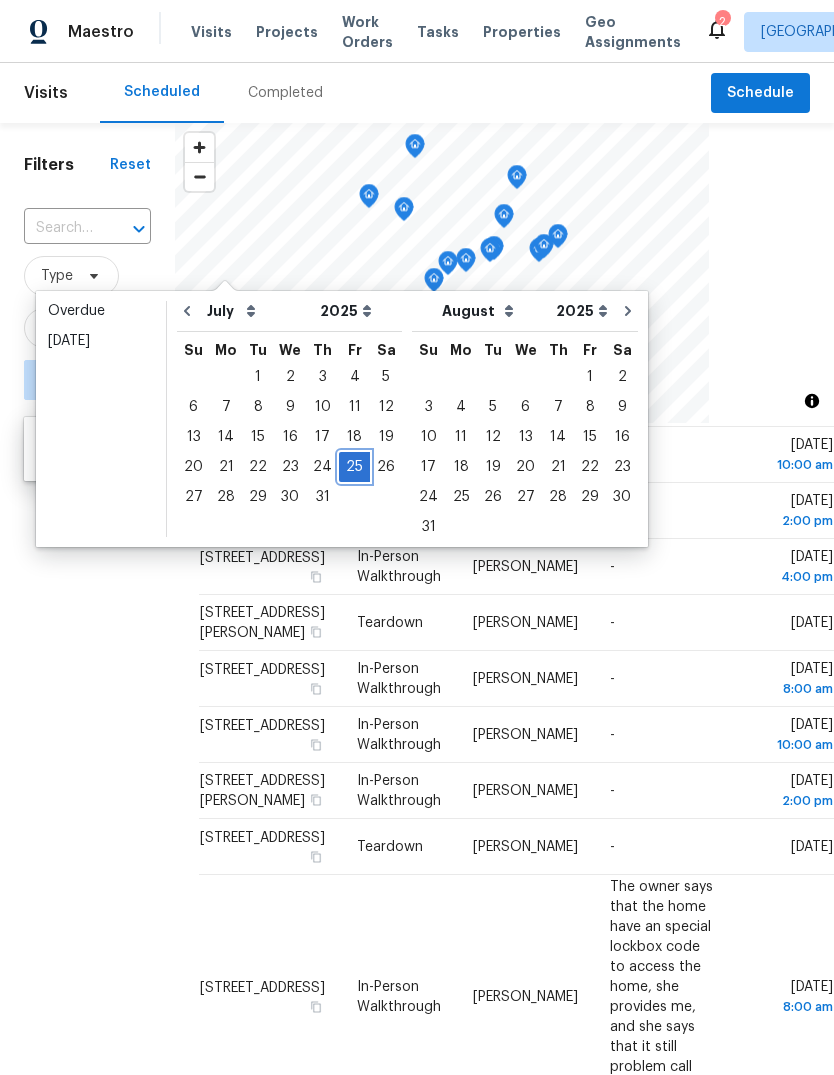click on "25" at bounding box center (354, 467) 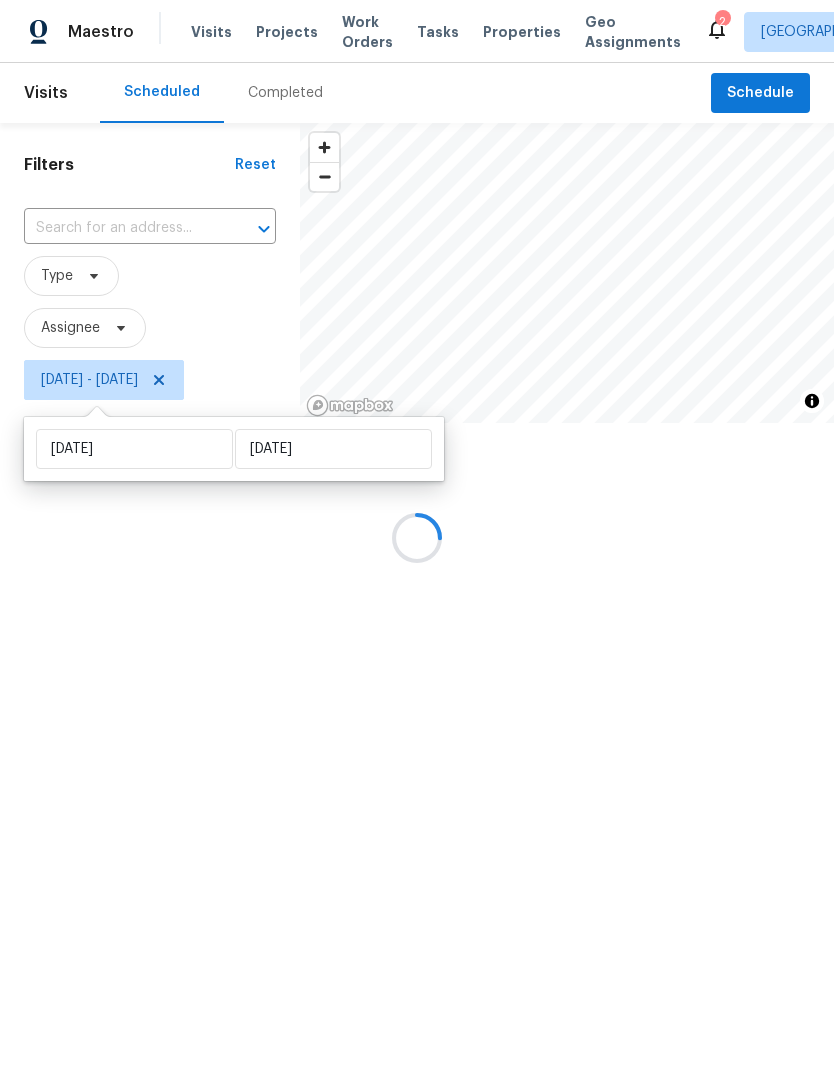 type on "Fri, Jul 25" 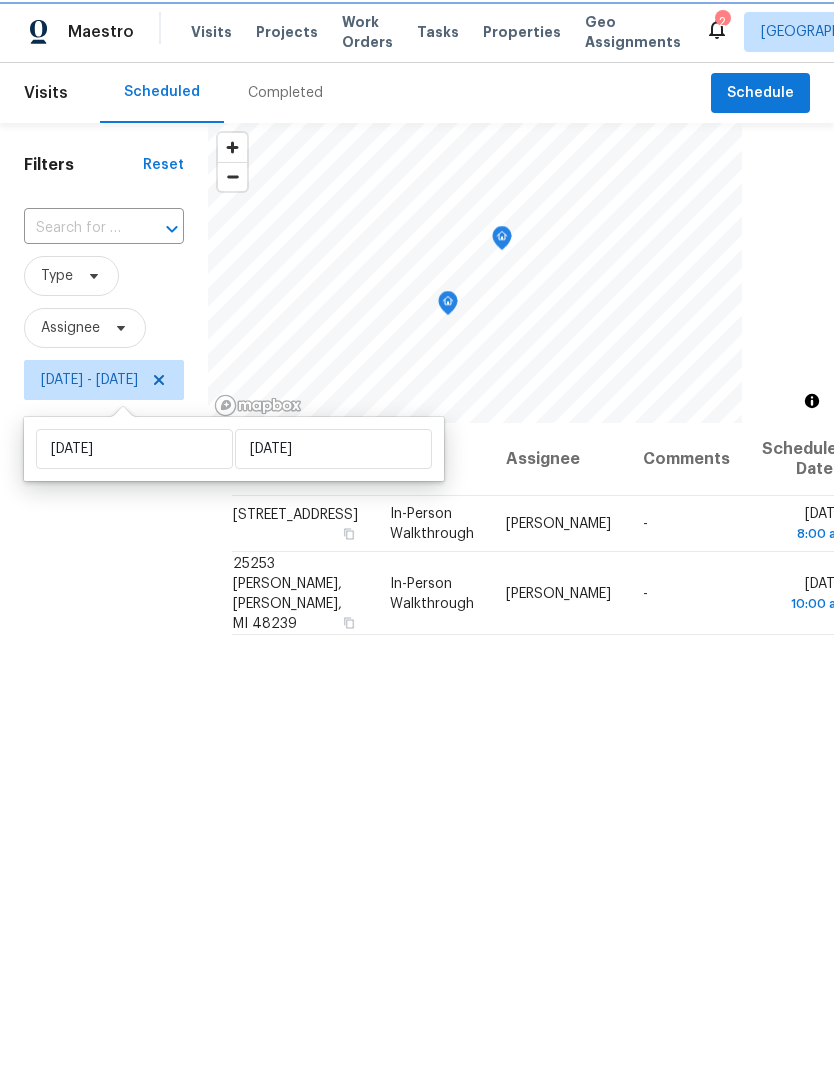 scroll, scrollTop: 0, scrollLeft: 0, axis: both 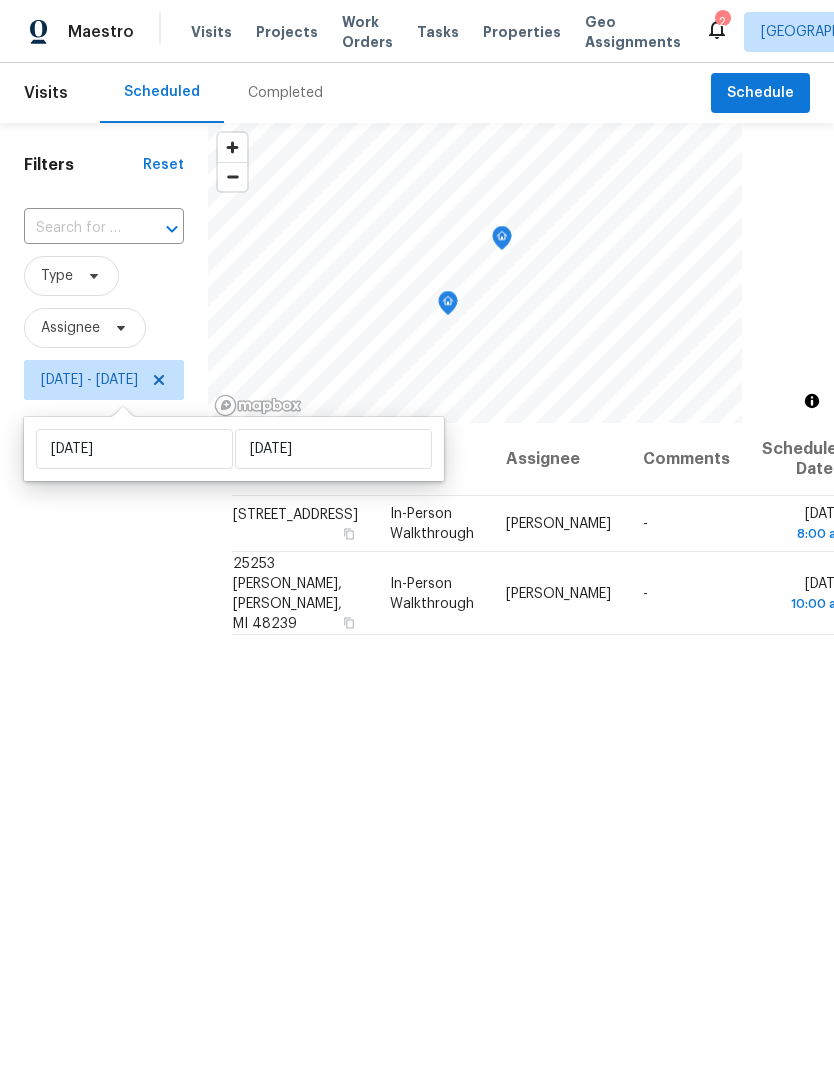 click on "Filters Reset ​ Type Assignee Fri, Jul 25 - Fri, Jul 25" at bounding box center (104, 703) 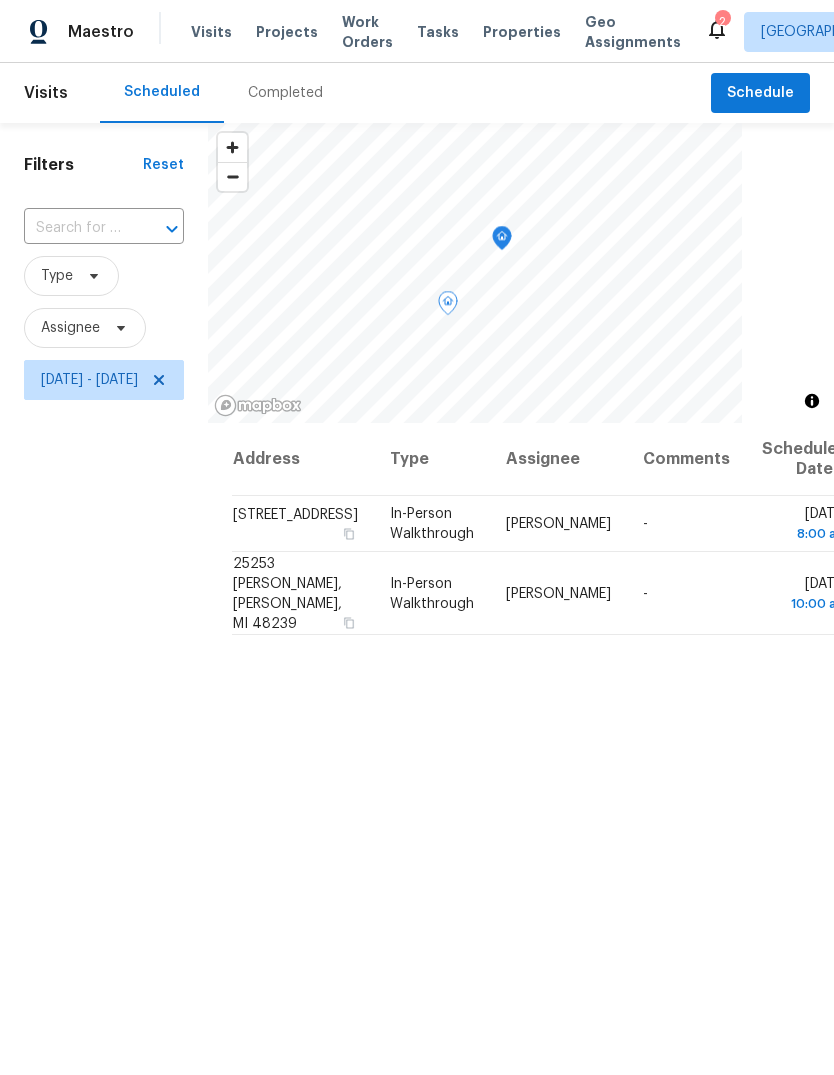 click on "Address Type Assignee Comments Scheduled Date ↑ 19335 Fielding St, Detroit, MI 48219 In-Person Walkthrough Kim Peshek - Fri, Jul 25 8:00 am 25253 Donald, Redford, MI 48239 In-Person Walkthrough Kim Peshek - Fri, Jul 25 10:00 am" at bounding box center [521, 853] 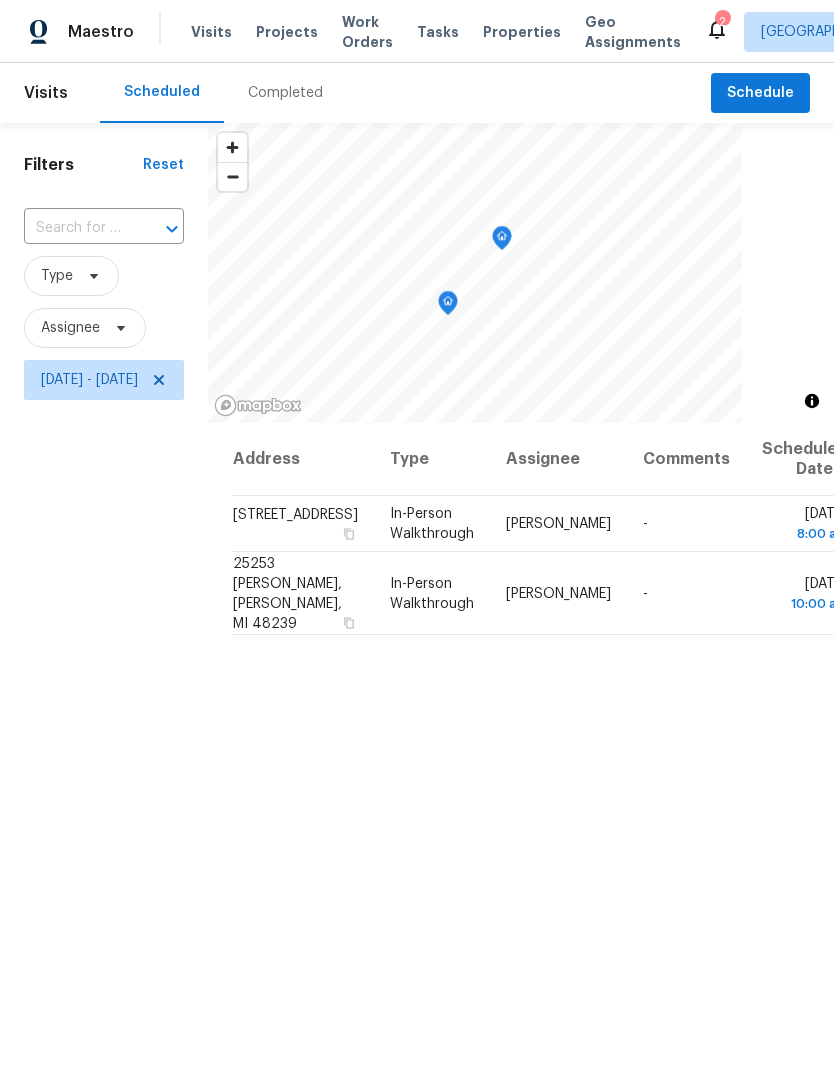 click 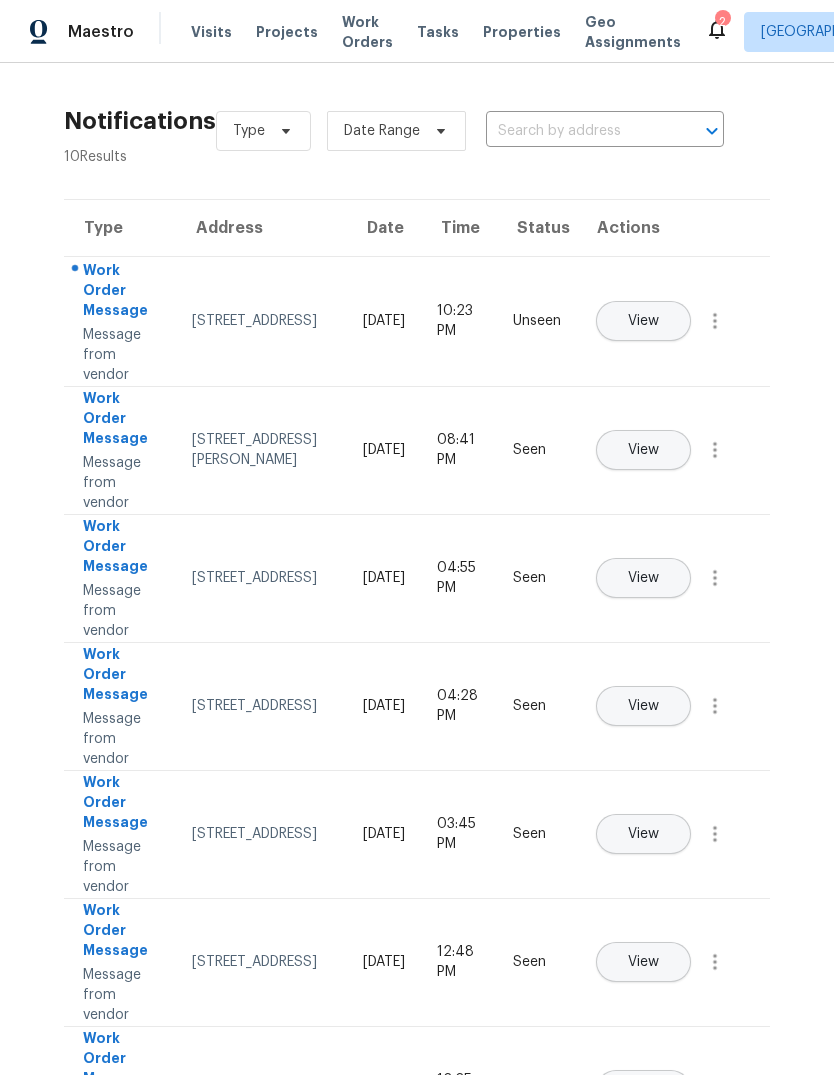 click on "View" at bounding box center (643, 321) 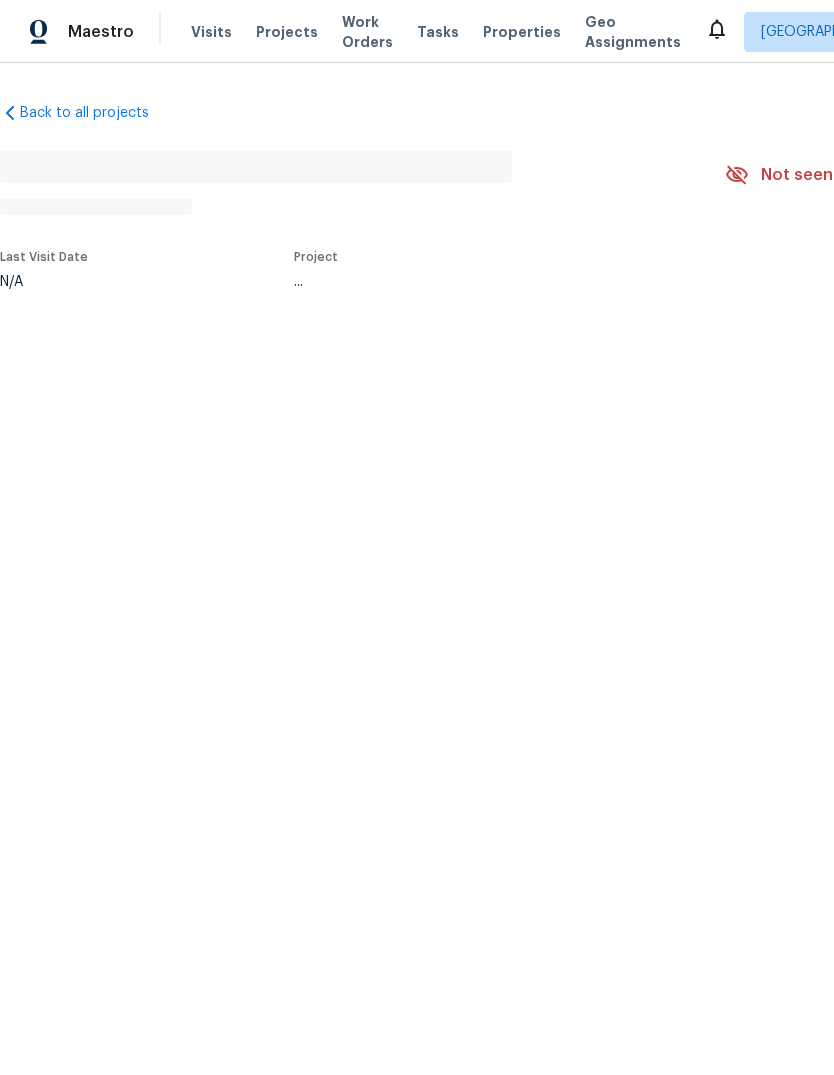scroll, scrollTop: 0, scrollLeft: 0, axis: both 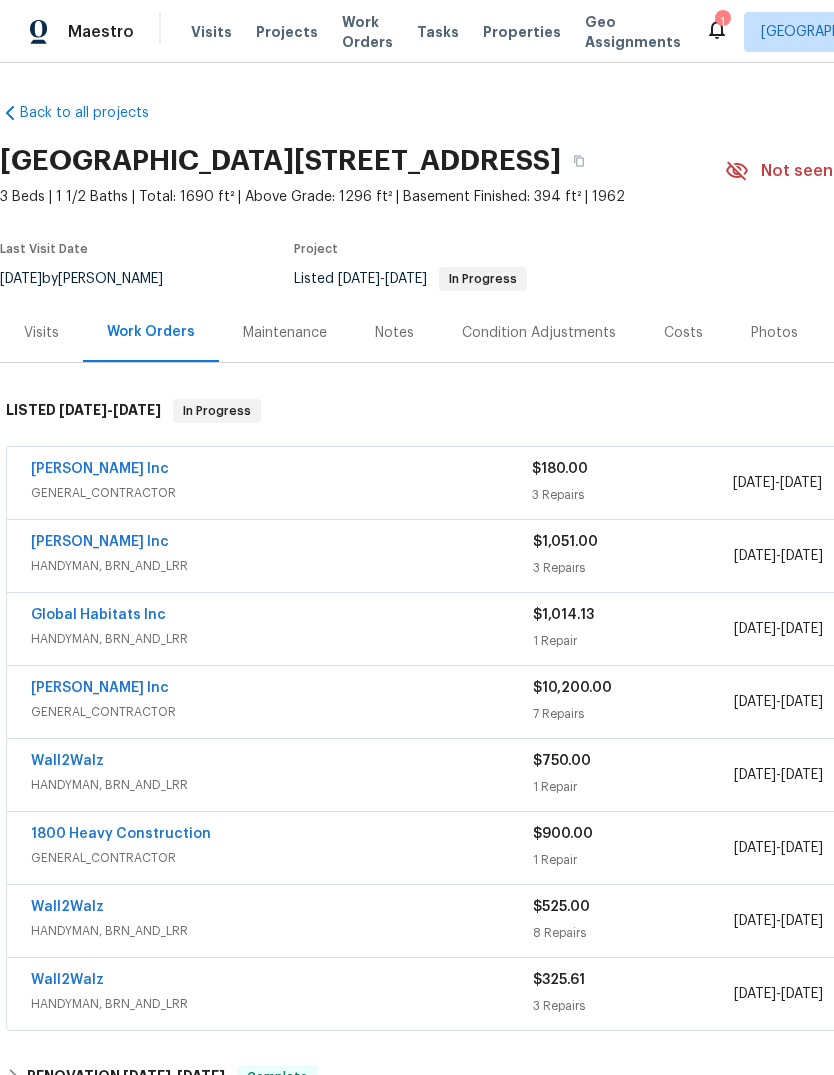 click on "Visits" at bounding box center (211, 32) 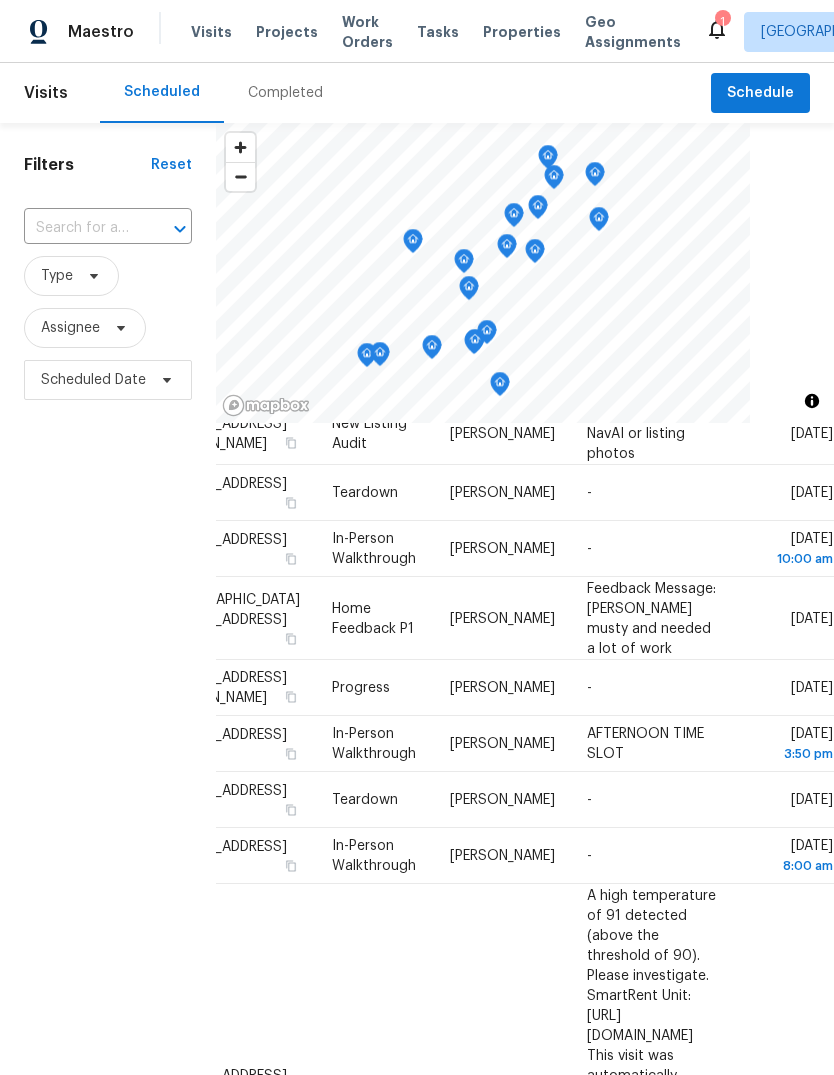 scroll, scrollTop: 1429, scrollLeft: 175, axis: both 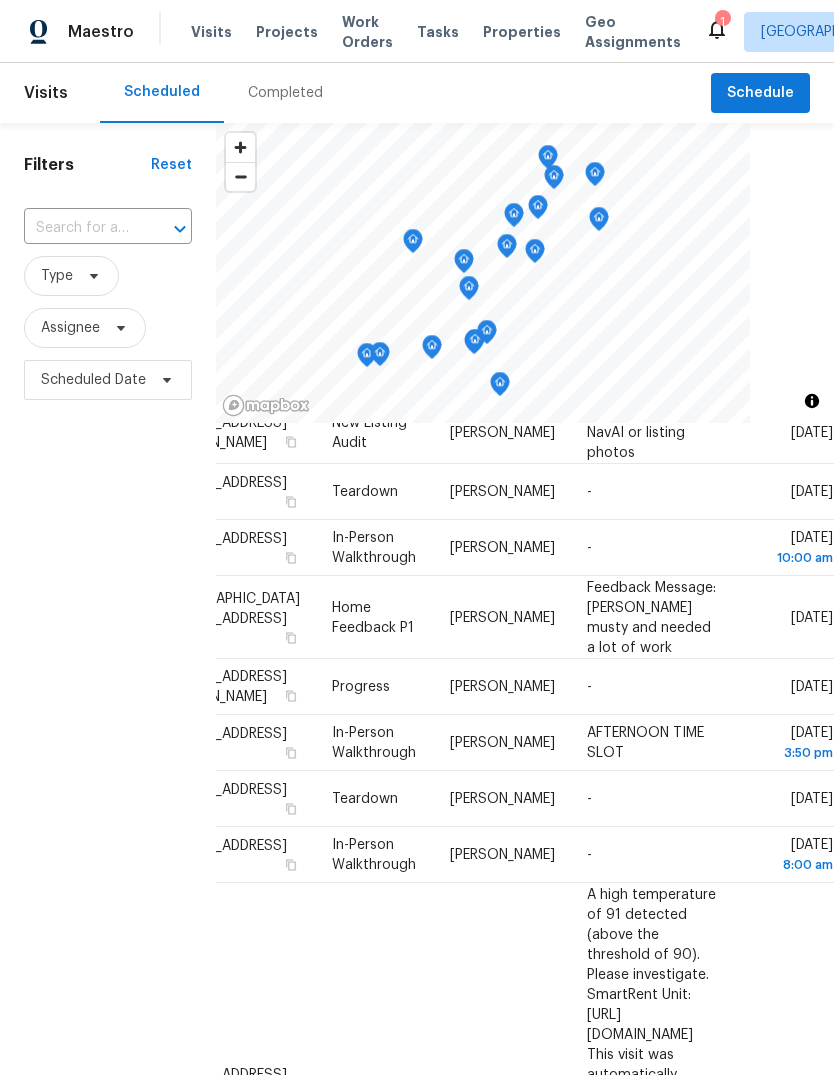 click 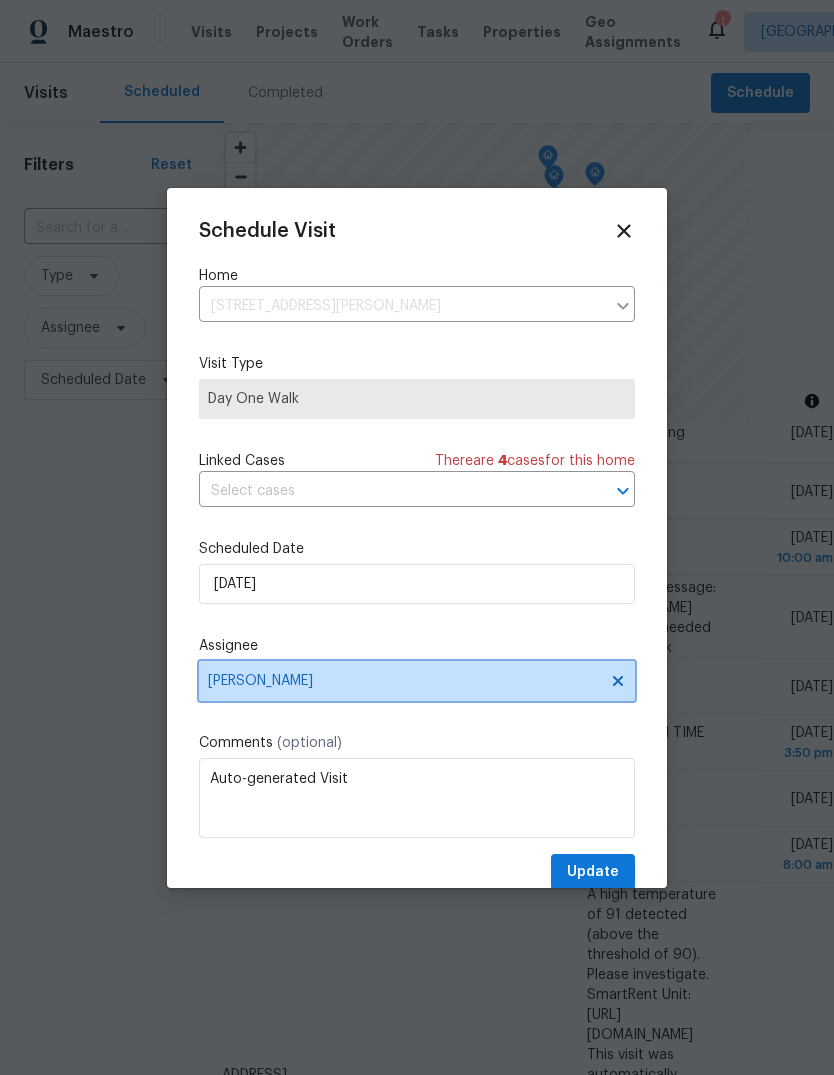 click on "[PERSON_NAME]" at bounding box center [417, 681] 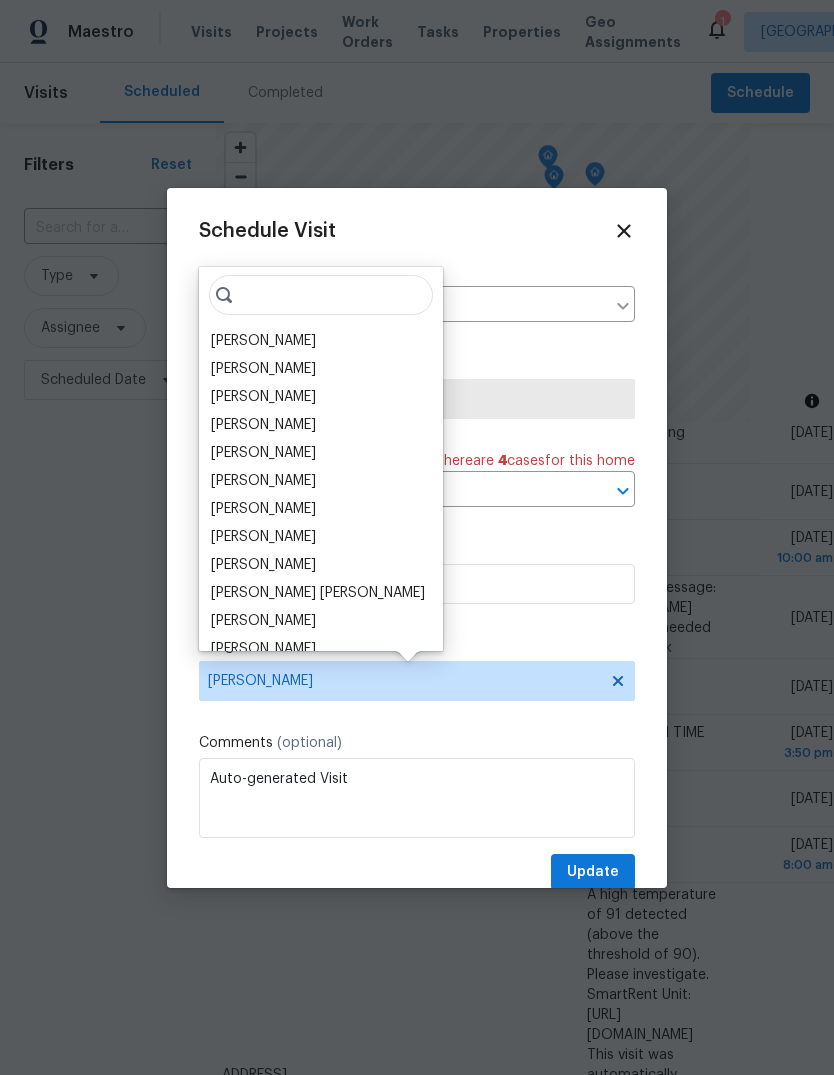 click on "[PERSON_NAME]" at bounding box center (263, 425) 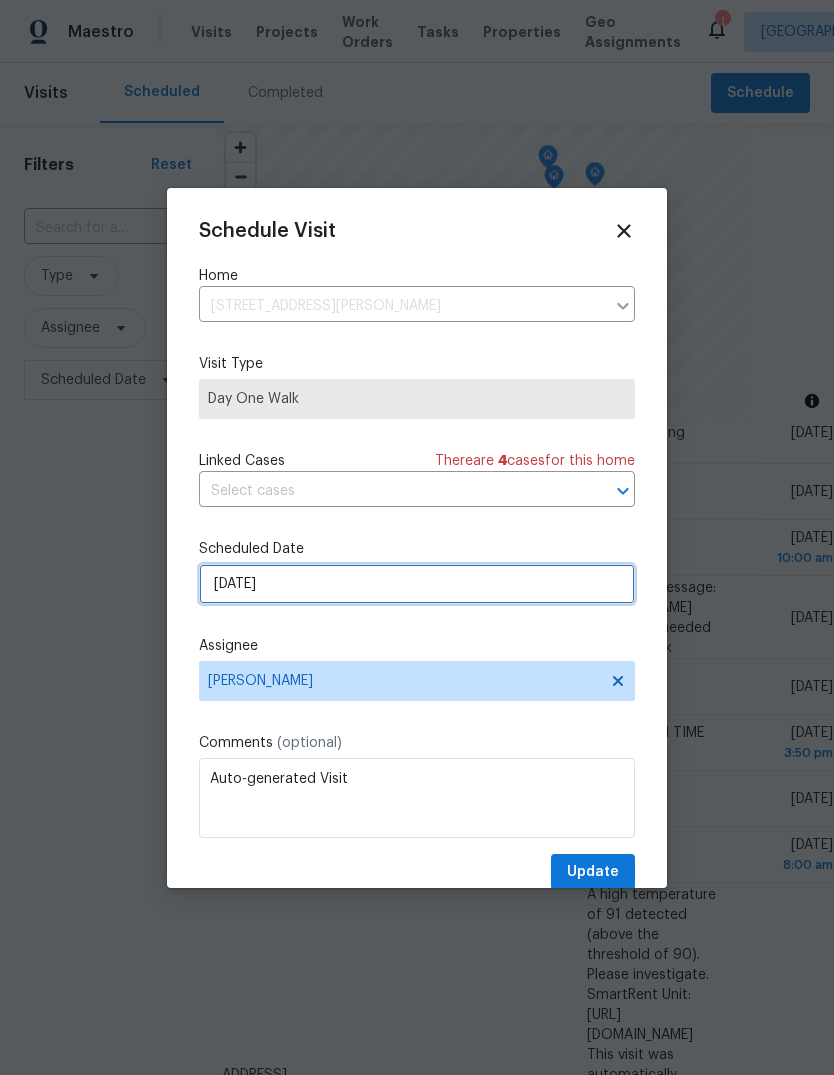 click on "[DATE]" at bounding box center [417, 584] 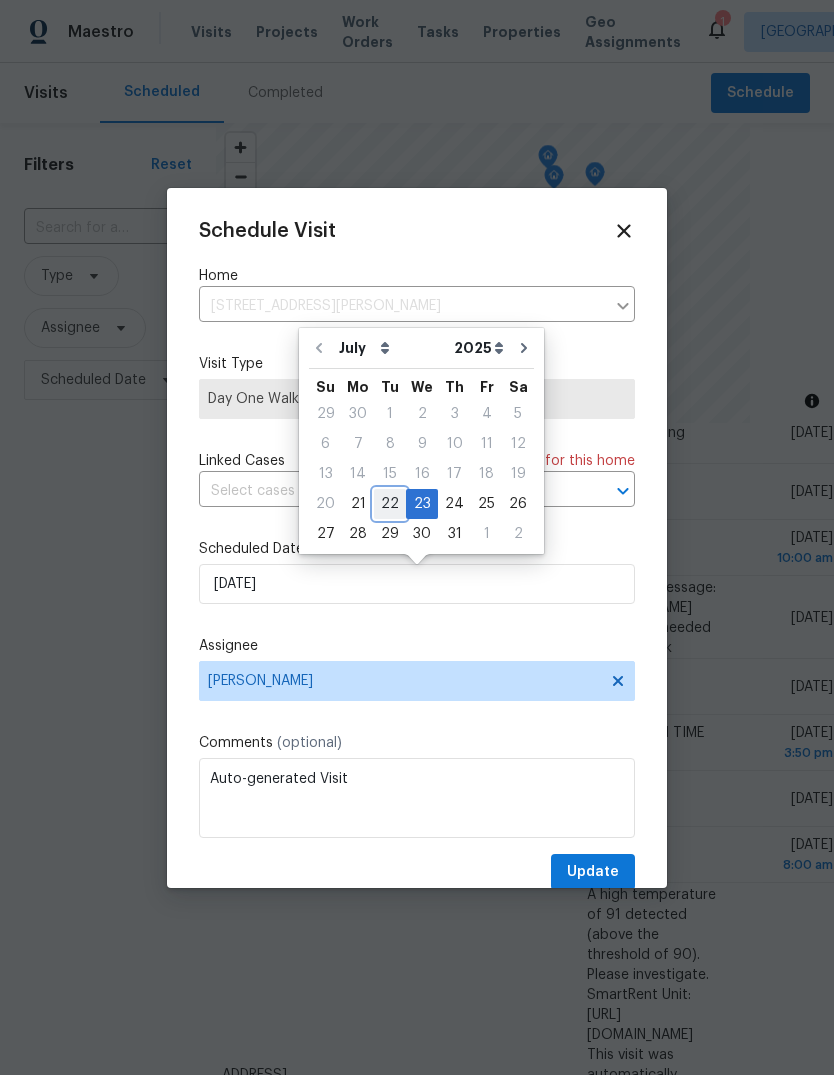 click on "22" at bounding box center (390, 504) 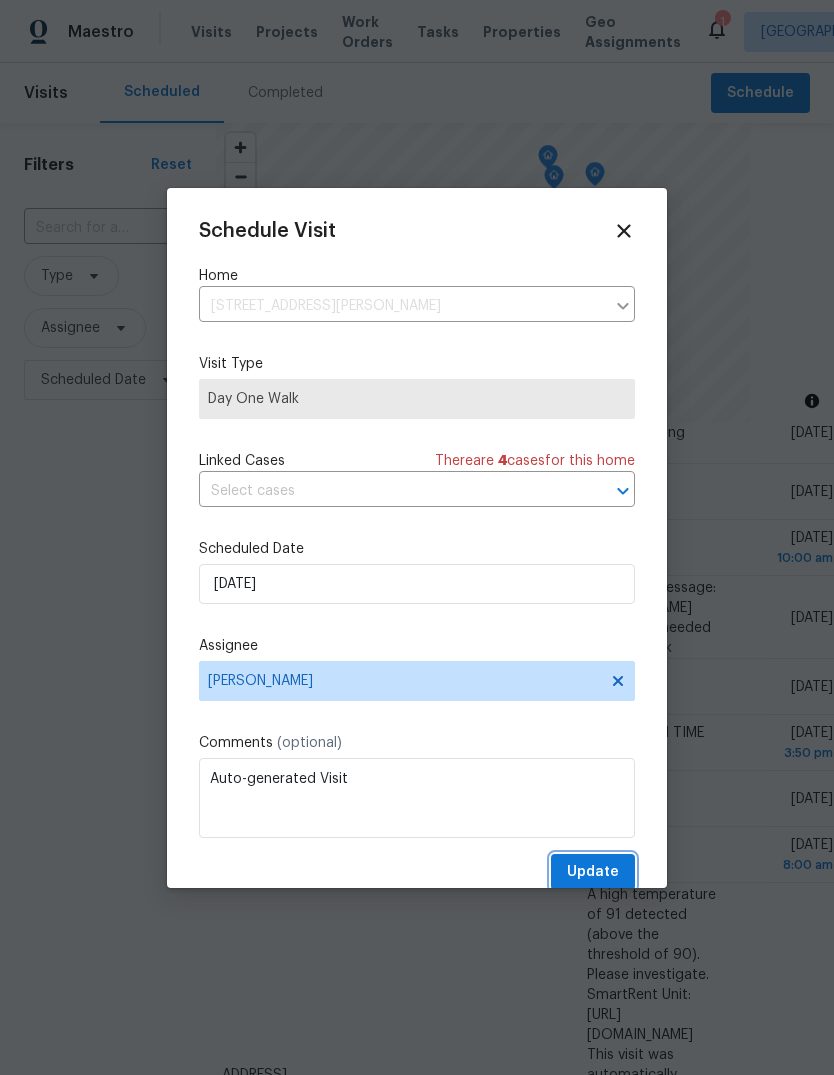 click on "Update" at bounding box center (593, 872) 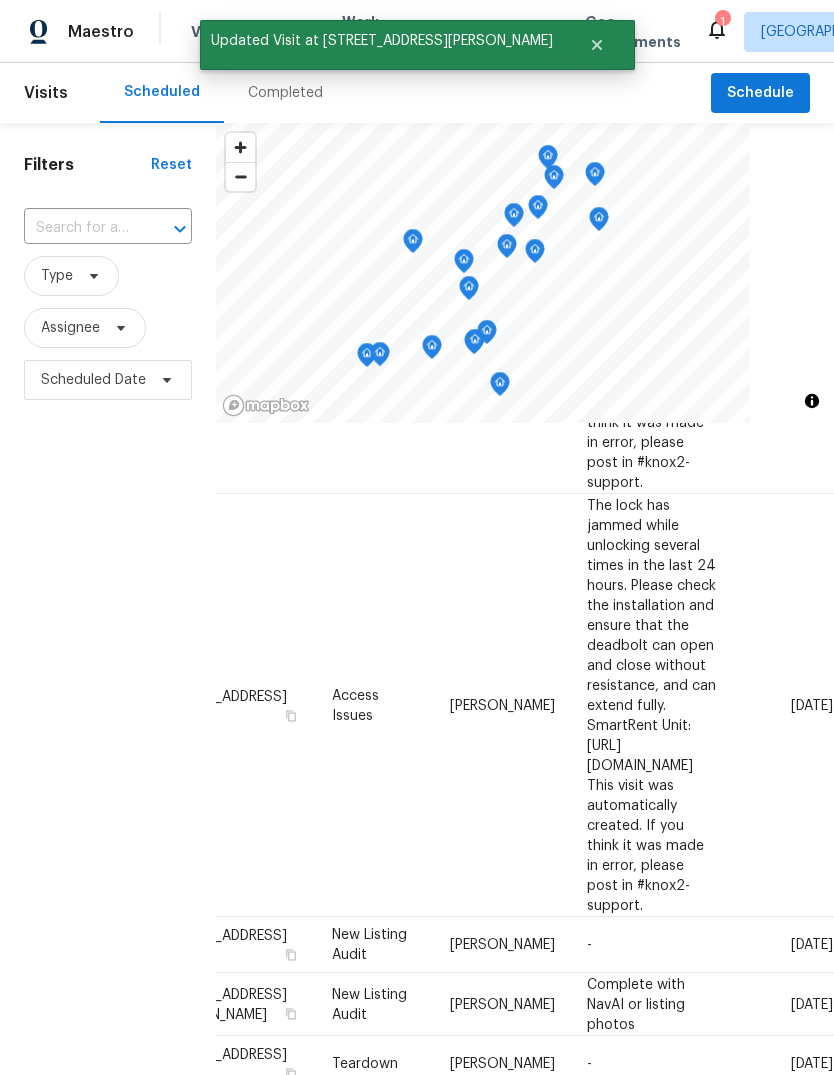 scroll, scrollTop: 823, scrollLeft: 175, axis: both 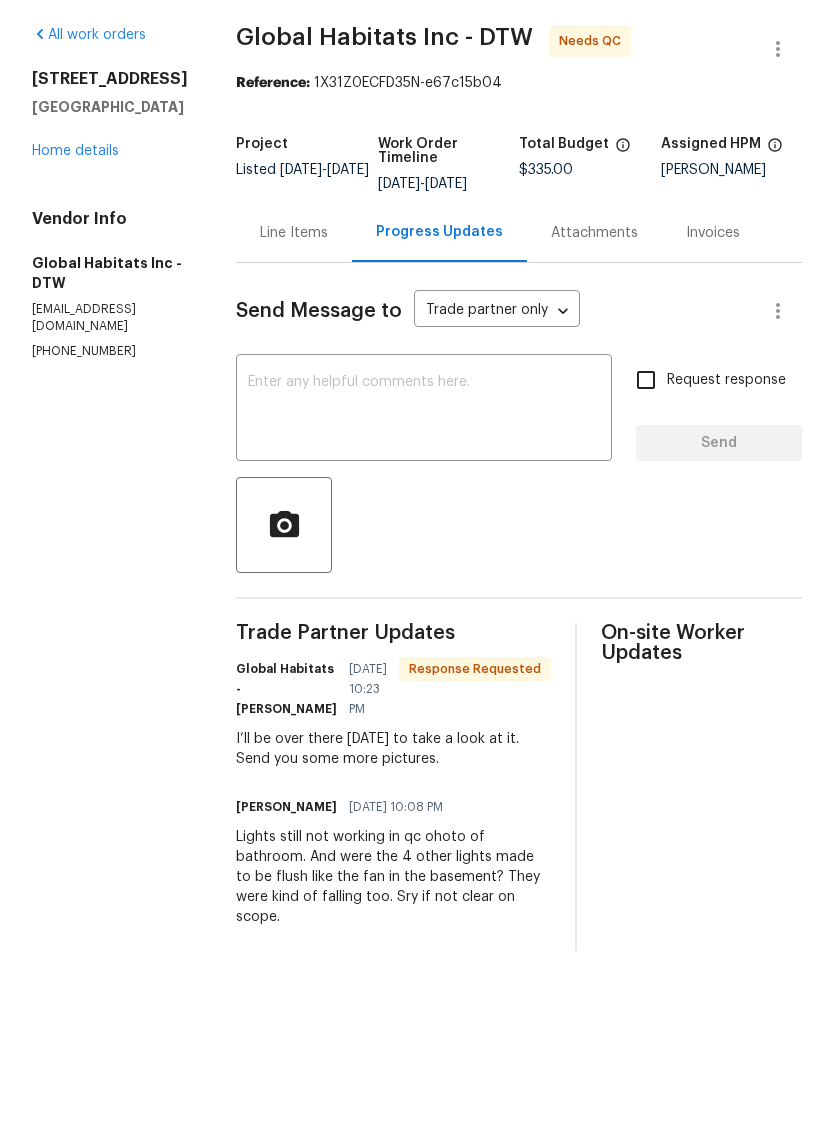 click at bounding box center [424, 480] 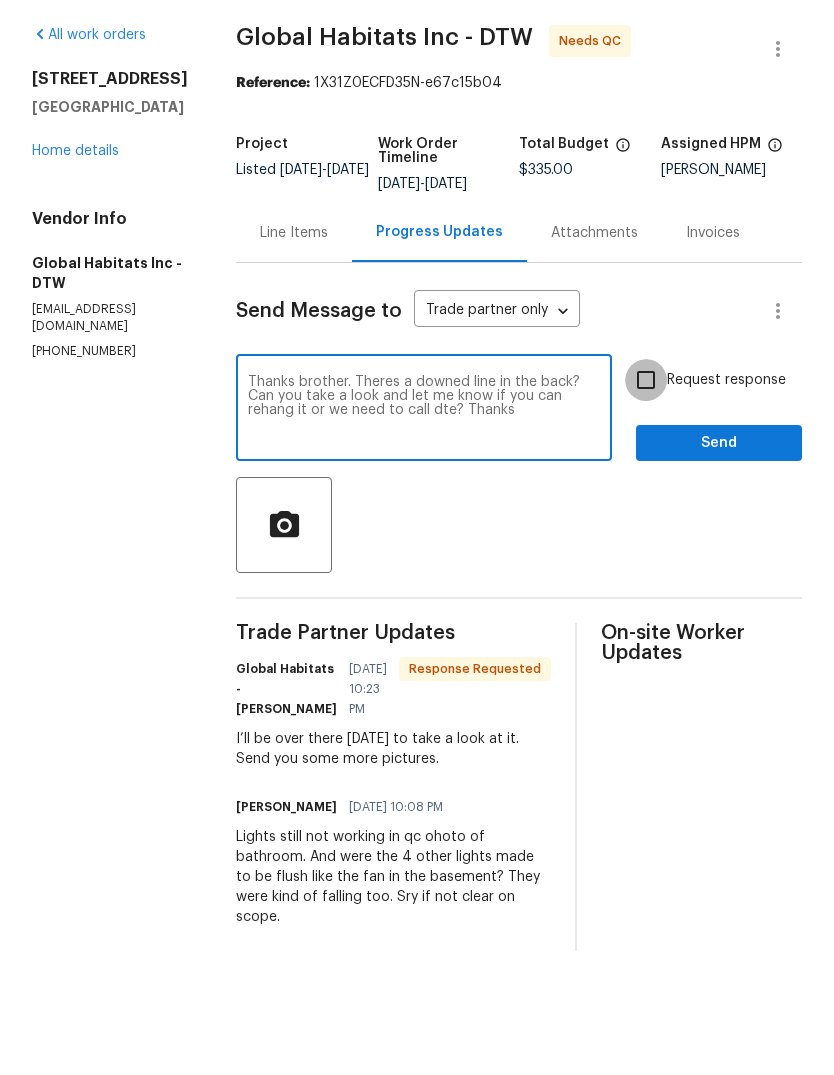 type on "Thanks brother. Theres a downed line in the back? Can you take a look and let me know if you can rehang it or we need to call dte? Thanks" 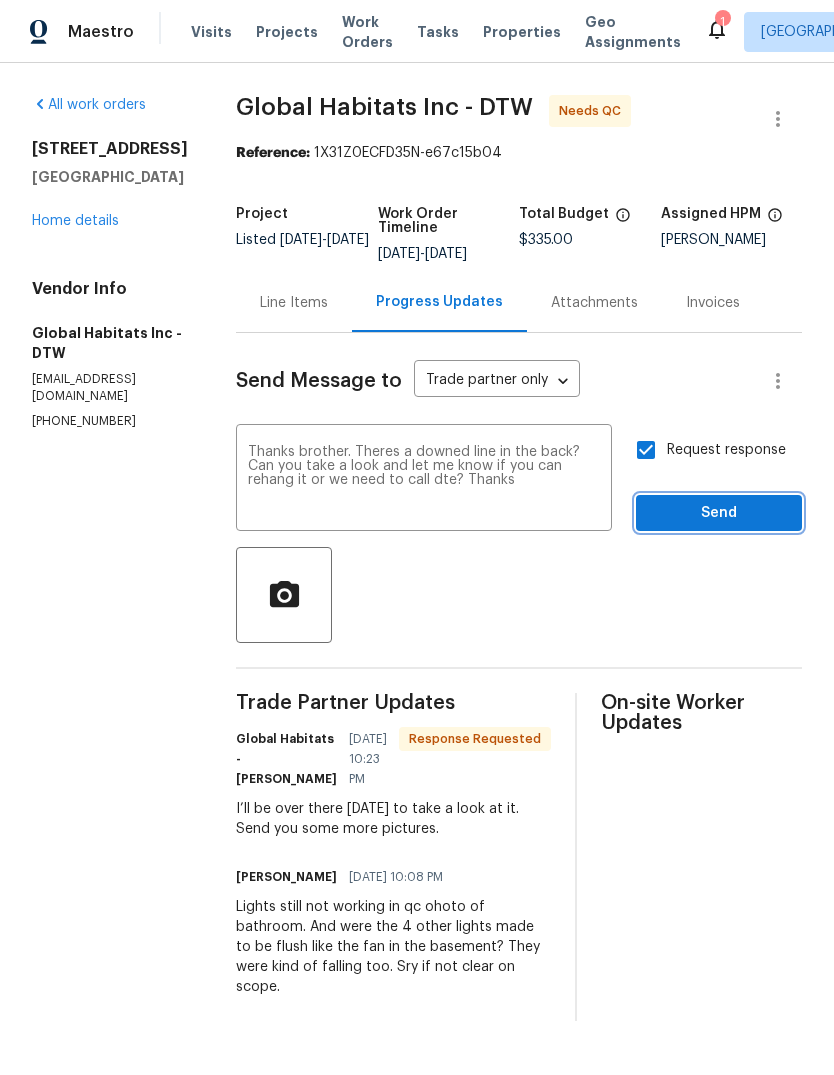 click on "Send" at bounding box center [719, 513] 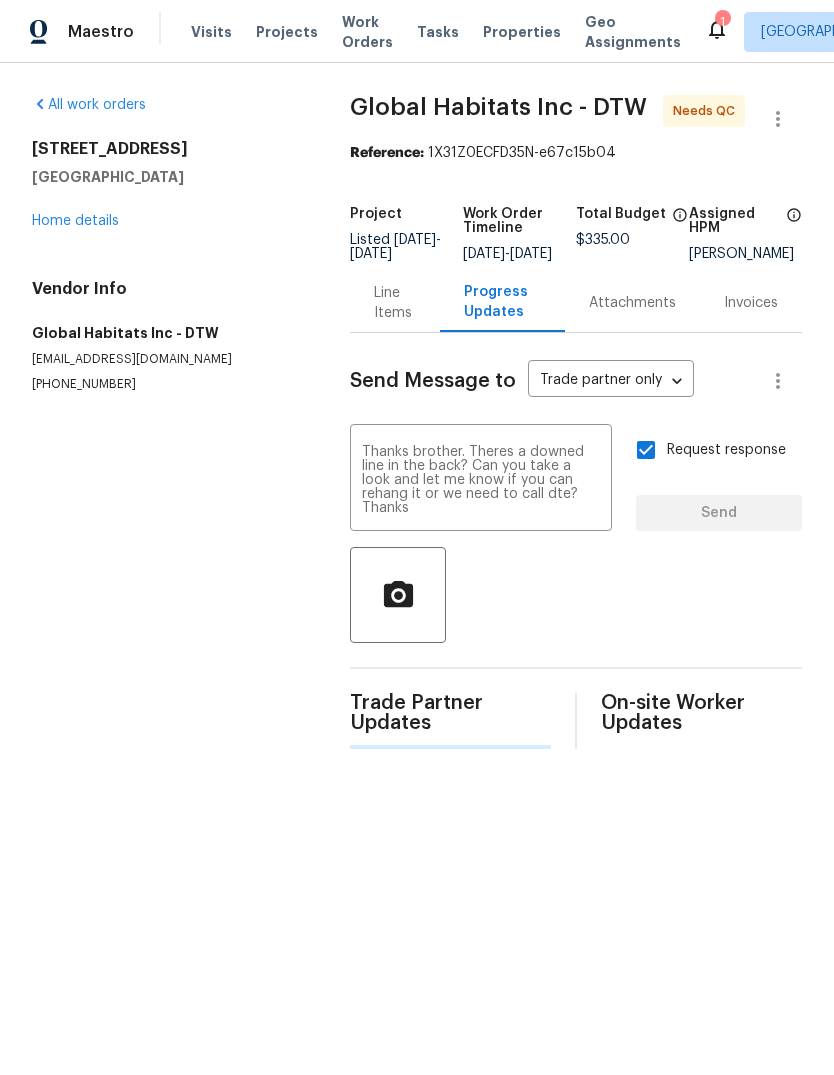 type 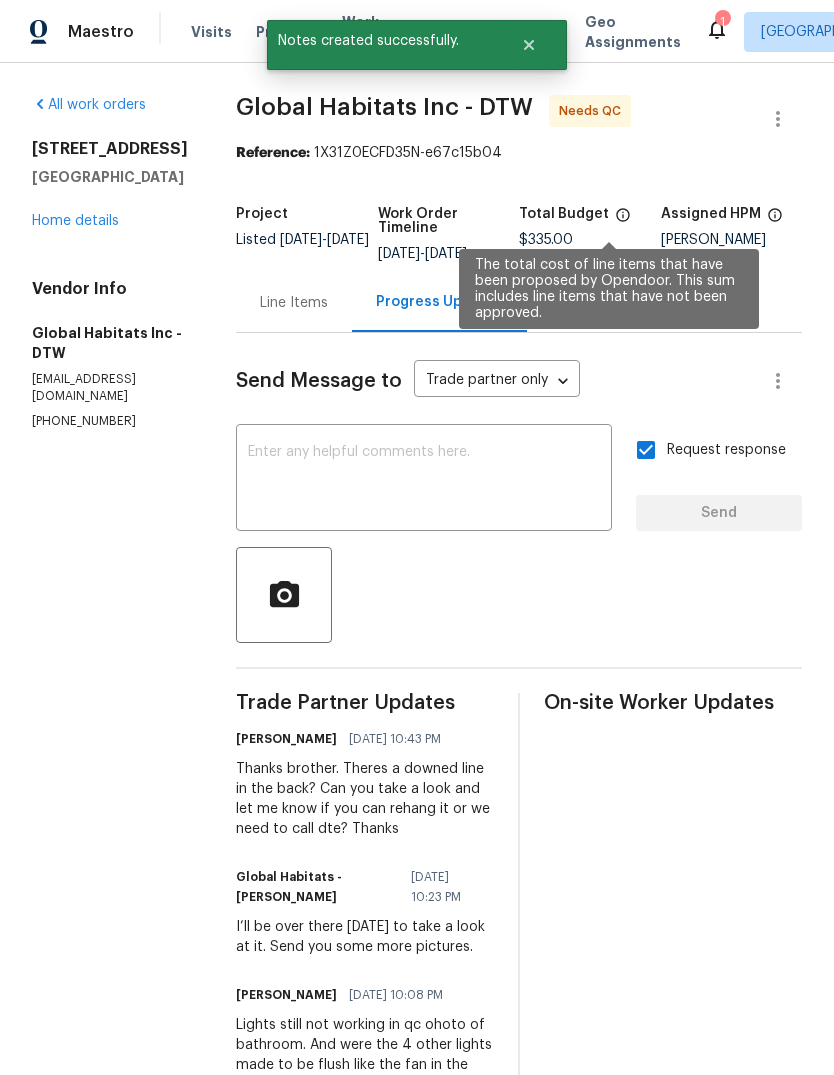 scroll, scrollTop: 0, scrollLeft: 0, axis: both 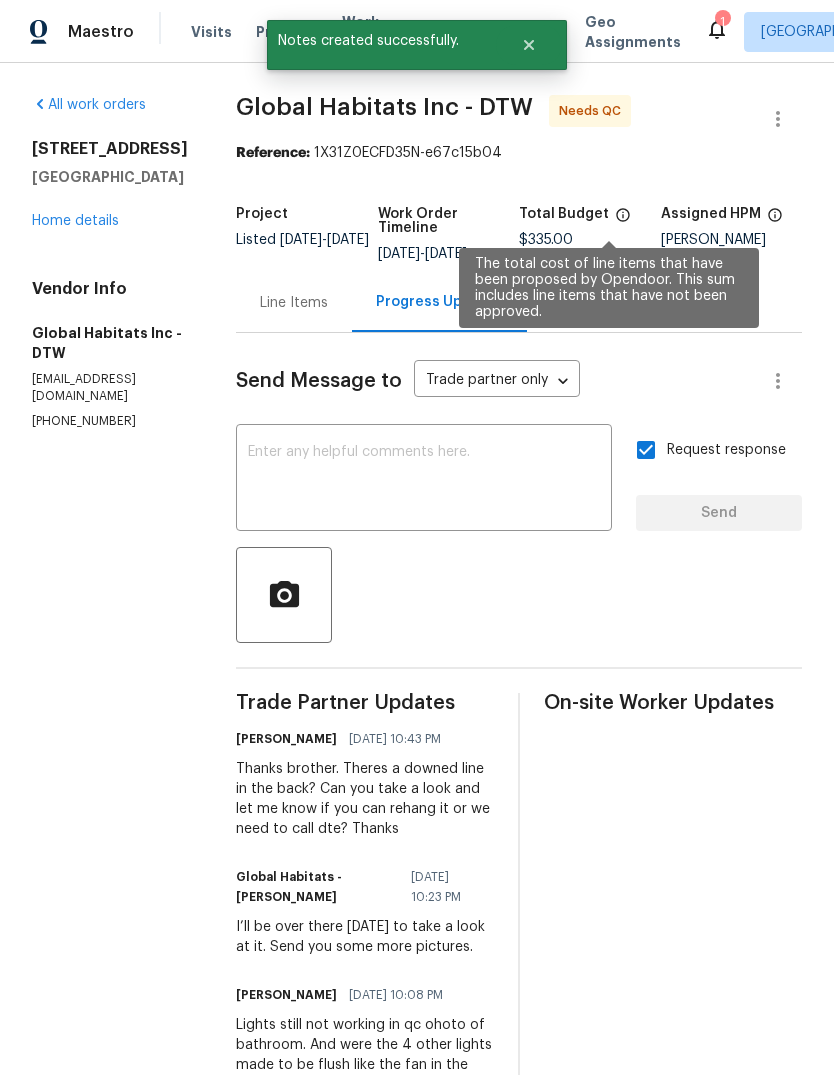 click 